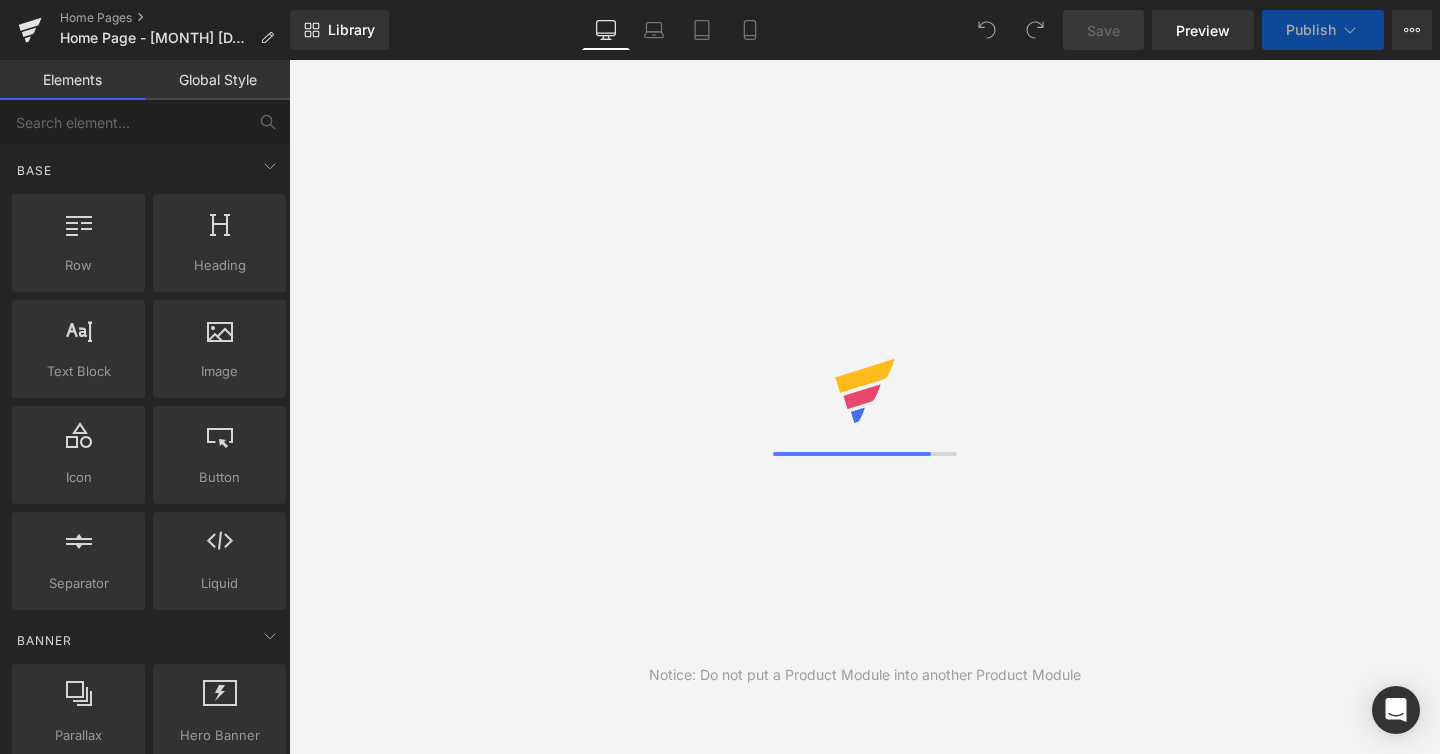 scroll, scrollTop: 0, scrollLeft: 0, axis: both 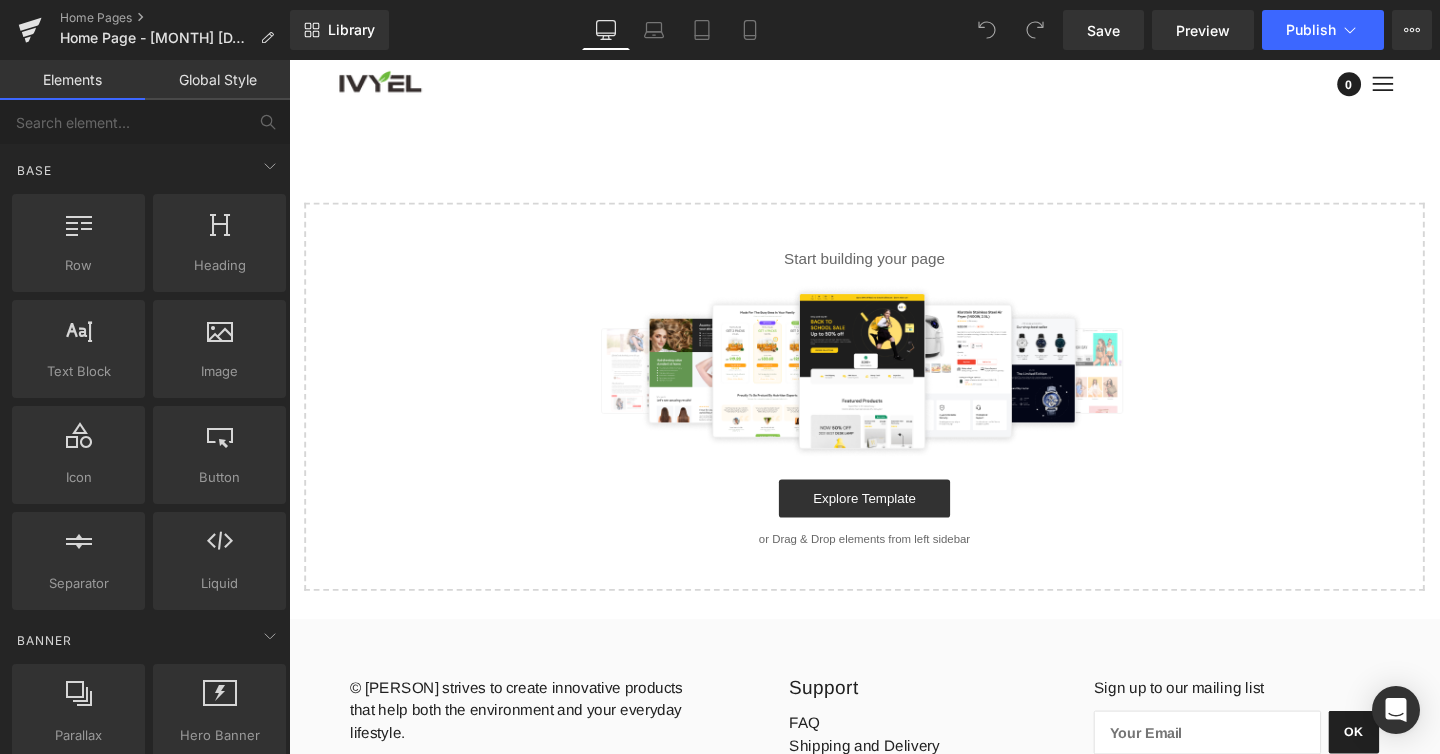 click on "Explore Template" at bounding box center [894, 521] 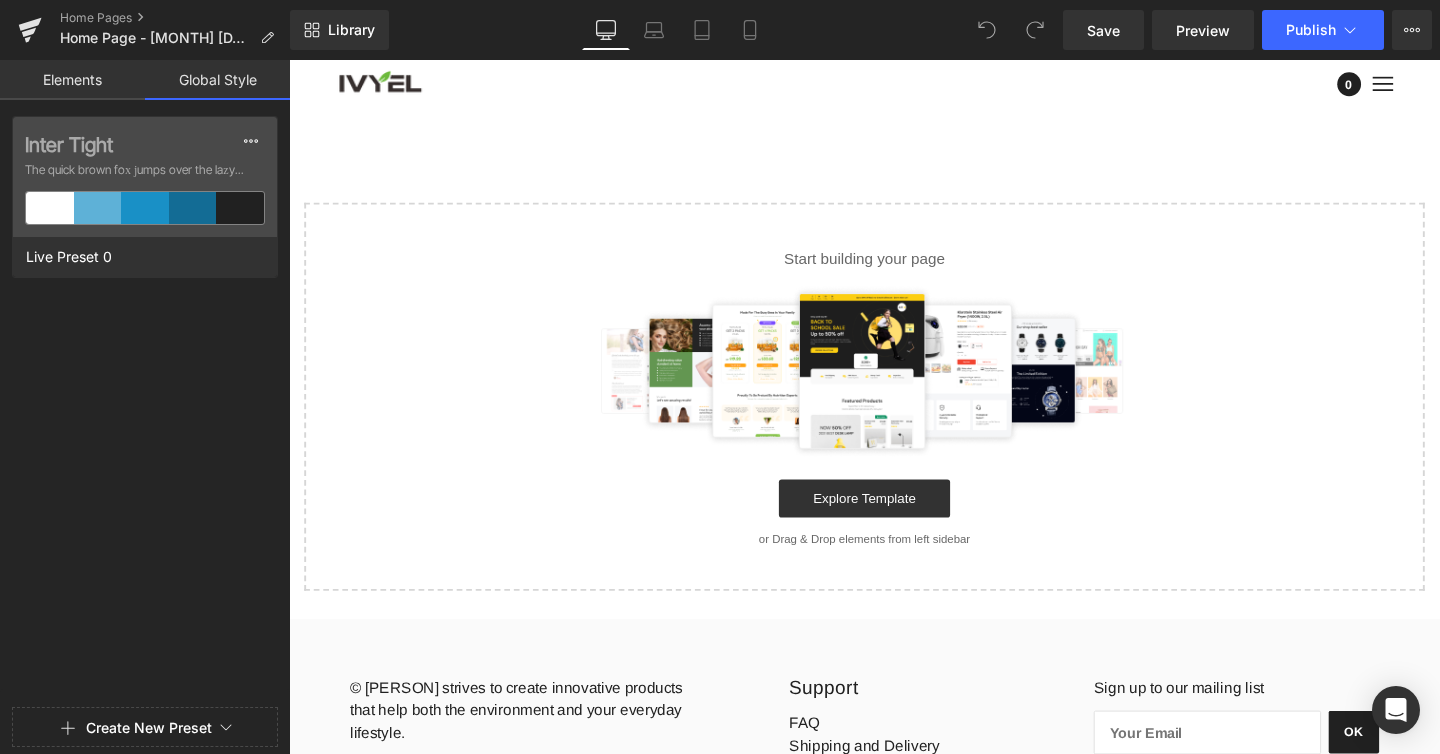 click on "Elements" at bounding box center [72, 80] 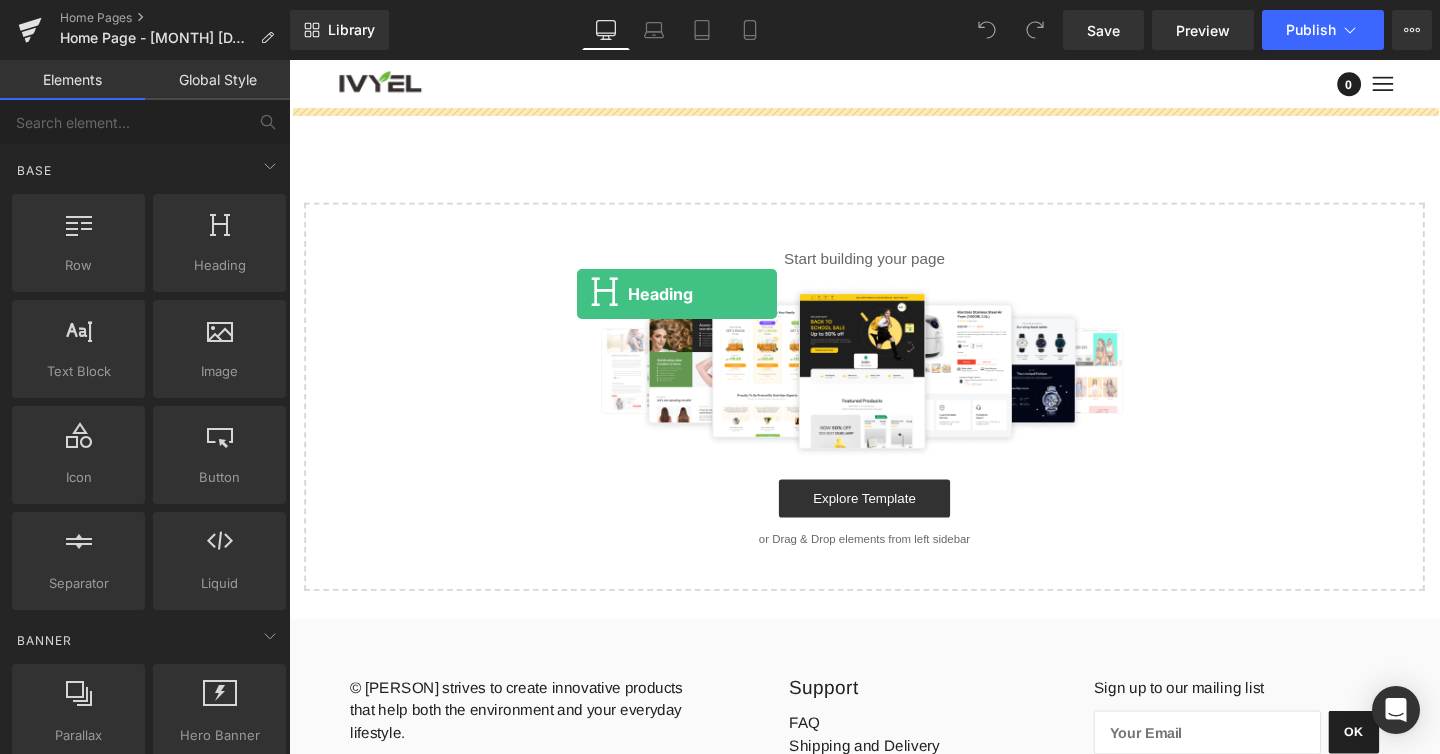 drag, startPoint x: 531, startPoint y: 329, endPoint x: 592, endPoint y: 306, distance: 65.192024 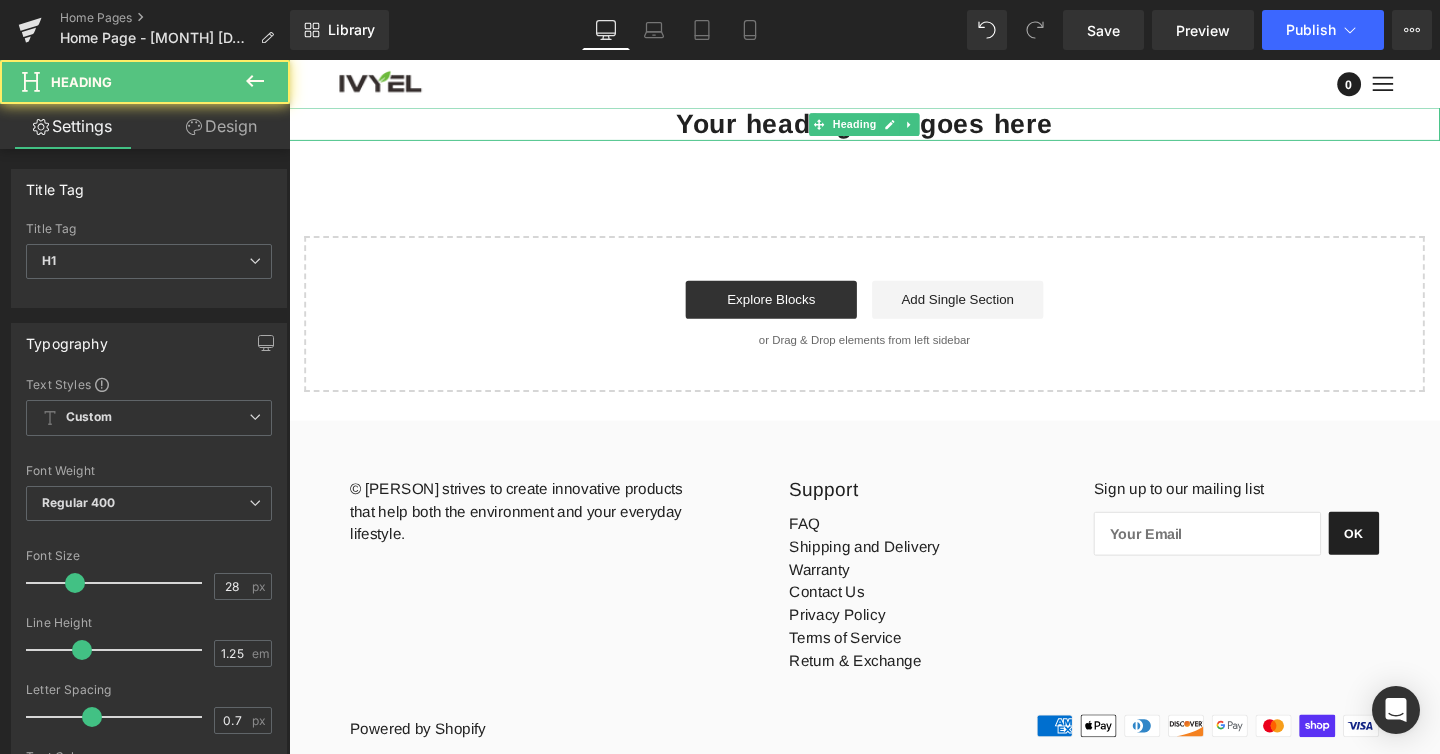 click on "Your heading text goes here" at bounding box center [894, 127] 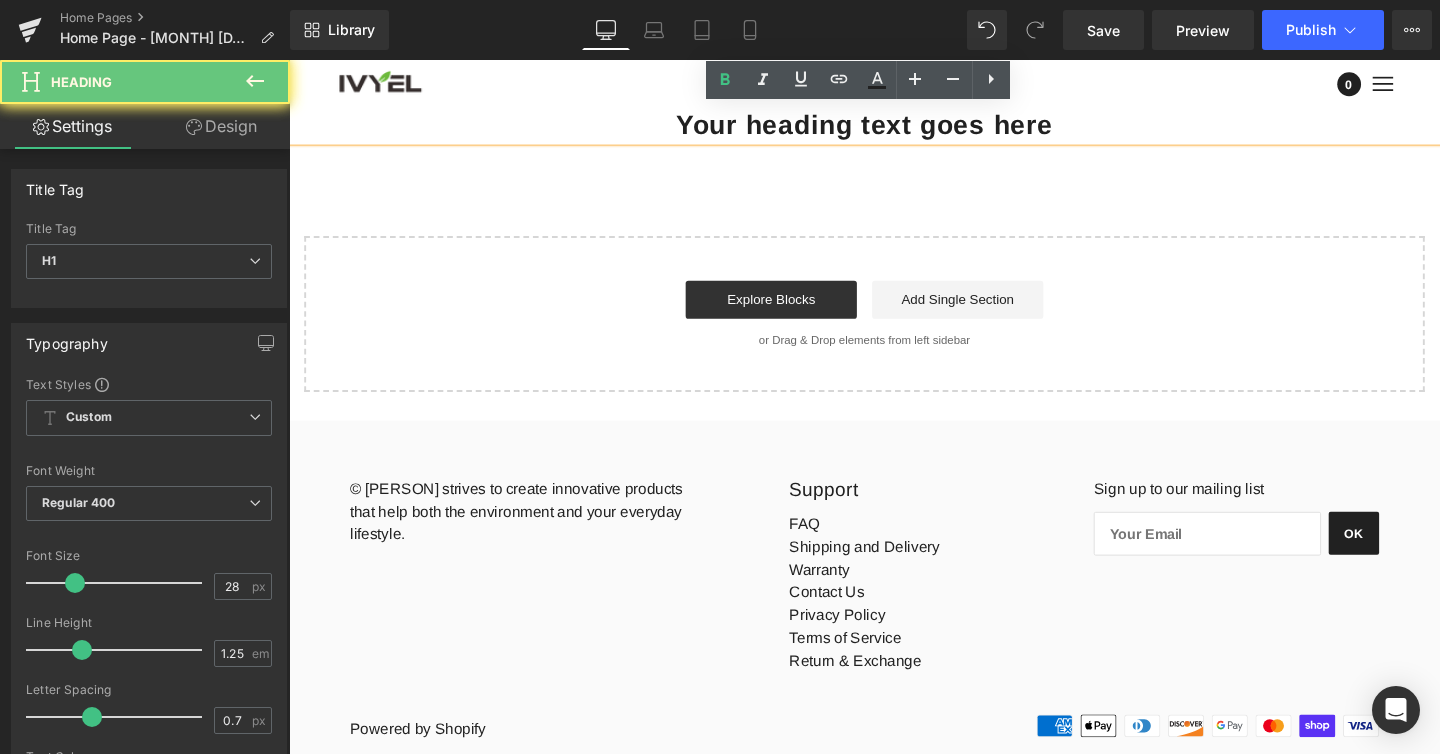 click on "Your heading text goes here" at bounding box center (894, 127) 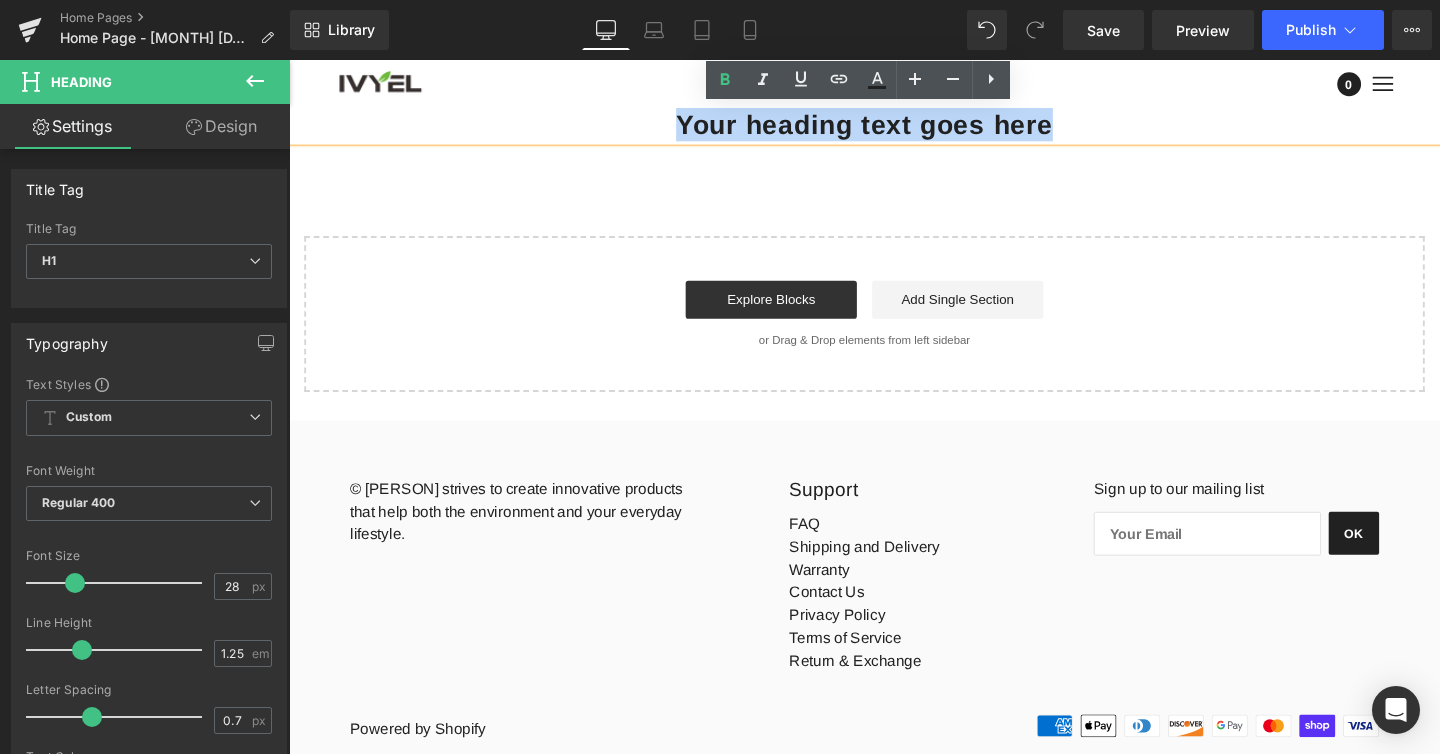 drag, startPoint x: 693, startPoint y: 124, endPoint x: 1084, endPoint y: 124, distance: 391 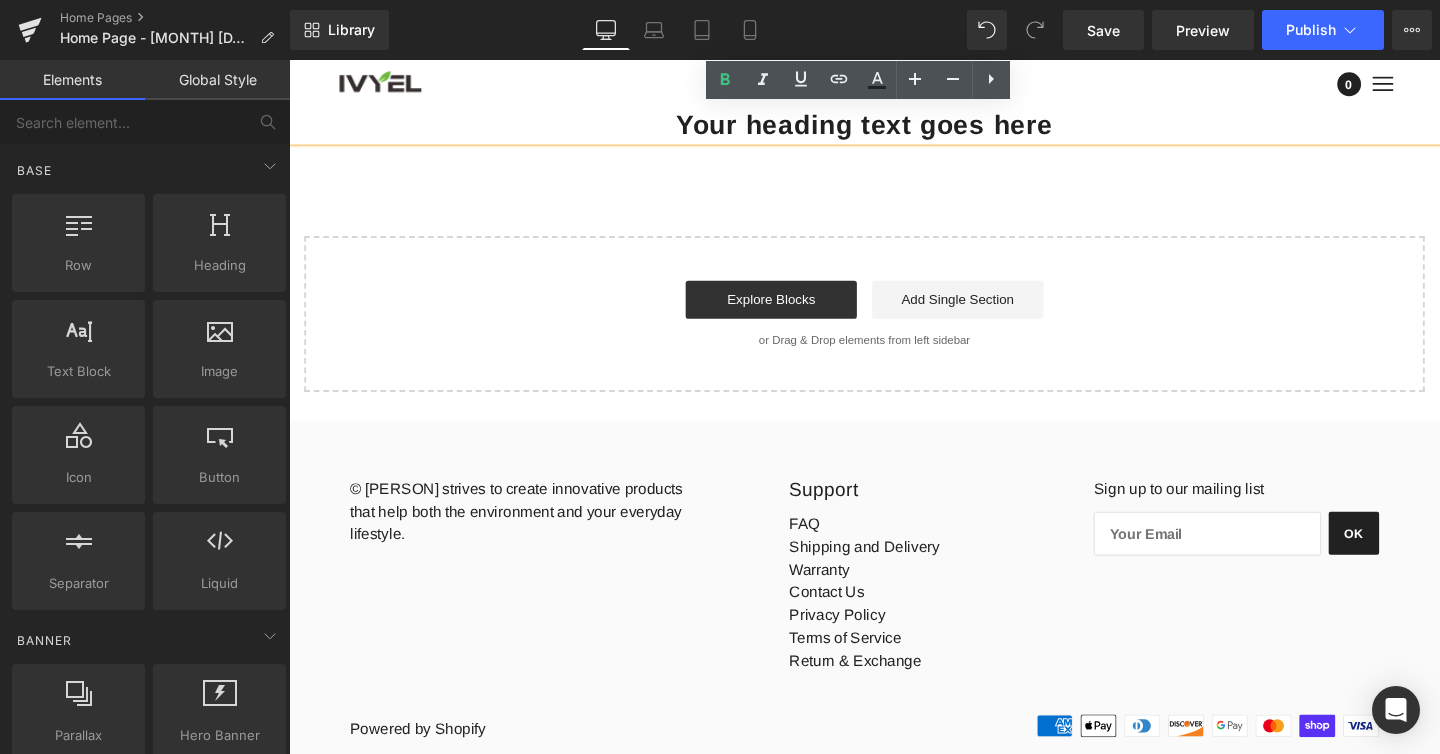 click on "Your heading text goes here
Heading
Select your layout" at bounding box center [894, 259] 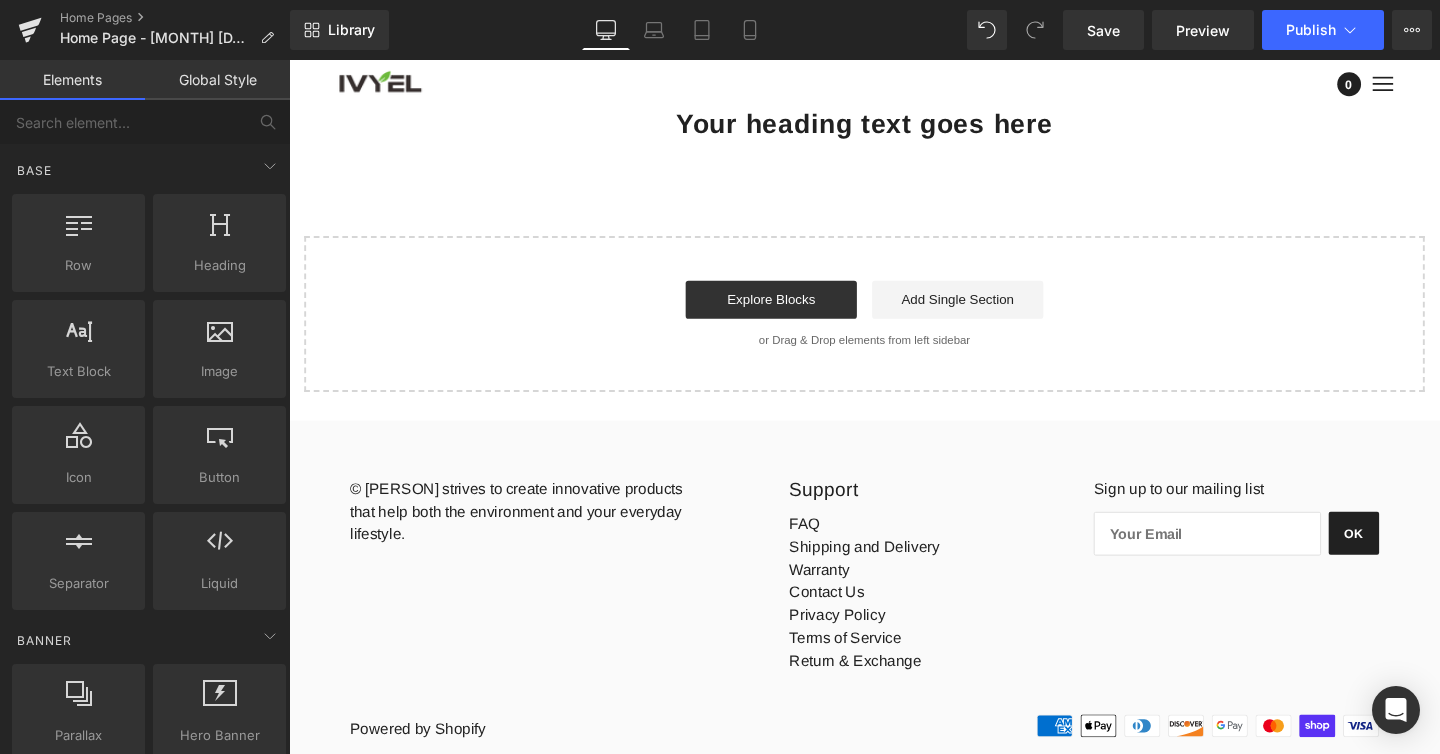 click on "Your heading text goes here
Heading
Select your layout" at bounding box center (894, 259) 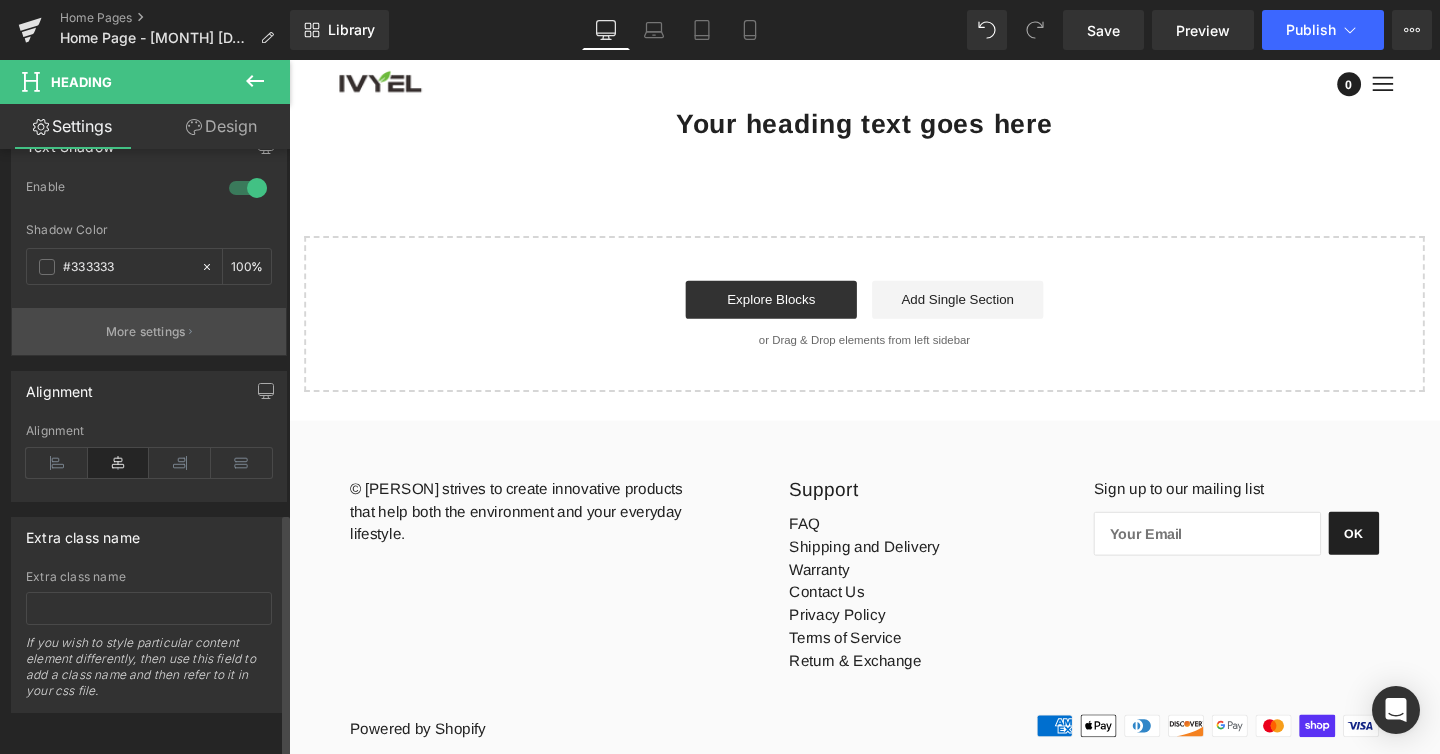 scroll, scrollTop: 0, scrollLeft: 0, axis: both 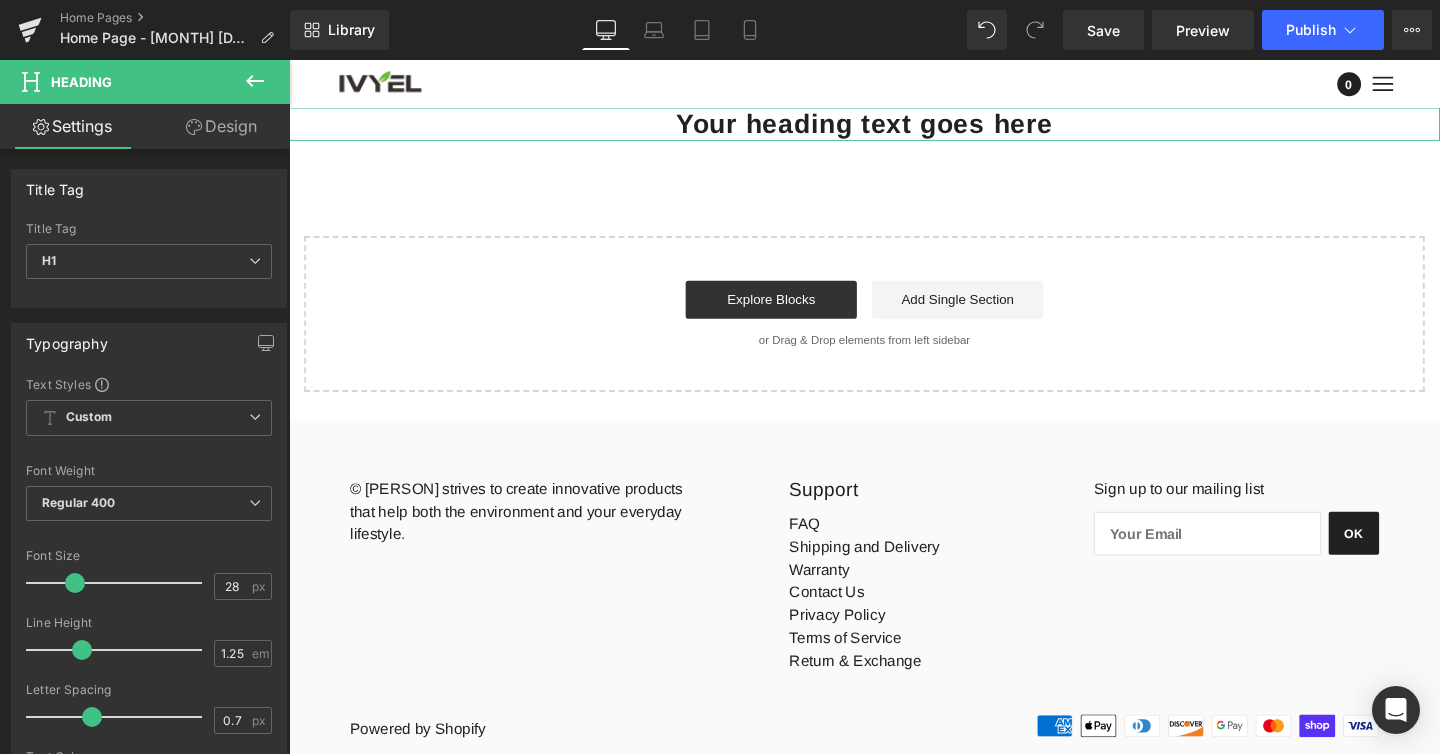 click on "Design" at bounding box center (221, 126) 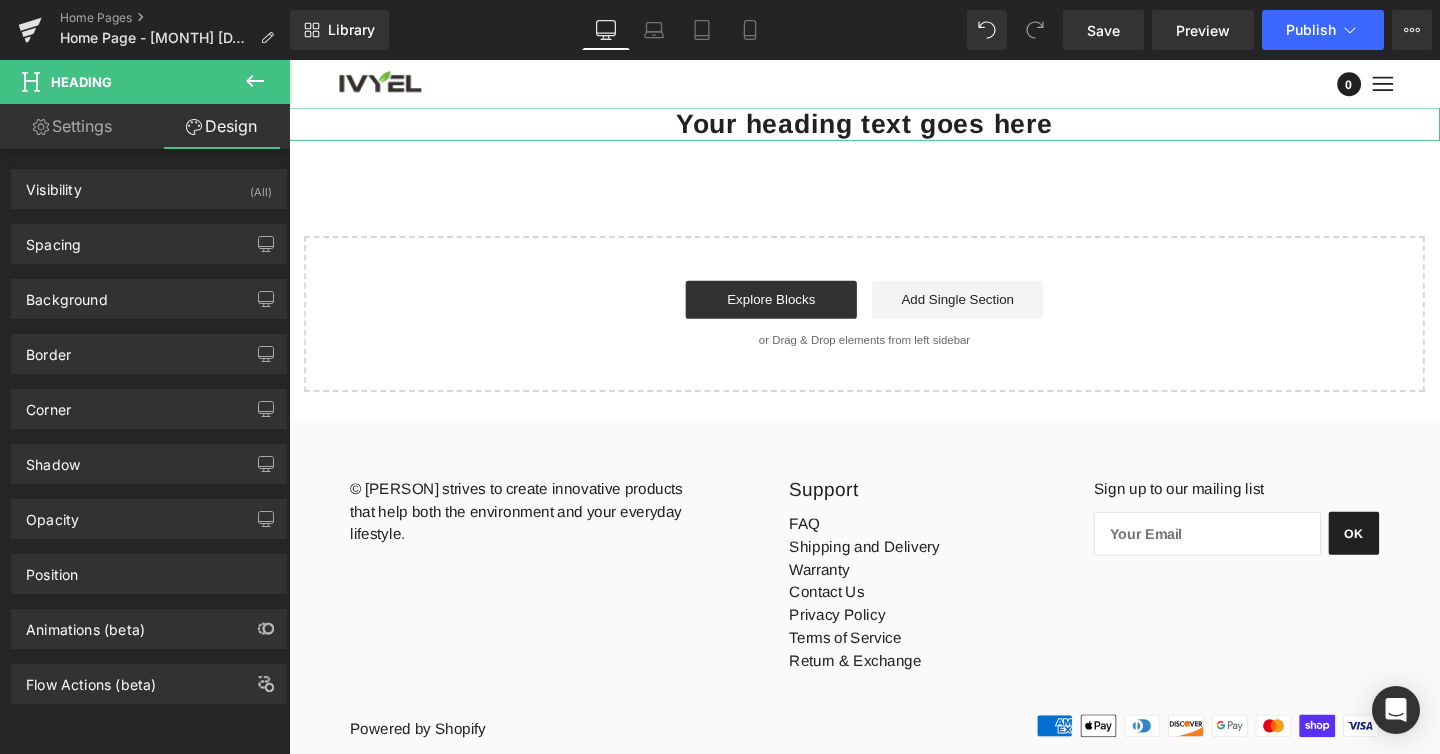 type on "100" 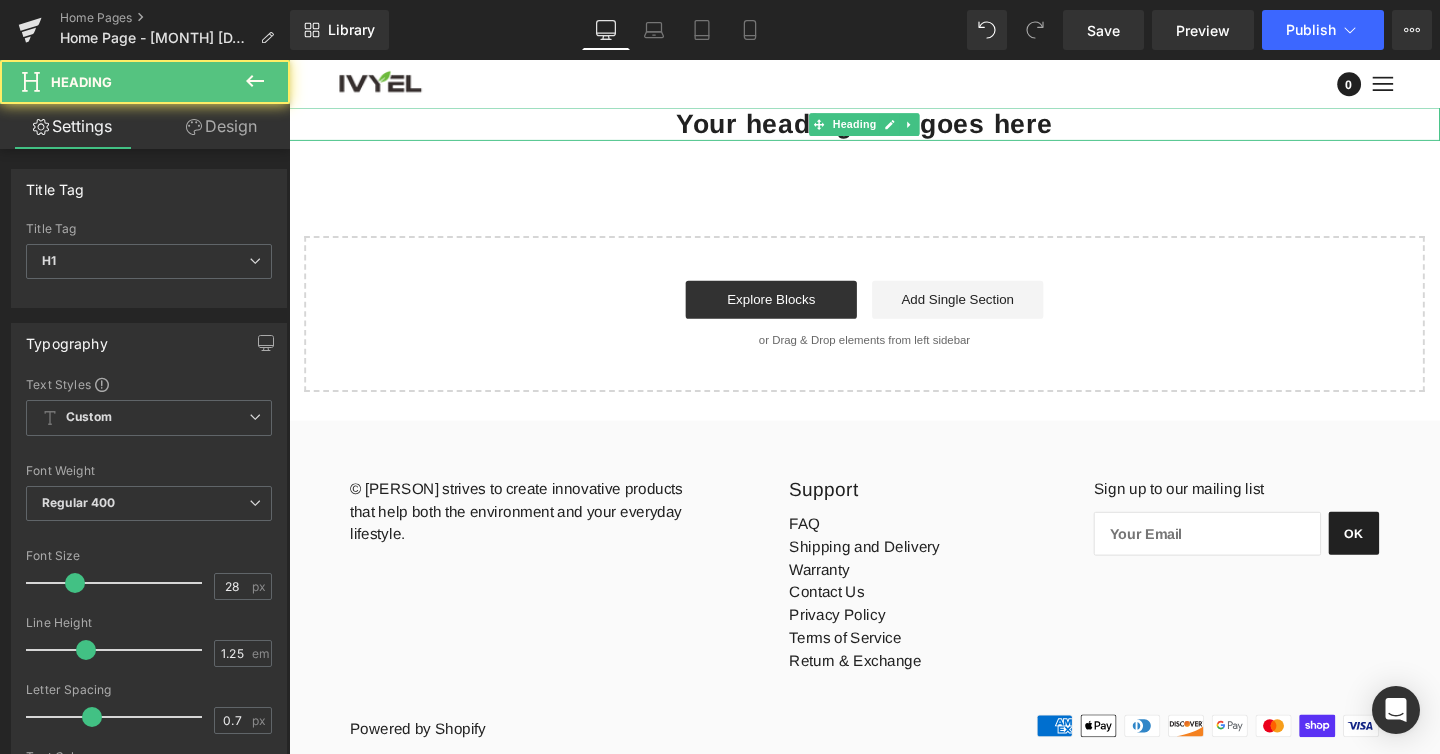 click on "Your heading text goes here" at bounding box center (894, 127) 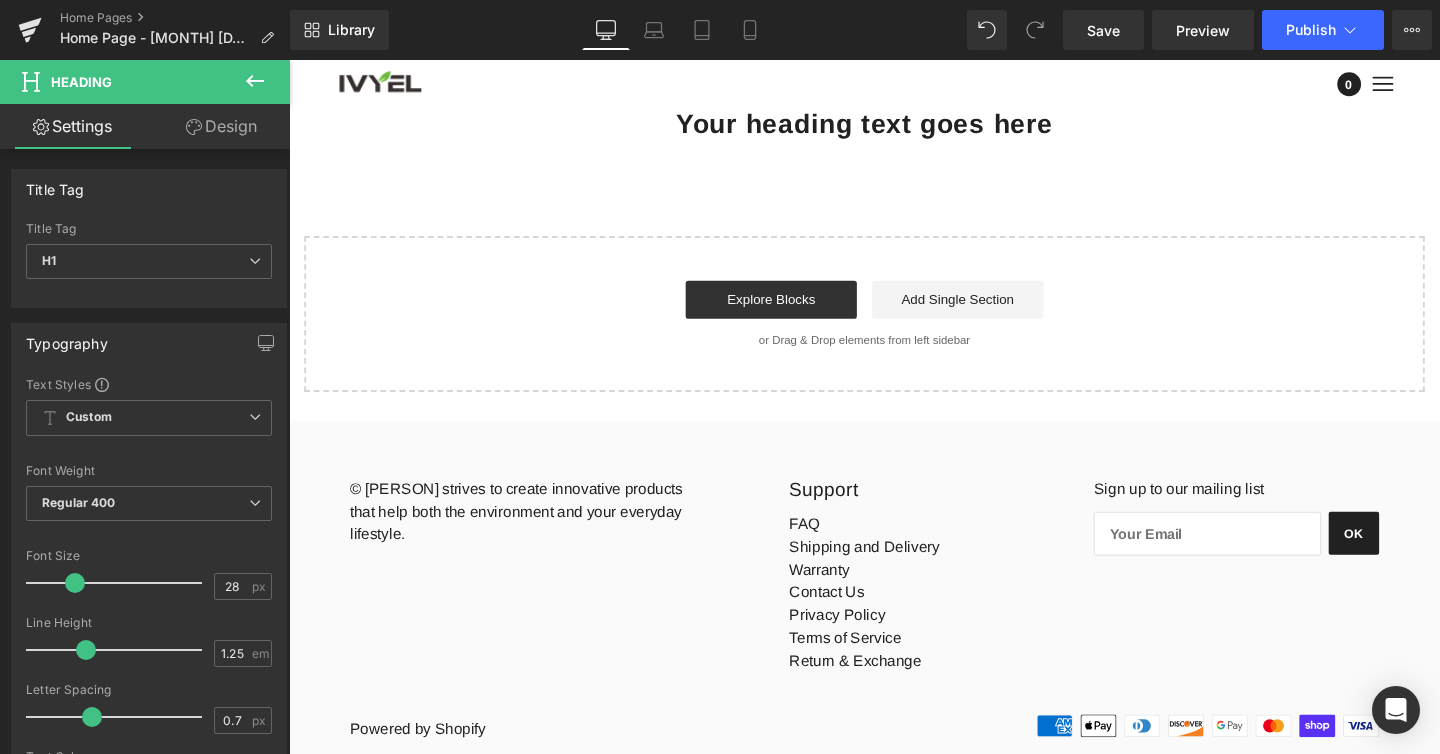 click 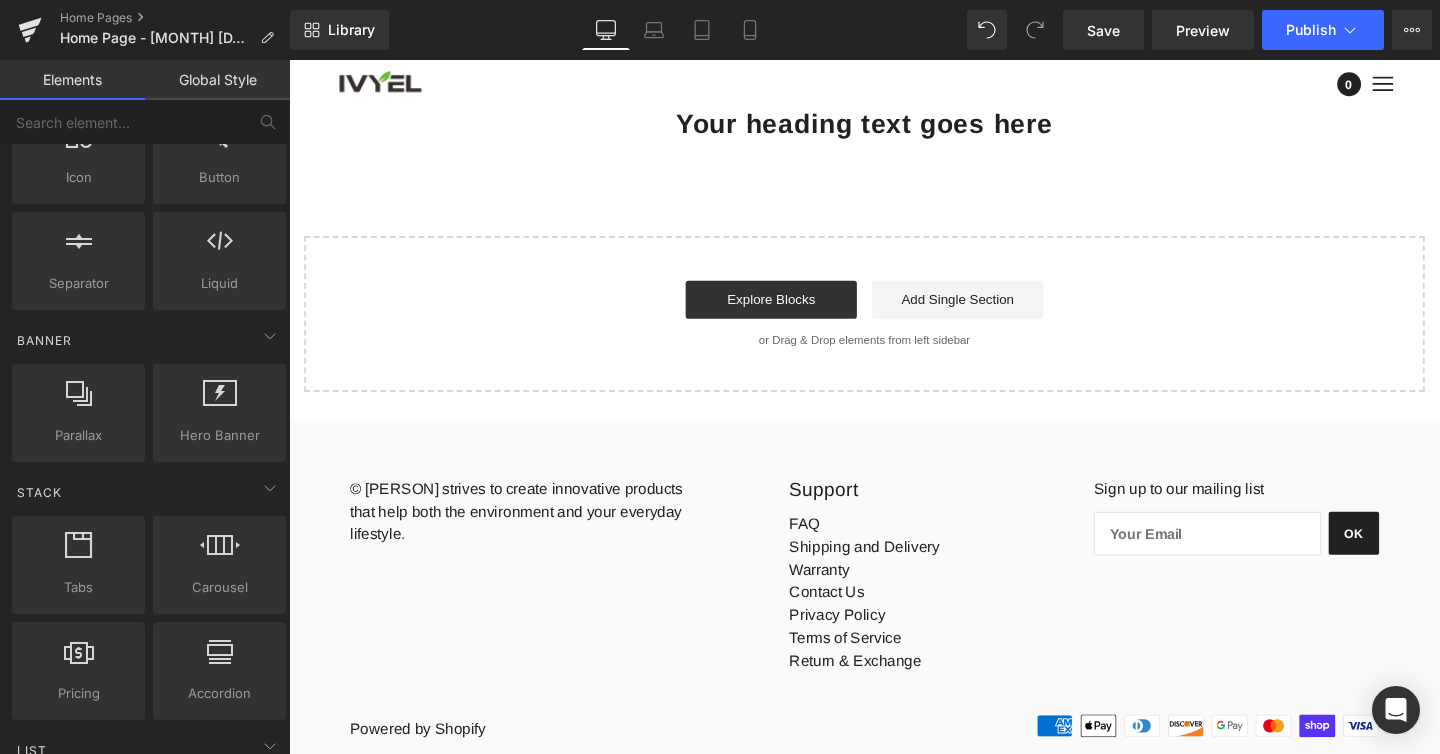scroll, scrollTop: 0, scrollLeft: 0, axis: both 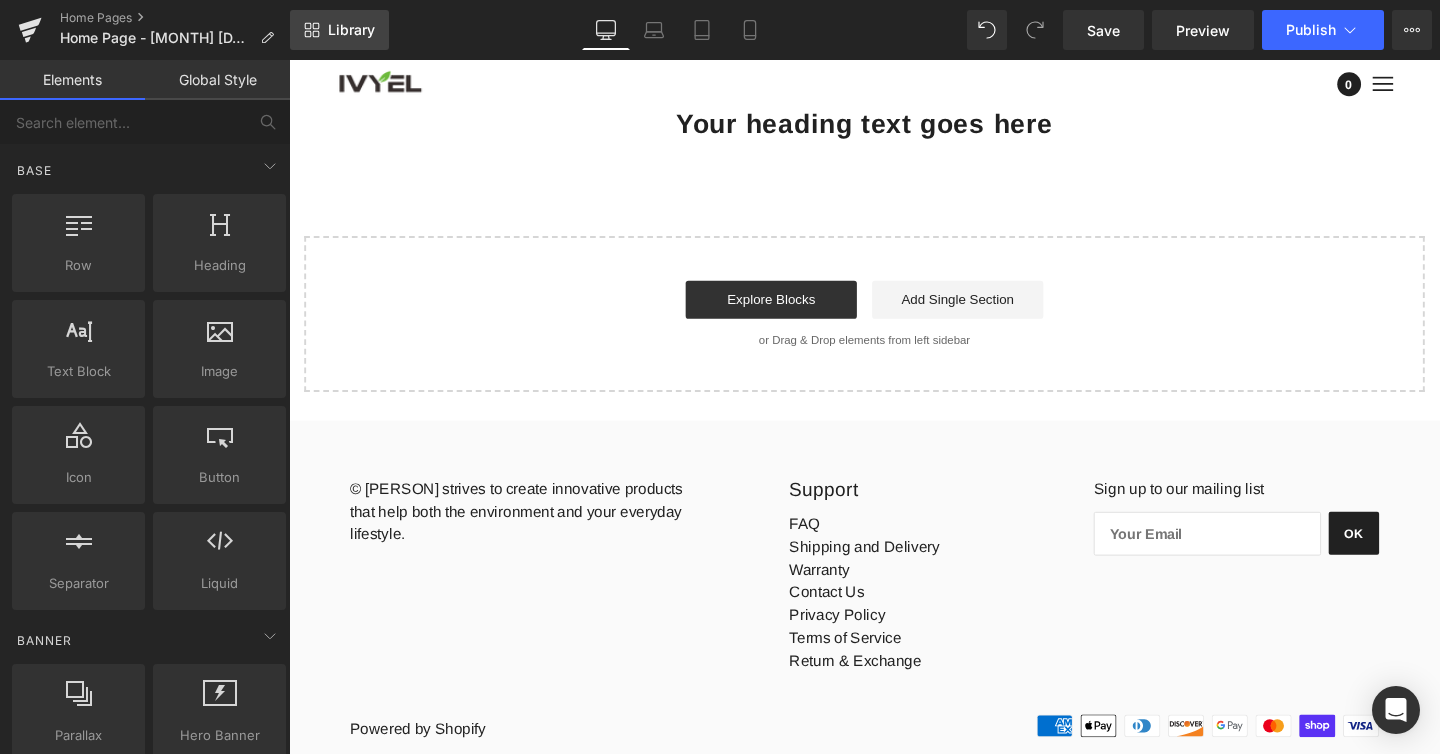 click on "Library" at bounding box center (351, 30) 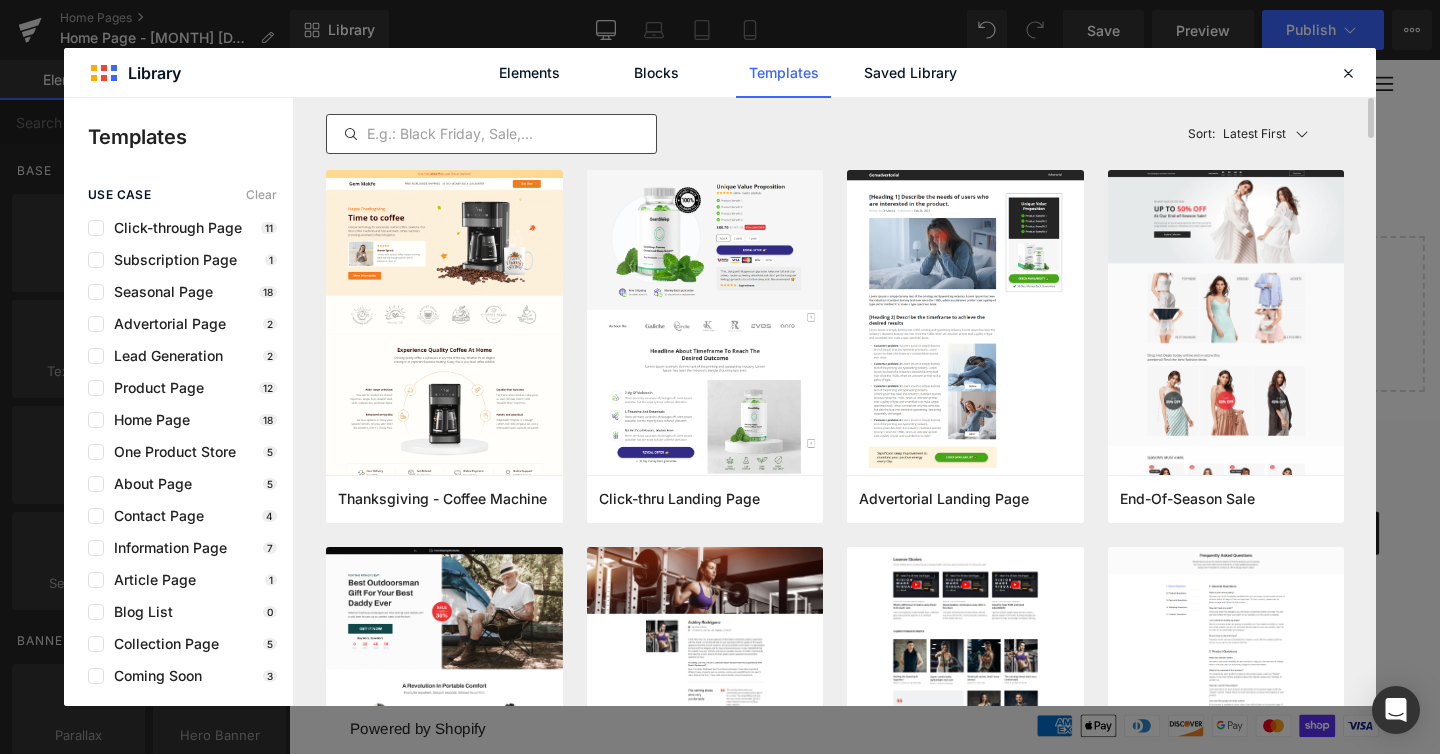 click at bounding box center (491, 134) 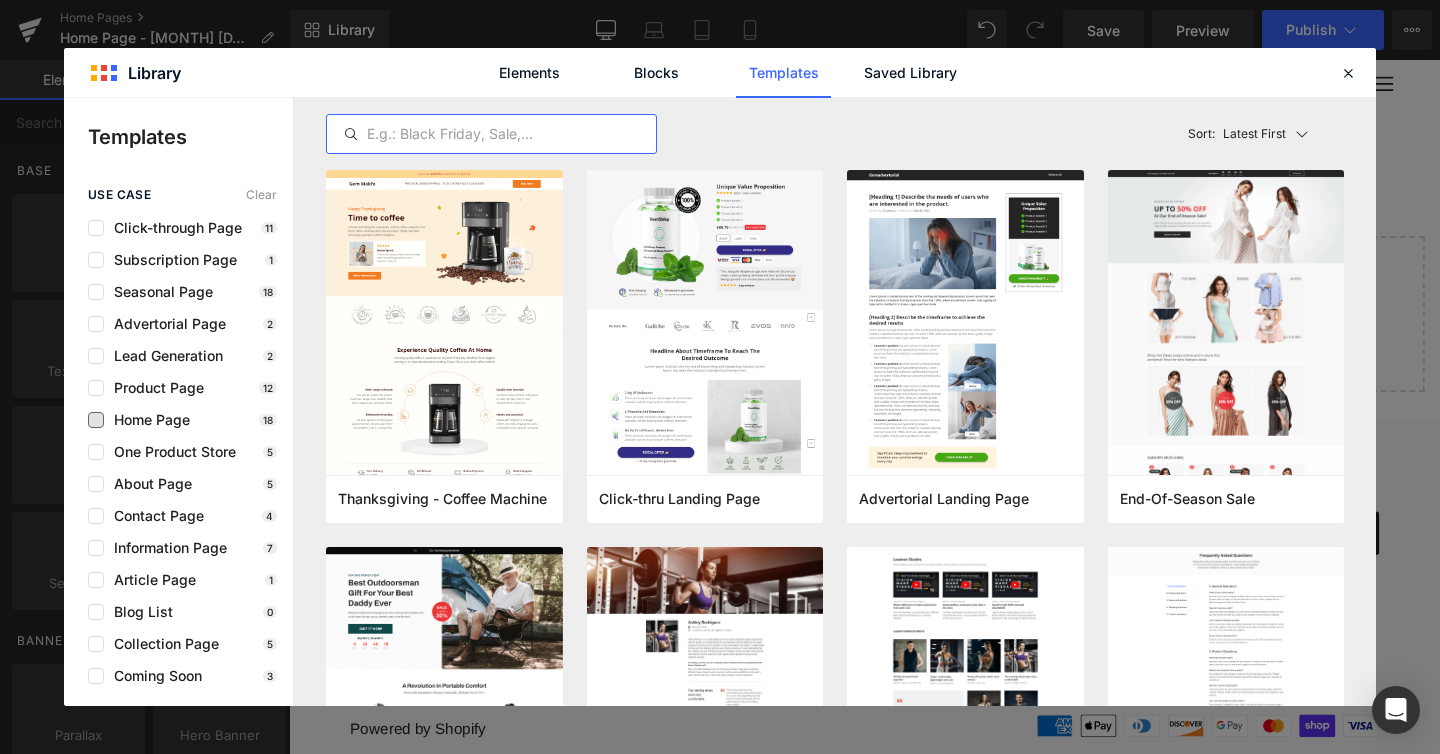 click on "Home Page" at bounding box center (147, 420) 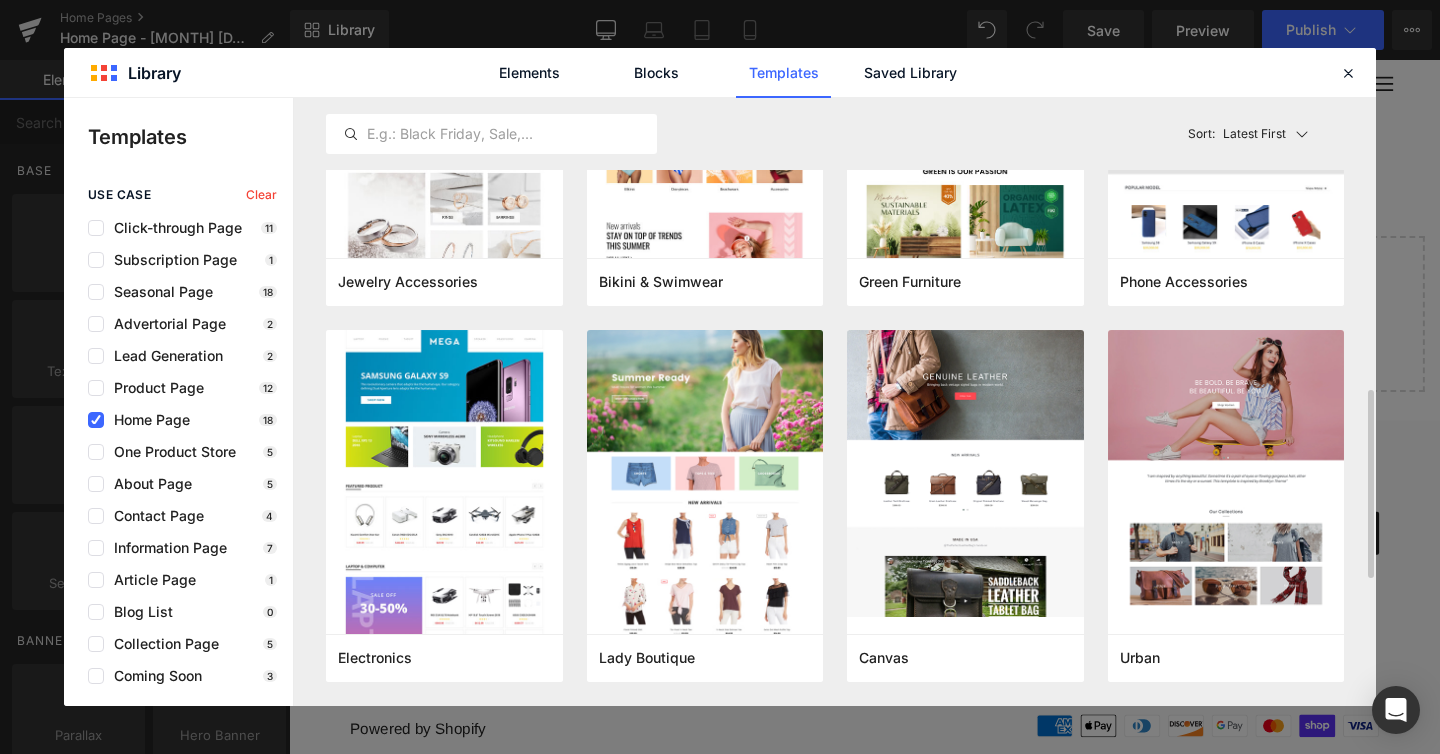 scroll, scrollTop: 953, scrollLeft: 0, axis: vertical 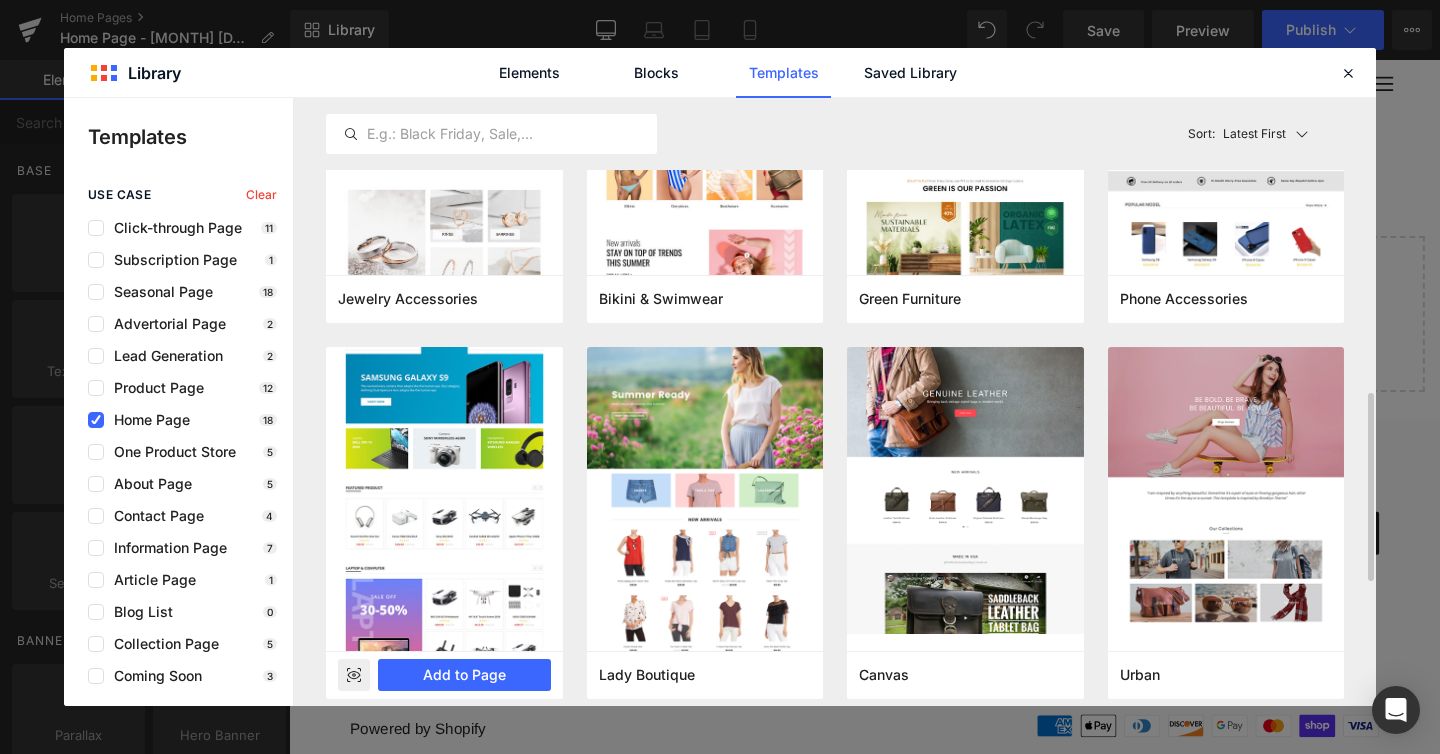 click 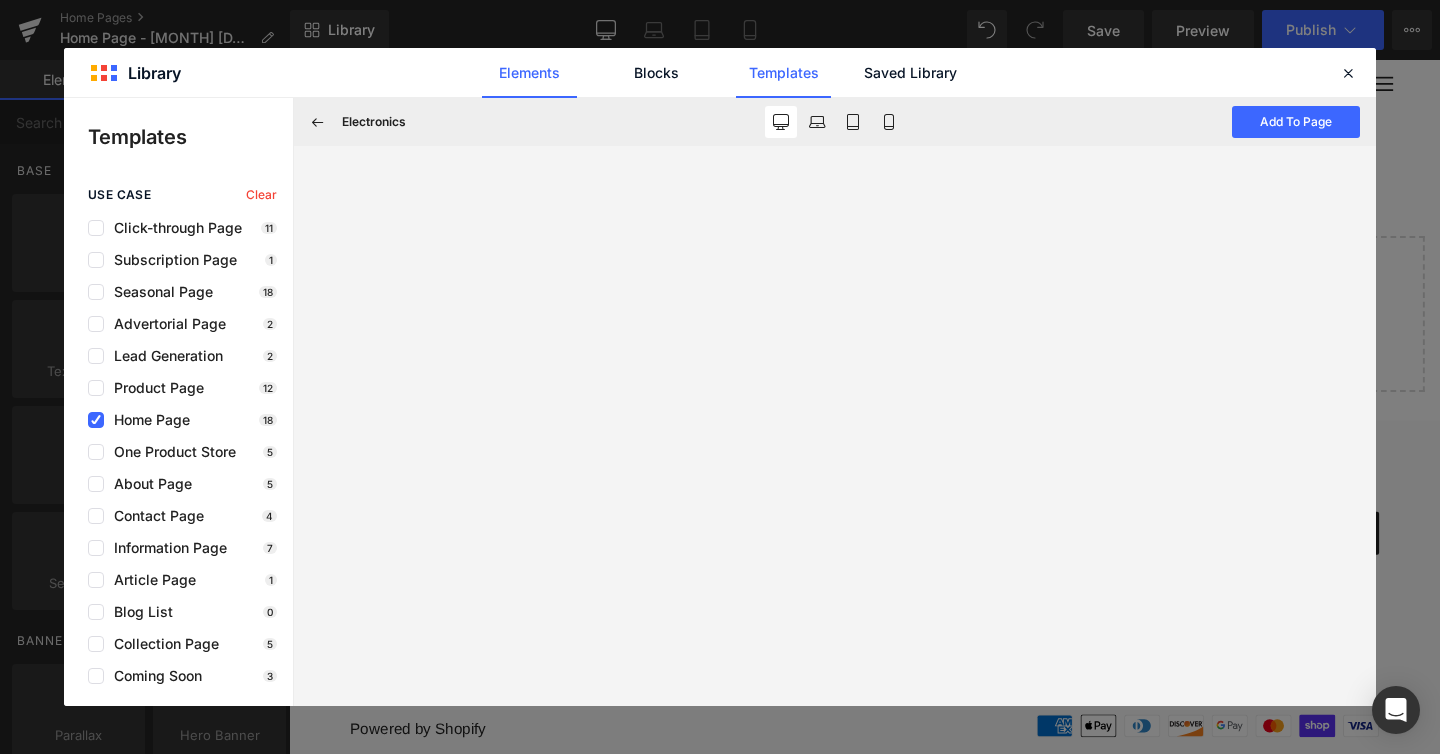 click on "Elements" 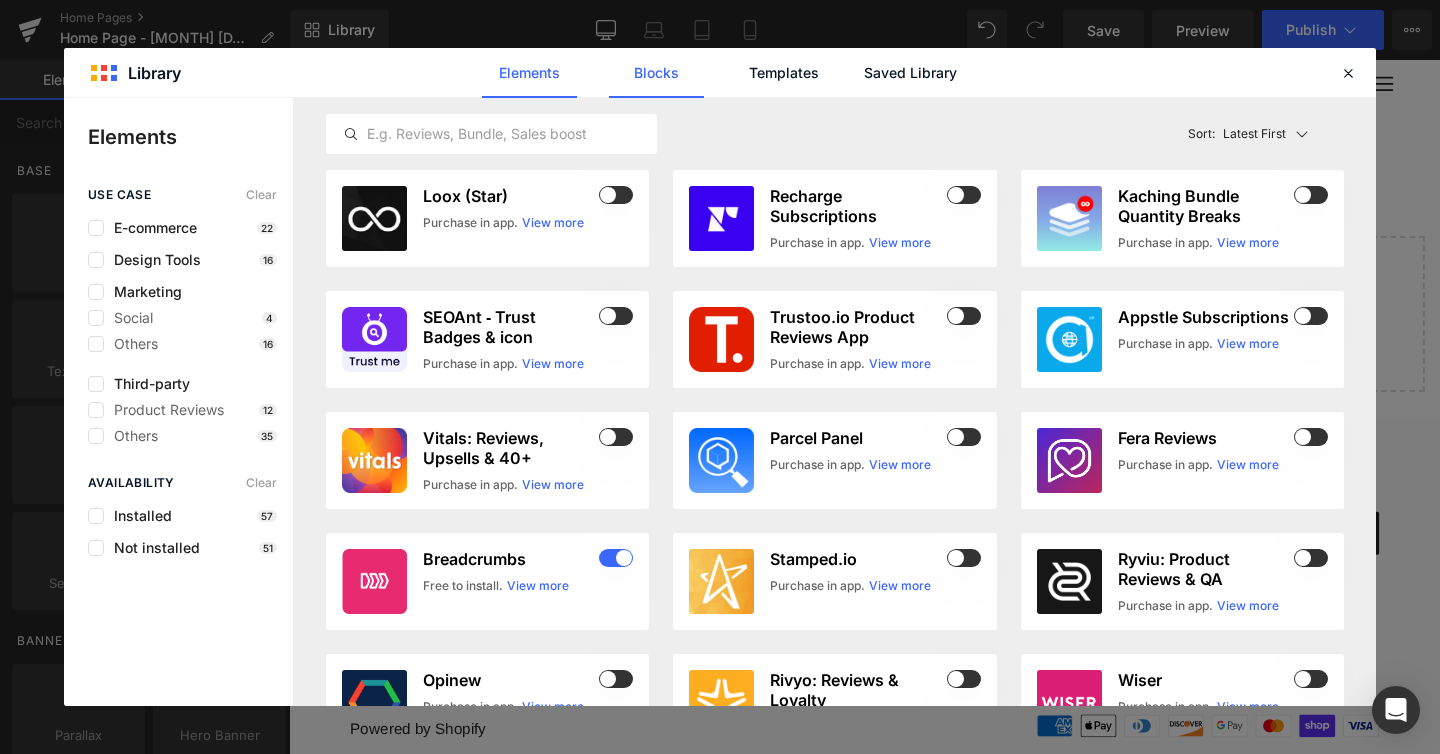 click on "Blocks" 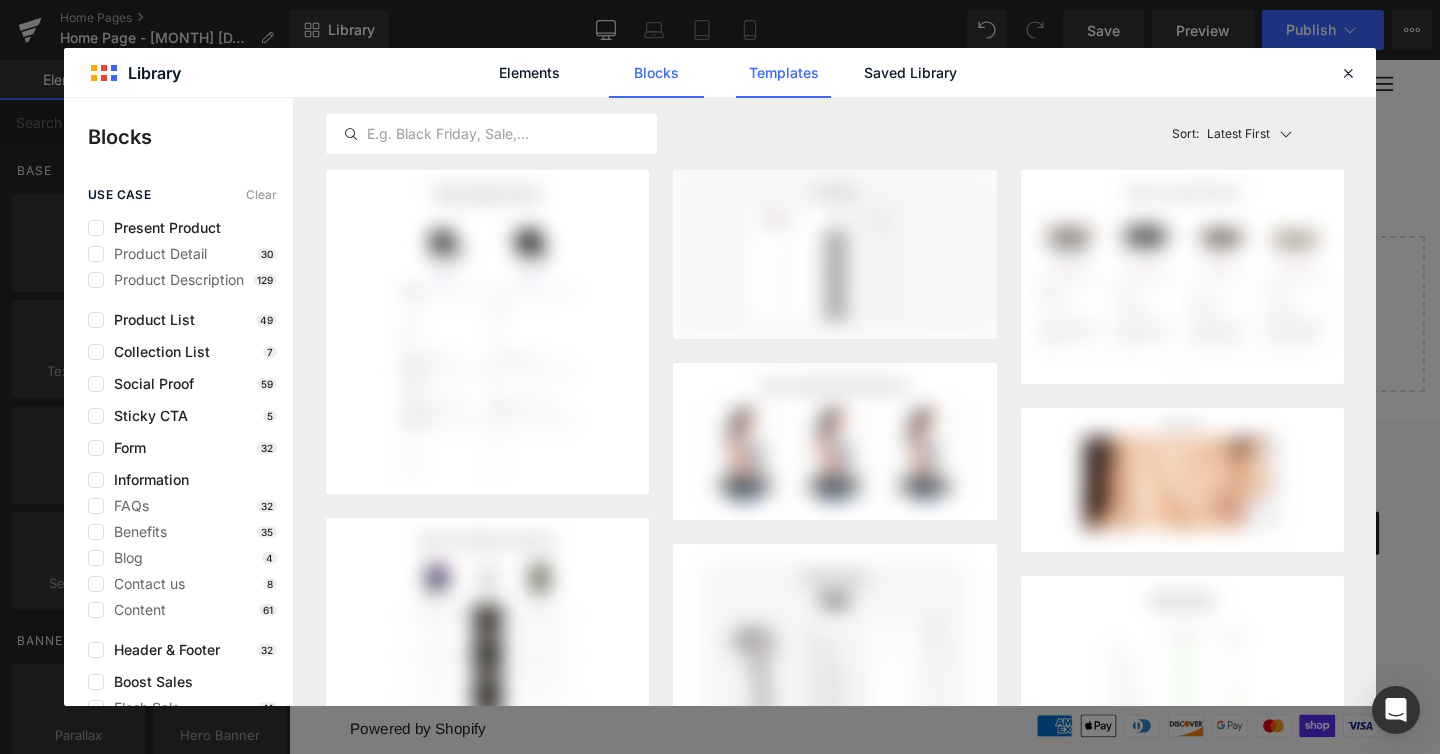click on "Templates" 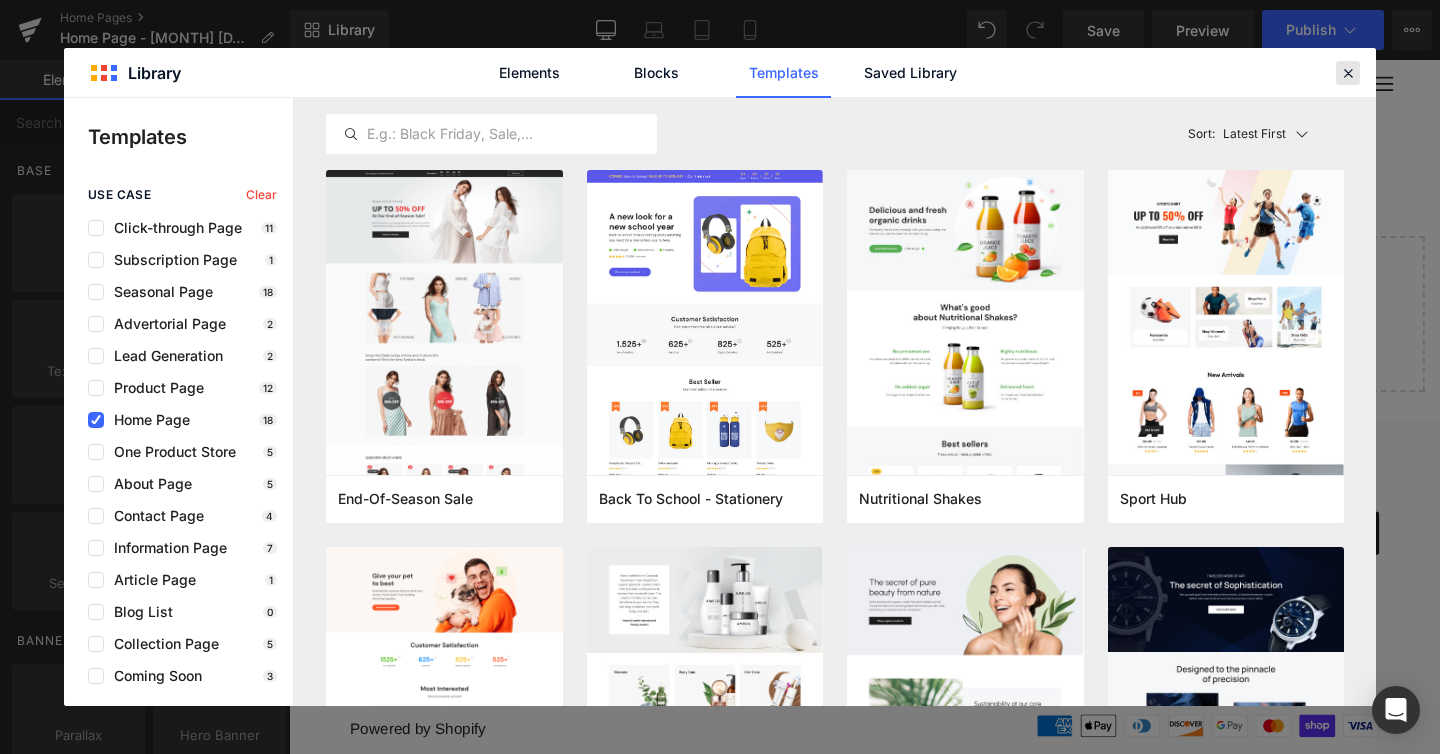 click at bounding box center (1348, 73) 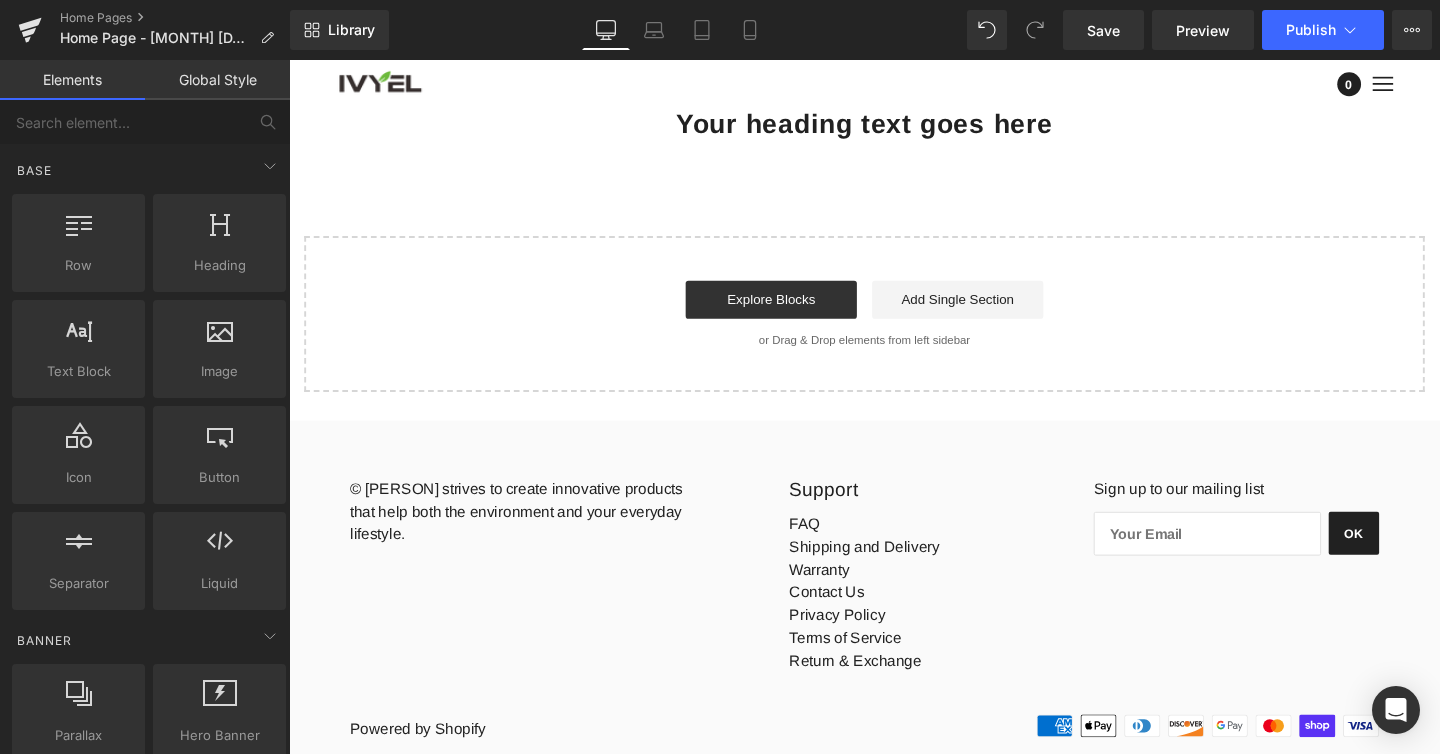 click on "Home
Our Story
Shop
Alkaline Water Ionizer
PL-MAX
PL  DL" at bounding box center (894, 85) 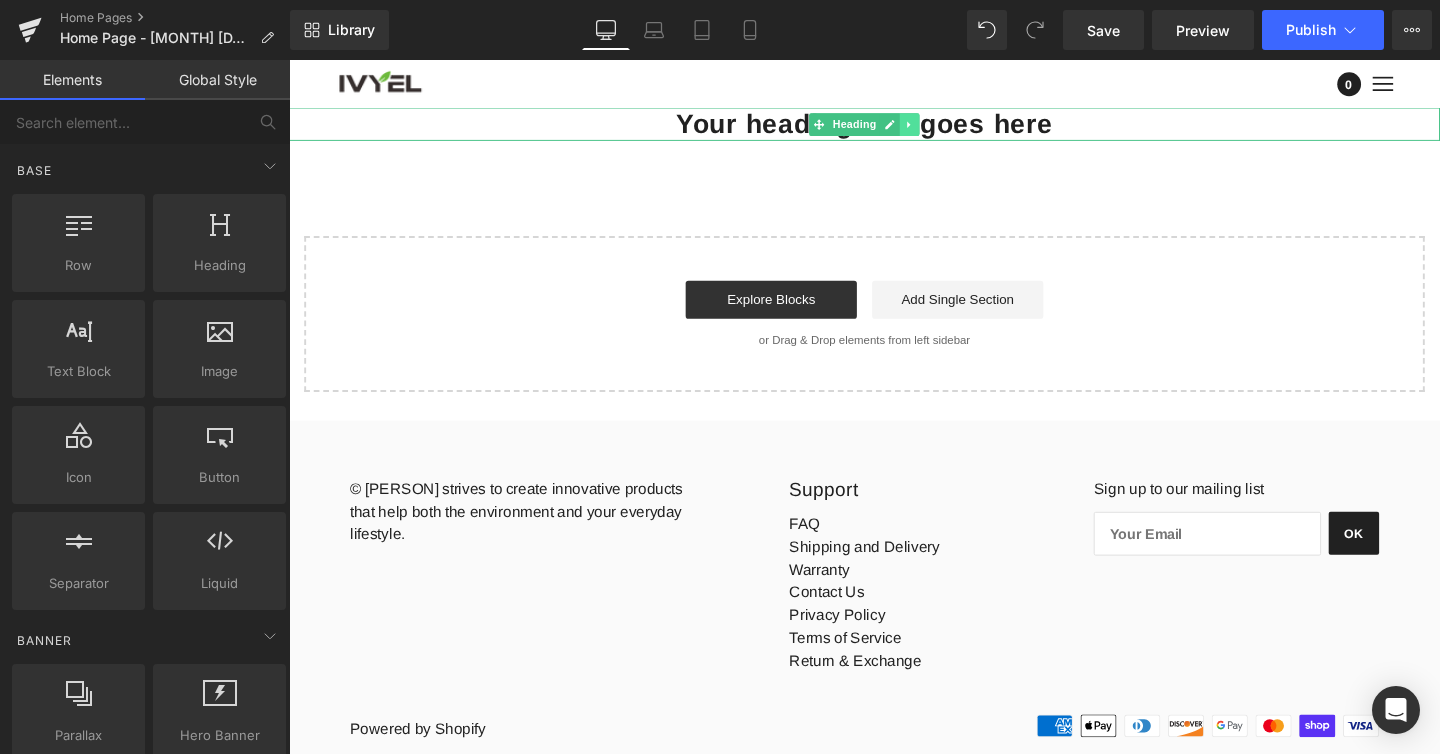 click at bounding box center [941, 128] 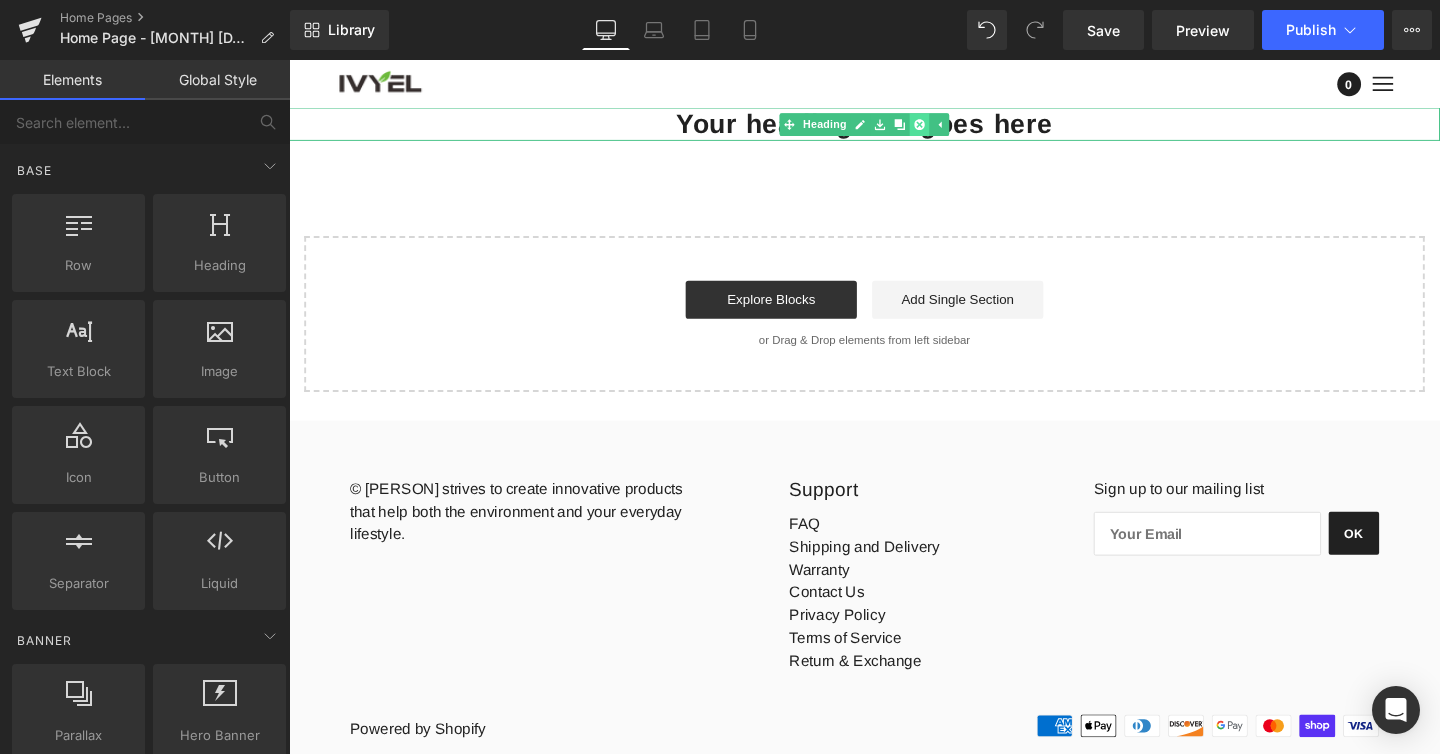 click at bounding box center [952, 128] 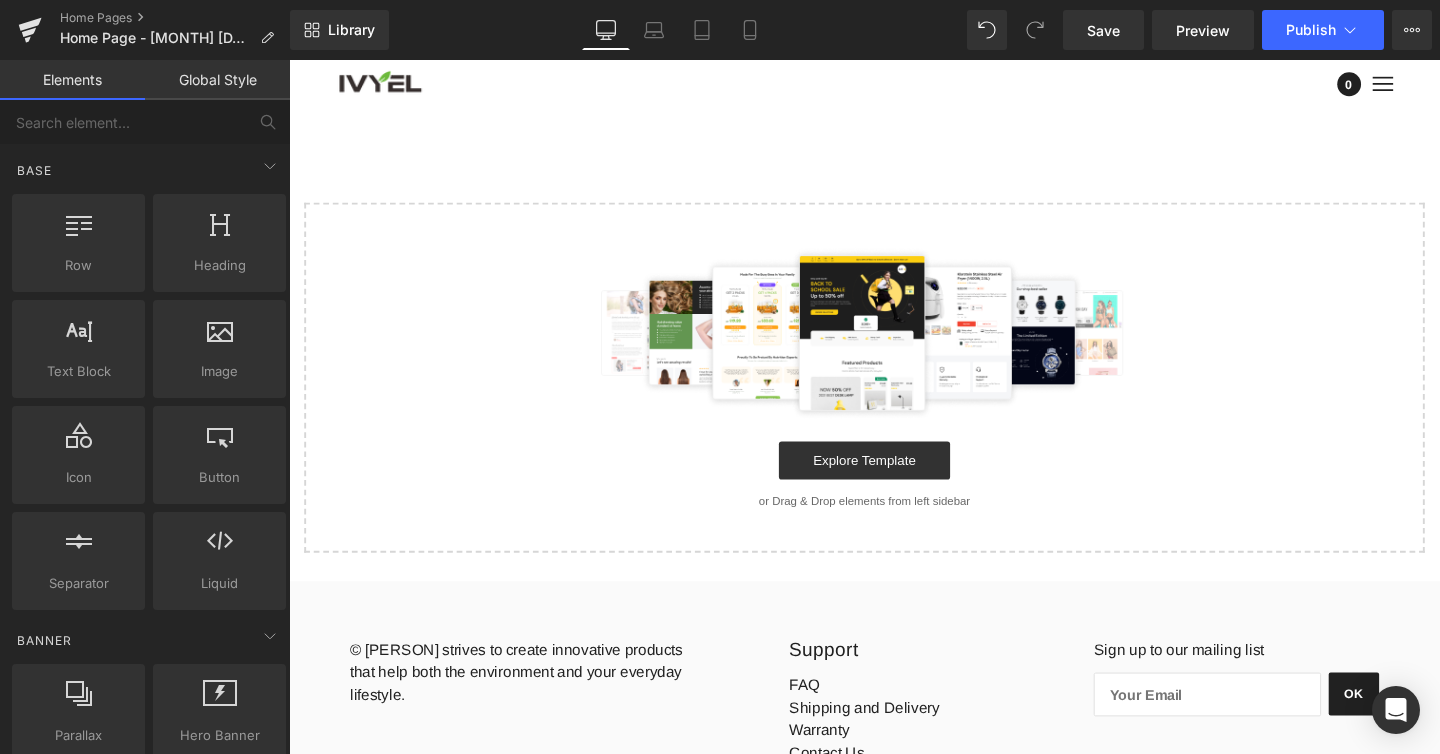 click on "Select your layout" at bounding box center [894, 344] 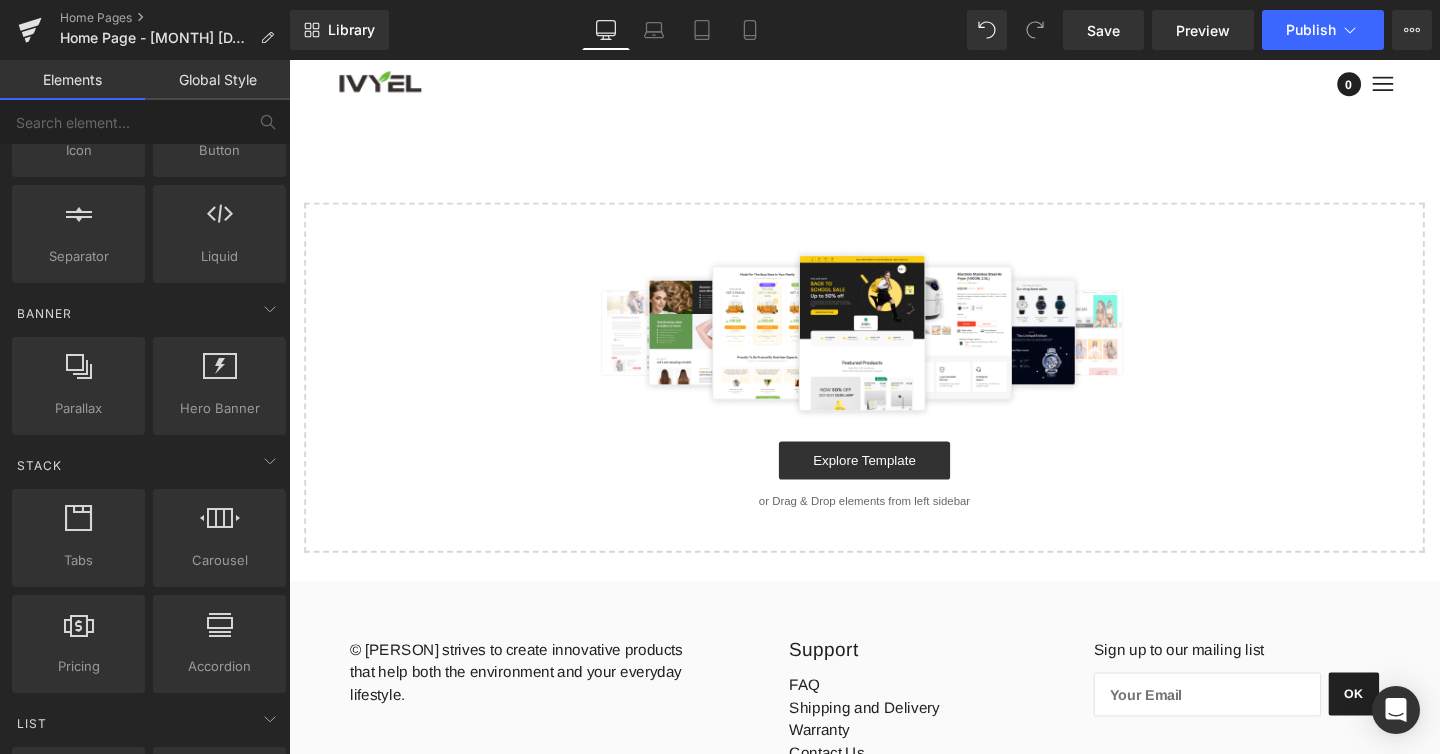 scroll, scrollTop: 336, scrollLeft: 0, axis: vertical 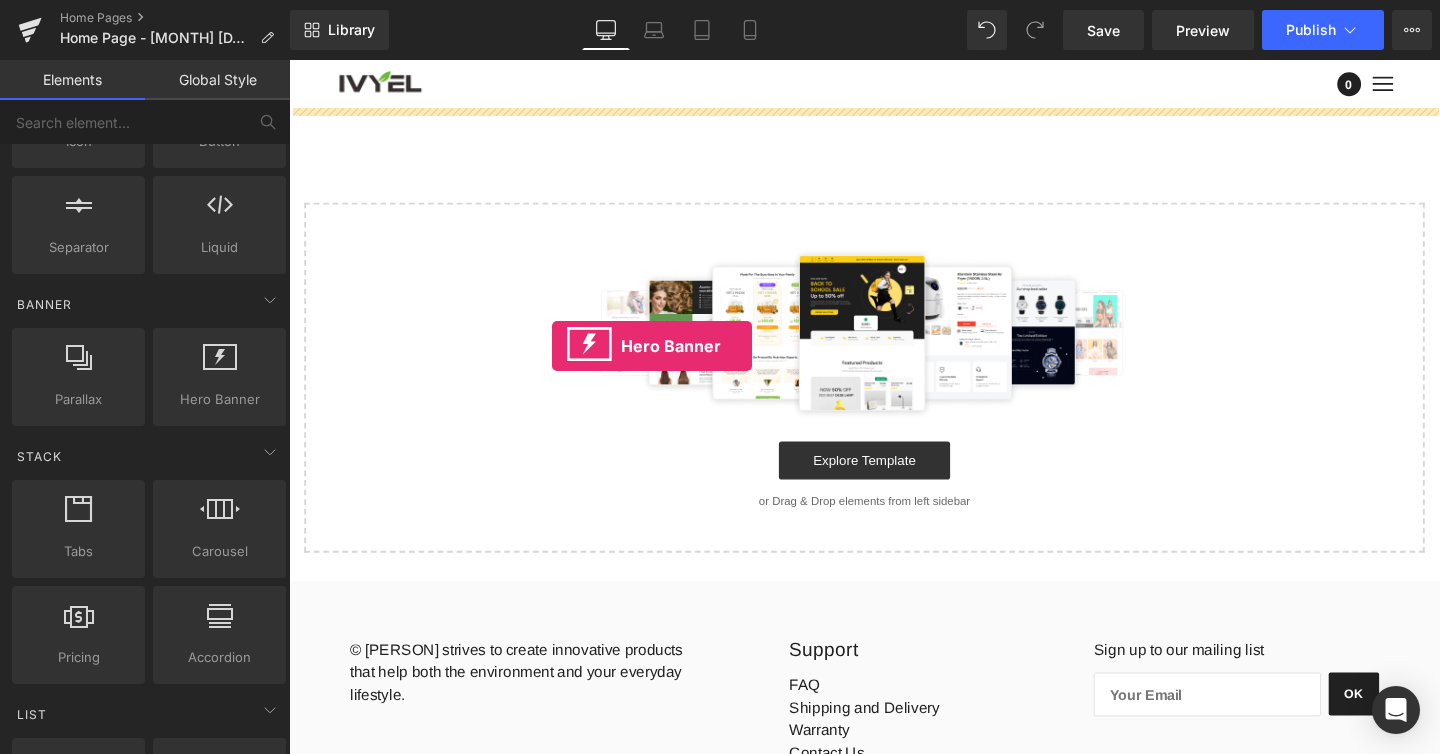 drag, startPoint x: 554, startPoint y: 466, endPoint x: 581, endPoint y: 358, distance: 111.32385 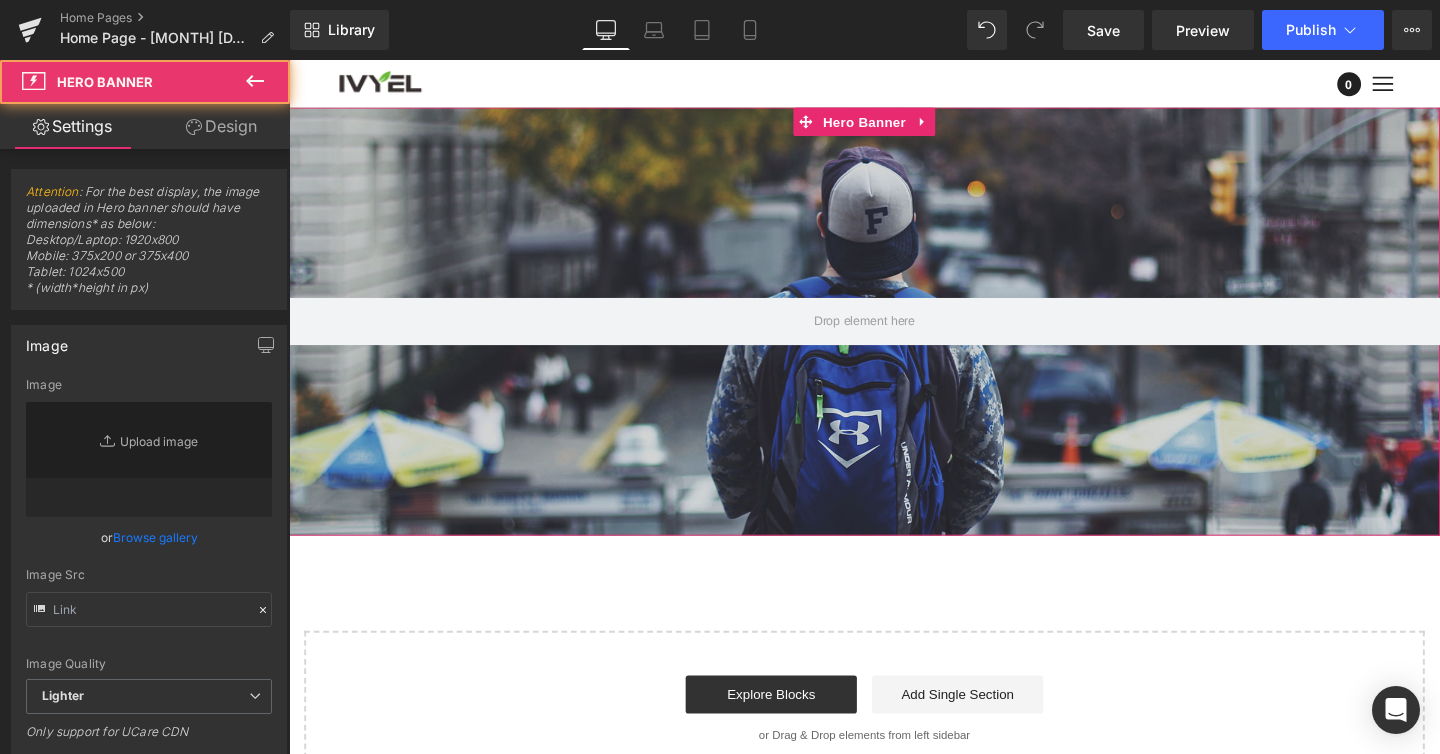 type on "https://d1um8515vdn9kb.cloudfront.net/images/hero.jpg" 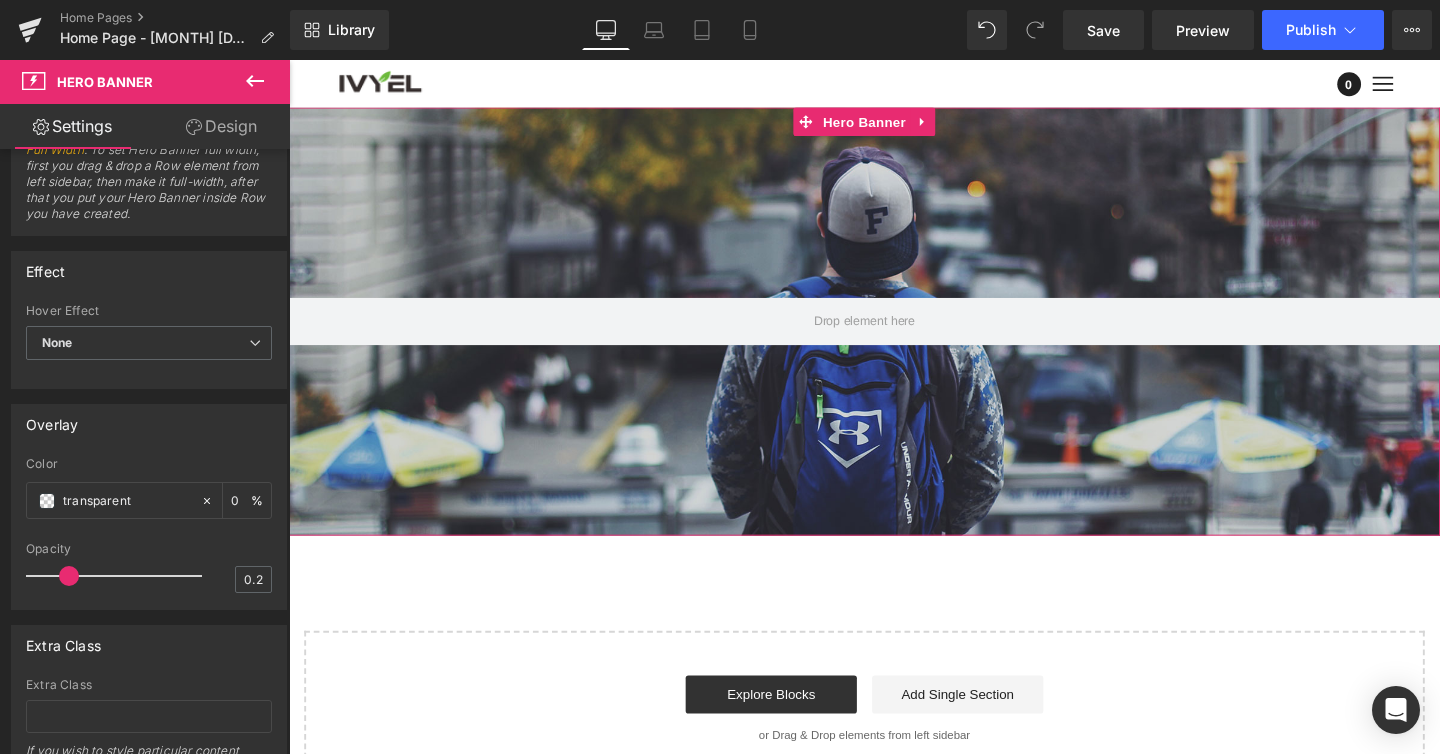 scroll, scrollTop: 1240, scrollLeft: 0, axis: vertical 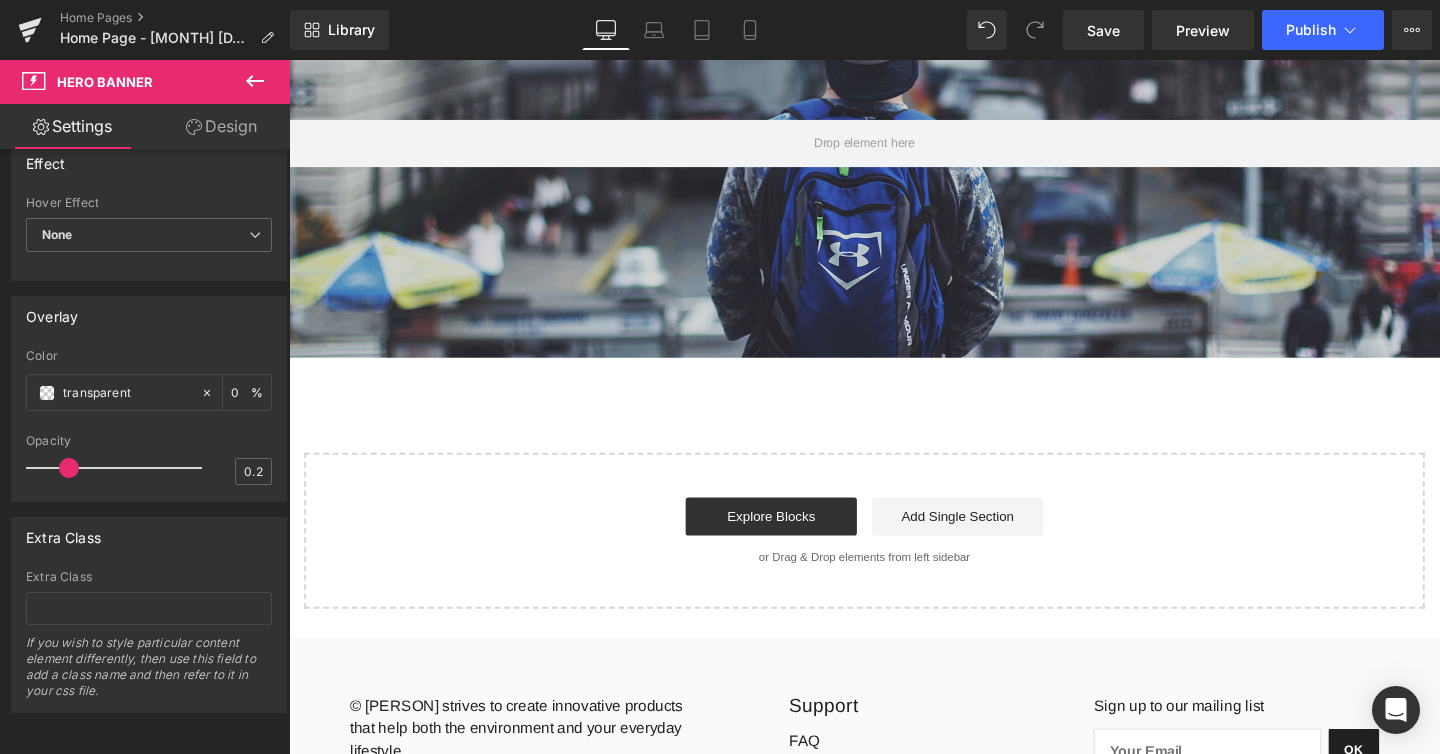 click 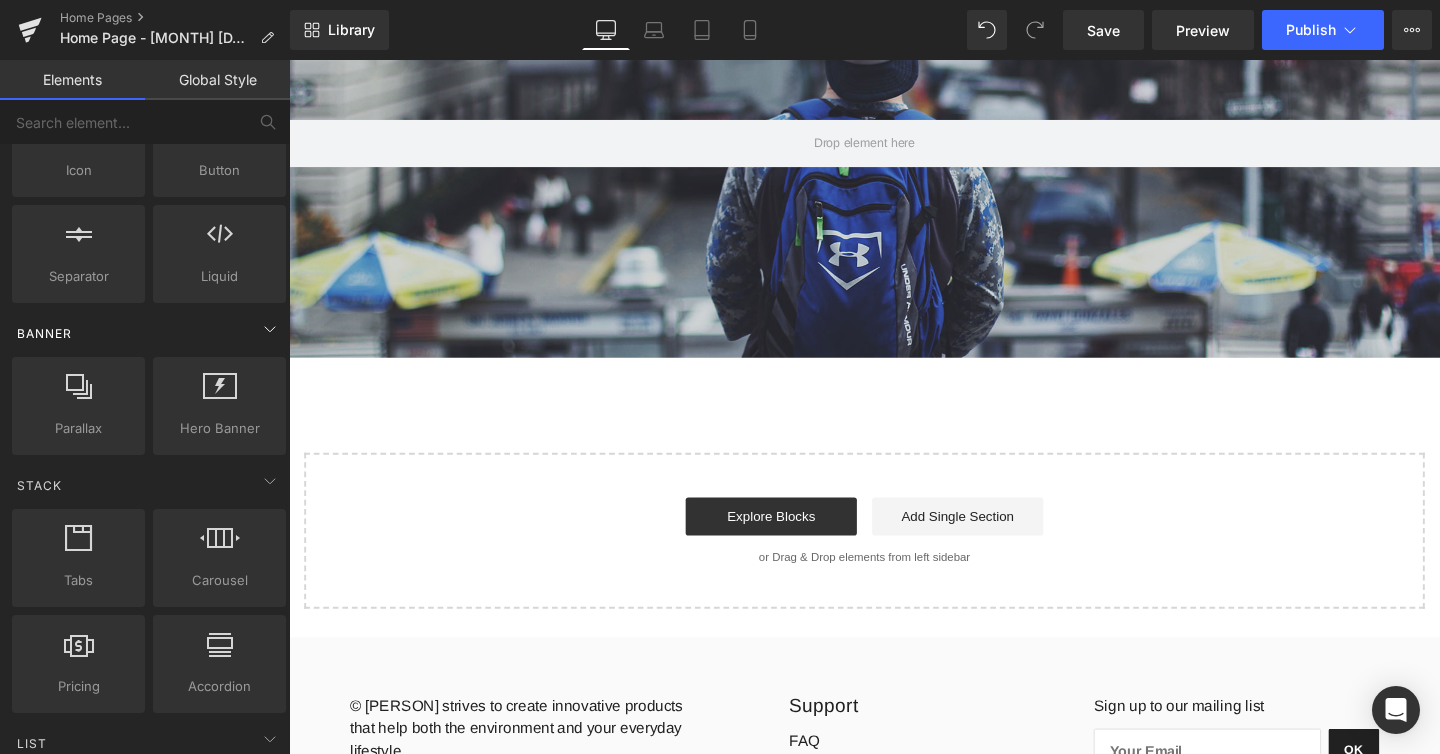 scroll, scrollTop: 360, scrollLeft: 0, axis: vertical 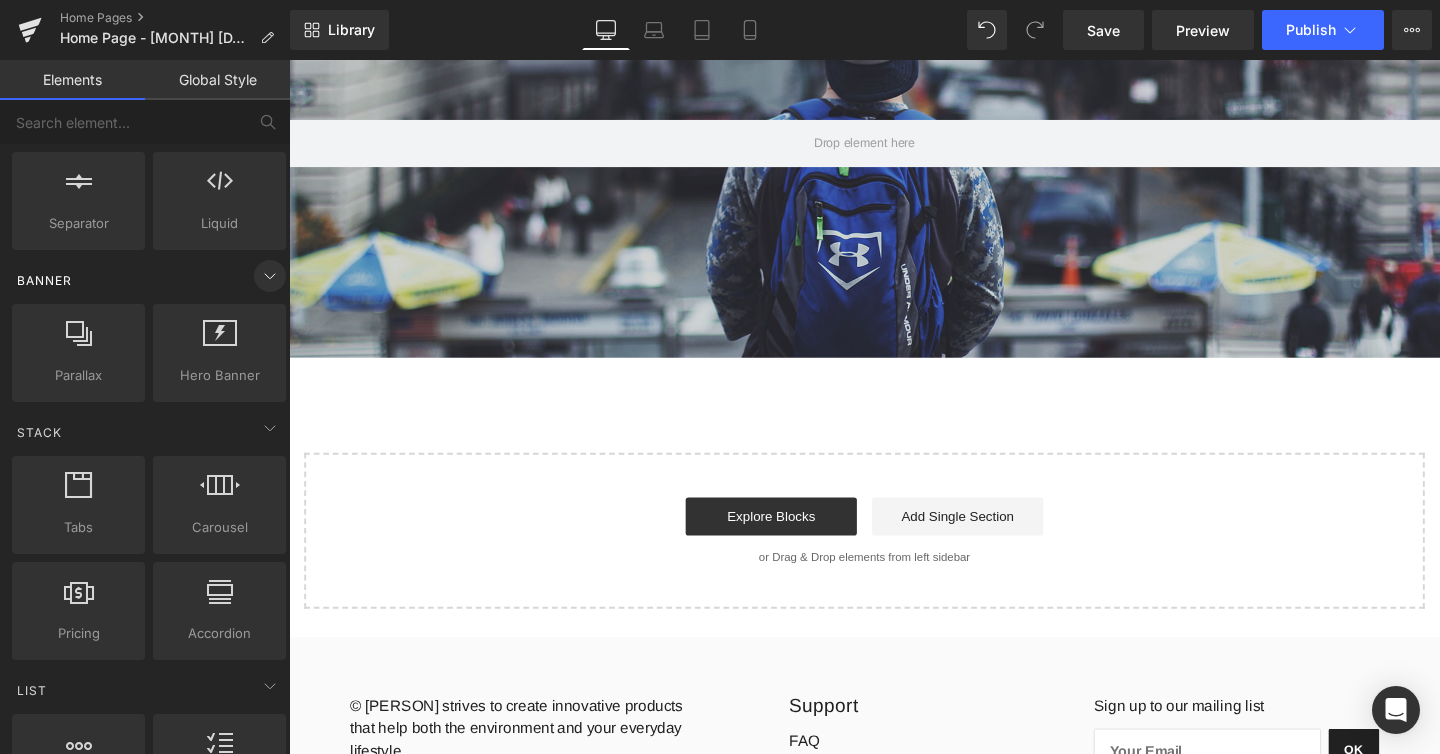 click 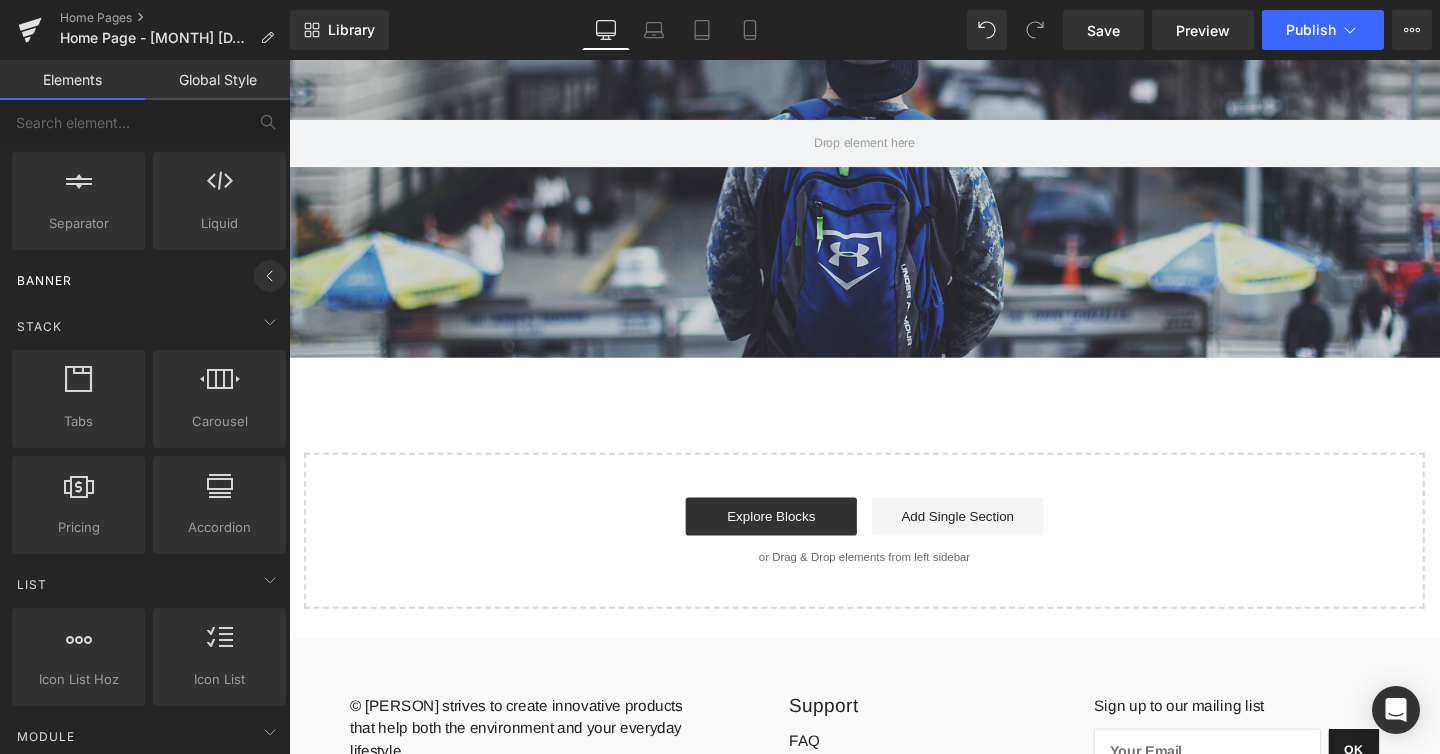 click 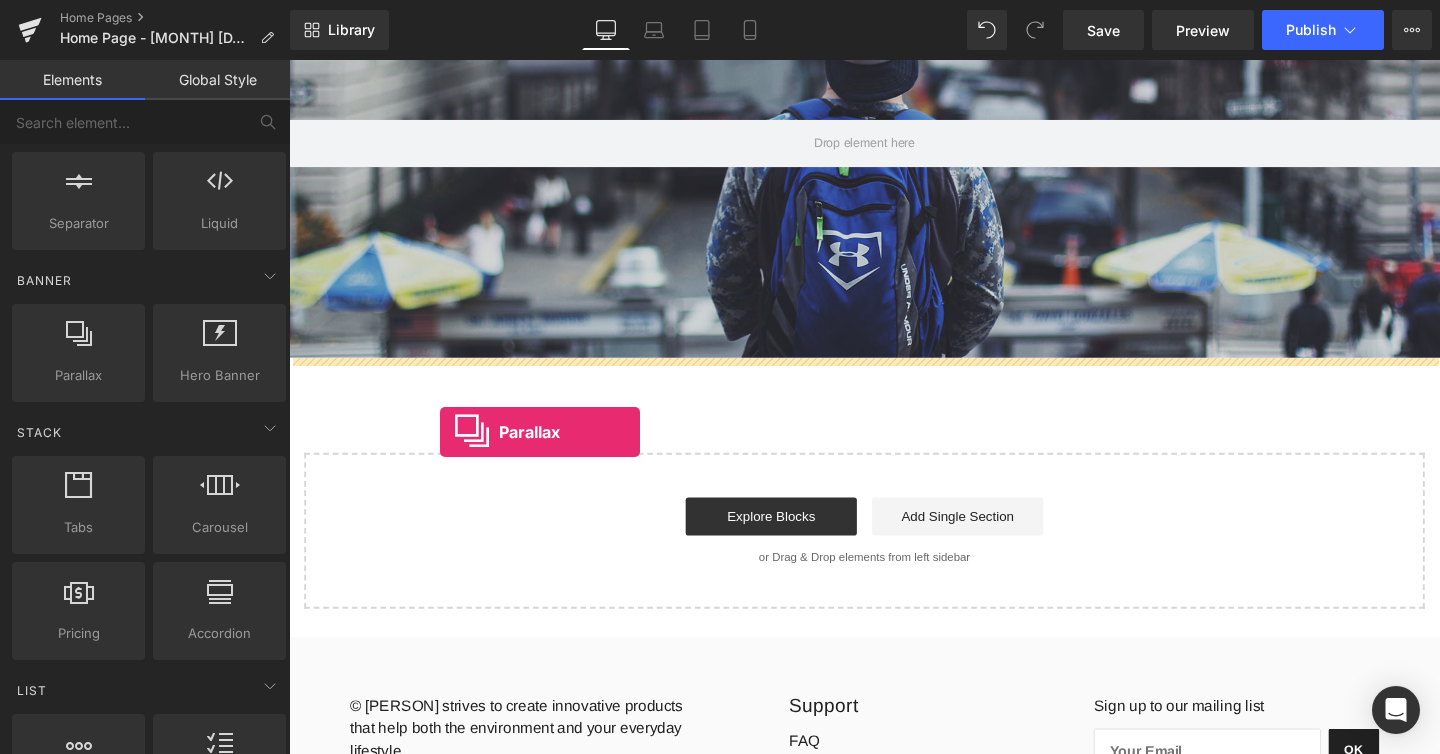 drag, startPoint x: 380, startPoint y: 437, endPoint x: 448, endPoint y: 451, distance: 69.426216 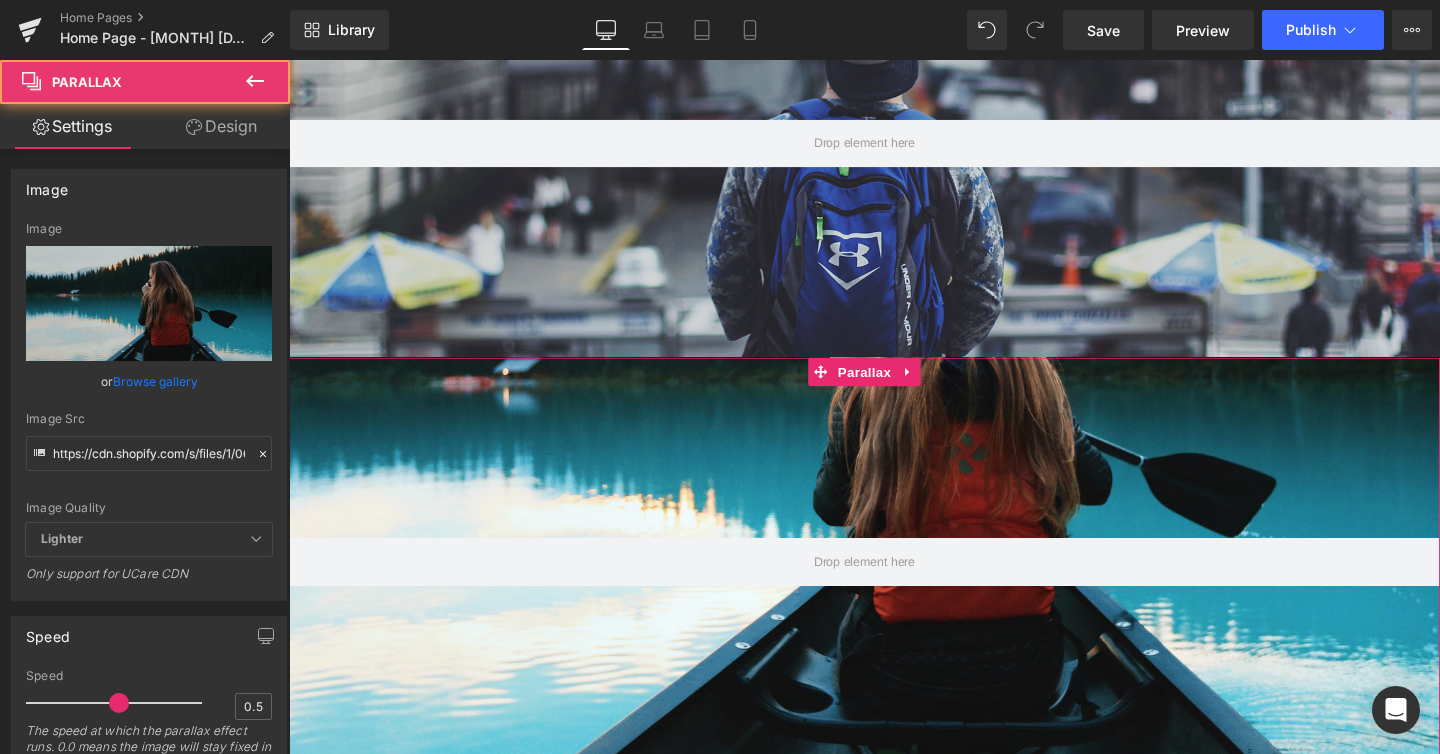 scroll, scrollTop: 10, scrollLeft: 10, axis: both 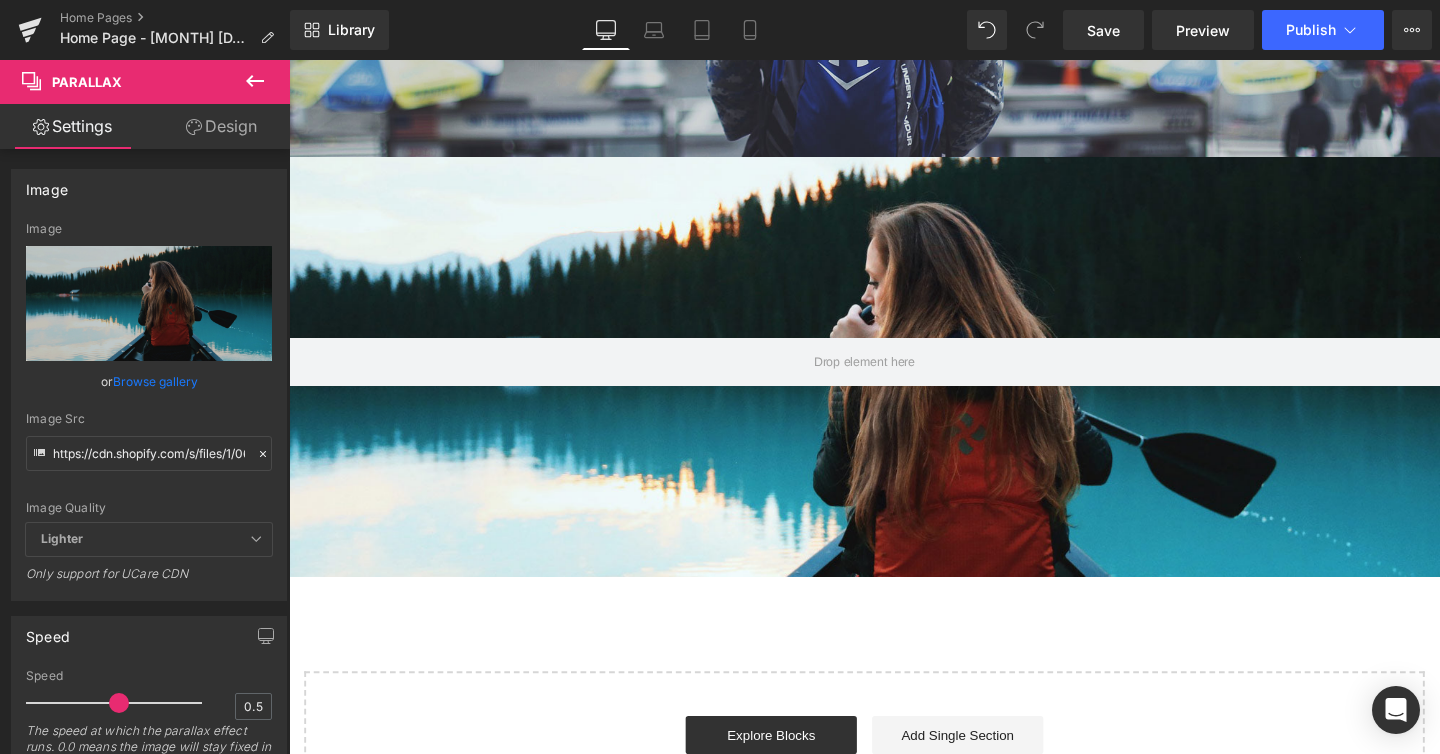 click at bounding box center [894, 420] 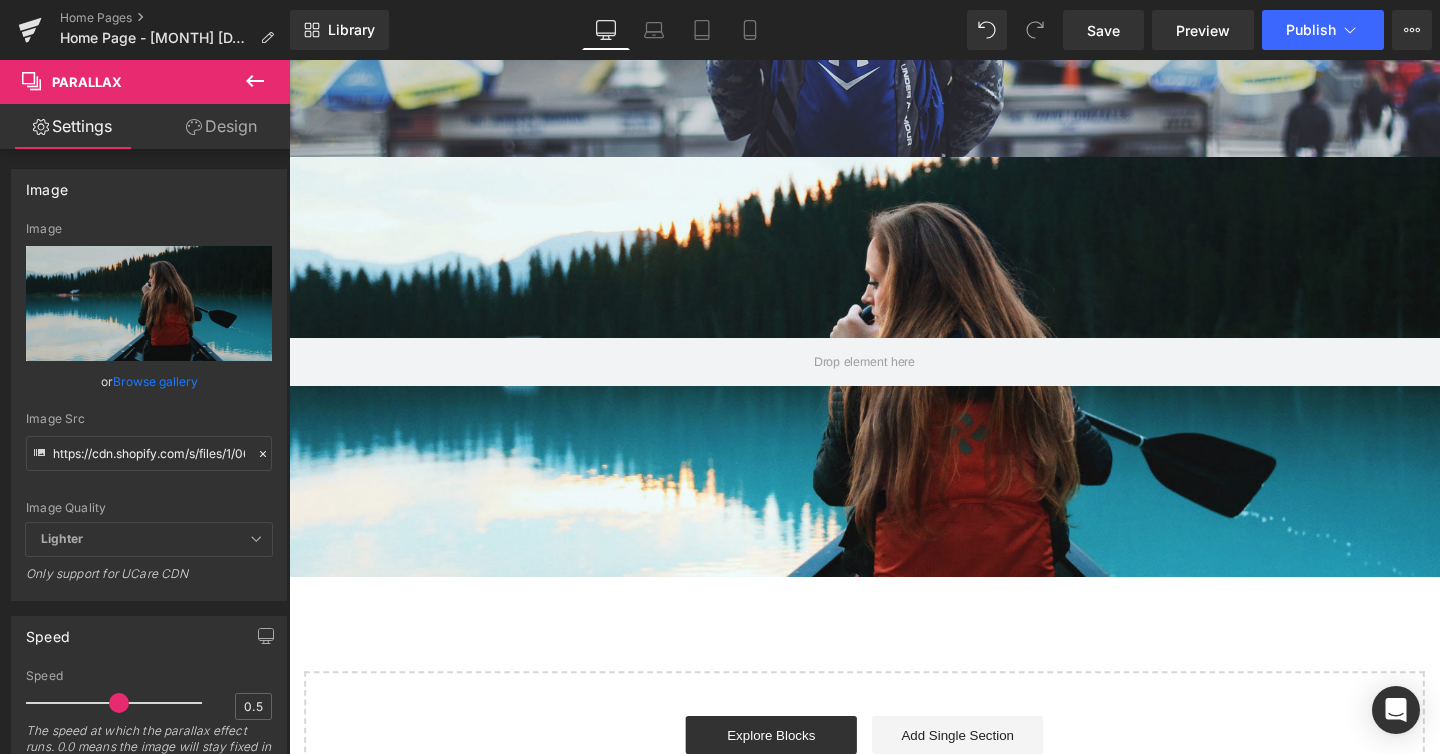 click on "190px" at bounding box center (289, 60) 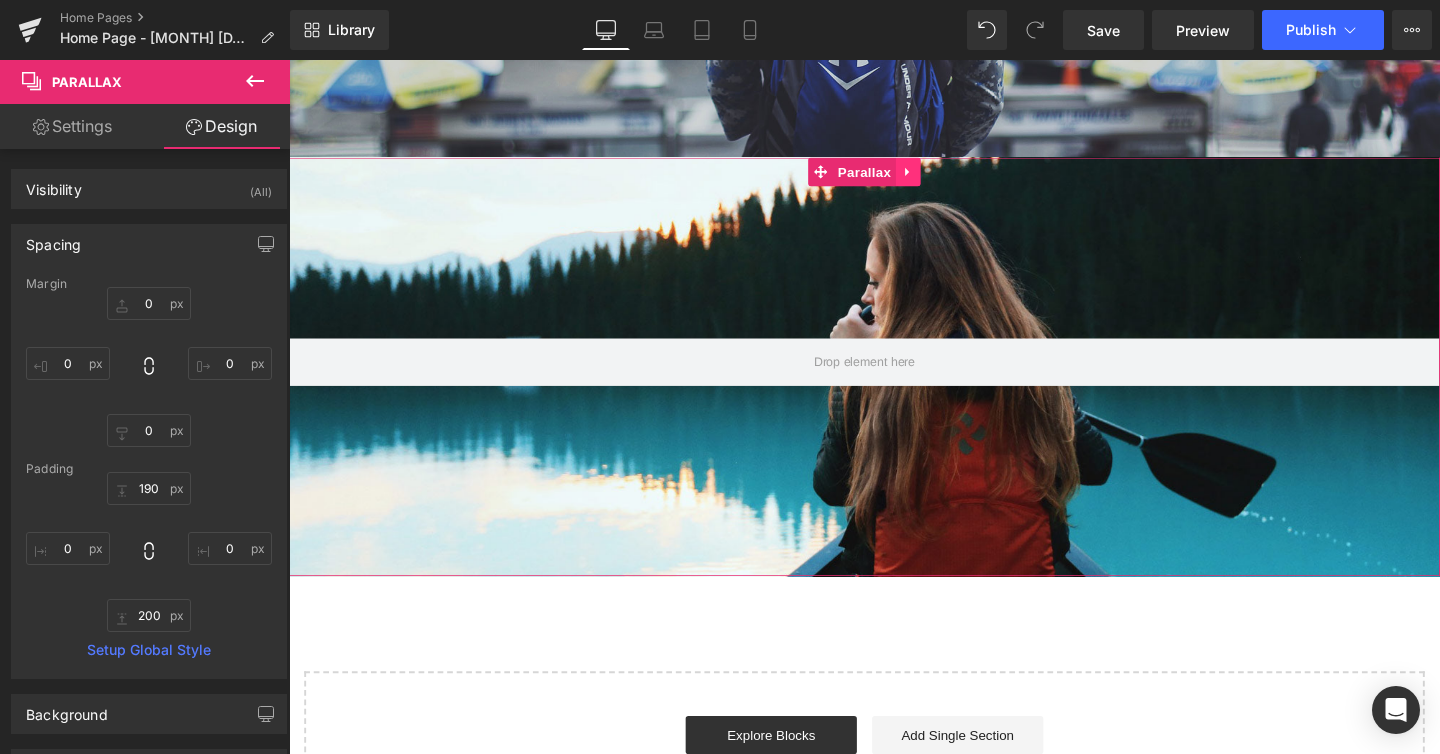 click at bounding box center (940, 178) 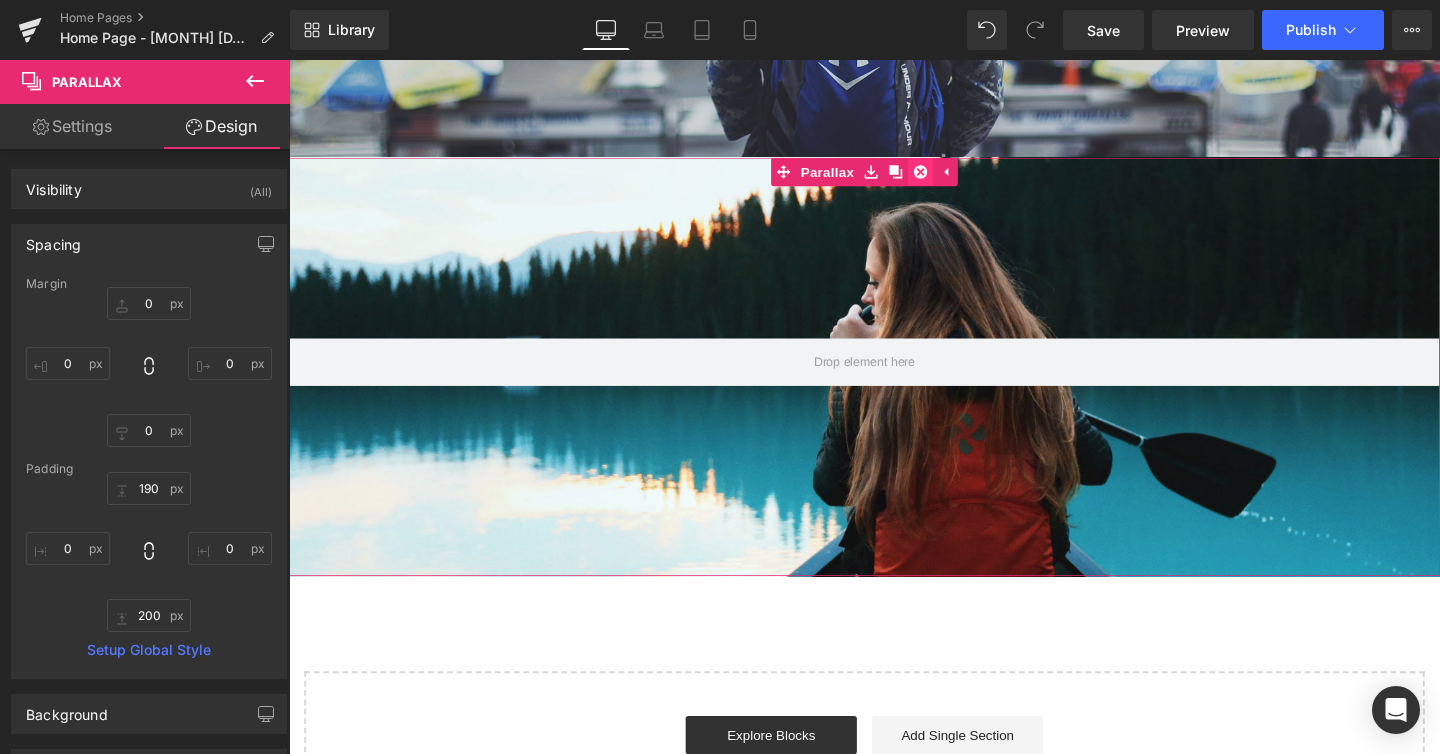 click 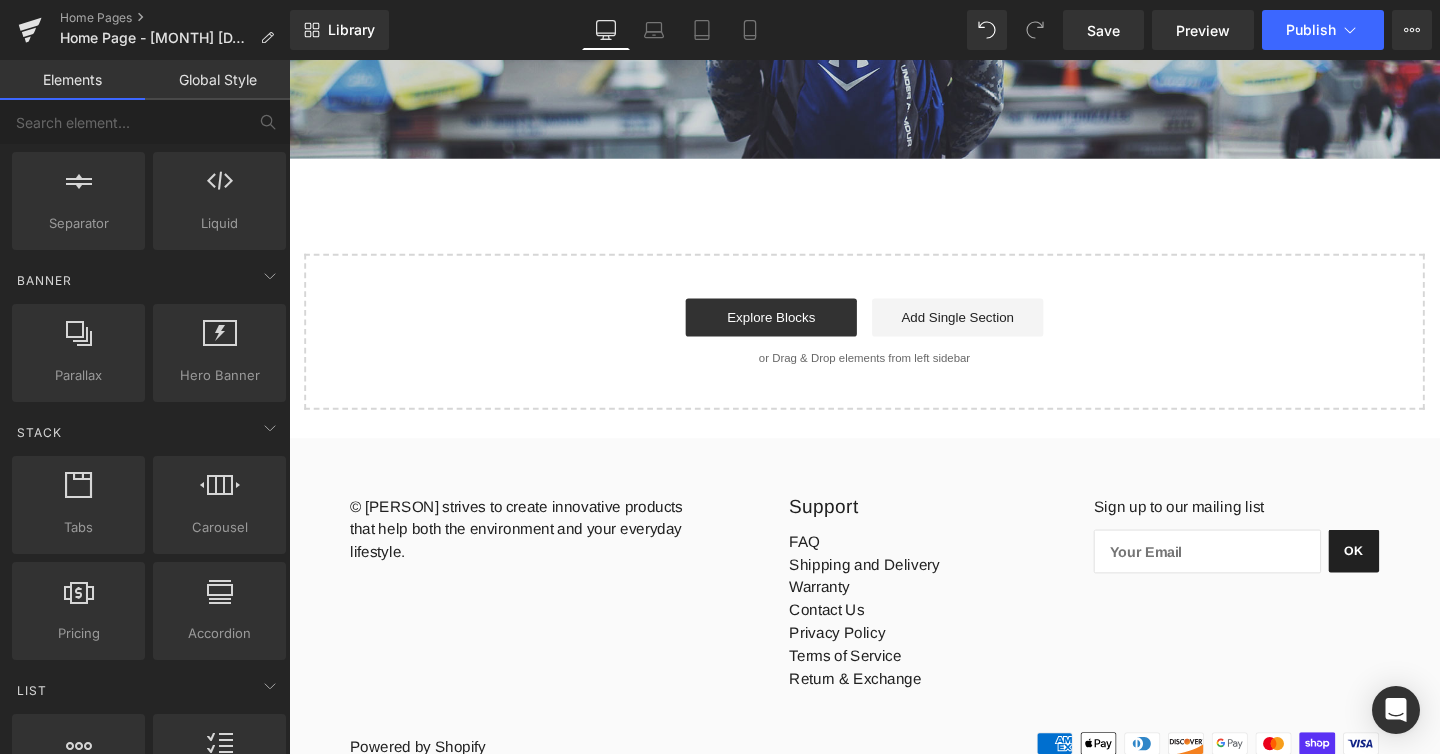 scroll, scrollTop: 1191, scrollLeft: 1210, axis: both 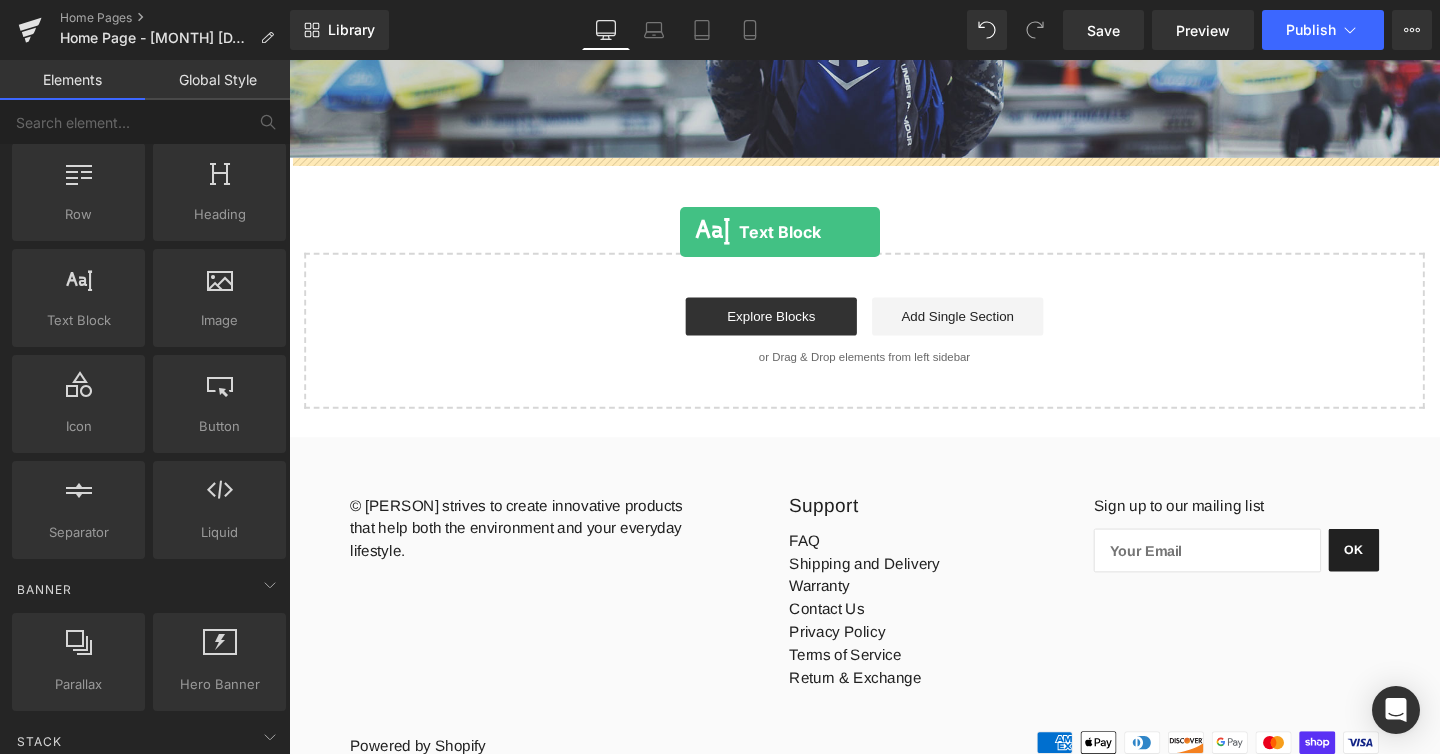 drag, startPoint x: 385, startPoint y: 351, endPoint x: 700, endPoint y: 241, distance: 333.65402 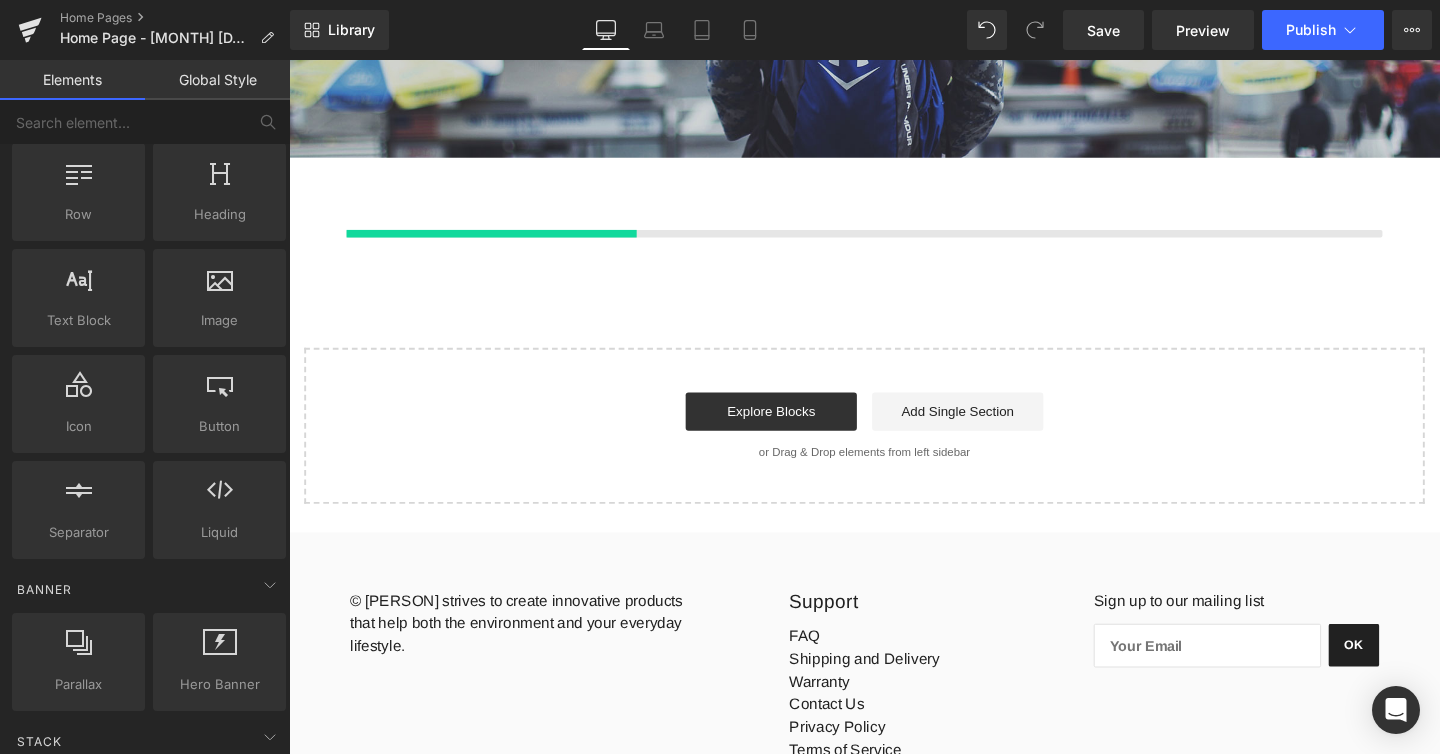 scroll, scrollTop: 10, scrollLeft: 10, axis: both 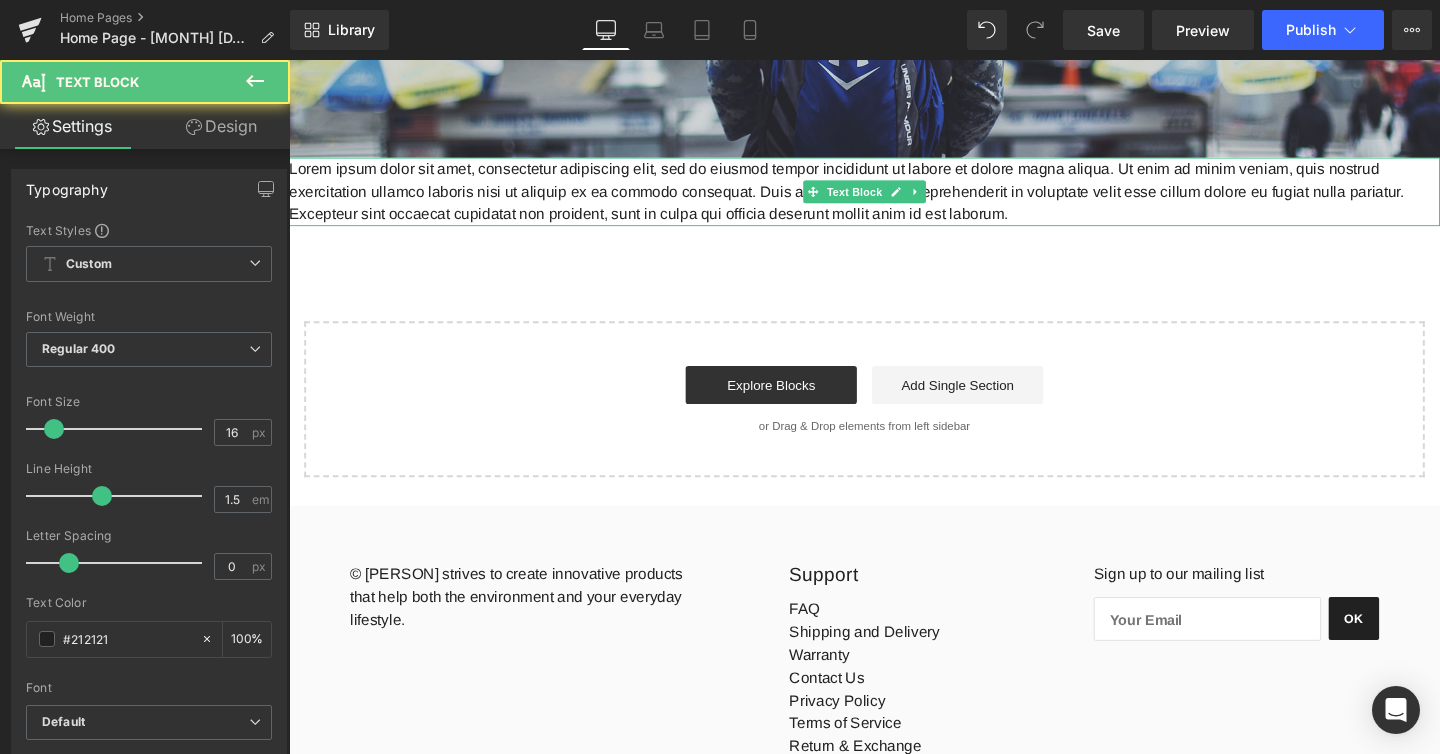 click on "Lorem ipsum dolor sit amet, consectetur adipiscing elit, sed do eiusmod tempor incididunt ut labore et dolore magna aliqua. Ut enim ad minim veniam, quis nostrud exercitation ullamco laboris nisi ut aliquip ex ea commodo consequat. Duis aute irure dolor in reprehenderit in voluptate velit esse cillum dolore eu fugiat nulla pariatur. Excepteur sint occaecat cupidatat non proident, sunt in culpa qui officia deserunt mollit anim id est laborum." at bounding box center [894, 199] 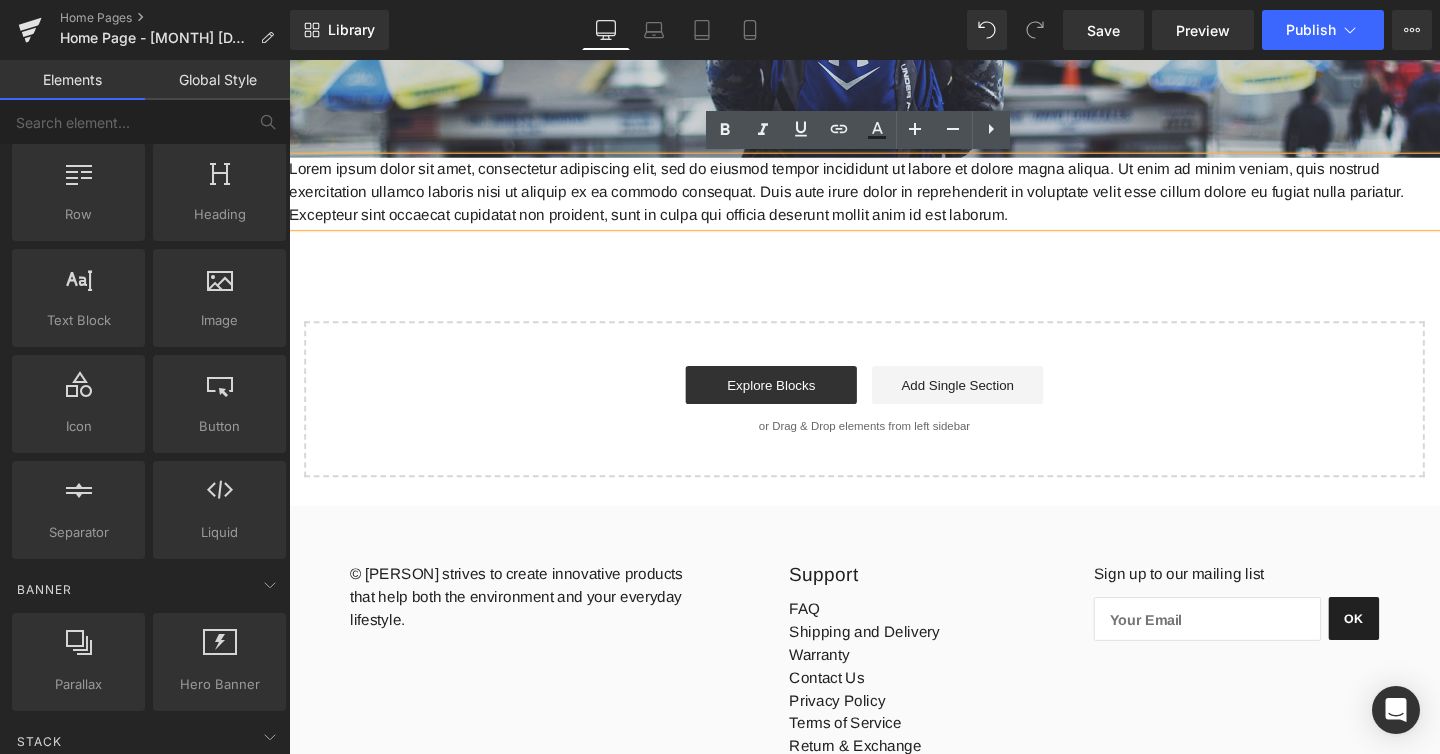 click on "Hero Banner     200px
Lorem ipsum dolor sit amet, consectetur adipiscing elit, sed do eiusmod tempor incididunt ut labore et dolore magna aliqua. Ut enim ad minim veniam, quis nostrud exercitation ullamco laboris nisi ut aliquip ex ea commodo consequat. Duis aute irure dolor in reprehenderit in voluptate velit esse cillum dolore eu fugiat nulla pariatur. Excepteur sint occaecat cupidatat non proident, sunt in culpa qui officia deserunt mollit anim id est laborum.
Text Block
Select your layout" at bounding box center (894, 106) 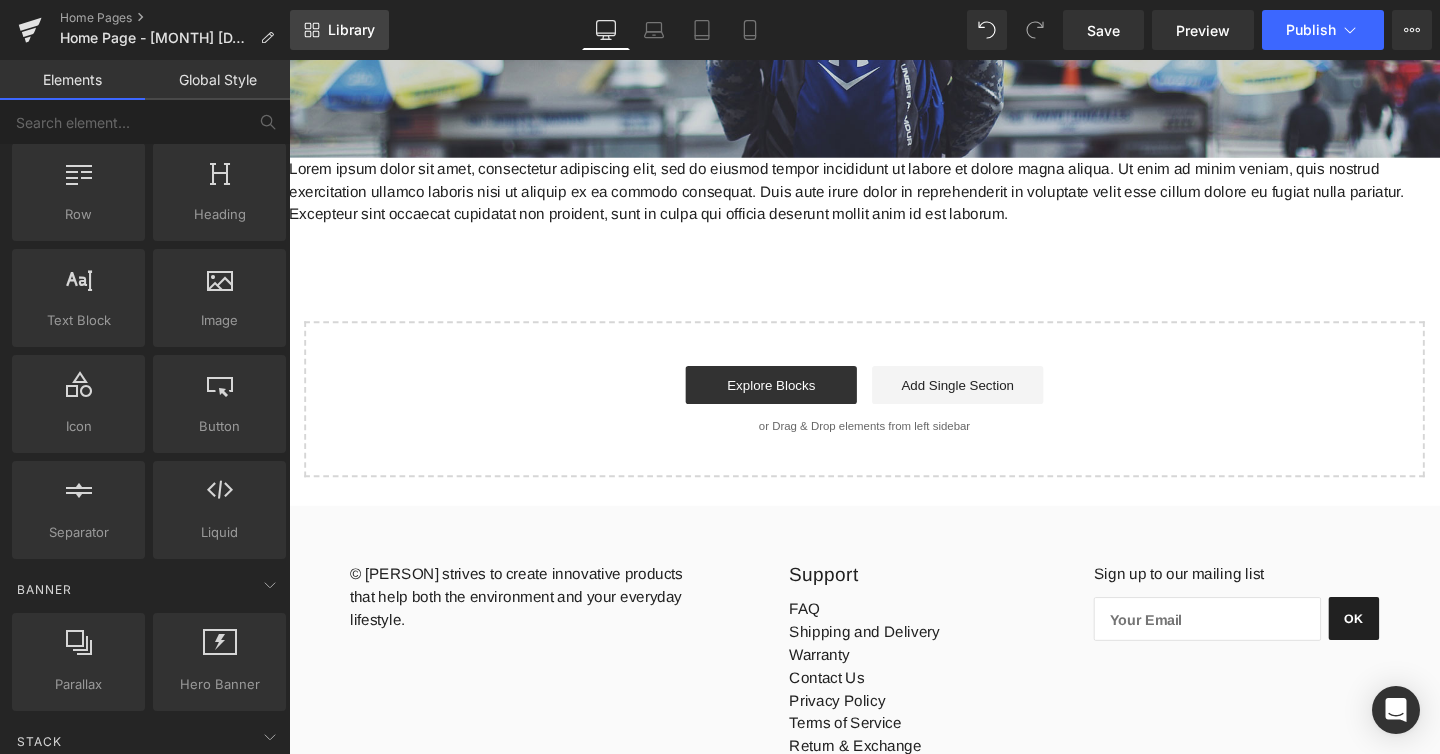 click on "Library" at bounding box center [351, 30] 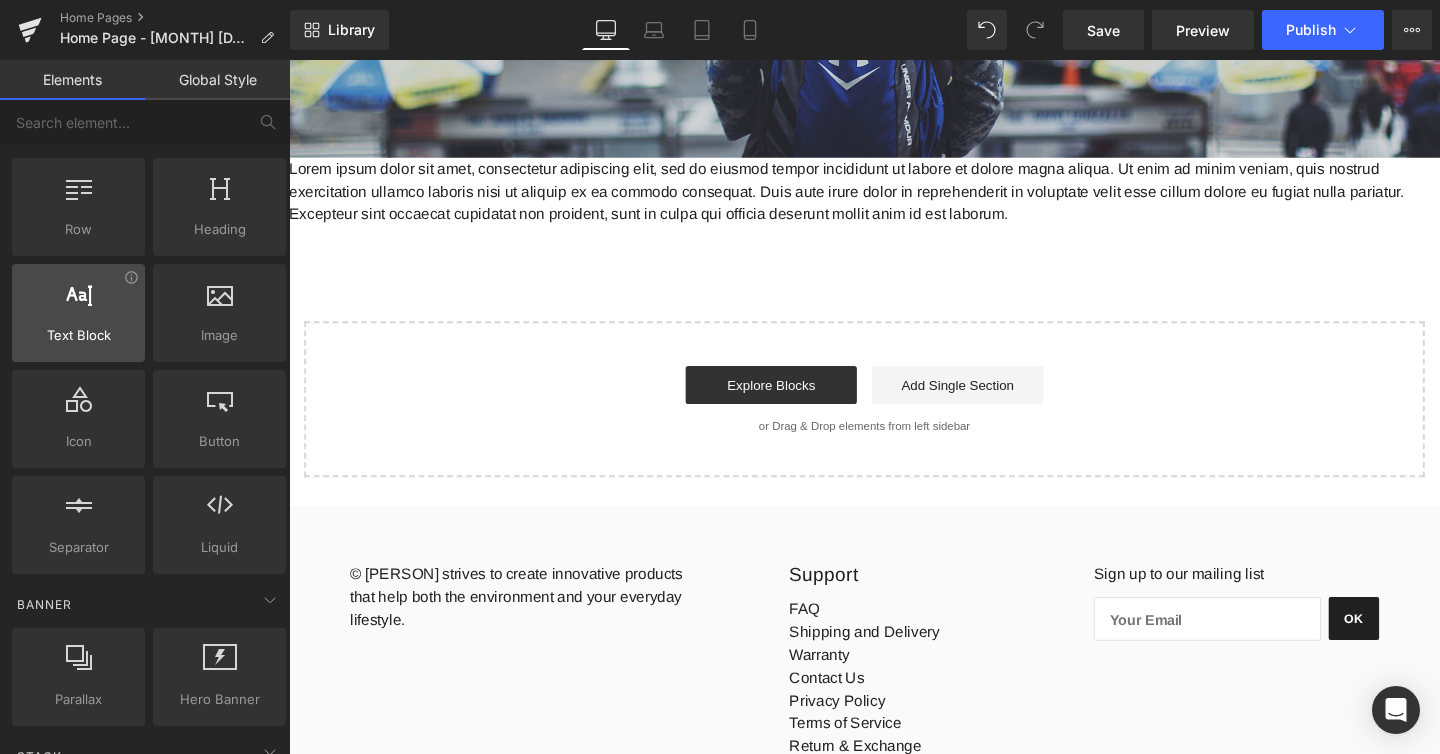 scroll, scrollTop: 35, scrollLeft: 0, axis: vertical 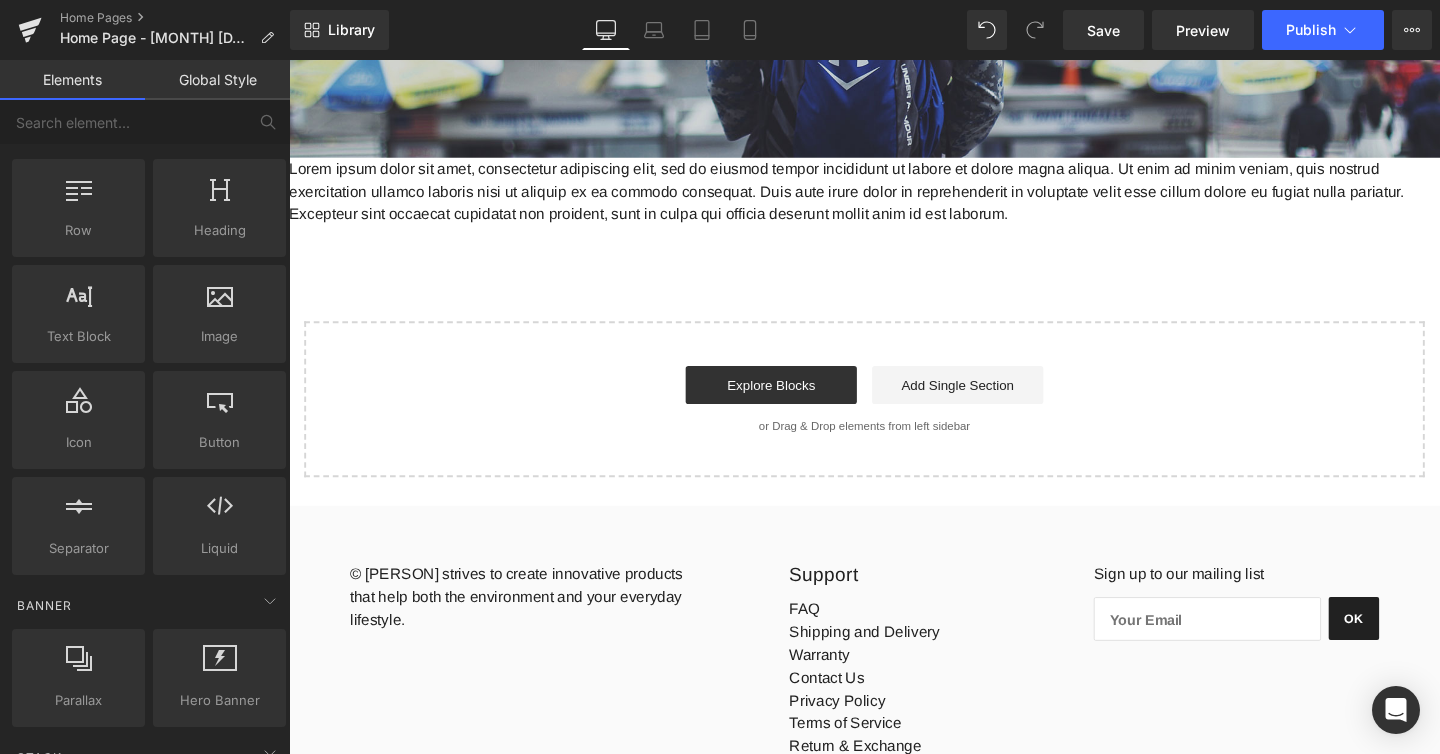 click on "Hero Banner     200px
Lorem ipsum dolor sit amet, consectetur adipiscing elit, sed do eiusmod tempor incididunt ut labore et dolore magna aliqua. Ut enim ad minim veniam, quis nostrud exercitation ullamco laboris nisi ut aliquip ex ea commodo consequat. Duis aute irure dolor in reprehenderit in voluptate velit esse cillum dolore eu fugiat nulla pariatur. Excepteur sint occaecat cupidatat non proident, sunt in culpa qui officia deserunt mollit anim id est laborum.
Text Block
Select your layout" at bounding box center [894, 106] 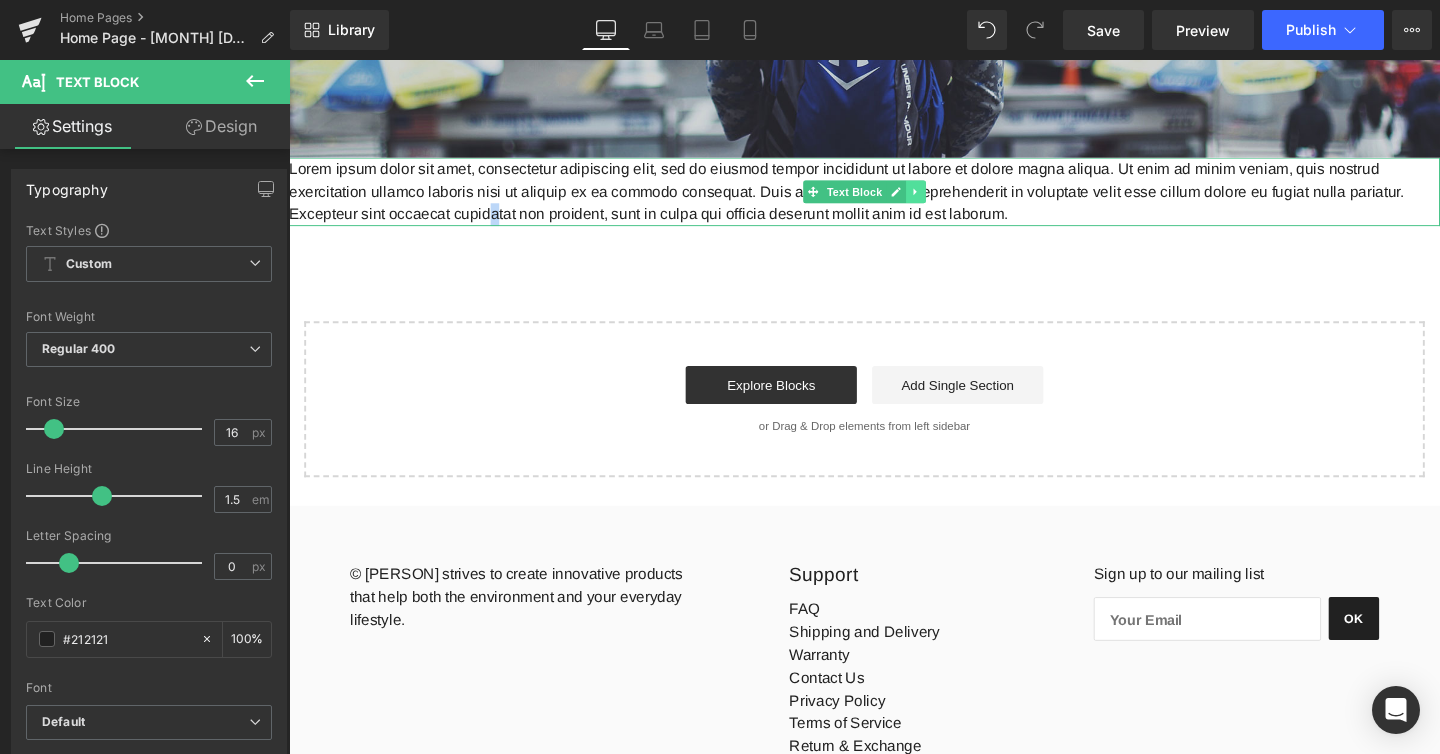 click 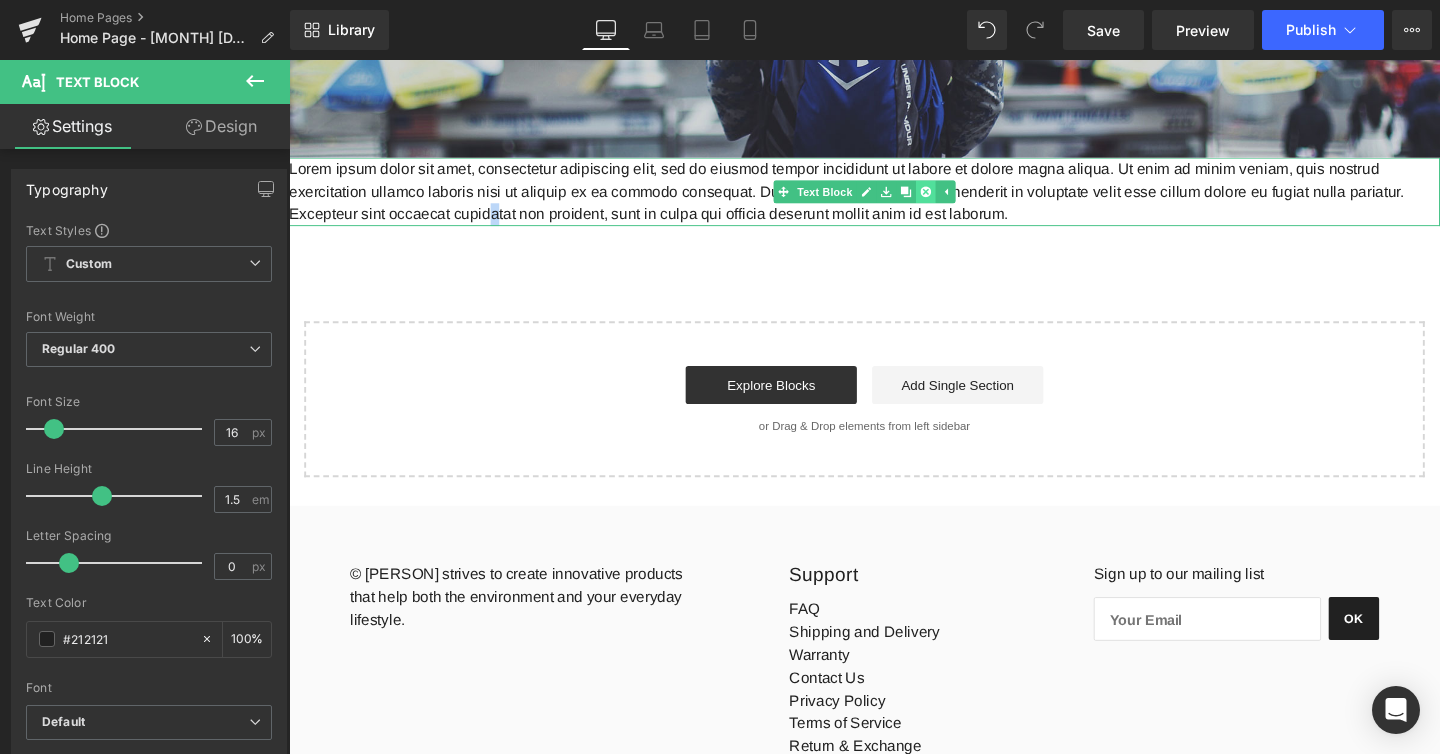 click 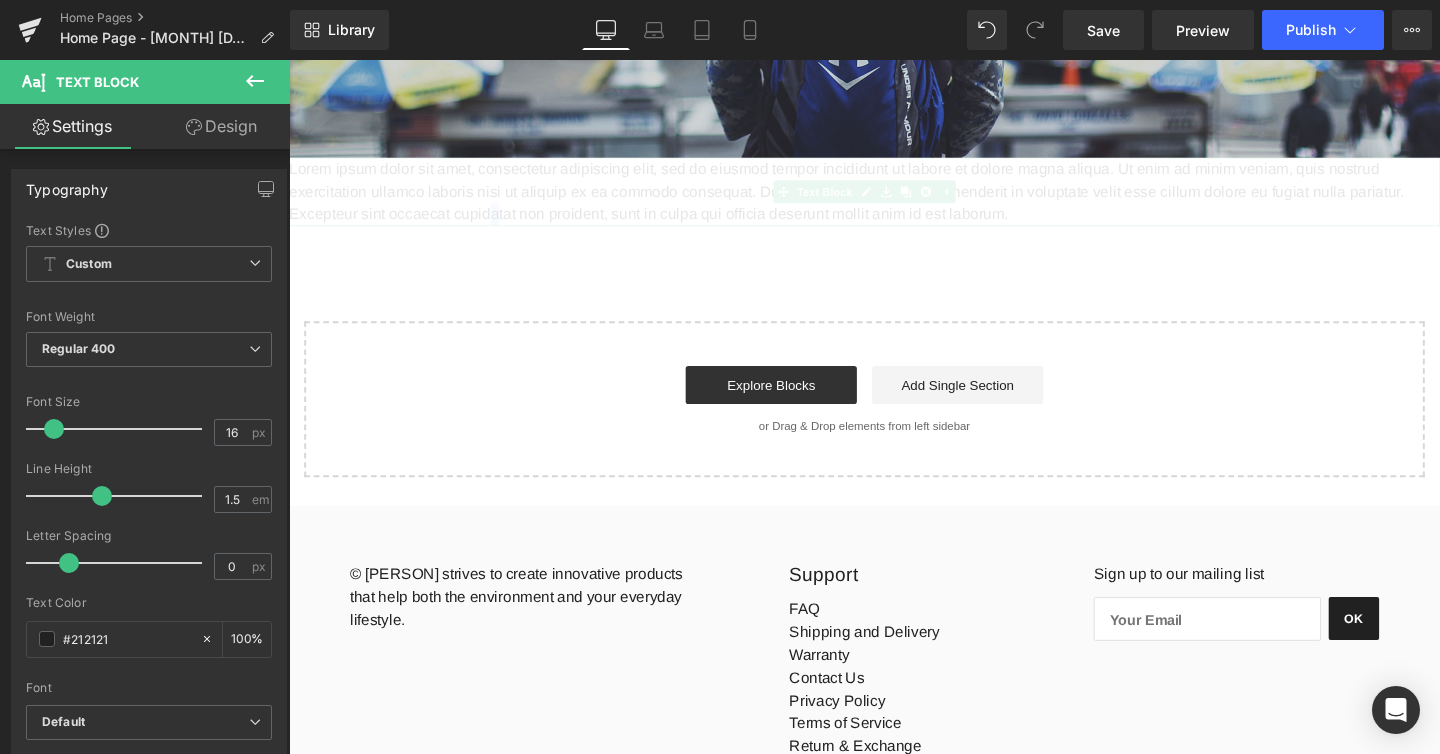 scroll, scrollTop: 1191, scrollLeft: 1210, axis: both 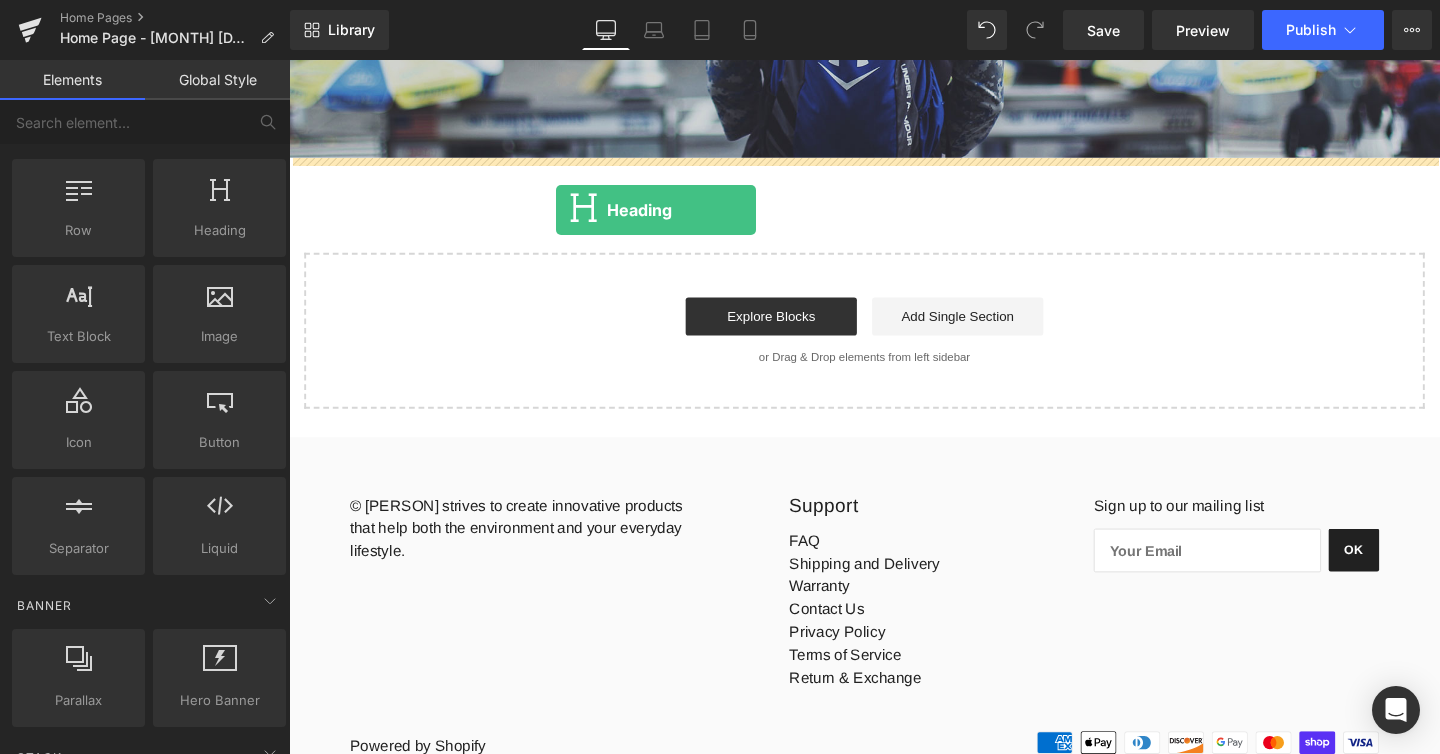 drag, startPoint x: 501, startPoint y: 249, endPoint x: 573, endPoint y: 219, distance: 78 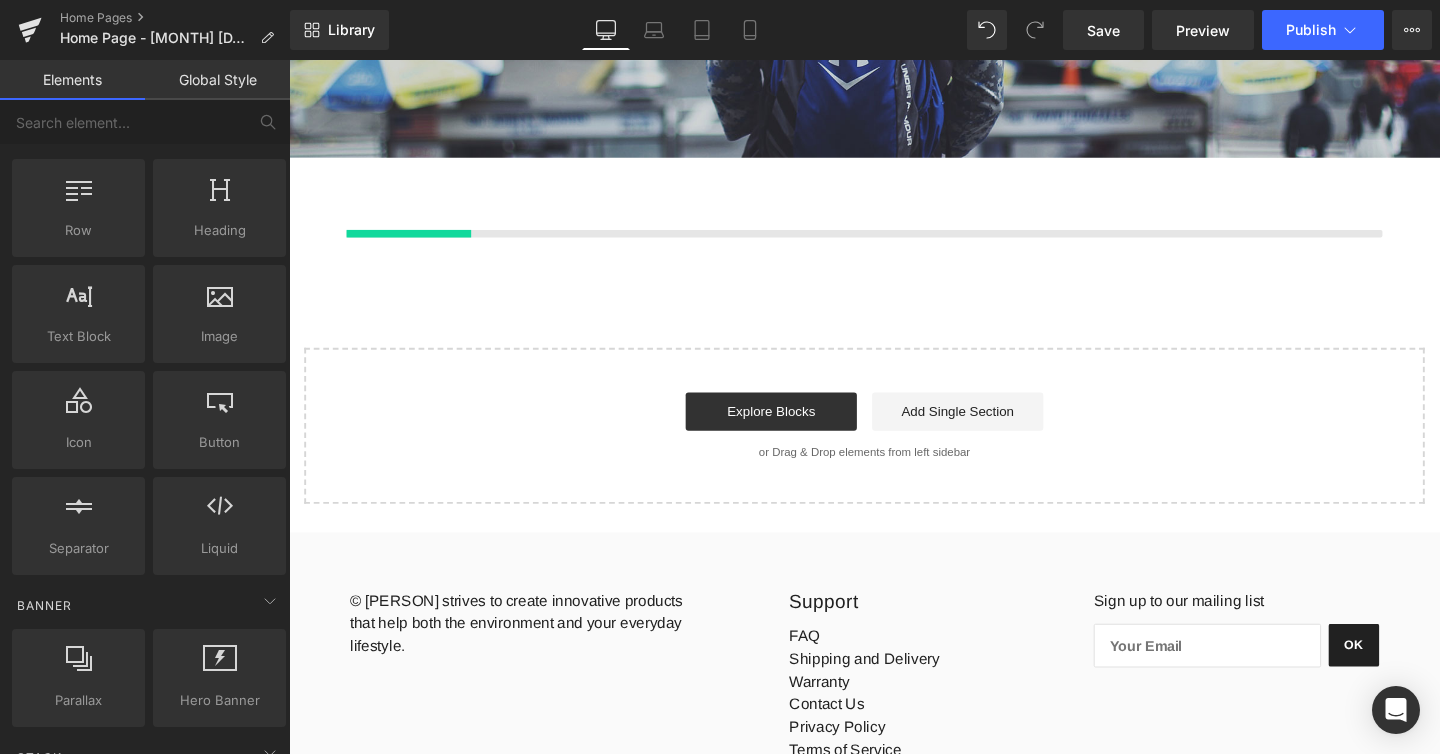 scroll, scrollTop: 10, scrollLeft: 10, axis: both 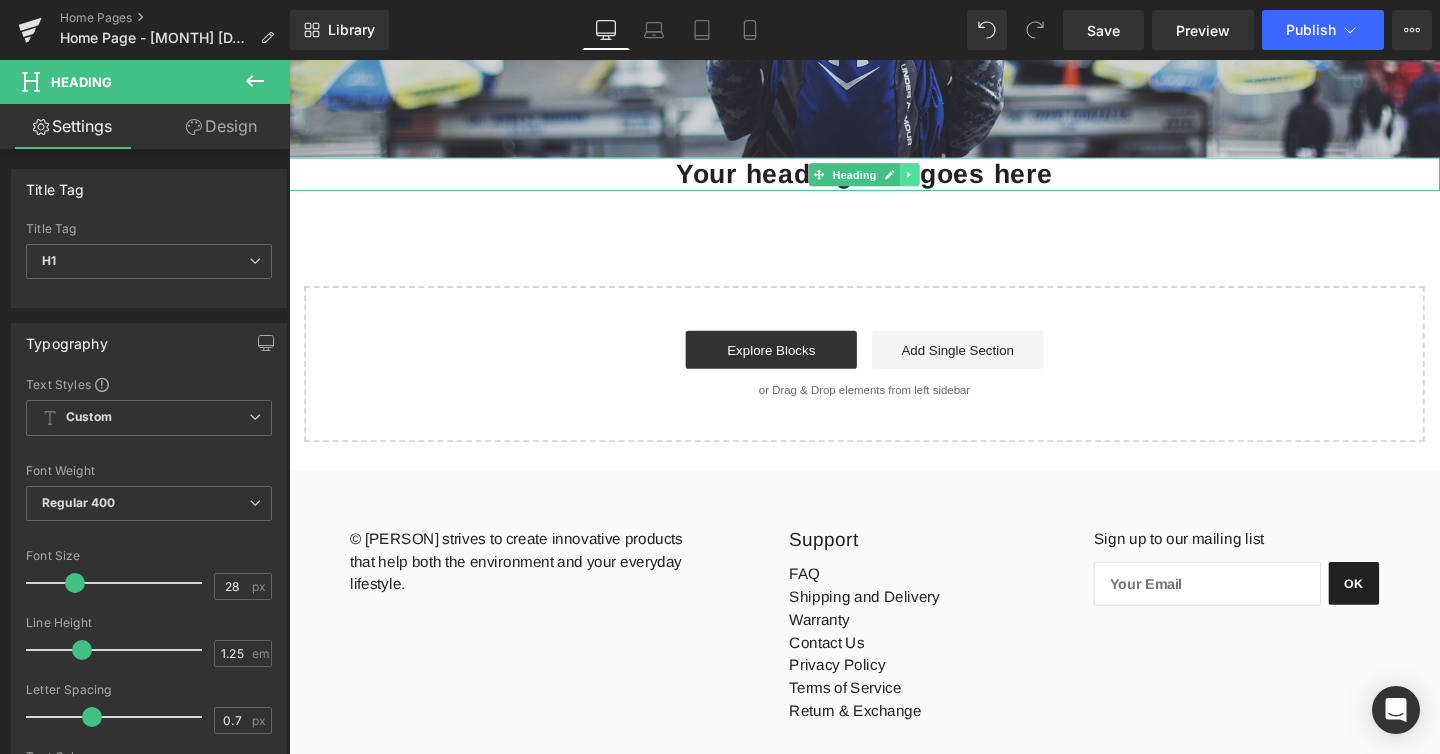 click at bounding box center (941, 181) 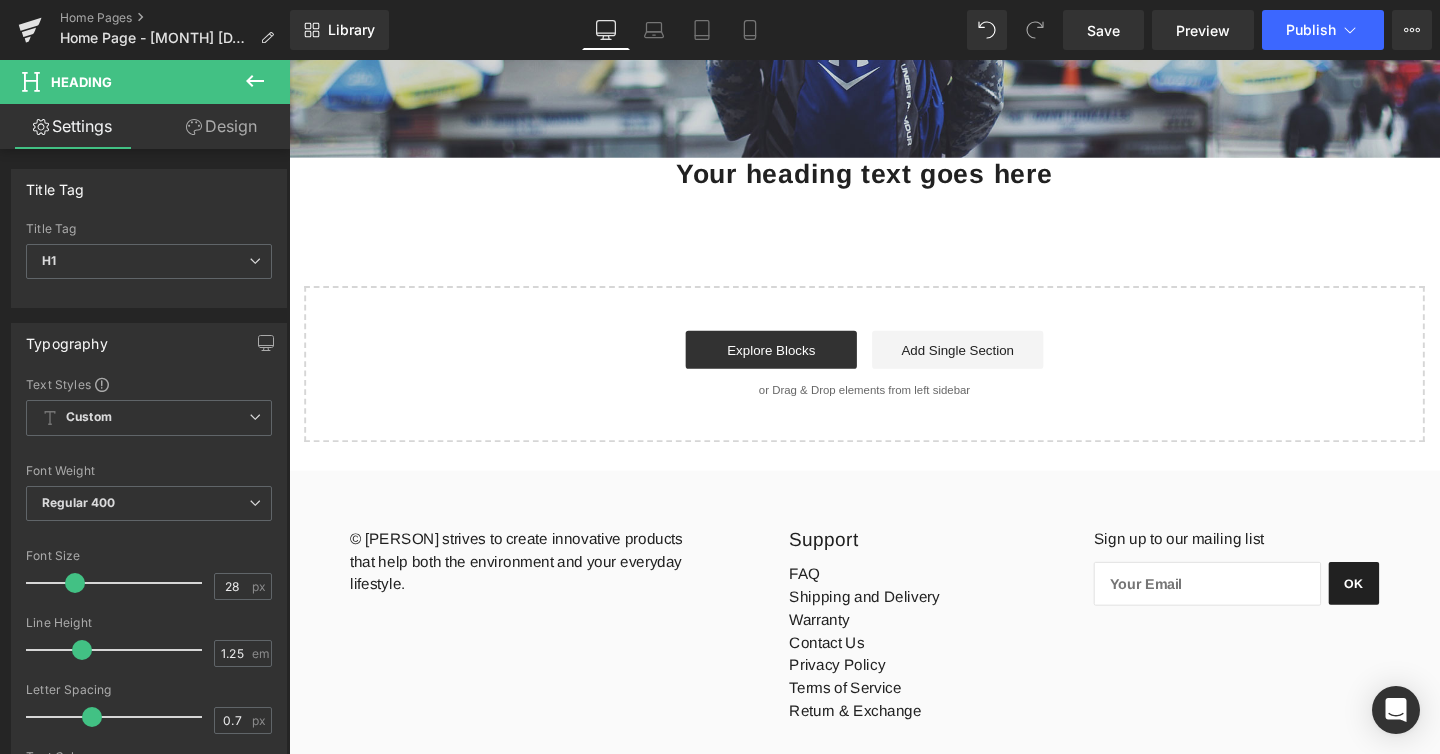 click on "Hero Banner     200px
Your heading text goes here
Heading
Select your layout" at bounding box center (894, 87) 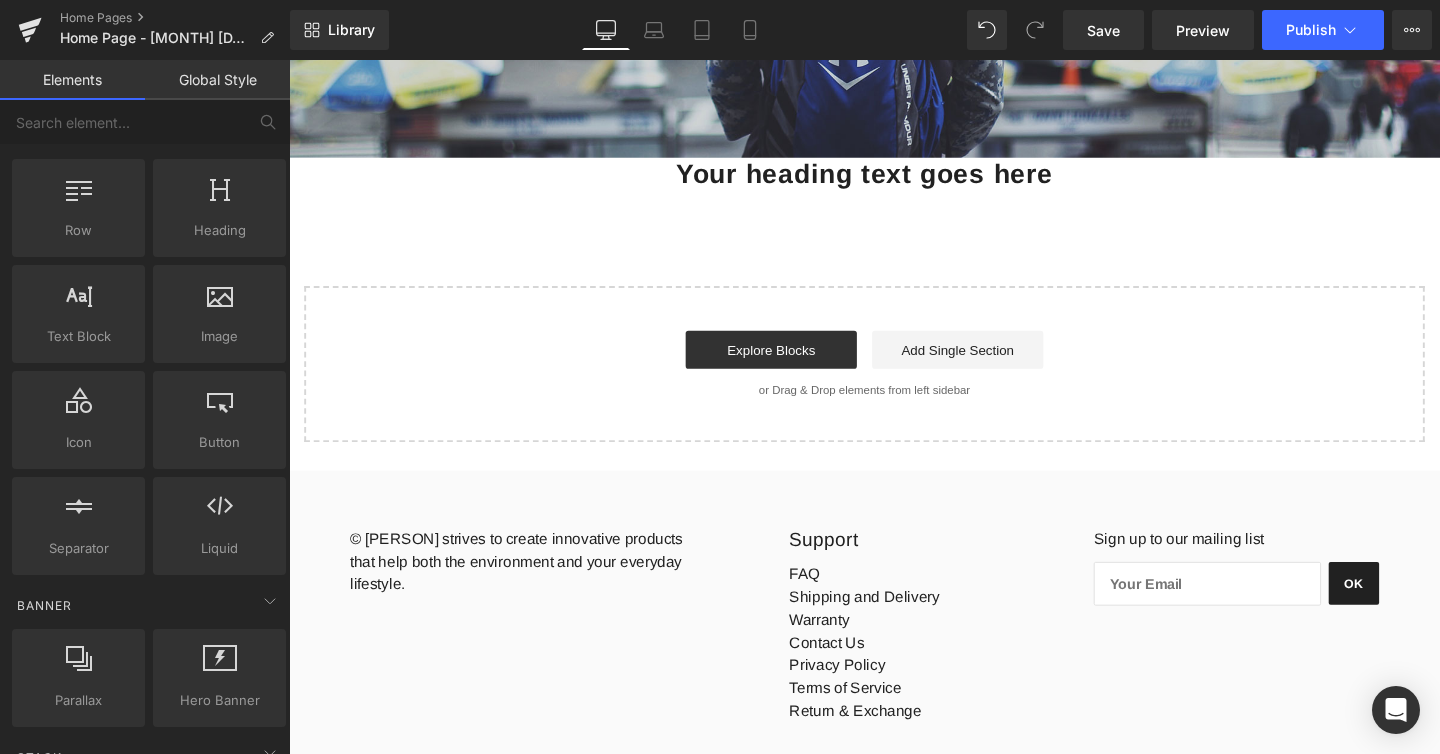 click on "Your heading text goes here" at bounding box center (894, 180) 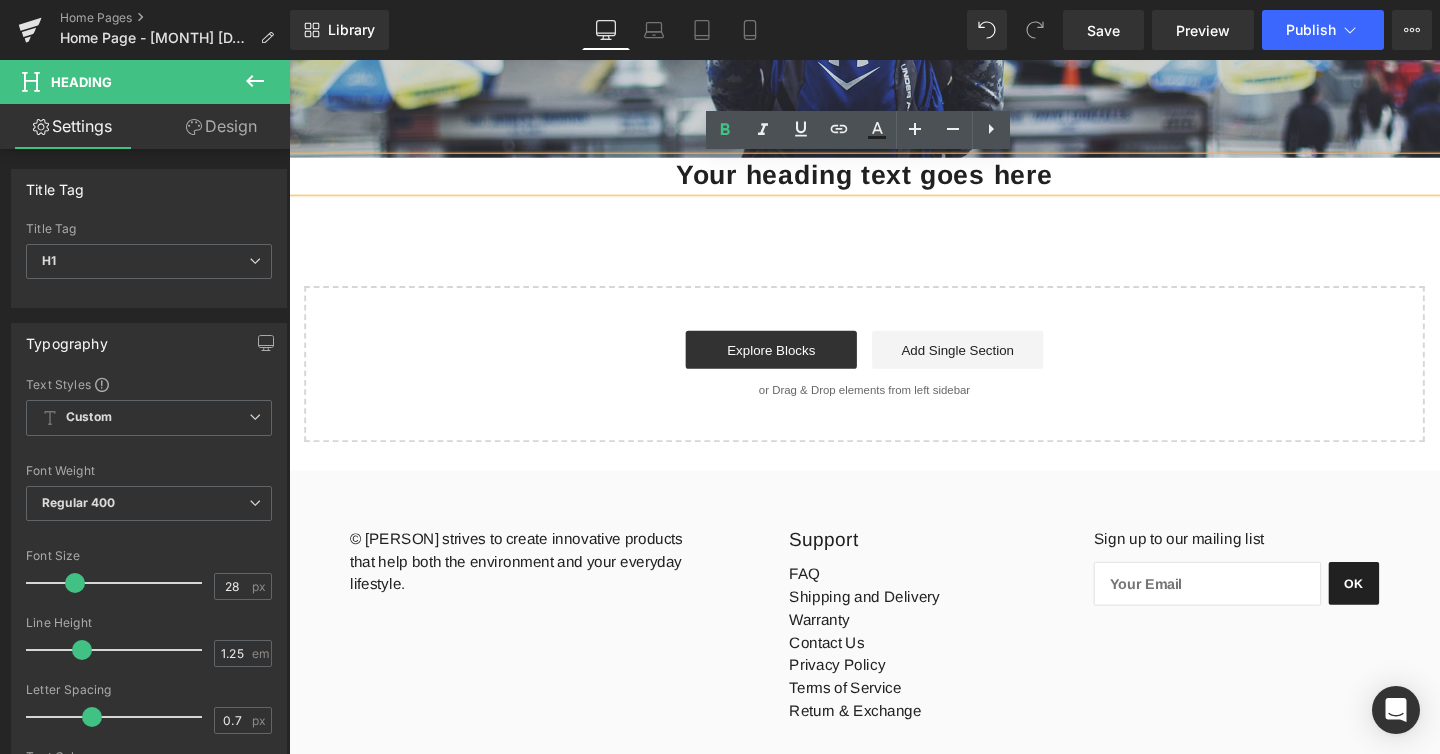 click on "Hero Banner     200px
Your heading text goes here
Heading
Select your layout" at bounding box center (894, 87) 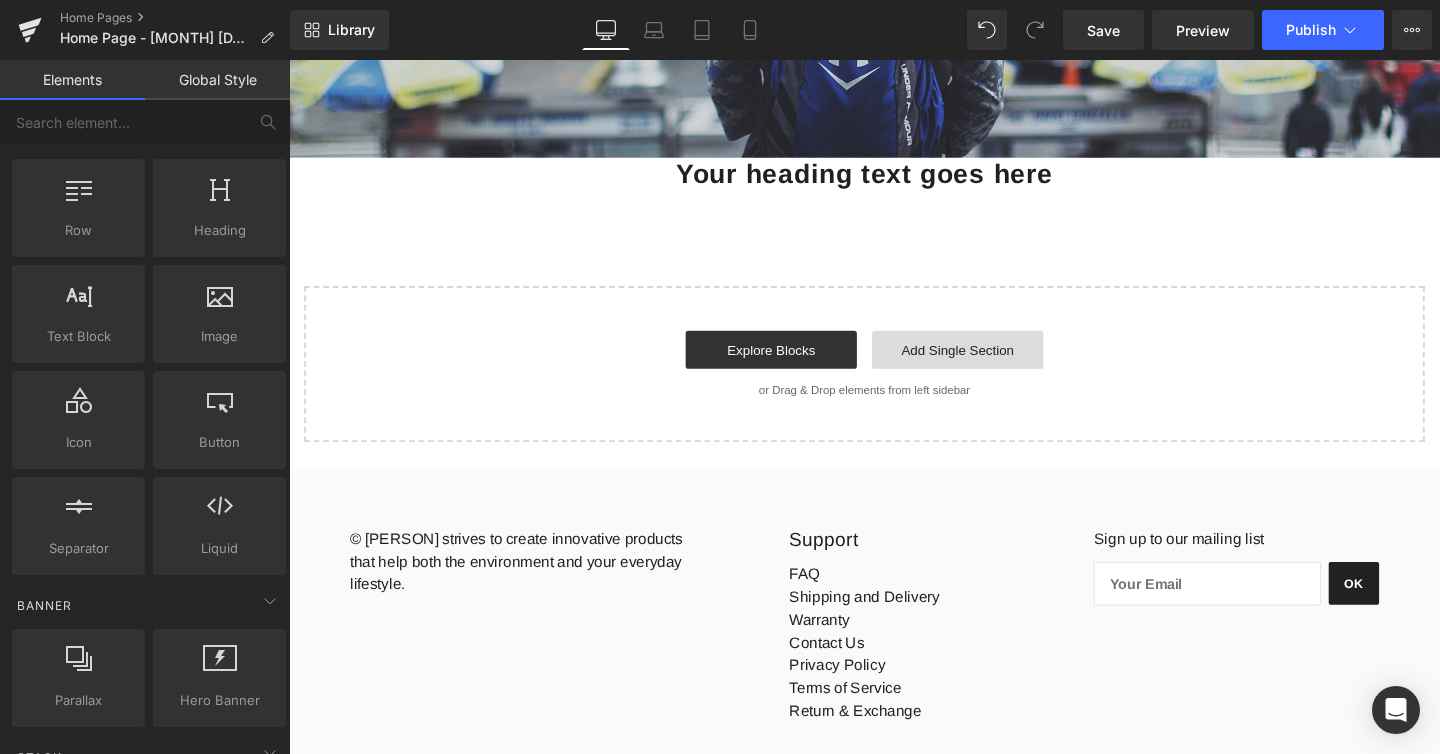 click on "Add Single Section" at bounding box center (992, 365) 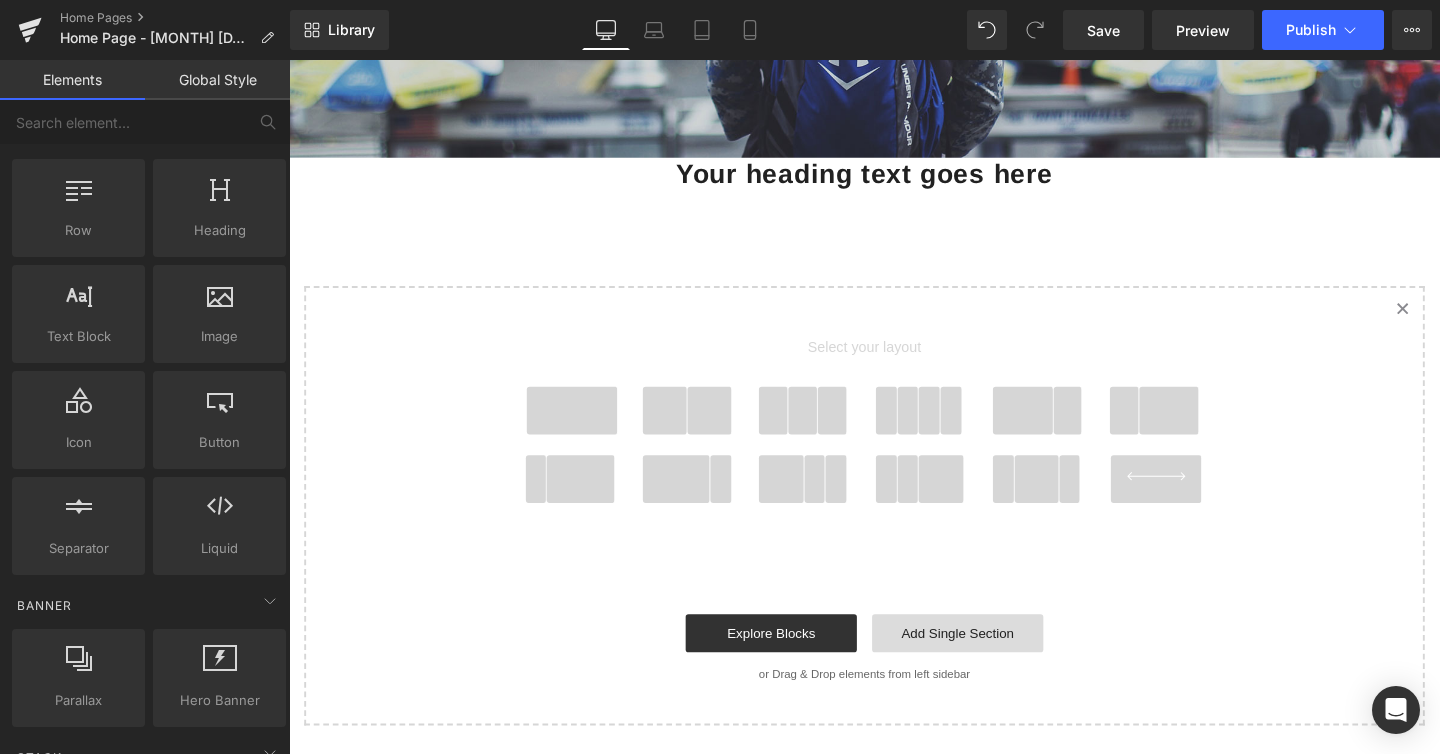 scroll, scrollTop: 10, scrollLeft: 10, axis: both 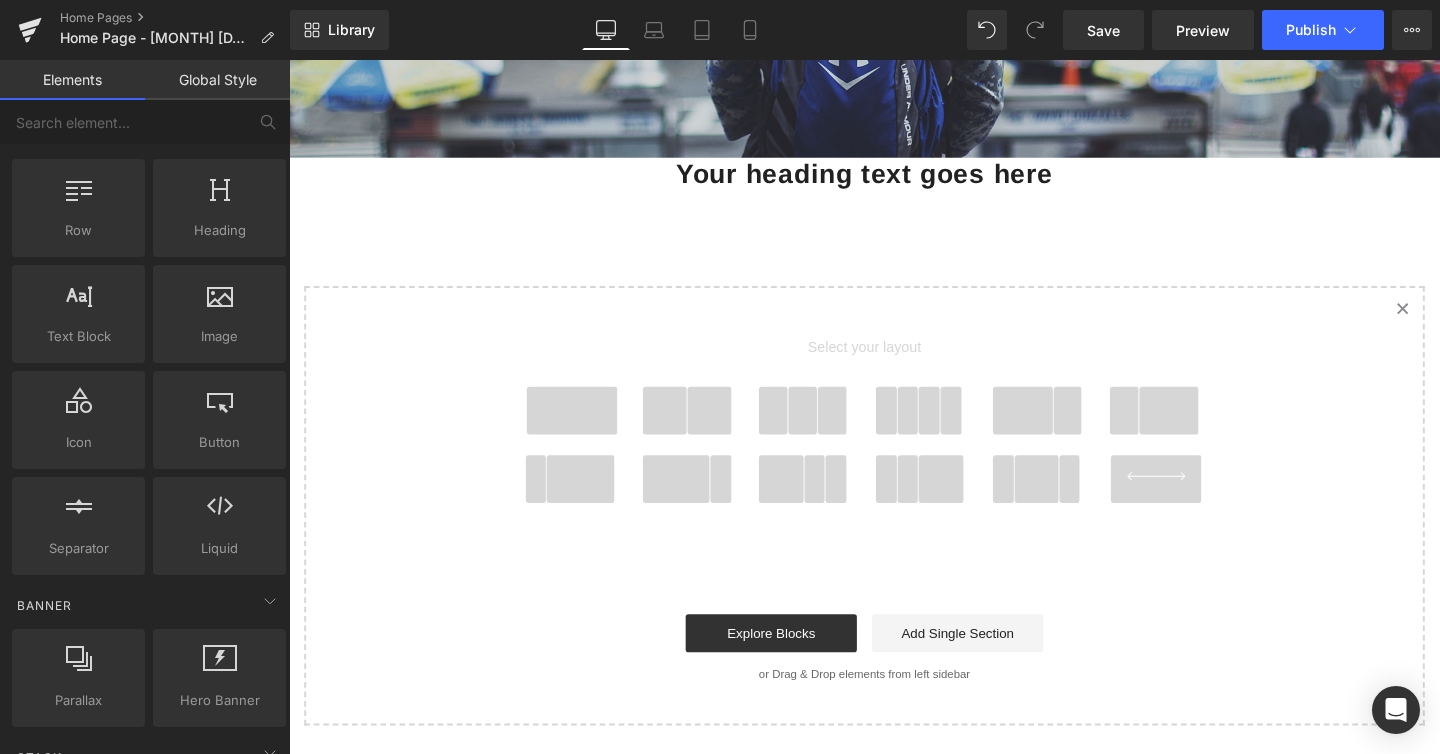 click at bounding box center (1201, 501) 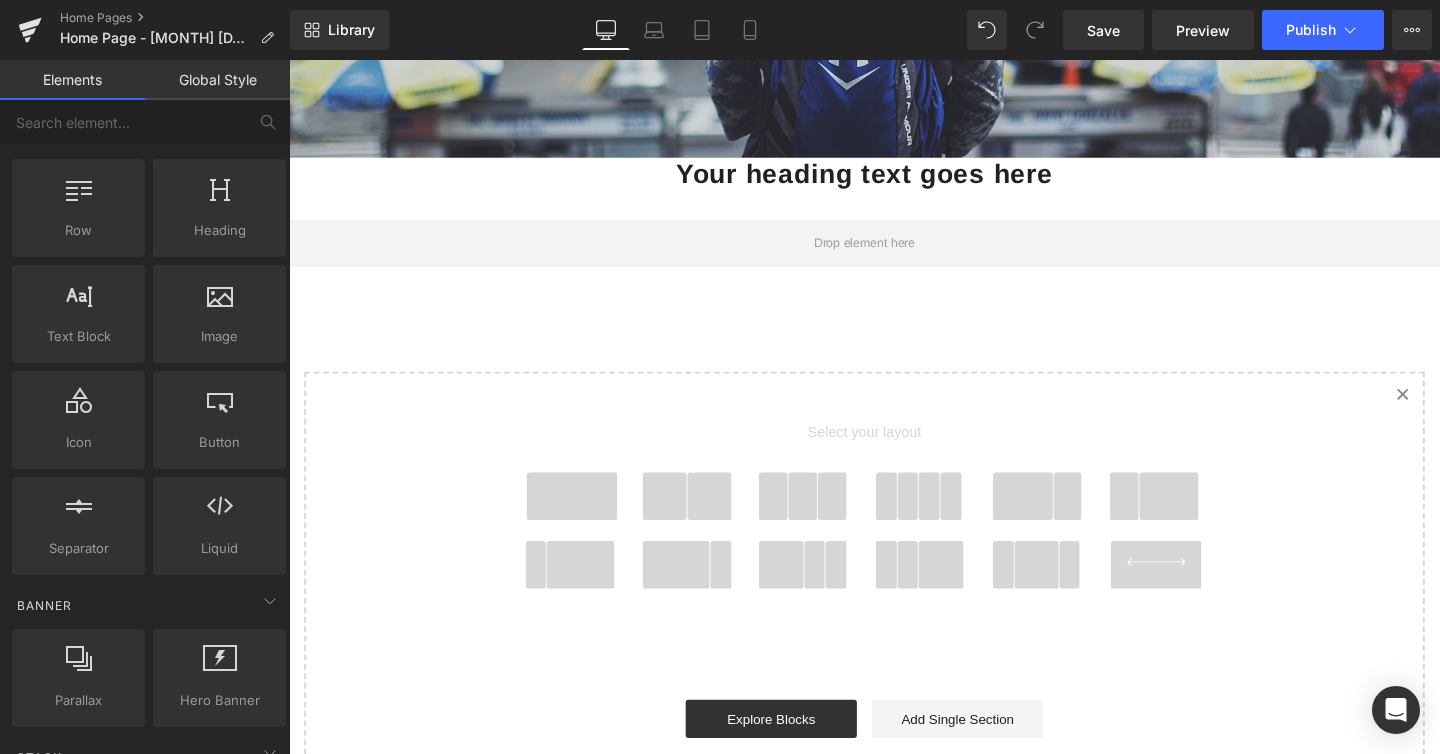 scroll, scrollTop: 10, scrollLeft: 10, axis: both 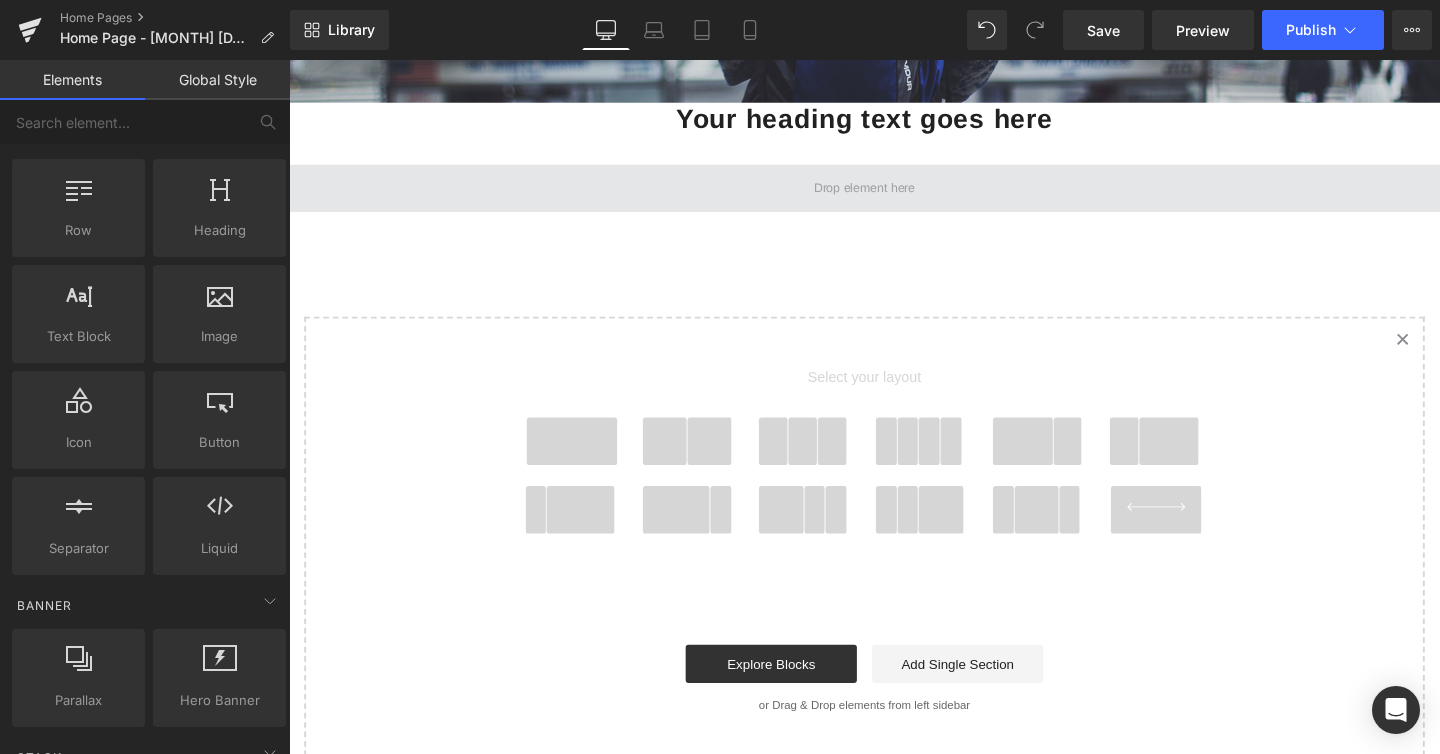 click at bounding box center [894, 195] 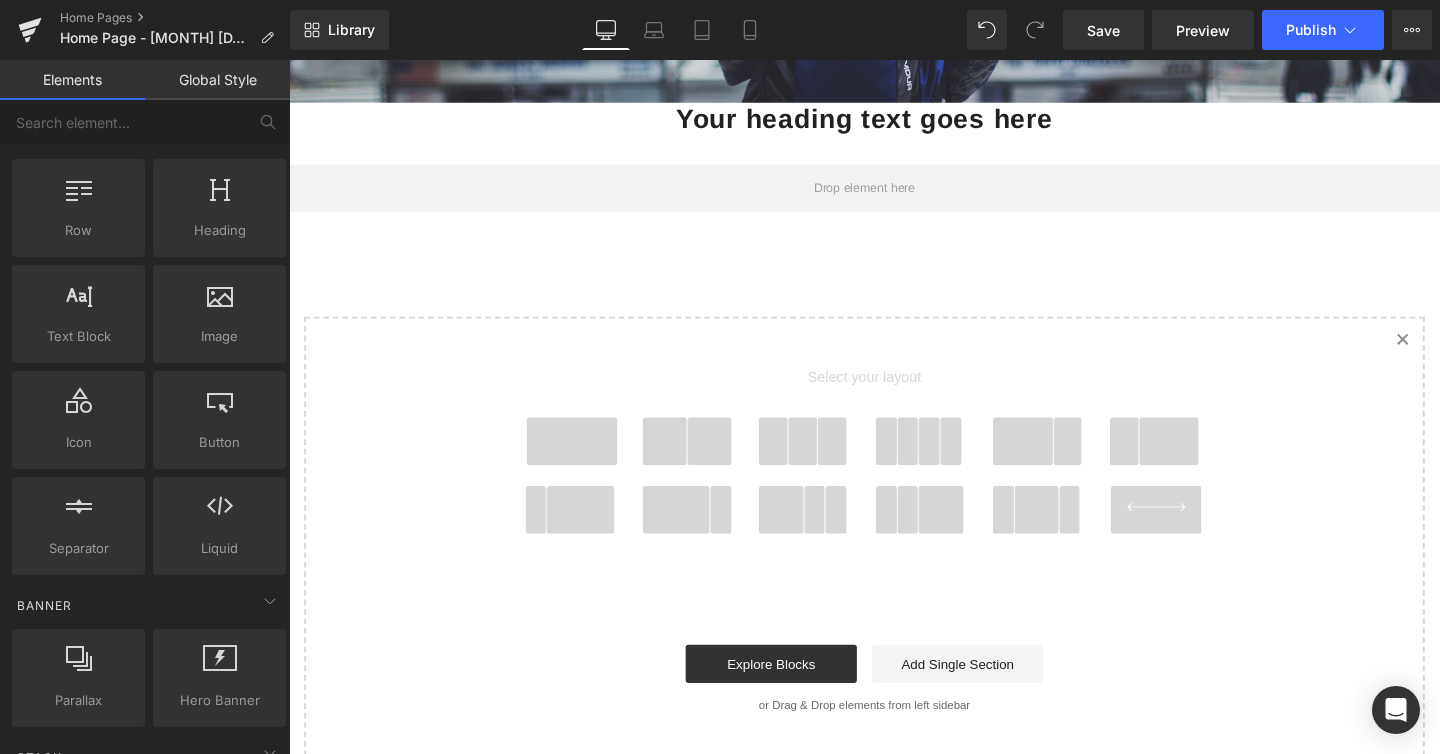 click on "Hero Banner     200px
Your heading text goes here
Heading
Row
Select your layout" at bounding box center (894, 223) 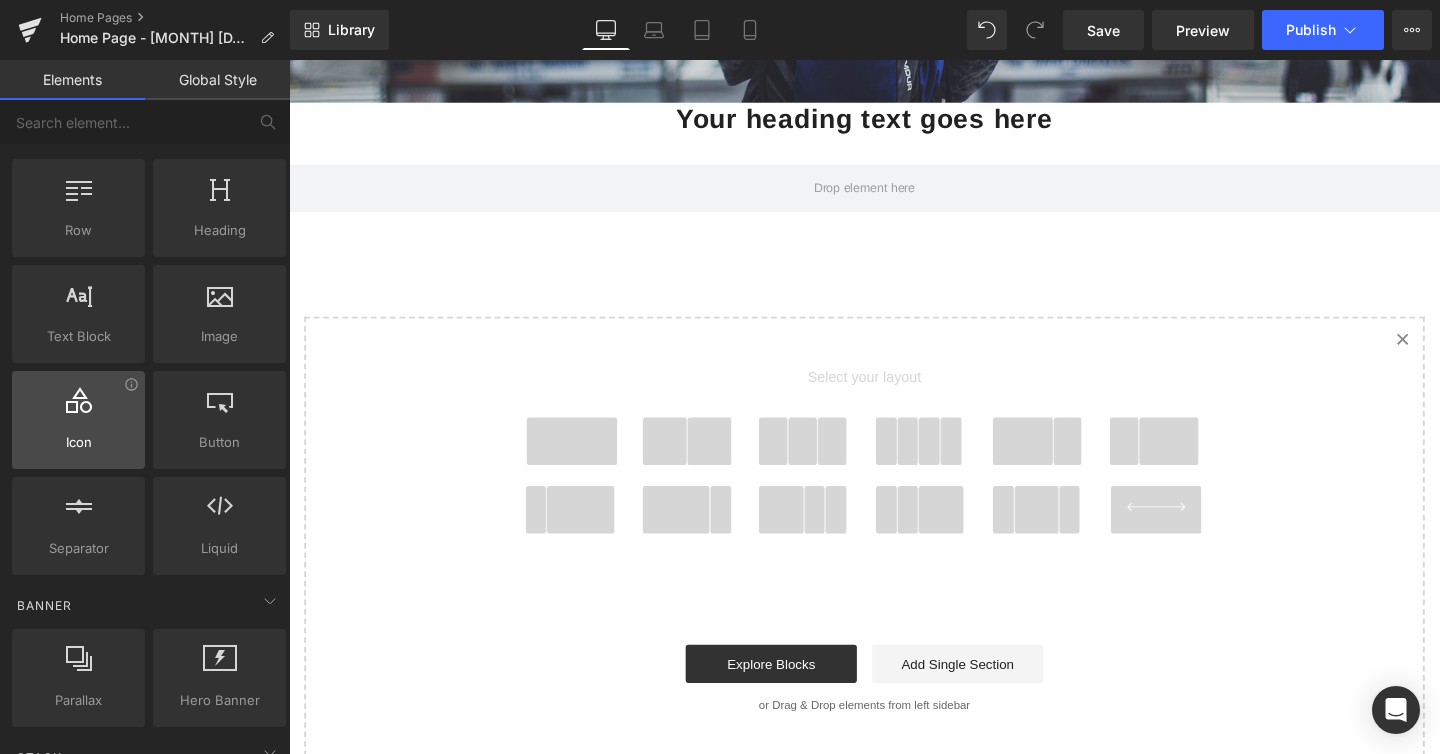 click at bounding box center [78, 409] 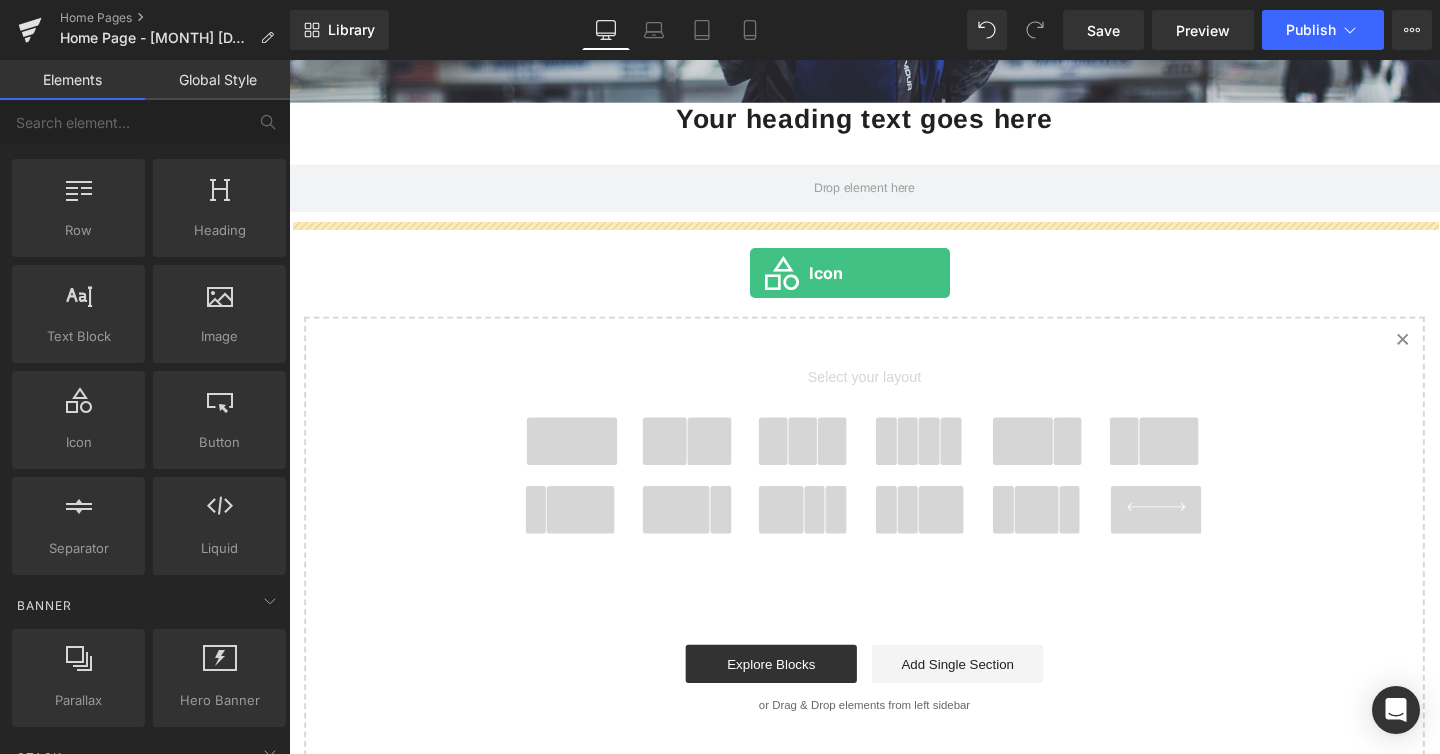 drag, startPoint x: 395, startPoint y: 468, endPoint x: 774, endPoint y: 284, distance: 421.30392 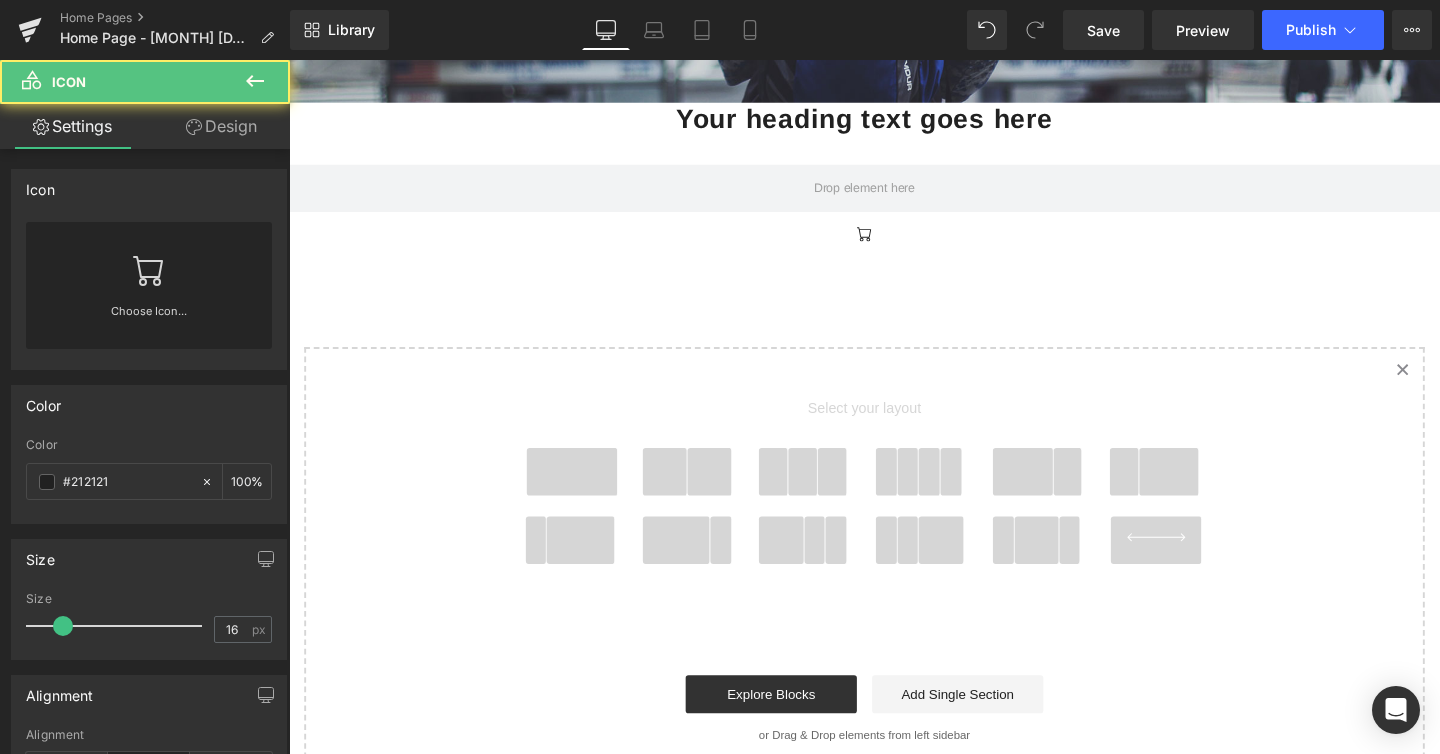 scroll, scrollTop: 1645, scrollLeft: 1210, axis: both 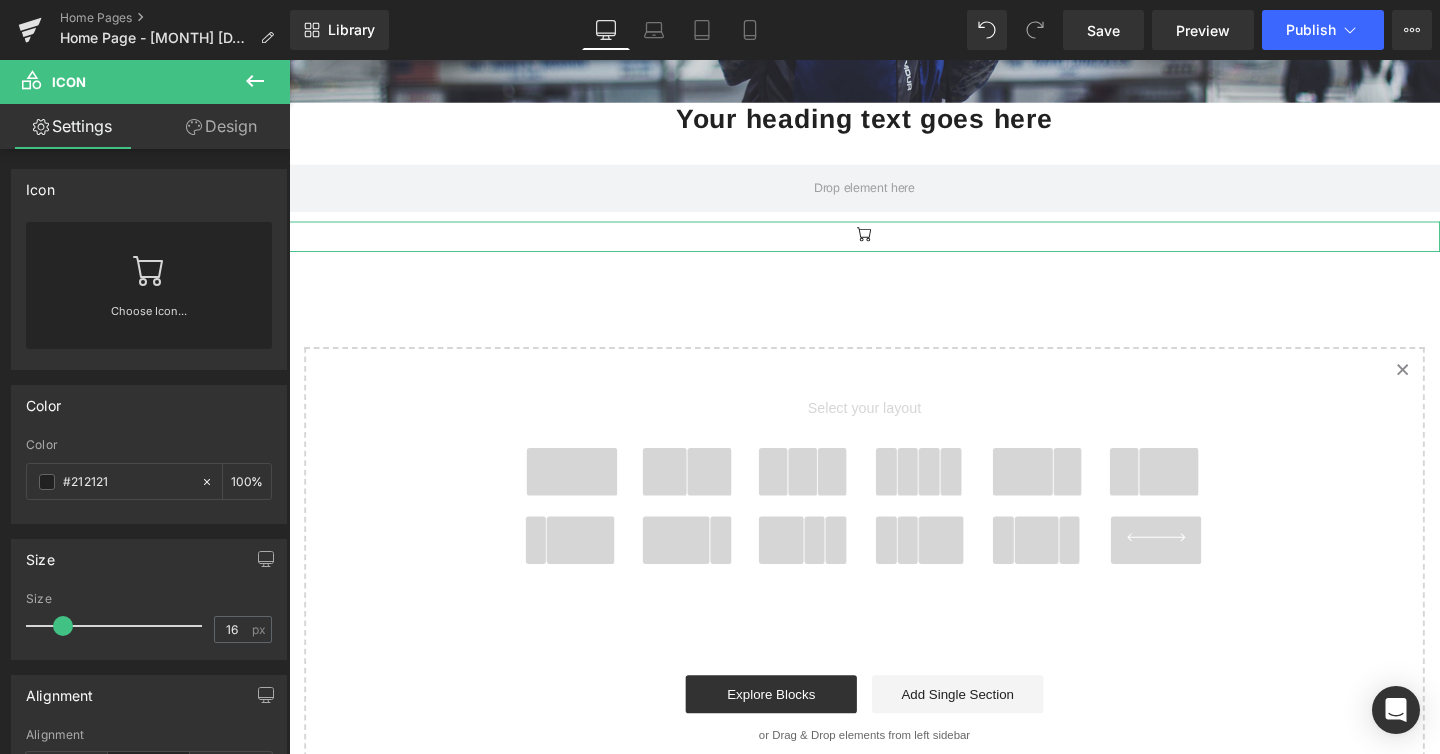 click on "Design" at bounding box center (221, 126) 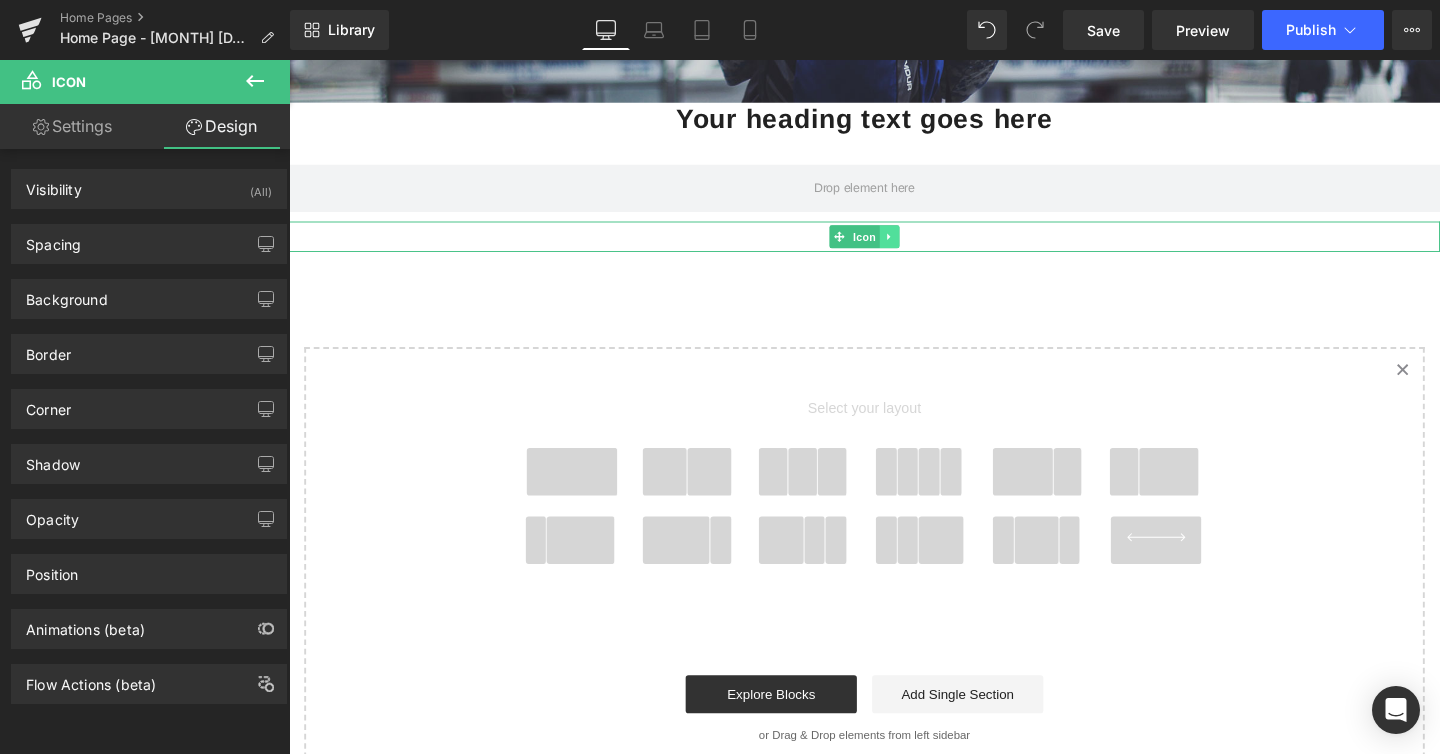 click at bounding box center [920, 246] 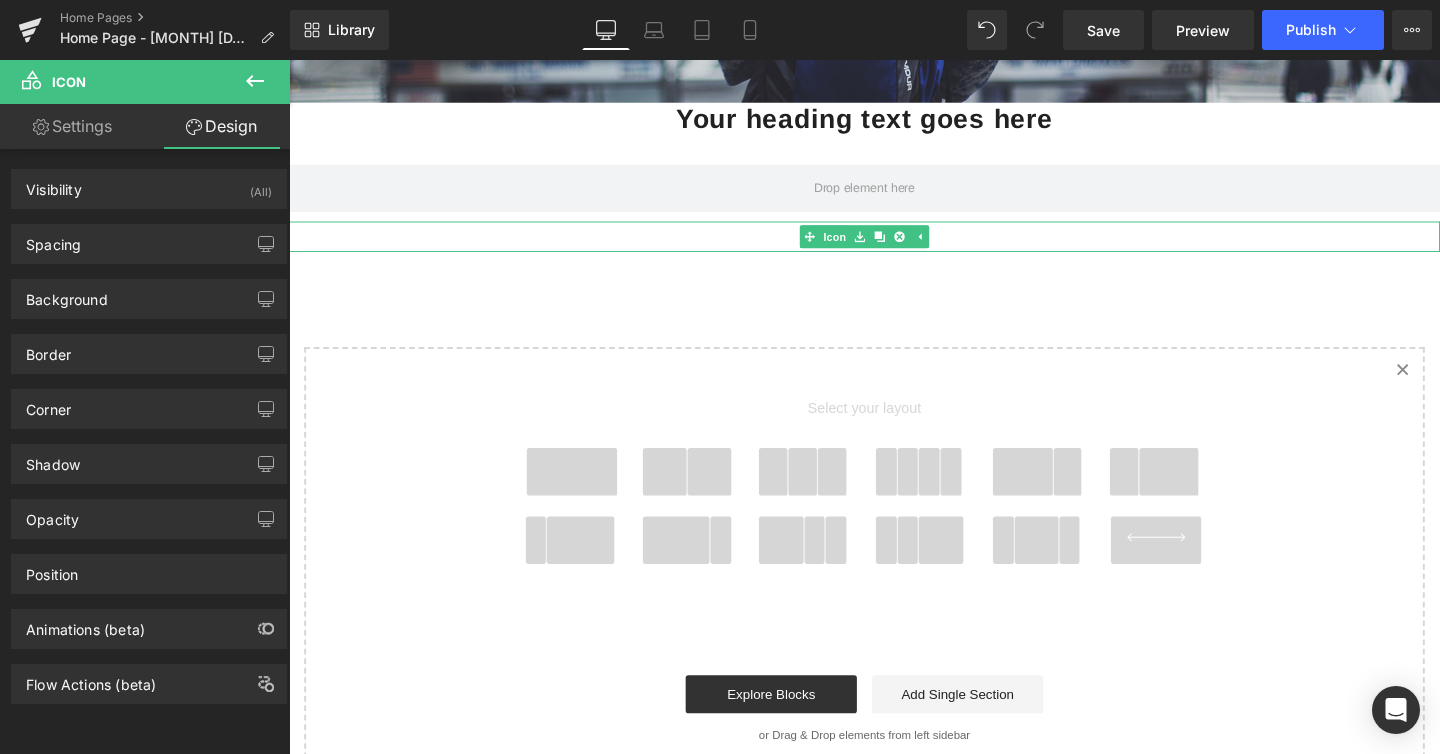 click at bounding box center (894, 246) 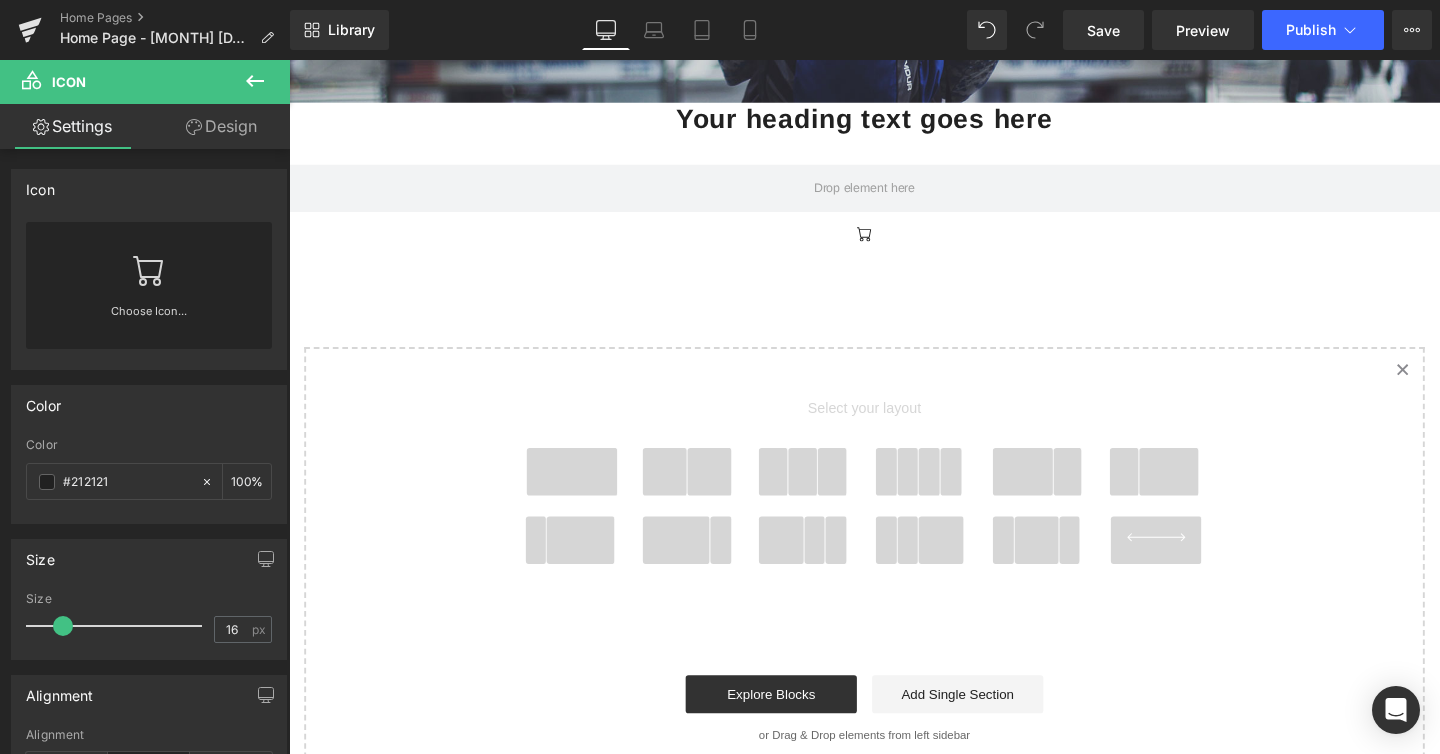 click at bounding box center (962, 493) 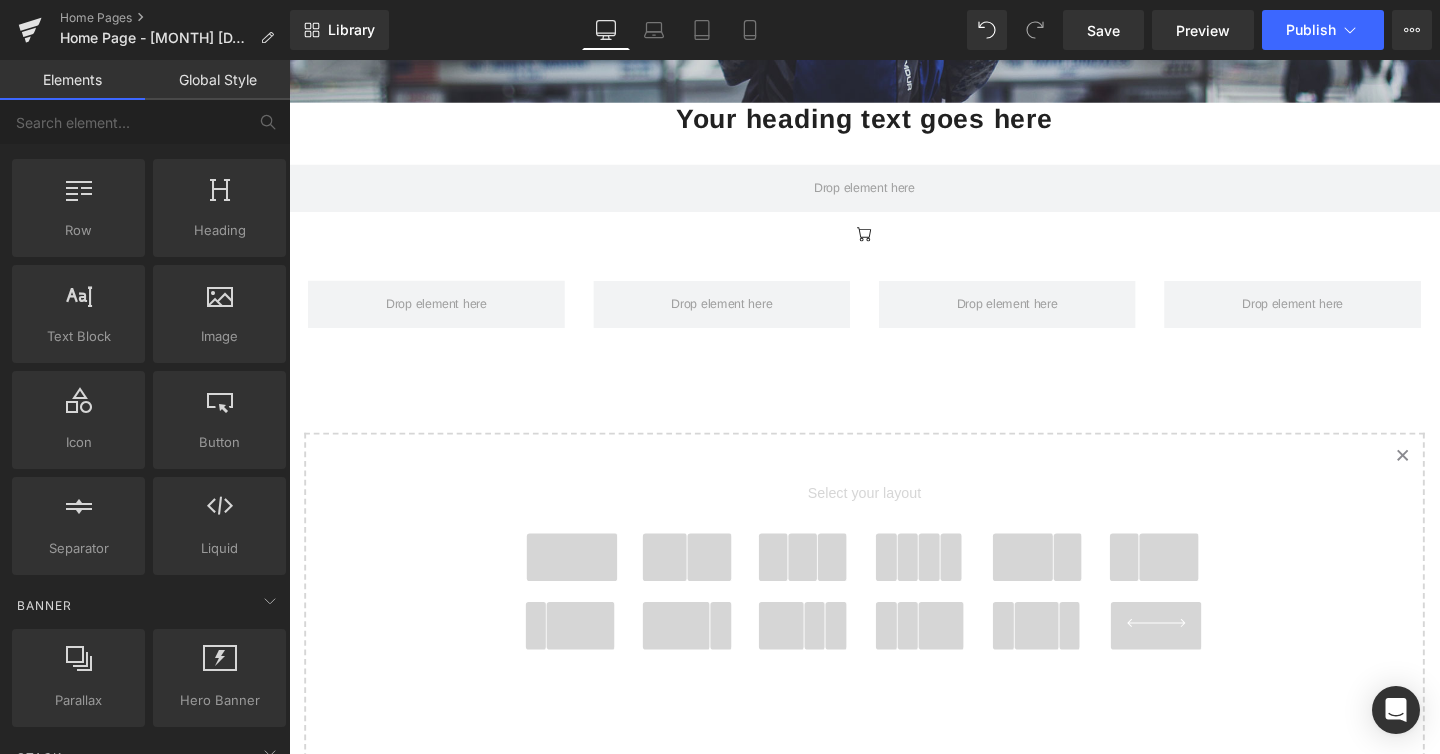 scroll, scrollTop: 10, scrollLeft: 10, axis: both 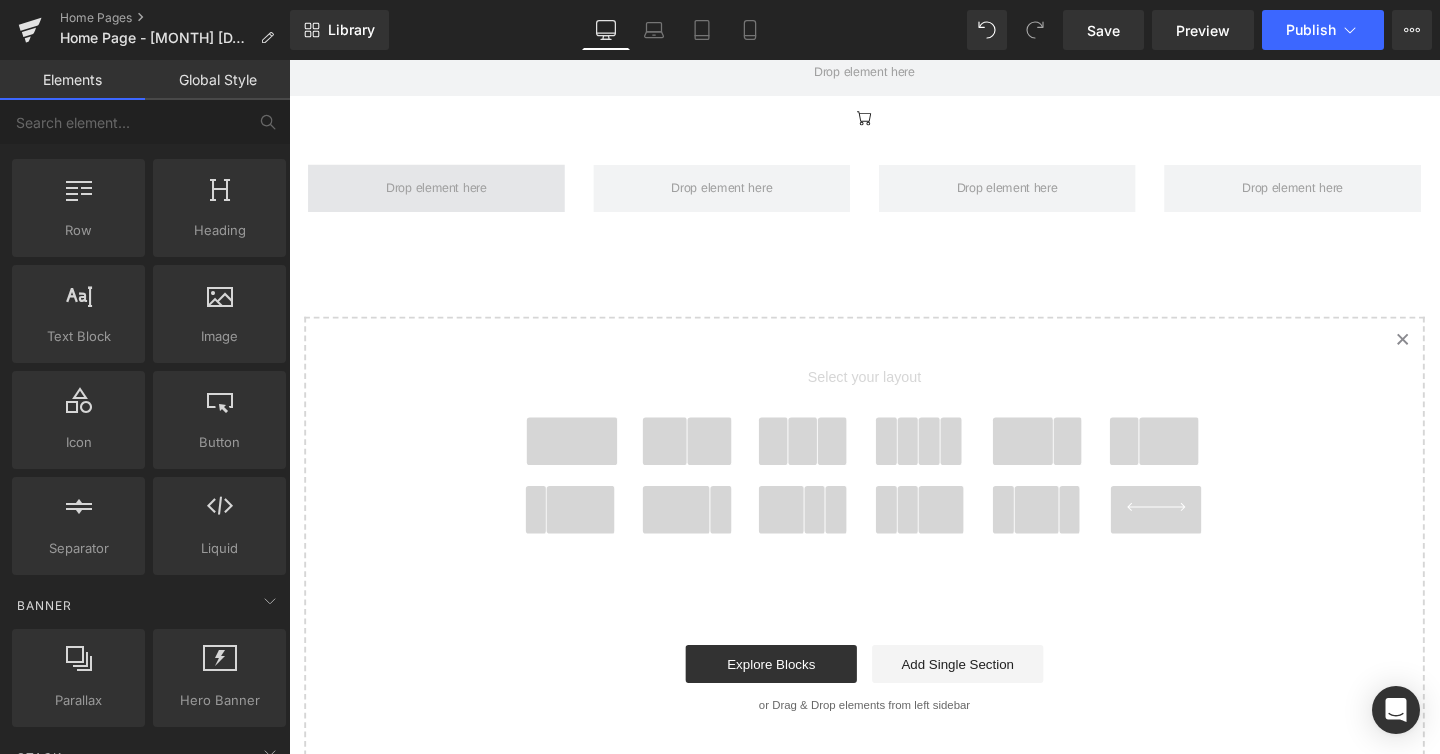 click at bounding box center (444, 195) 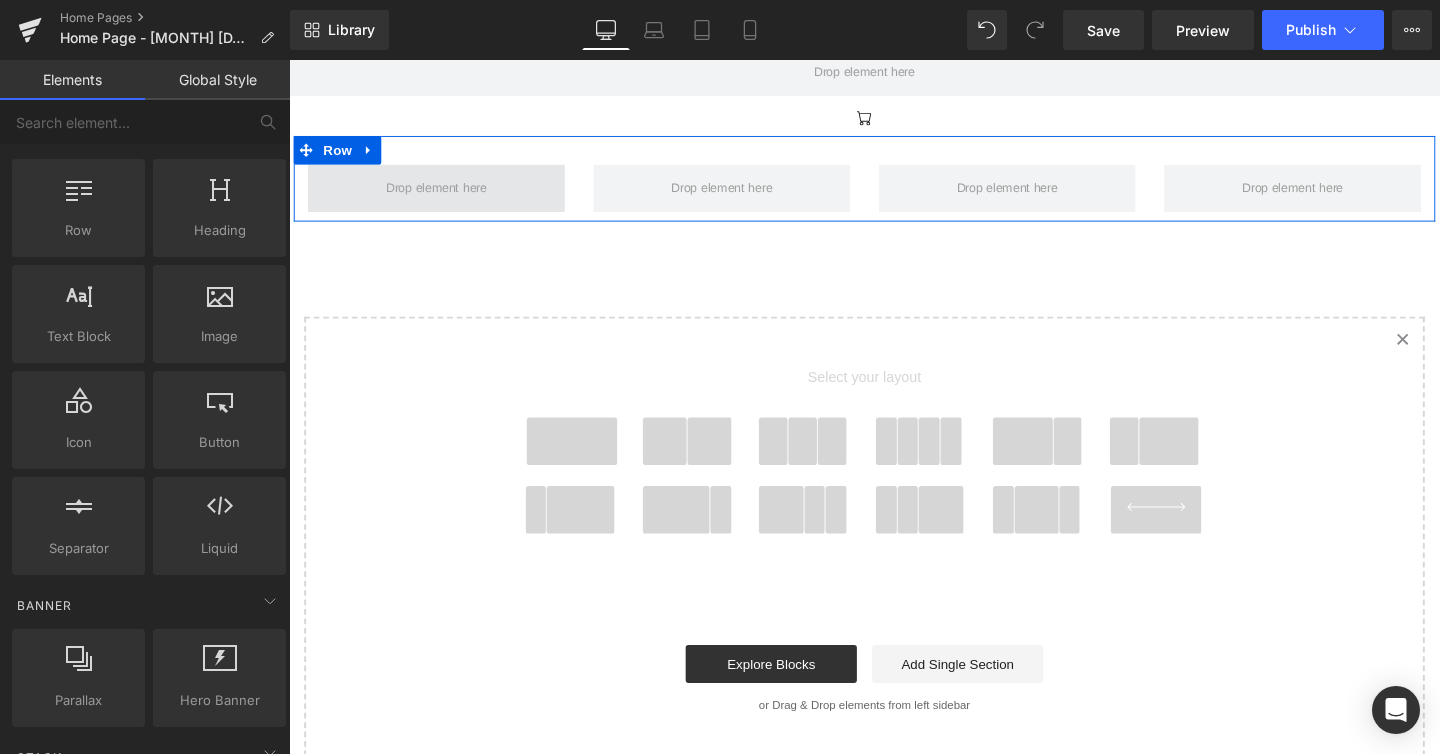 click at bounding box center [444, 195] 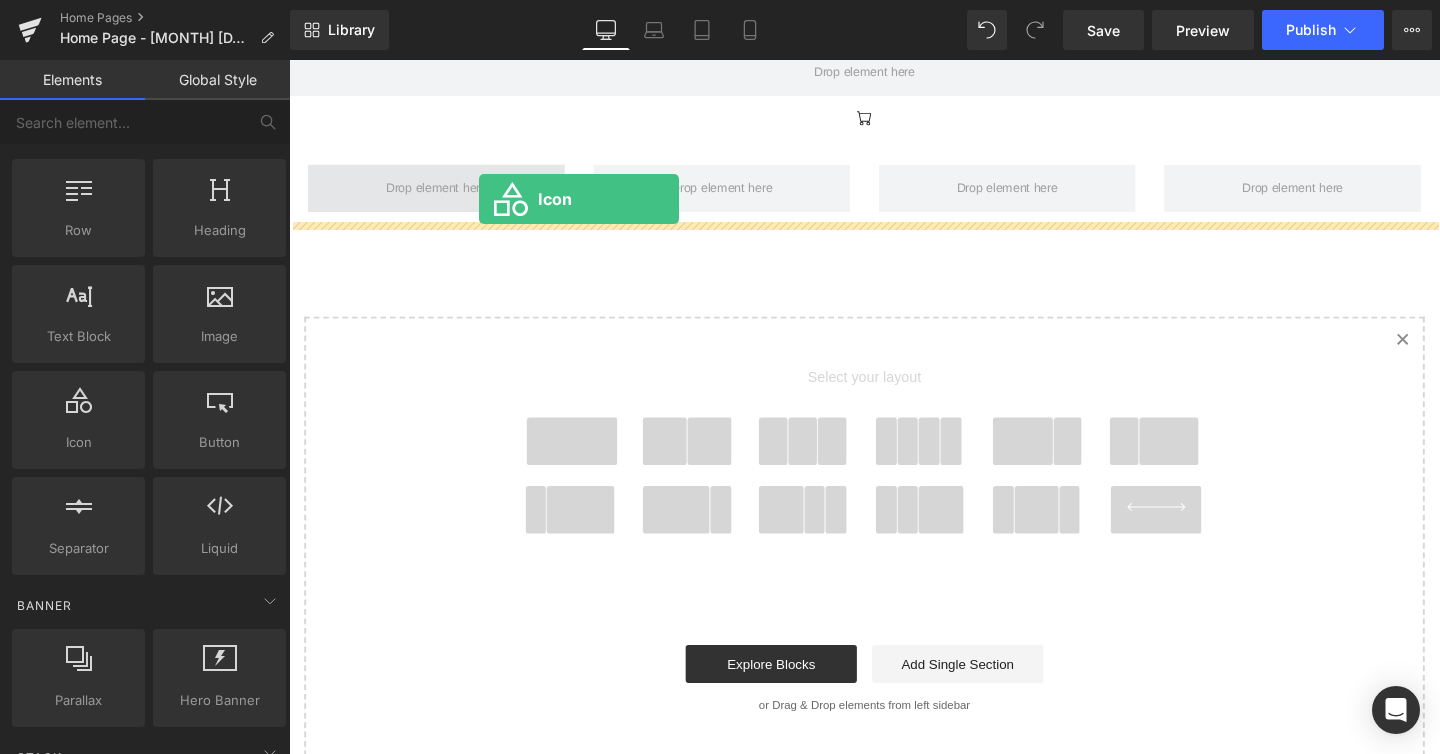 drag, startPoint x: 397, startPoint y: 478, endPoint x: 488, endPoint y: 206, distance: 286.81876 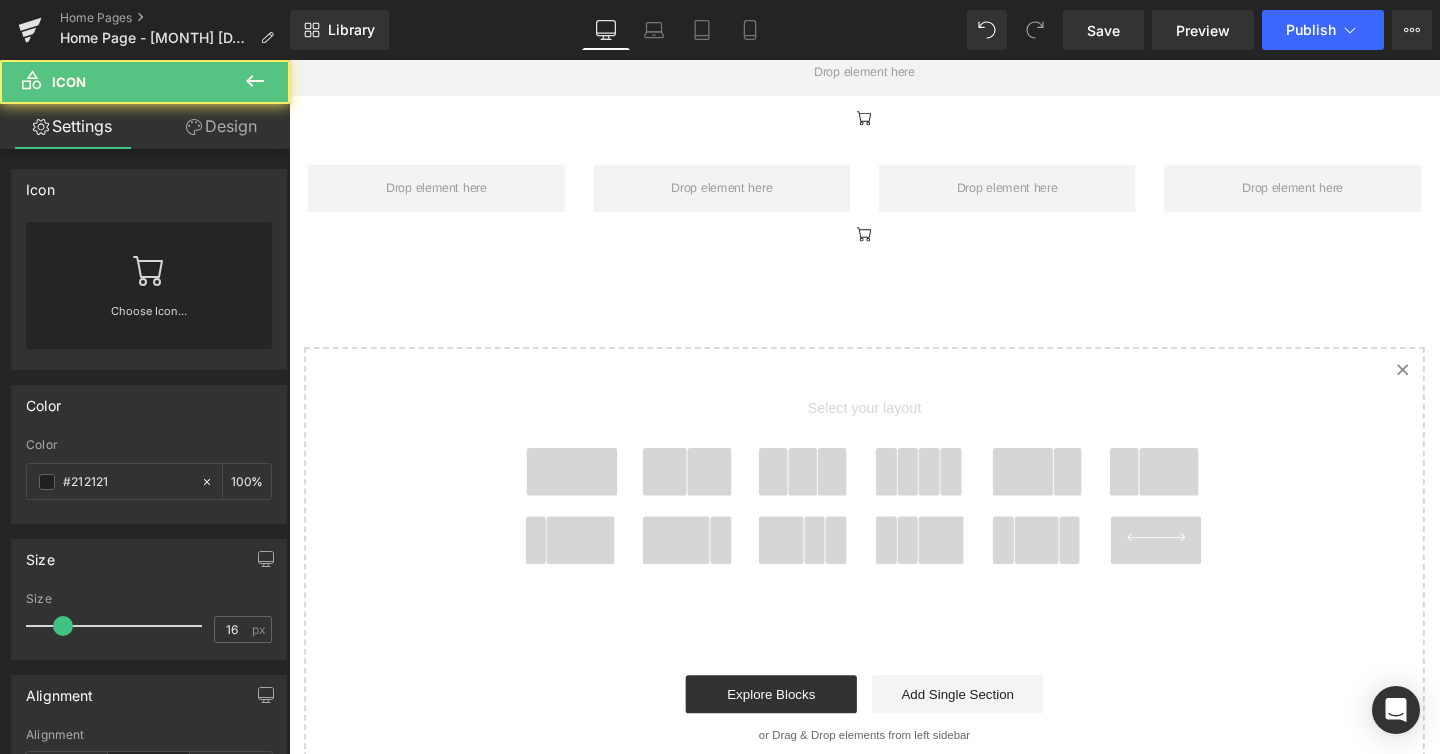 scroll, scrollTop: 1767, scrollLeft: 1210, axis: both 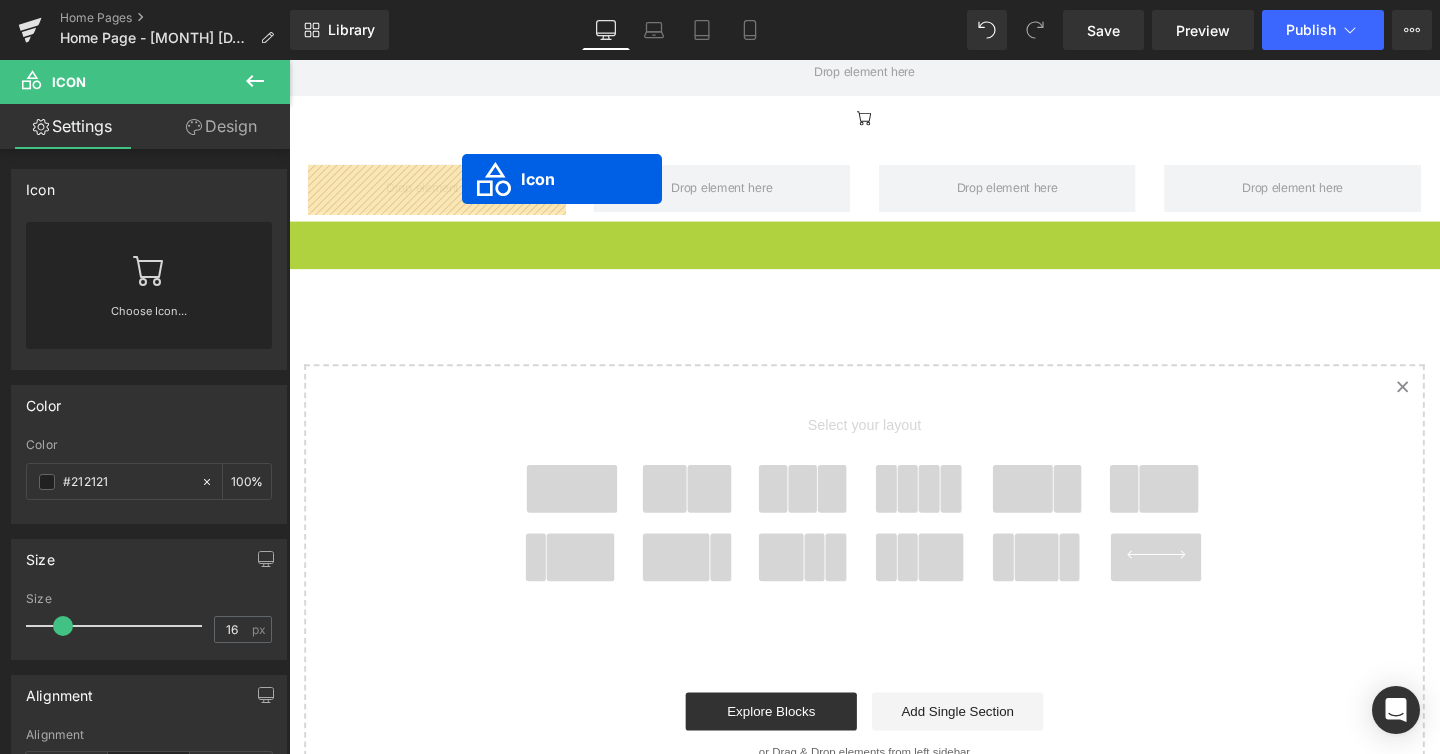 drag, startPoint x: 895, startPoint y: 242, endPoint x: 471, endPoint y: 186, distance: 427.68213 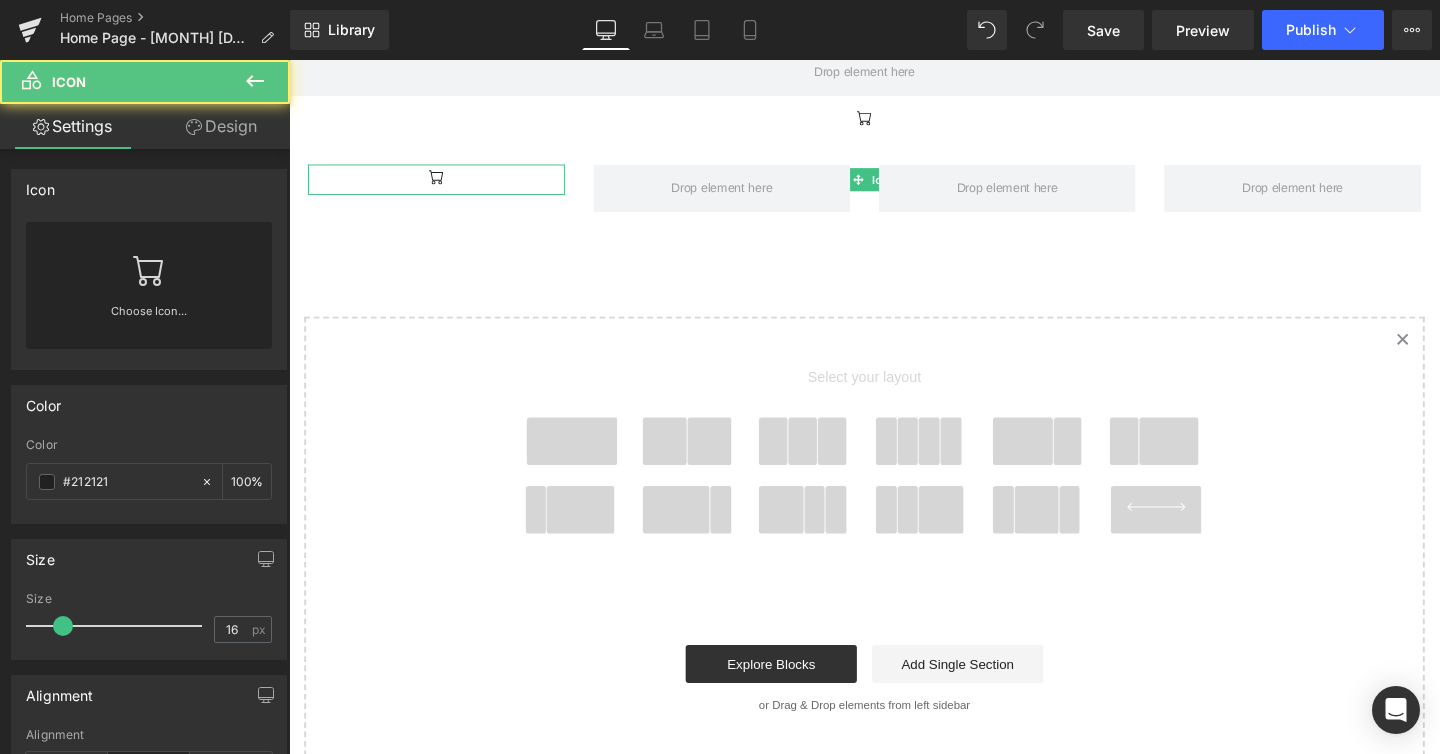 scroll, scrollTop: 1735, scrollLeft: 1210, axis: both 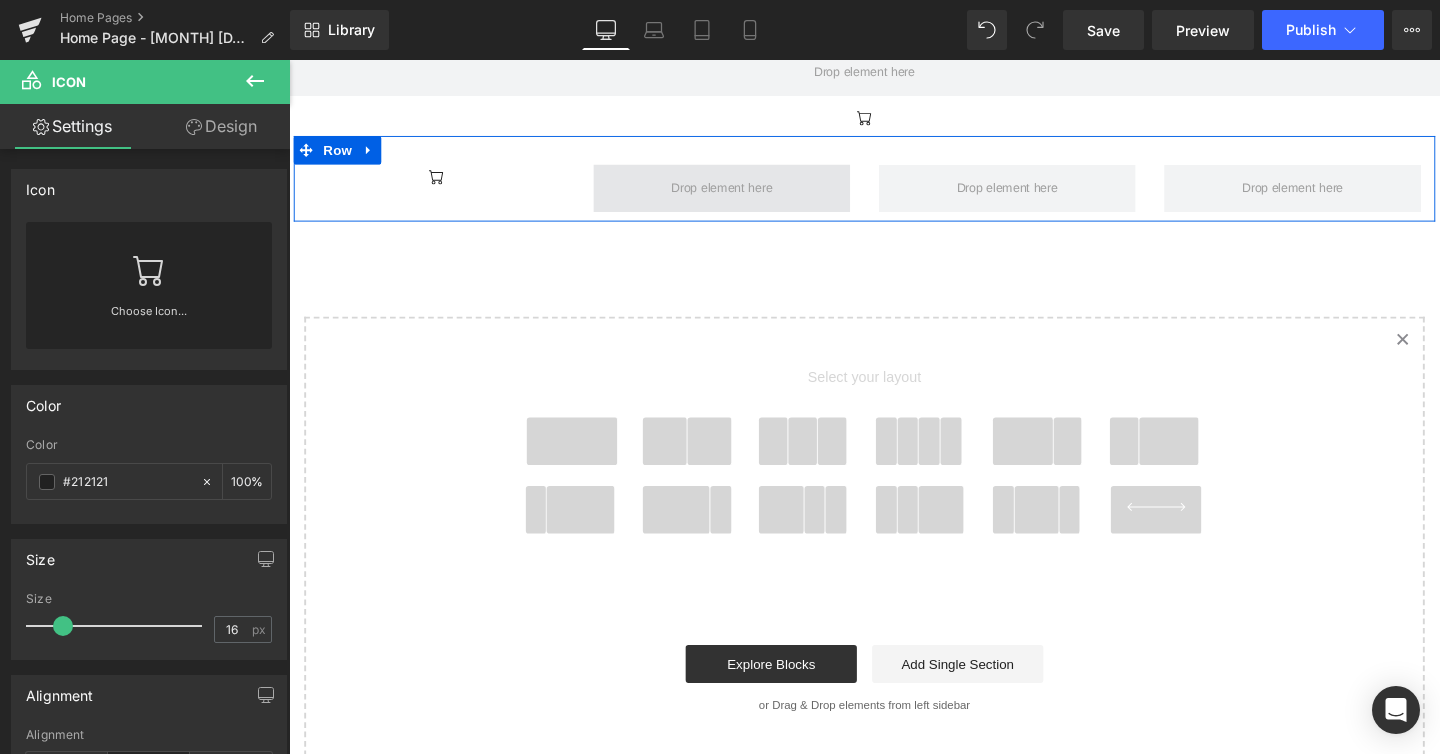 drag, startPoint x: 896, startPoint y: 117, endPoint x: 788, endPoint y: 192, distance: 131.48764 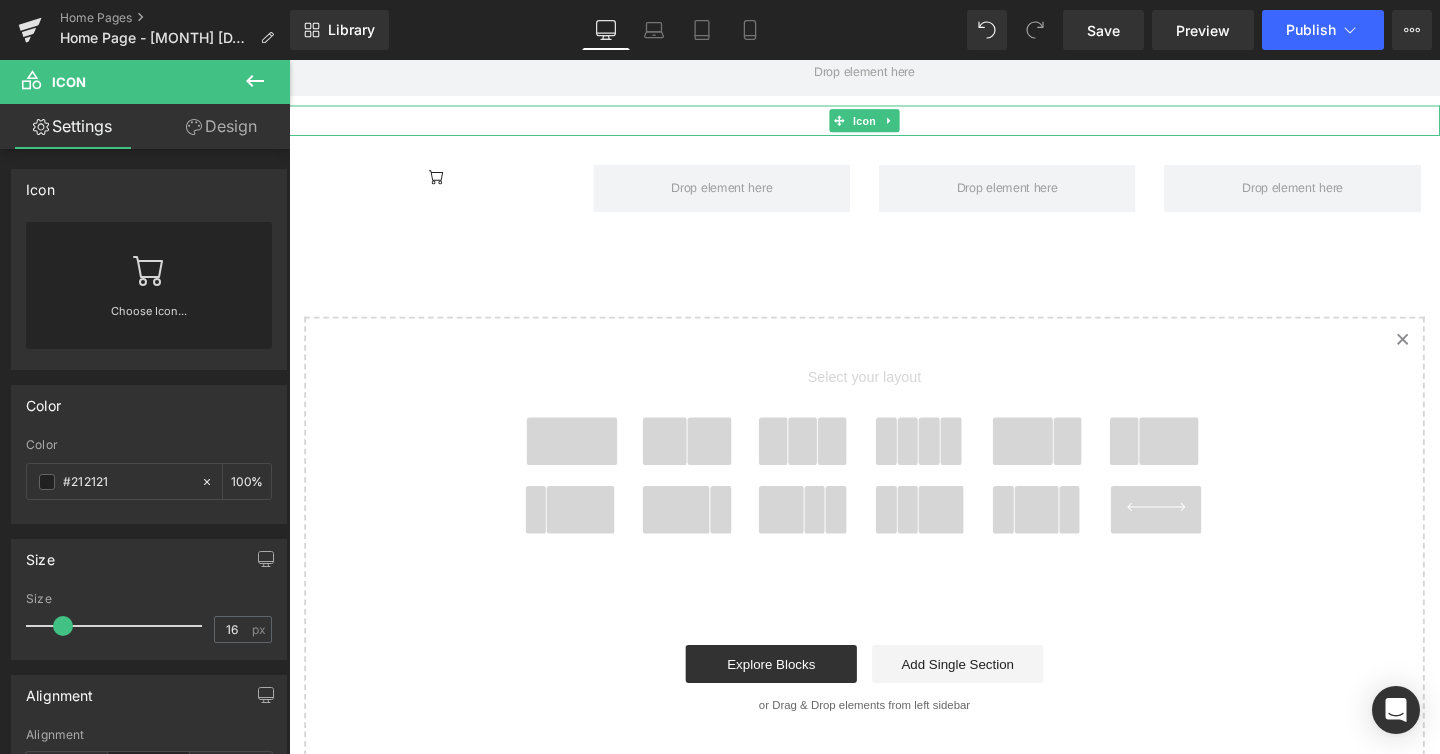 scroll, scrollTop: 557, scrollLeft: 0, axis: vertical 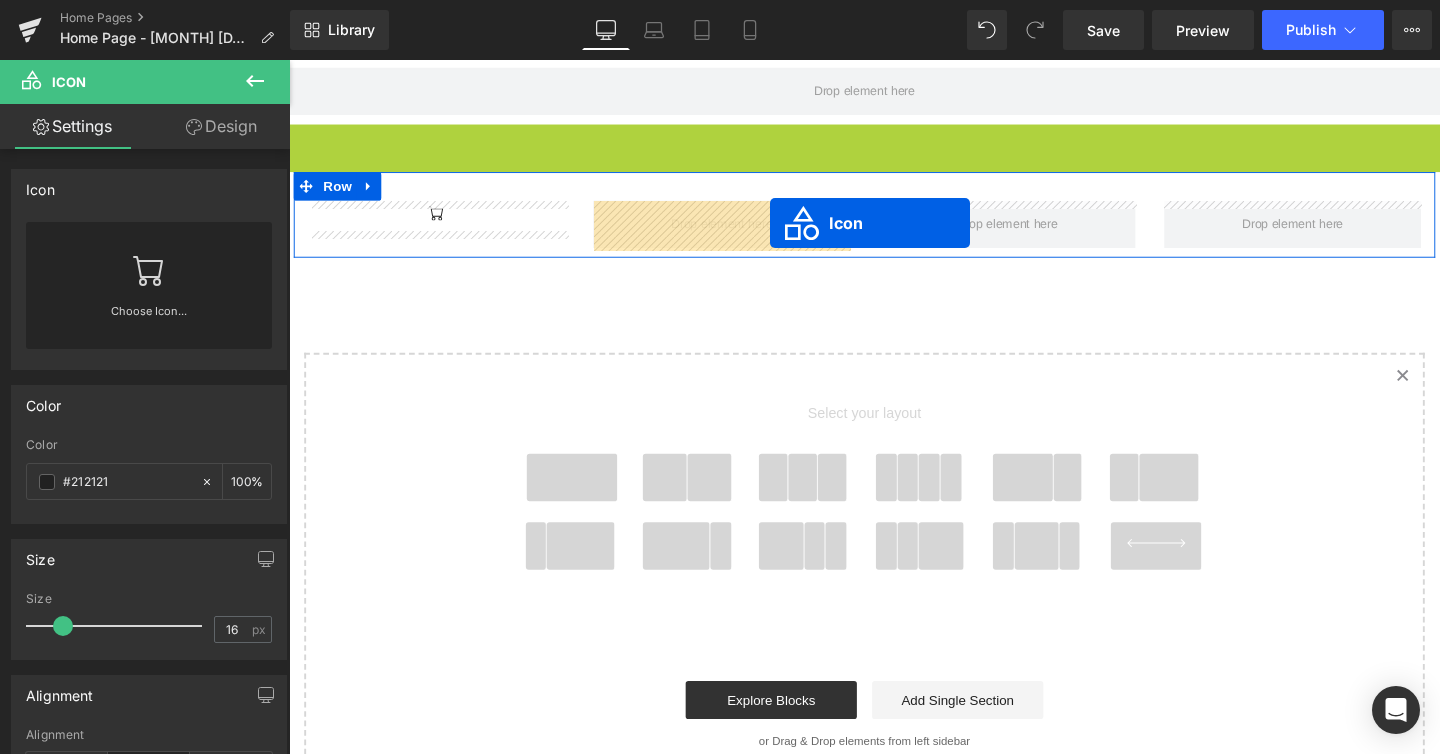 drag, startPoint x: 839, startPoint y: 126, endPoint x: 795, endPoint y: 231, distance: 113.84639 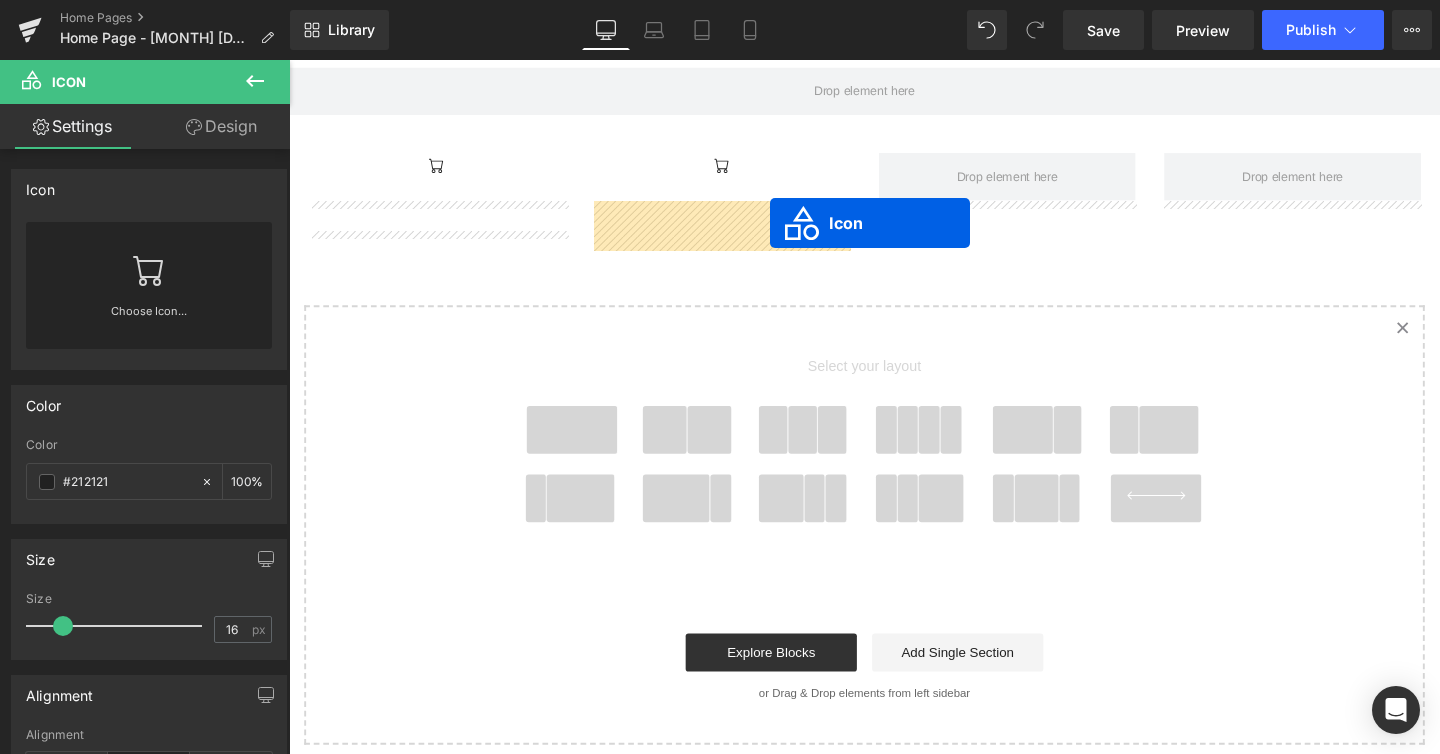 scroll, scrollTop: 1703, scrollLeft: 1210, axis: both 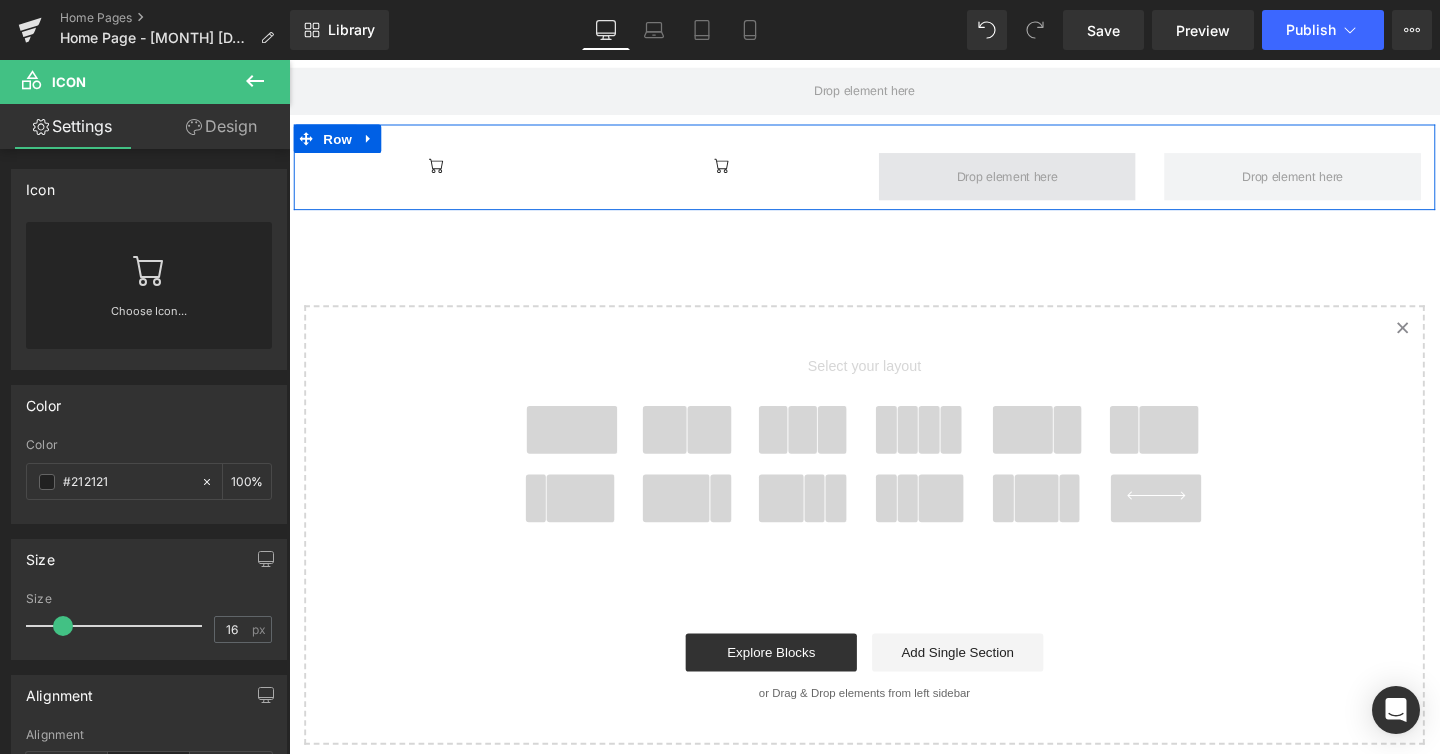 click at bounding box center [1044, 183] 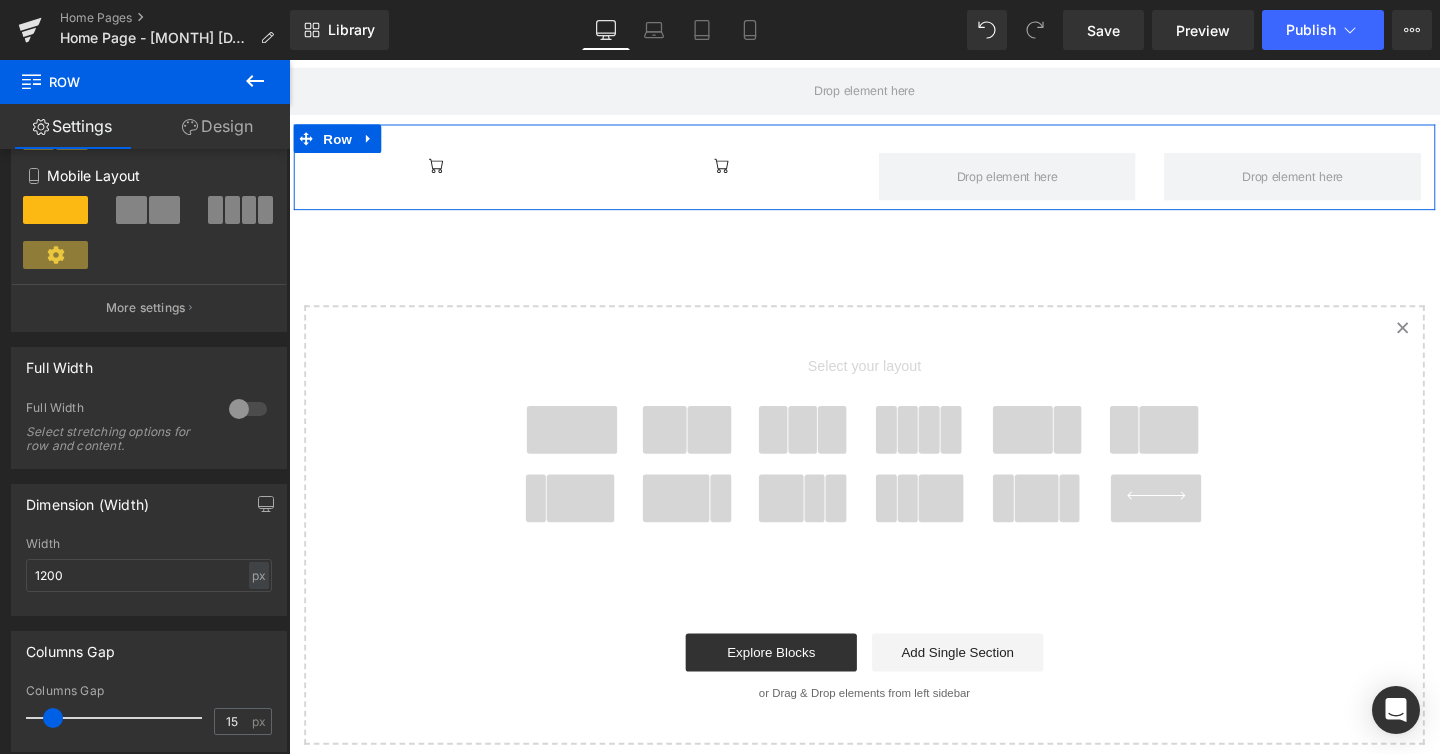 scroll, scrollTop: 0, scrollLeft: 0, axis: both 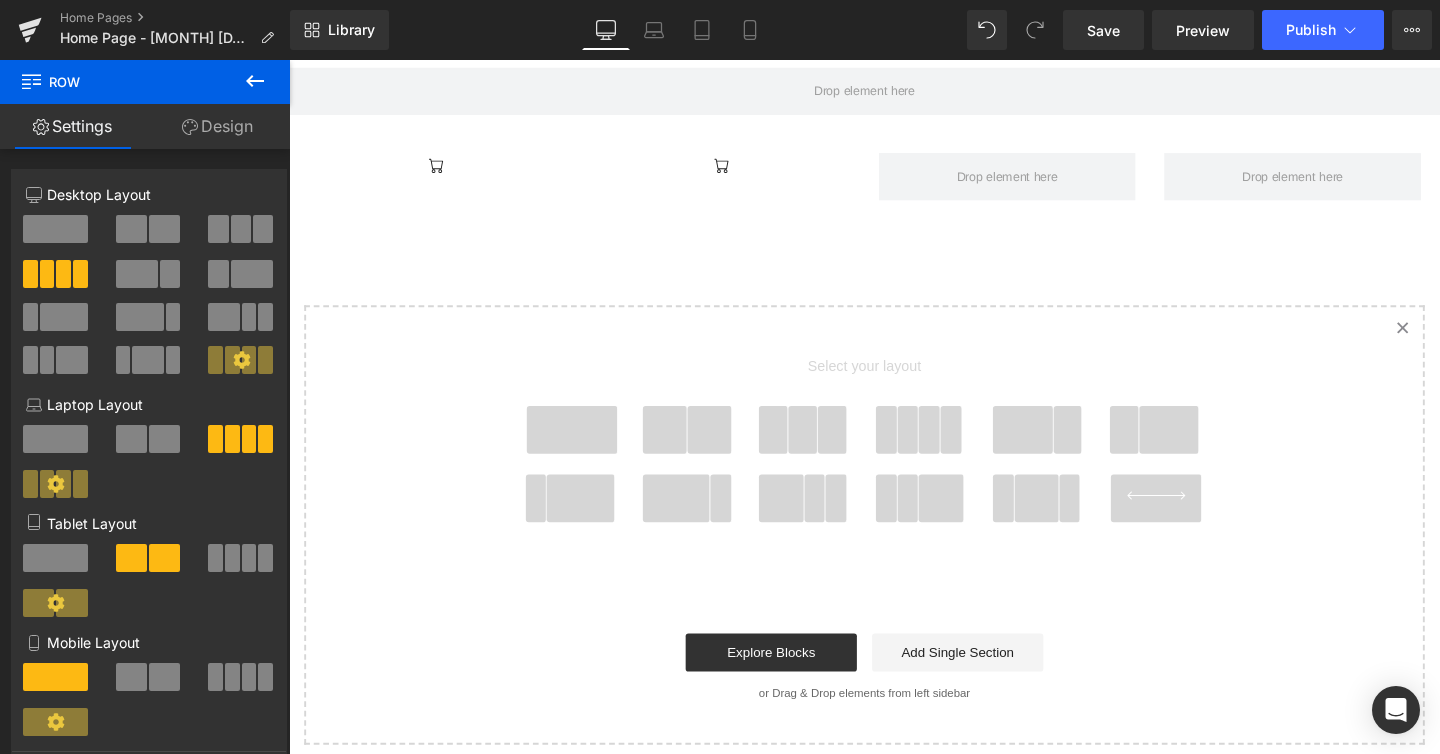 click 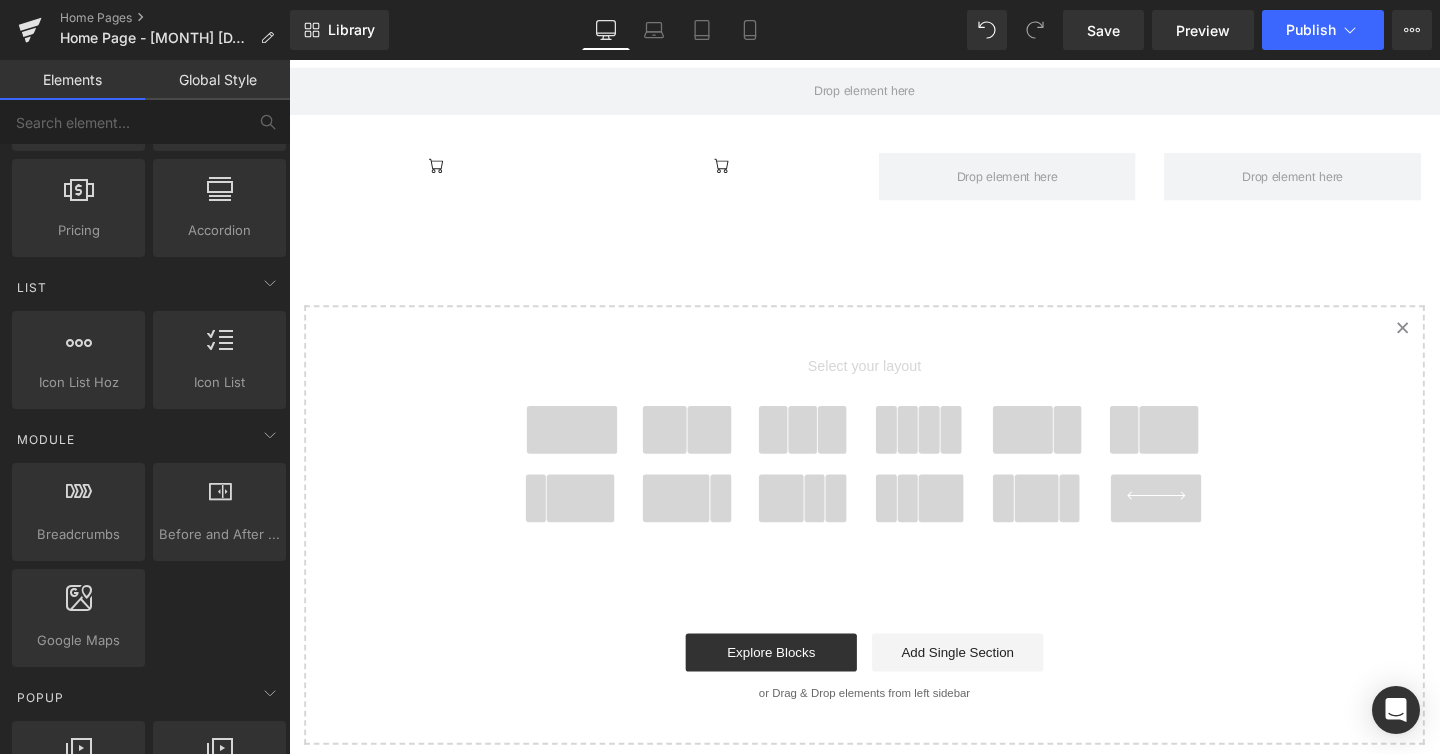 scroll, scrollTop: 765, scrollLeft: 0, axis: vertical 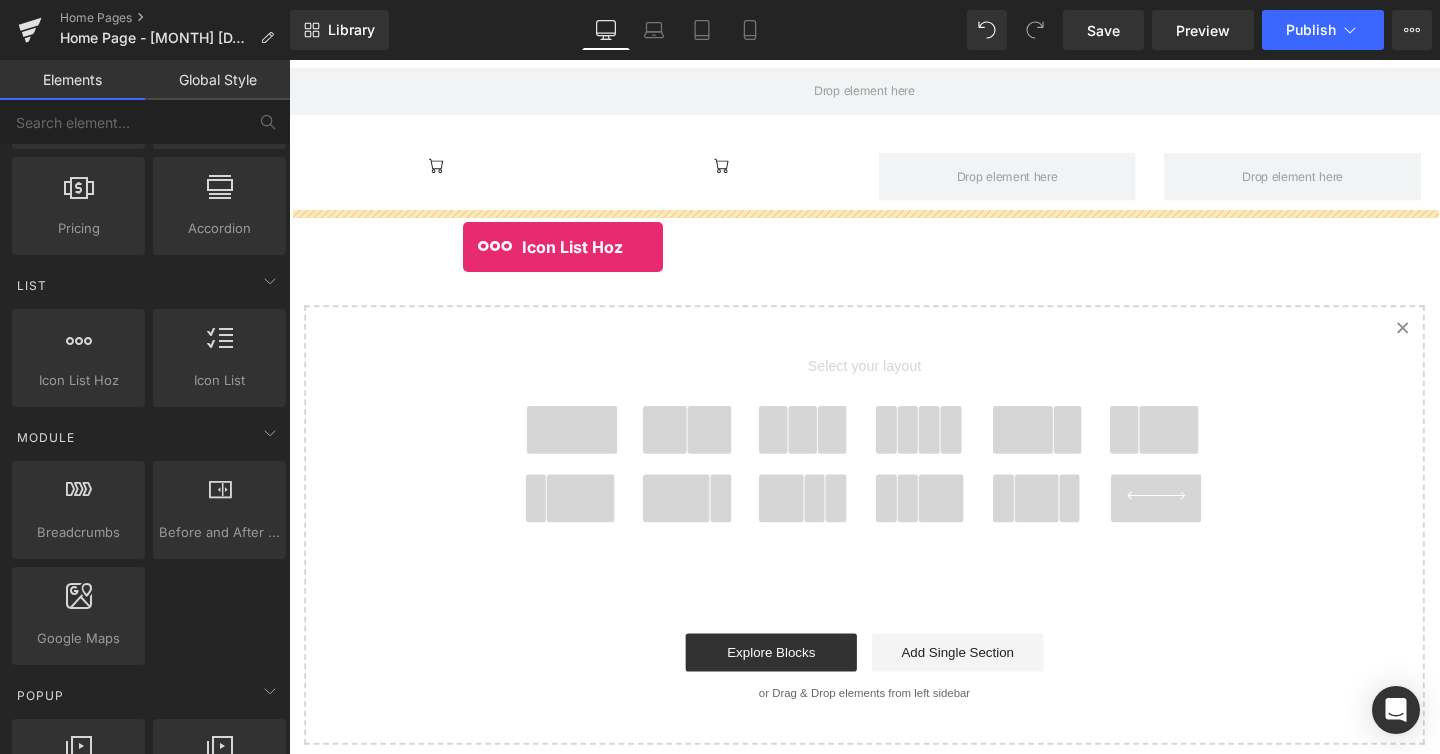 drag, startPoint x: 393, startPoint y: 419, endPoint x: 472, endPoint y: 257, distance: 180.23596 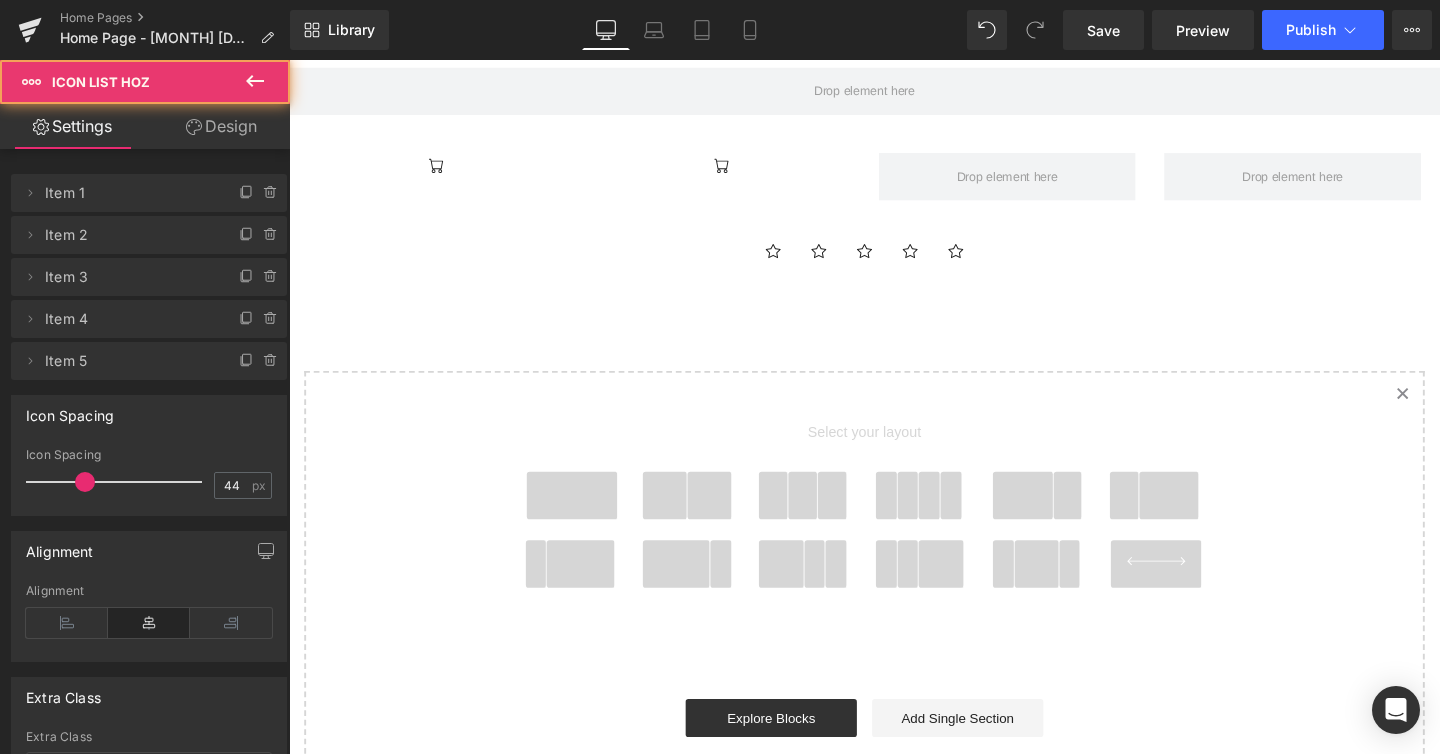 scroll, scrollTop: 1771, scrollLeft: 1210, axis: both 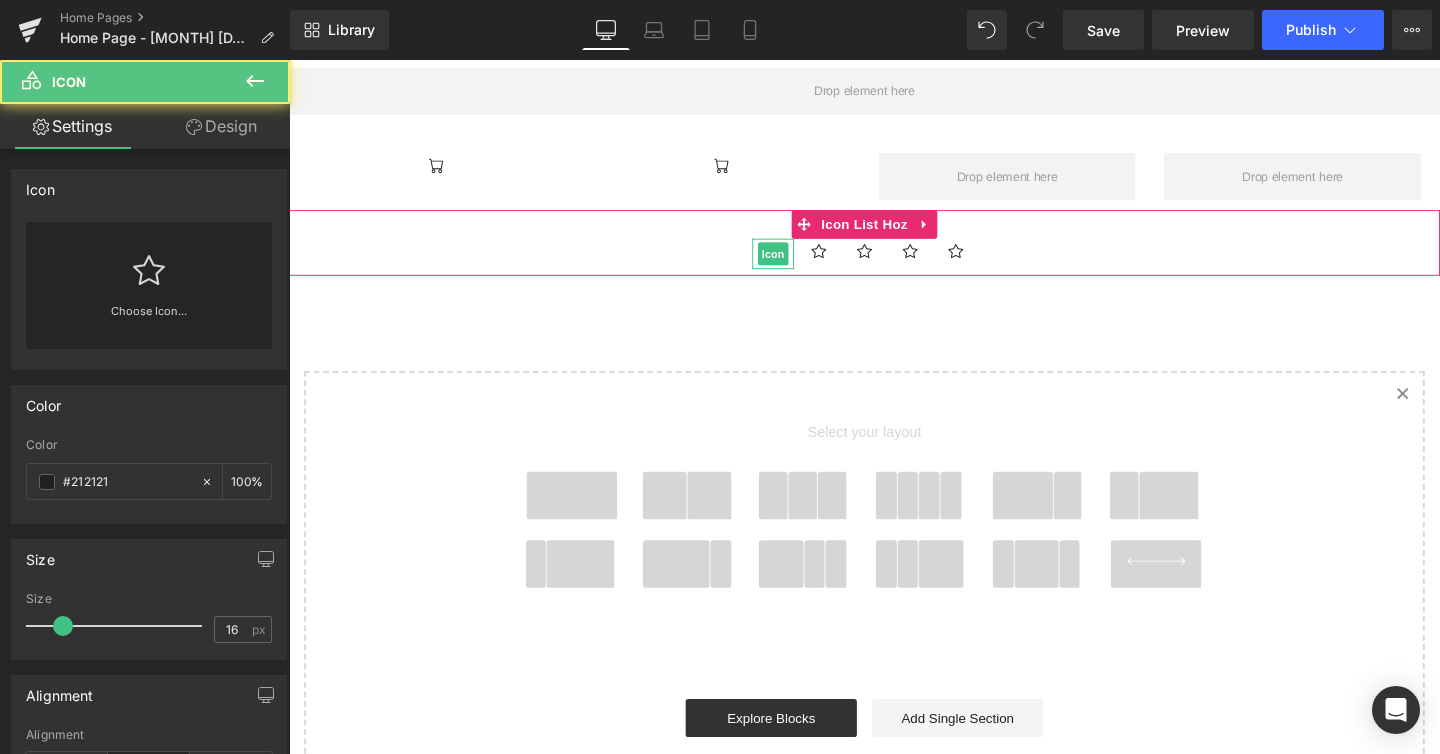 click on "Icon" at bounding box center (798, 264) 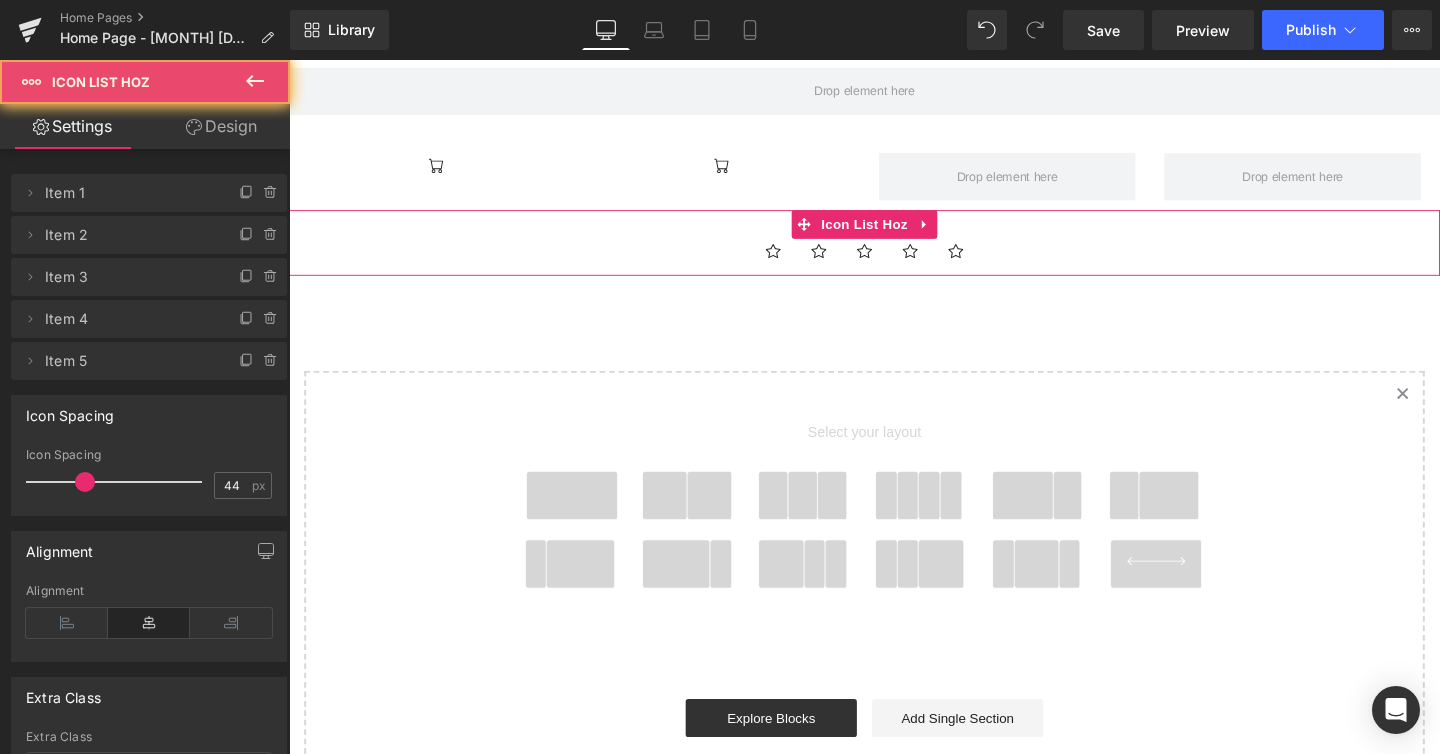 click on "Icon
Icon
Icon
Icon
Icon" at bounding box center (894, 267) 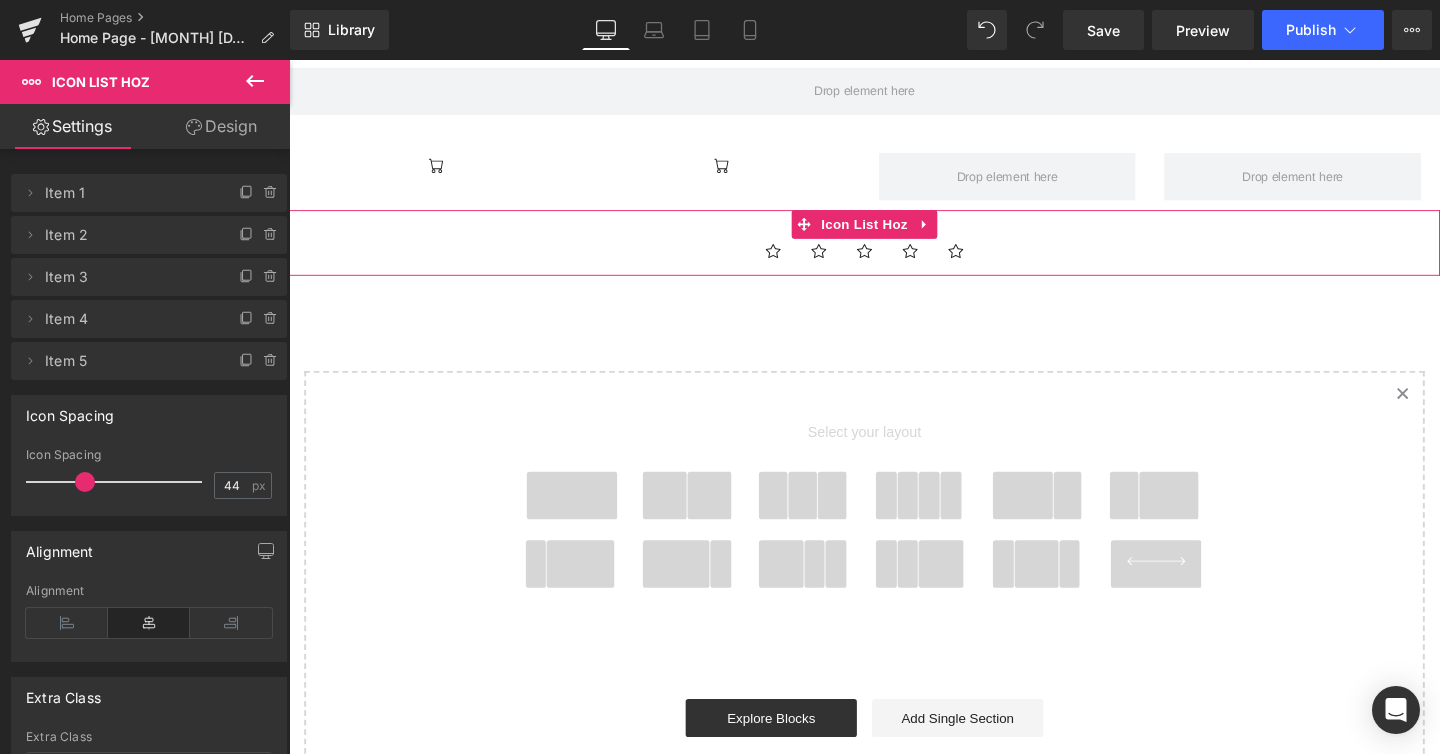 click on "Icon
Icon
Icon
Icon
Icon" at bounding box center (894, 267) 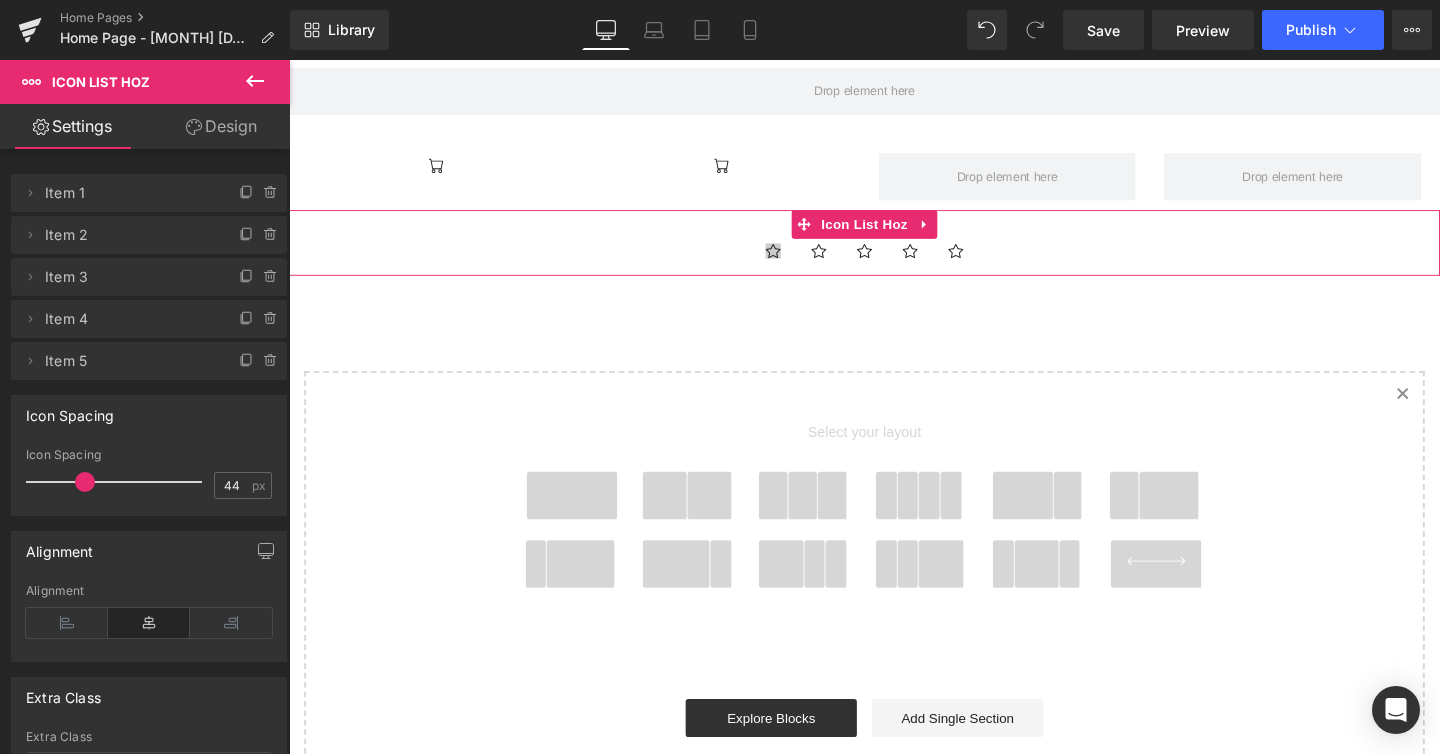 click on "Icon" at bounding box center [798, 264] 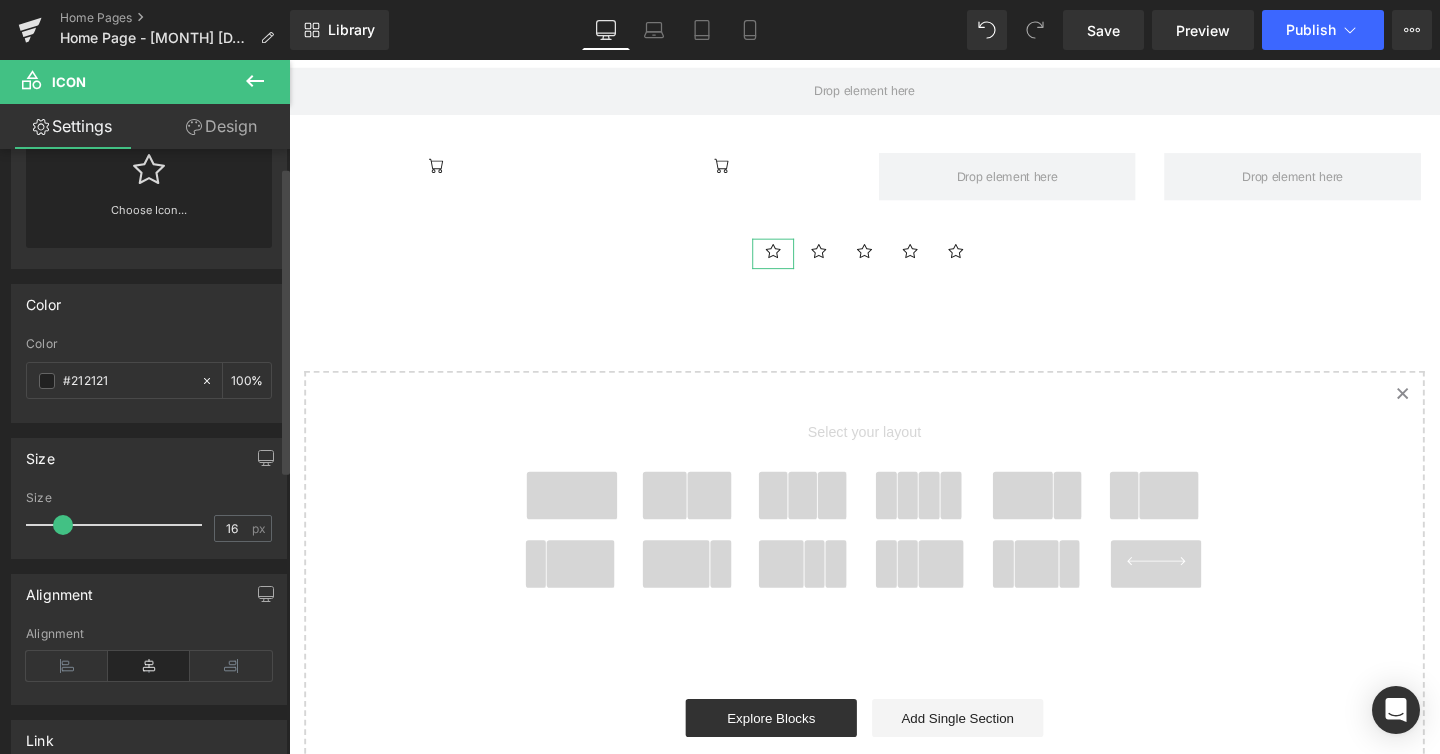 scroll, scrollTop: 0, scrollLeft: 0, axis: both 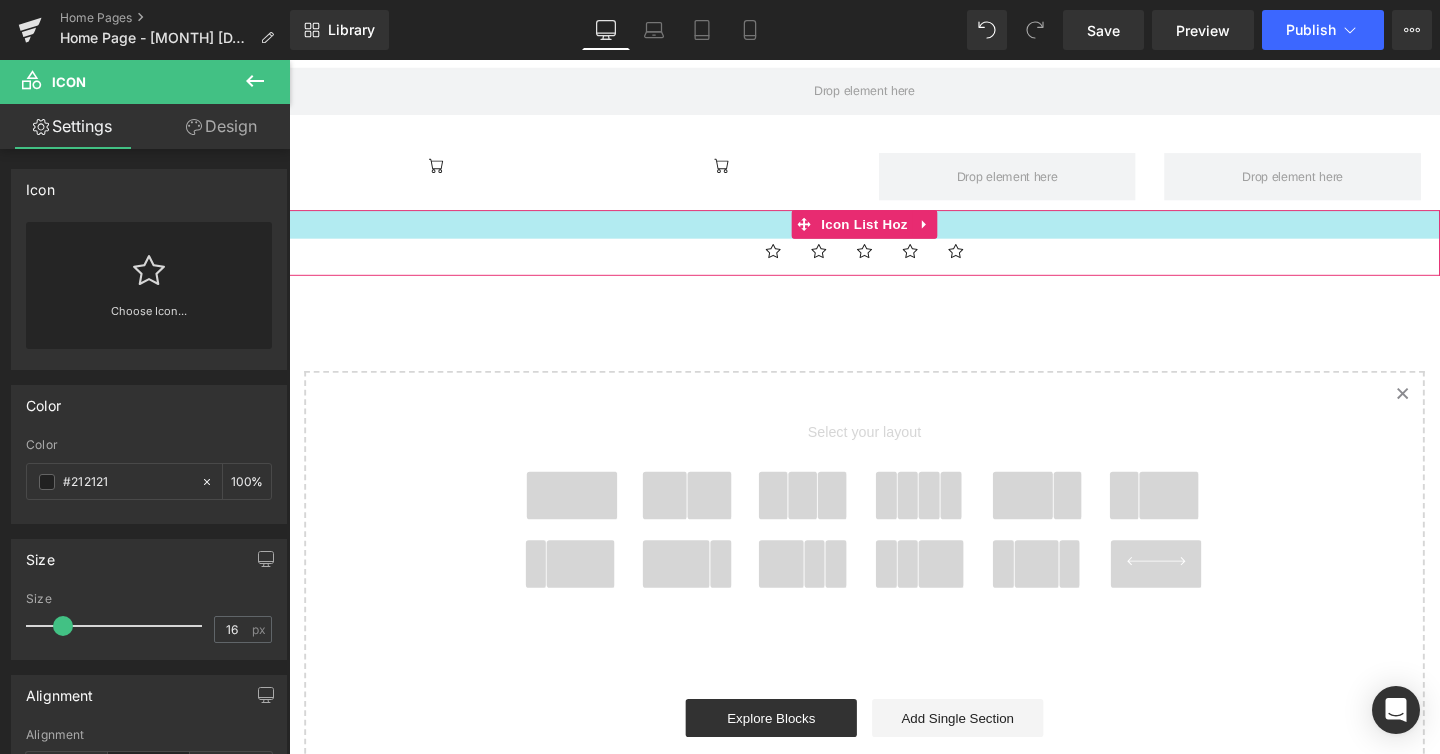 click at bounding box center (894, 233) 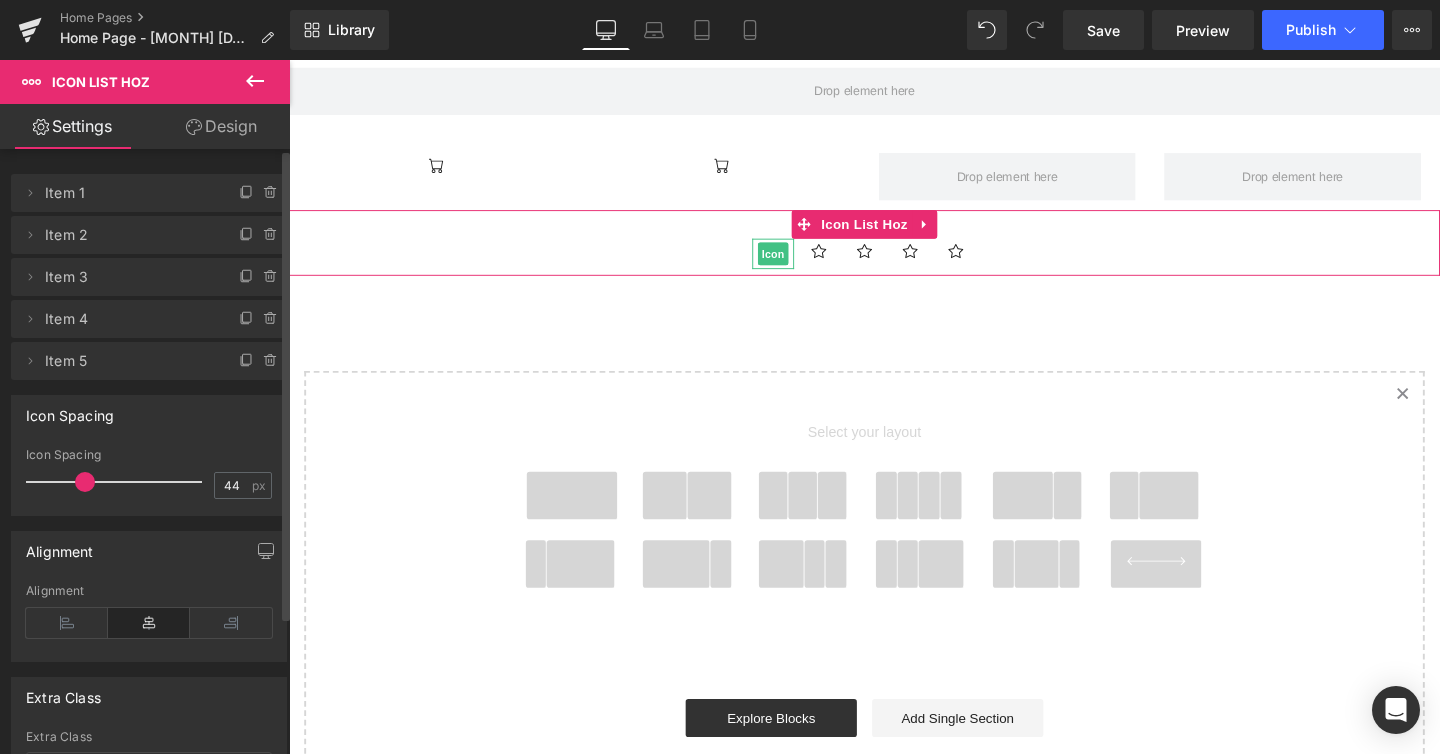 click on "Item 1" at bounding box center (129, 193) 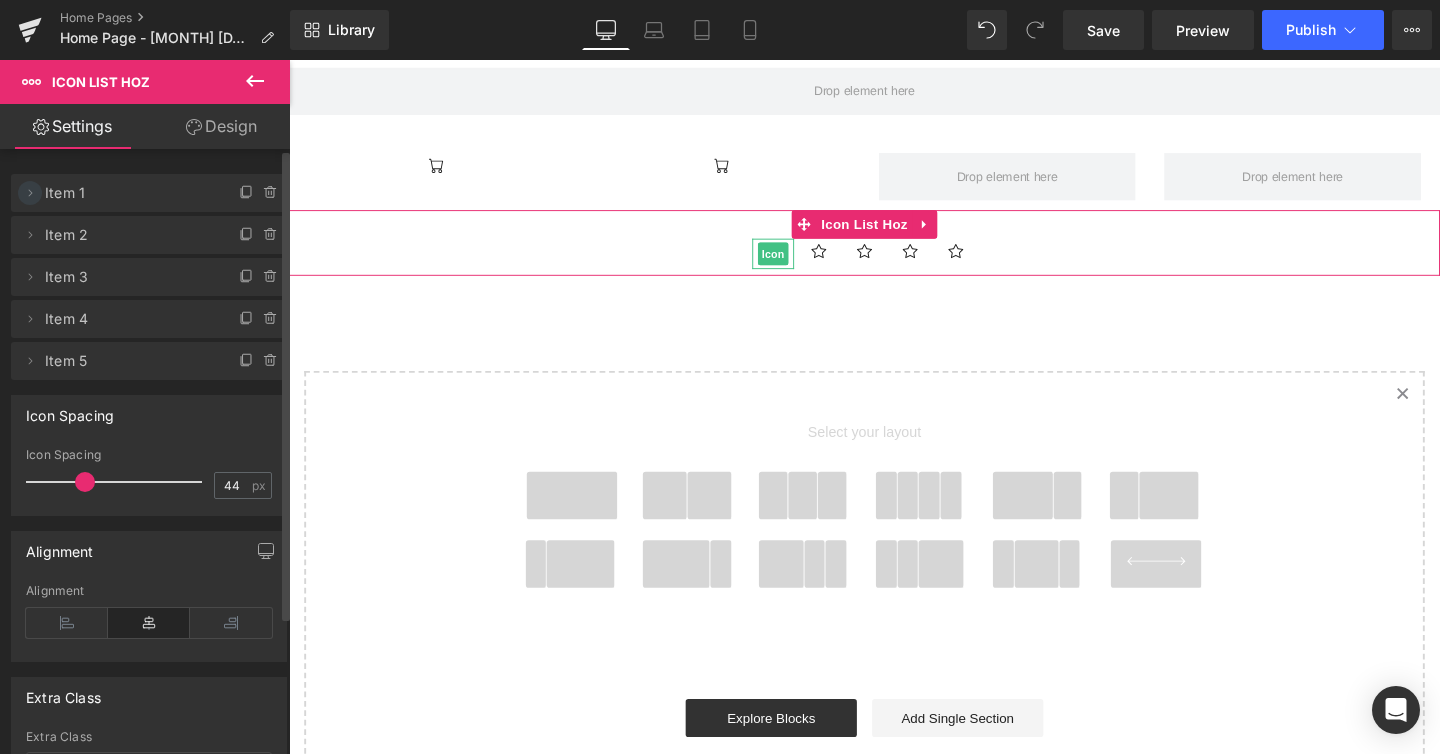 click at bounding box center [30, 193] 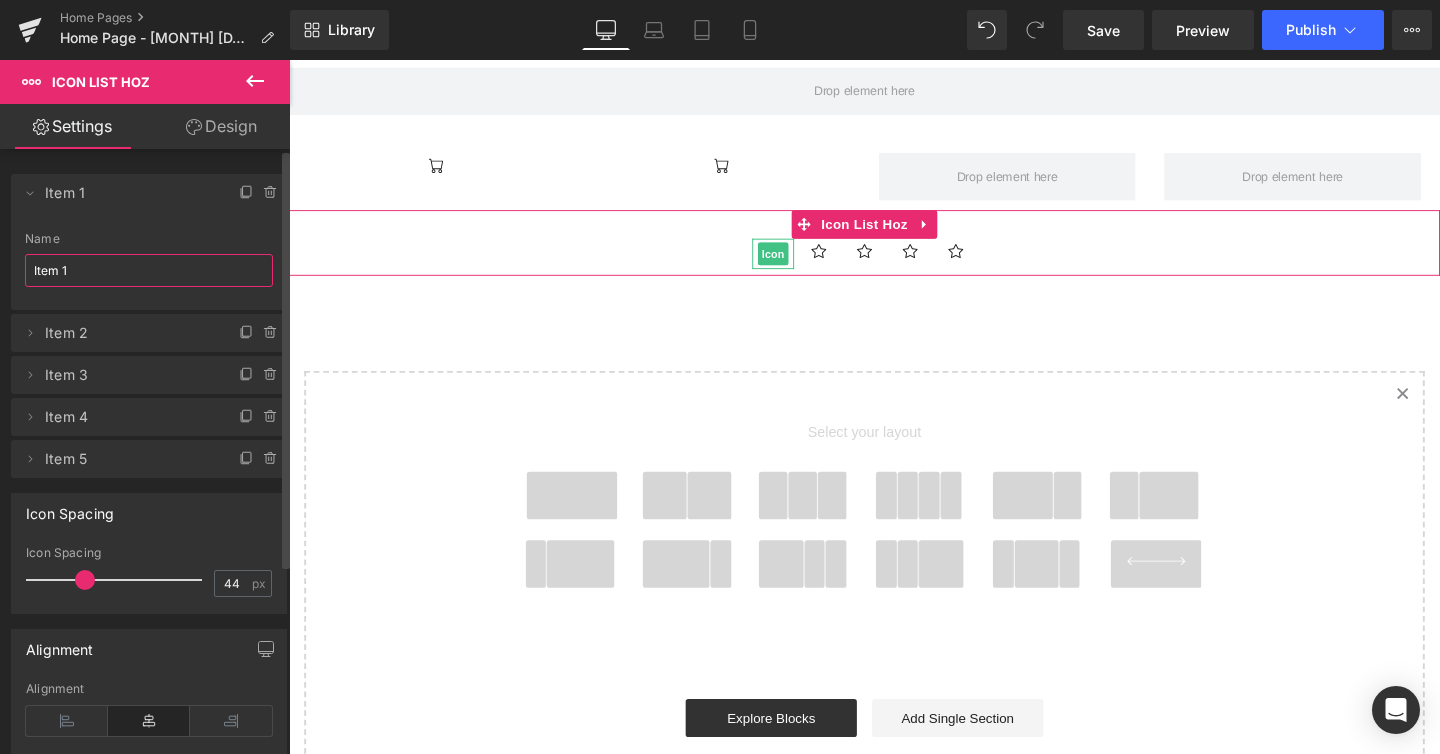 click on "Item 1" at bounding box center [149, 270] 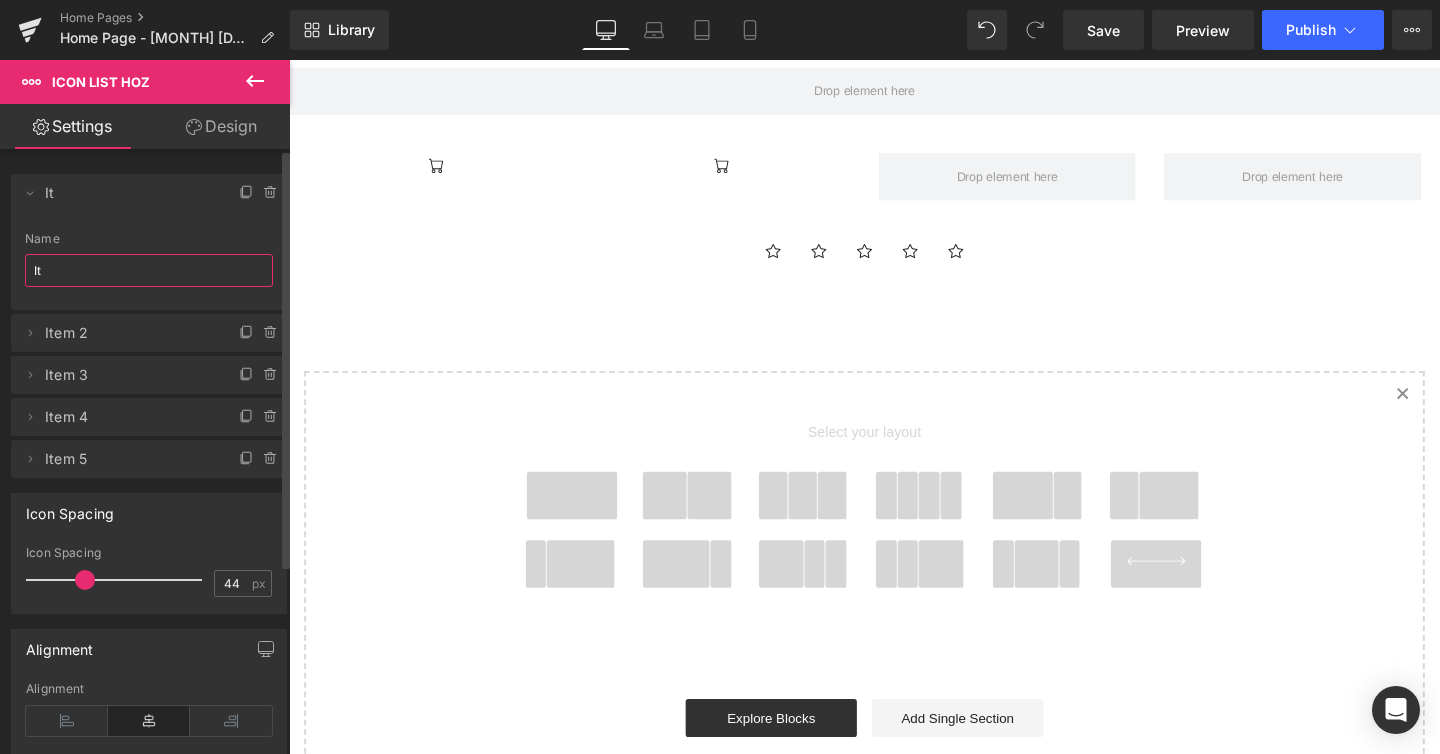 type on "I" 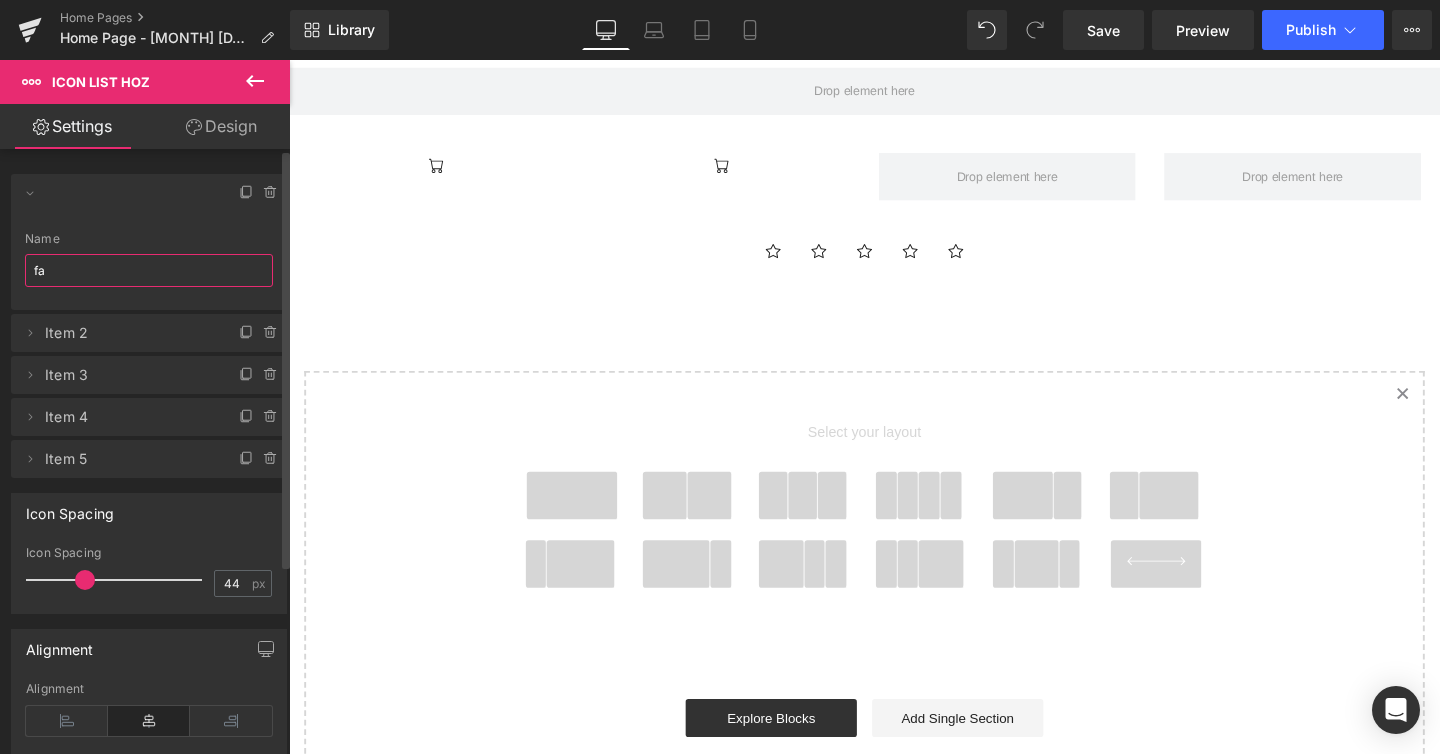 type on "fac" 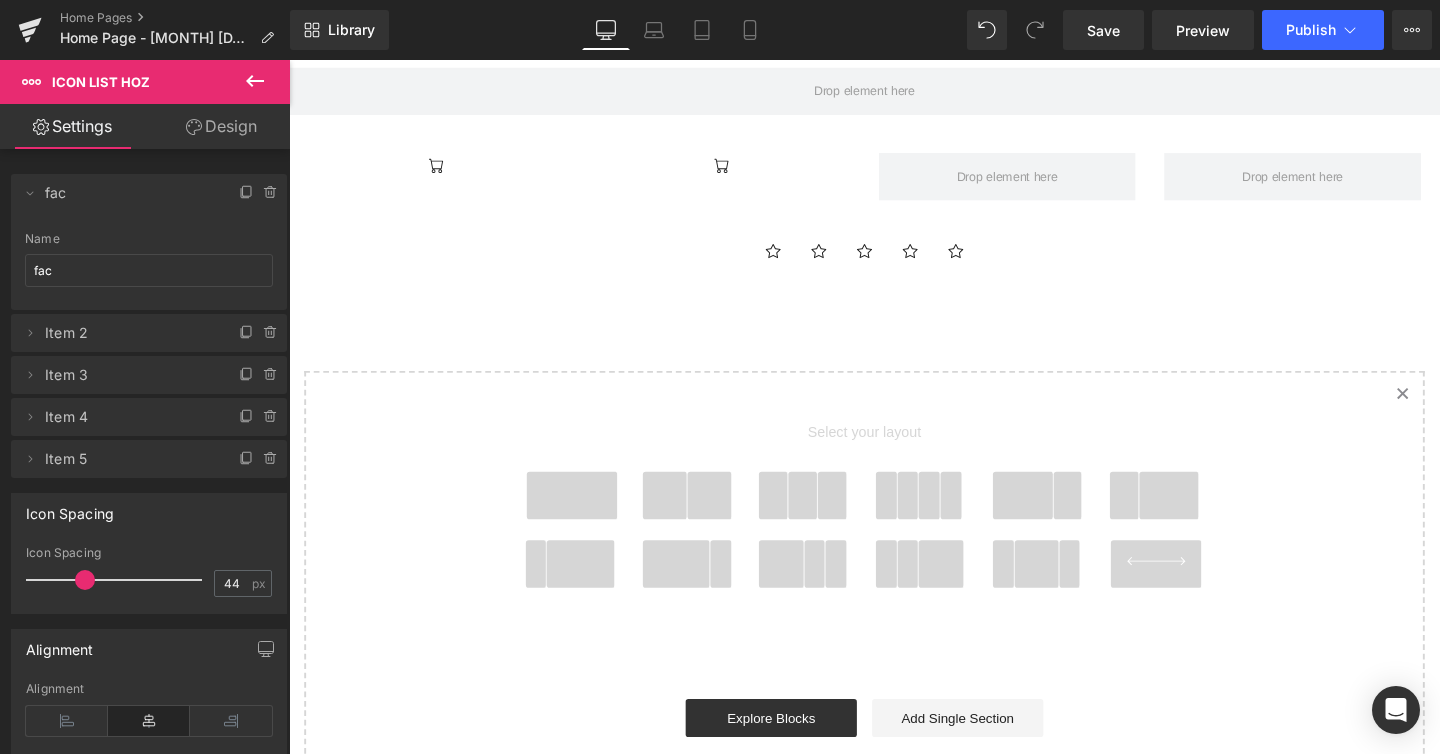 click on "Hero Banner     200px
Your heading text goes here
Heading
Row
Icon
Icon
Row
Icon
Icon
Icon
Icon" at bounding box center (894, 201) 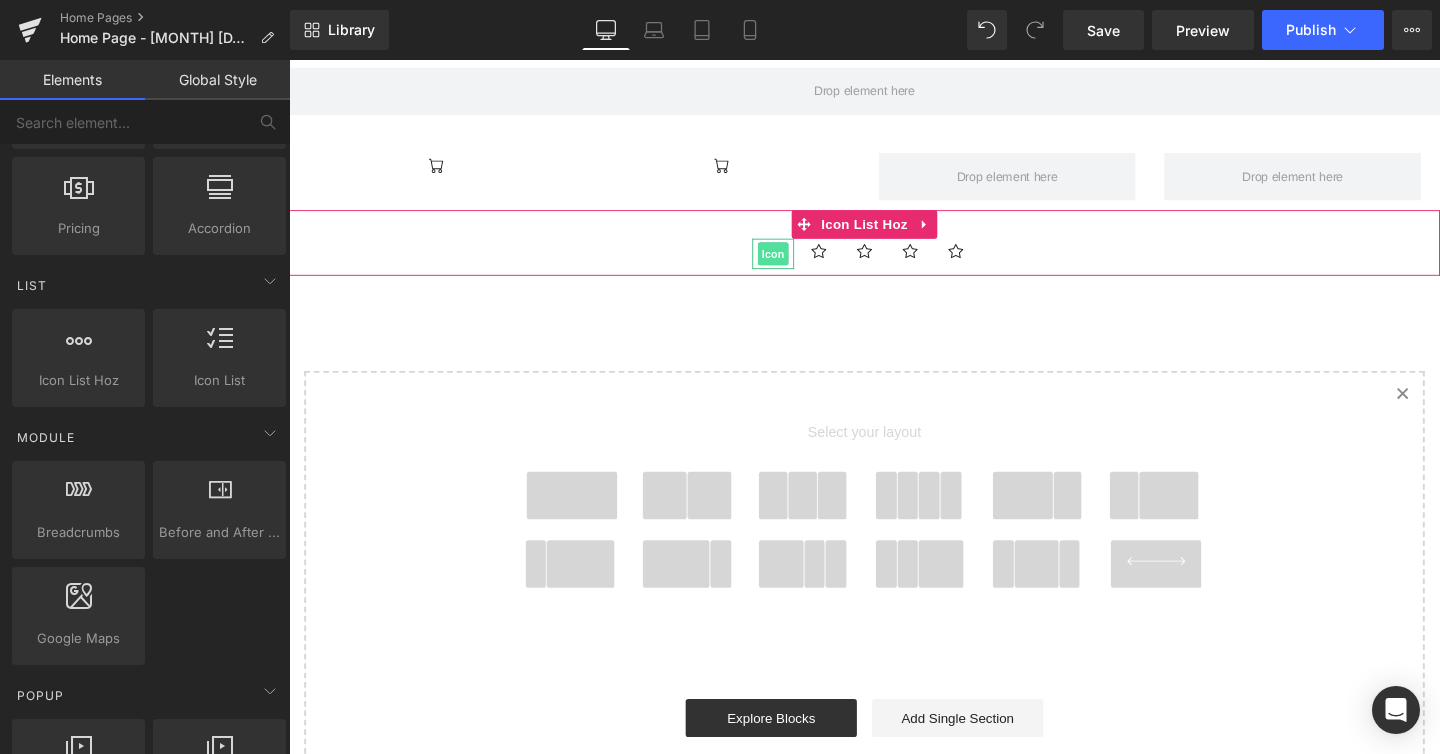 click on "Icon" at bounding box center (798, 264) 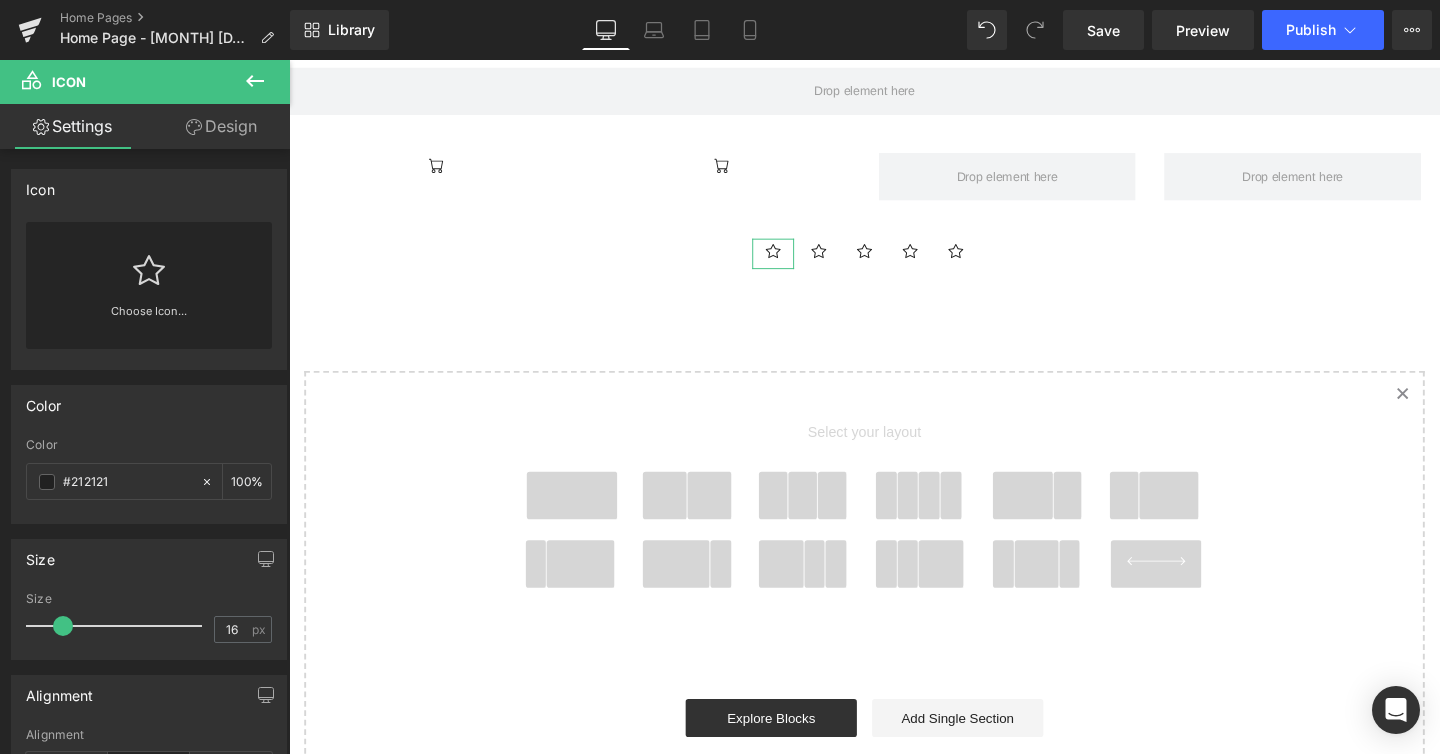 click on "Design" at bounding box center [221, 126] 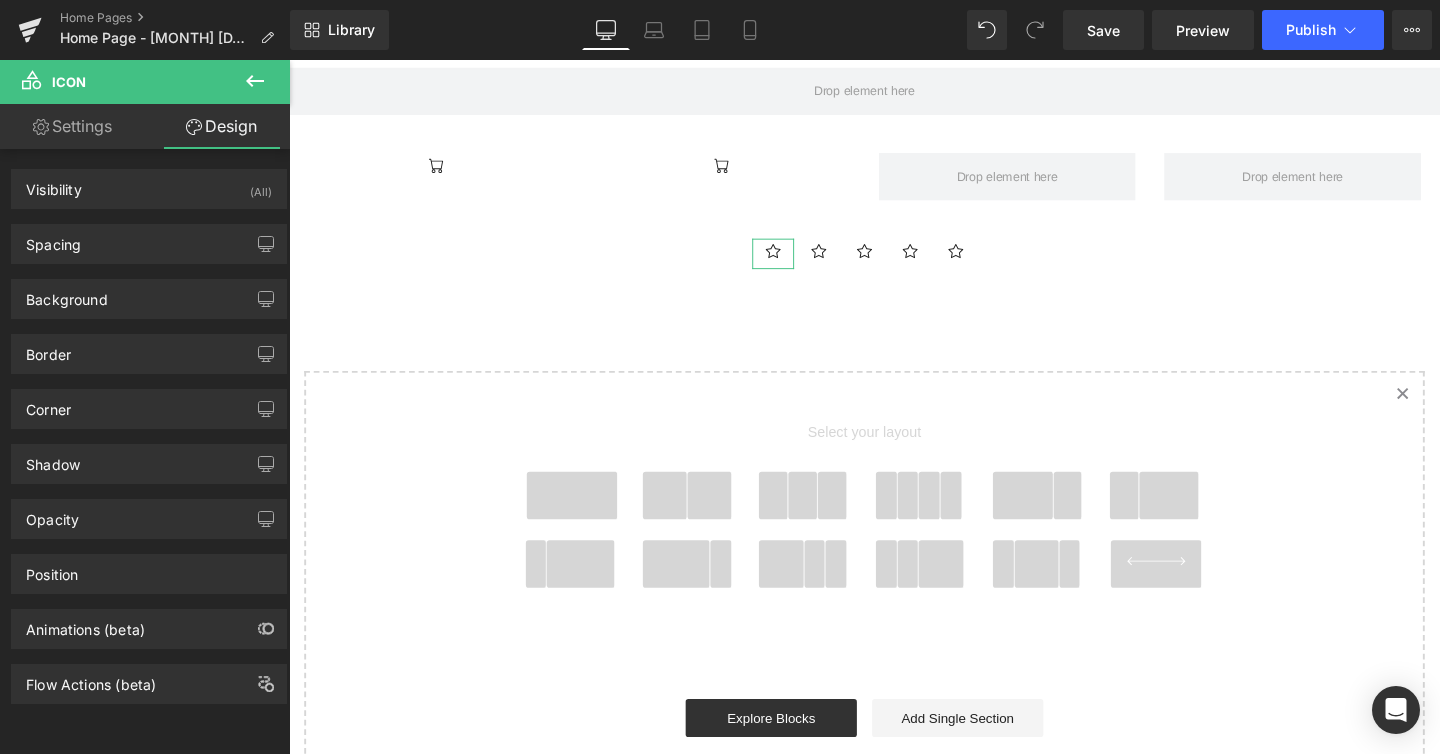 click on "Settings" at bounding box center [72, 126] 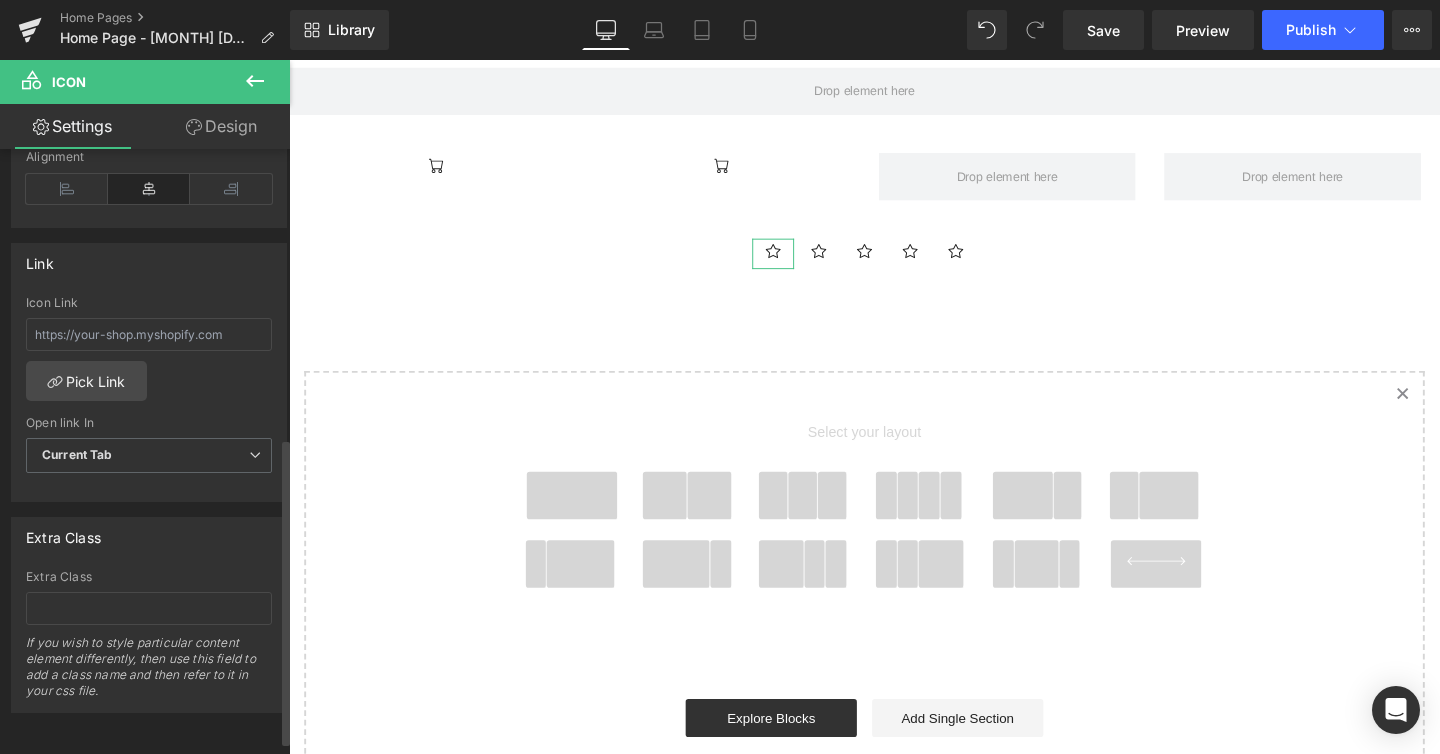 scroll, scrollTop: 0, scrollLeft: 0, axis: both 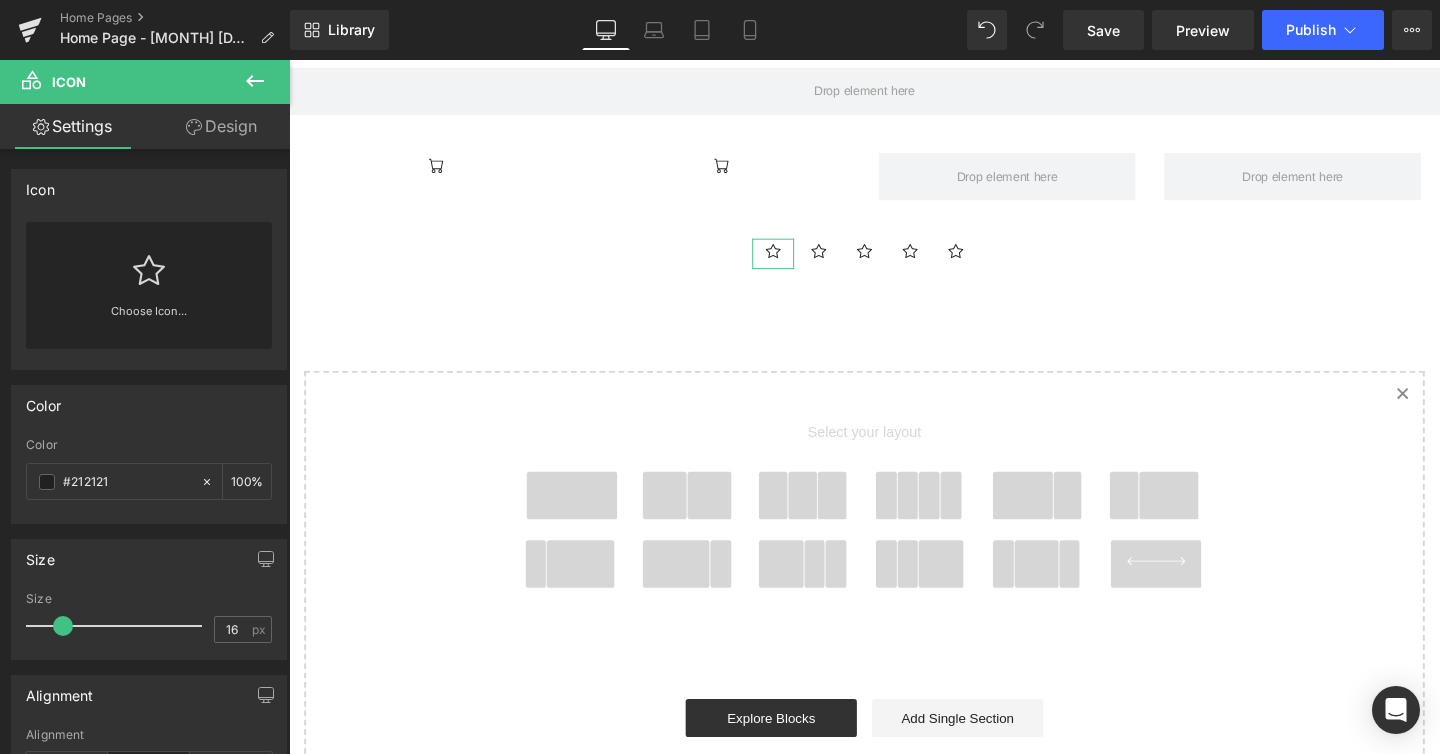 click on "Settings" at bounding box center [72, 126] 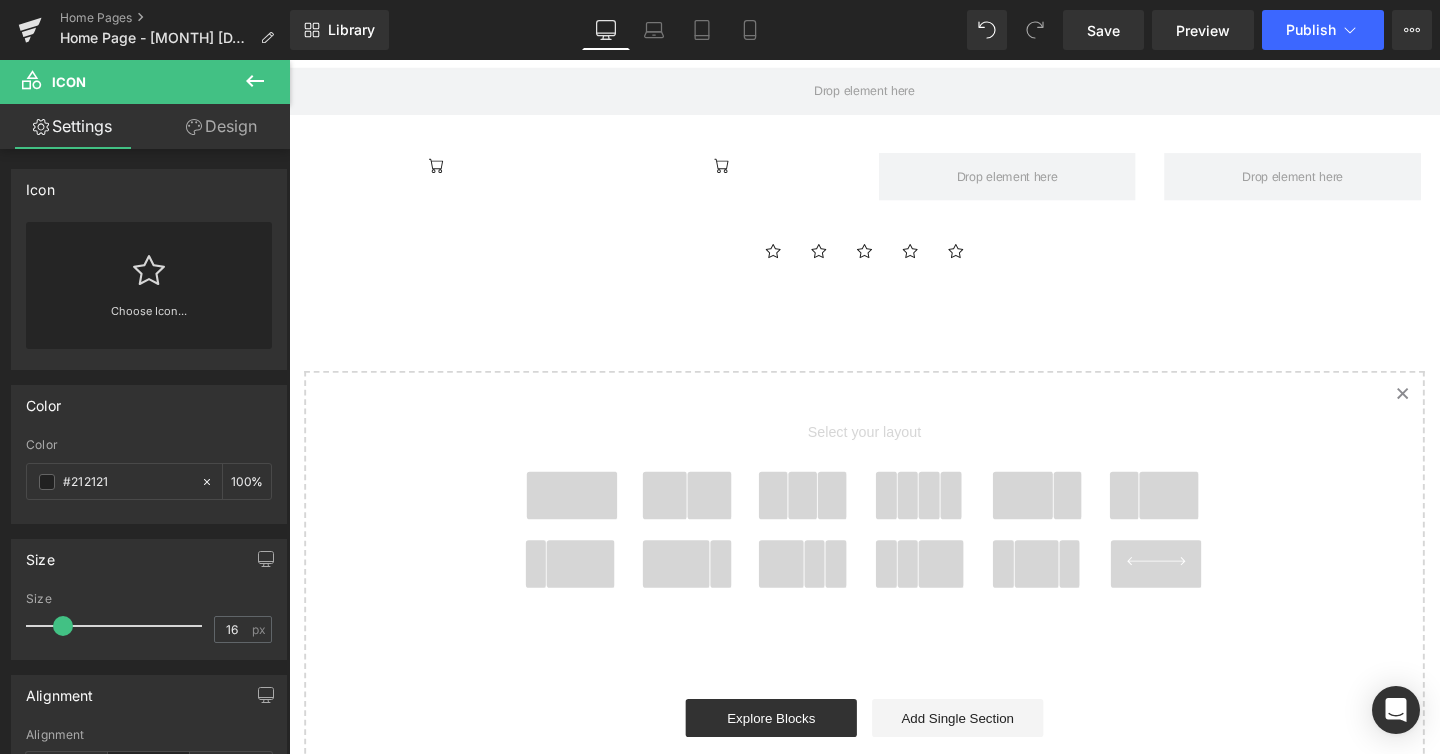 click 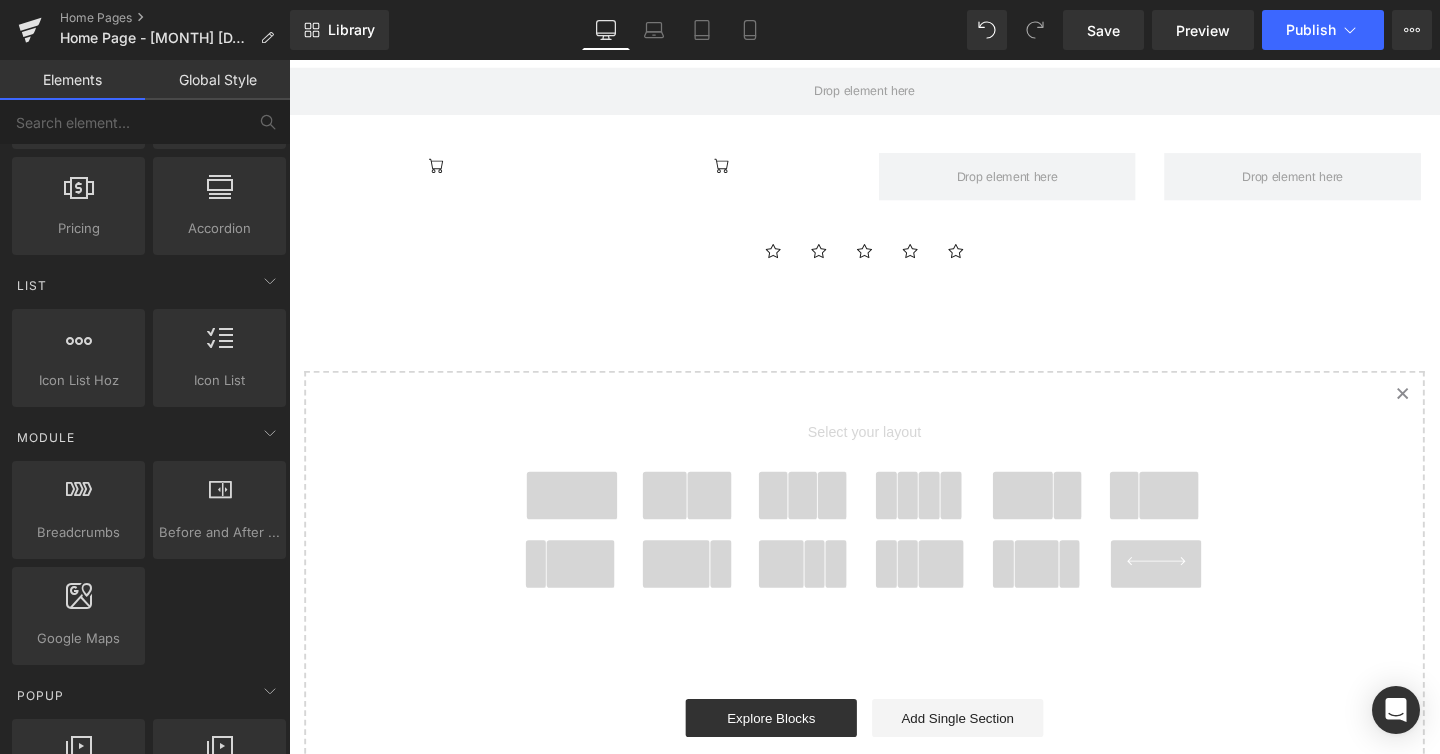 click on "Icon
Icon
Icon
Icon
Icon" at bounding box center [894, 267] 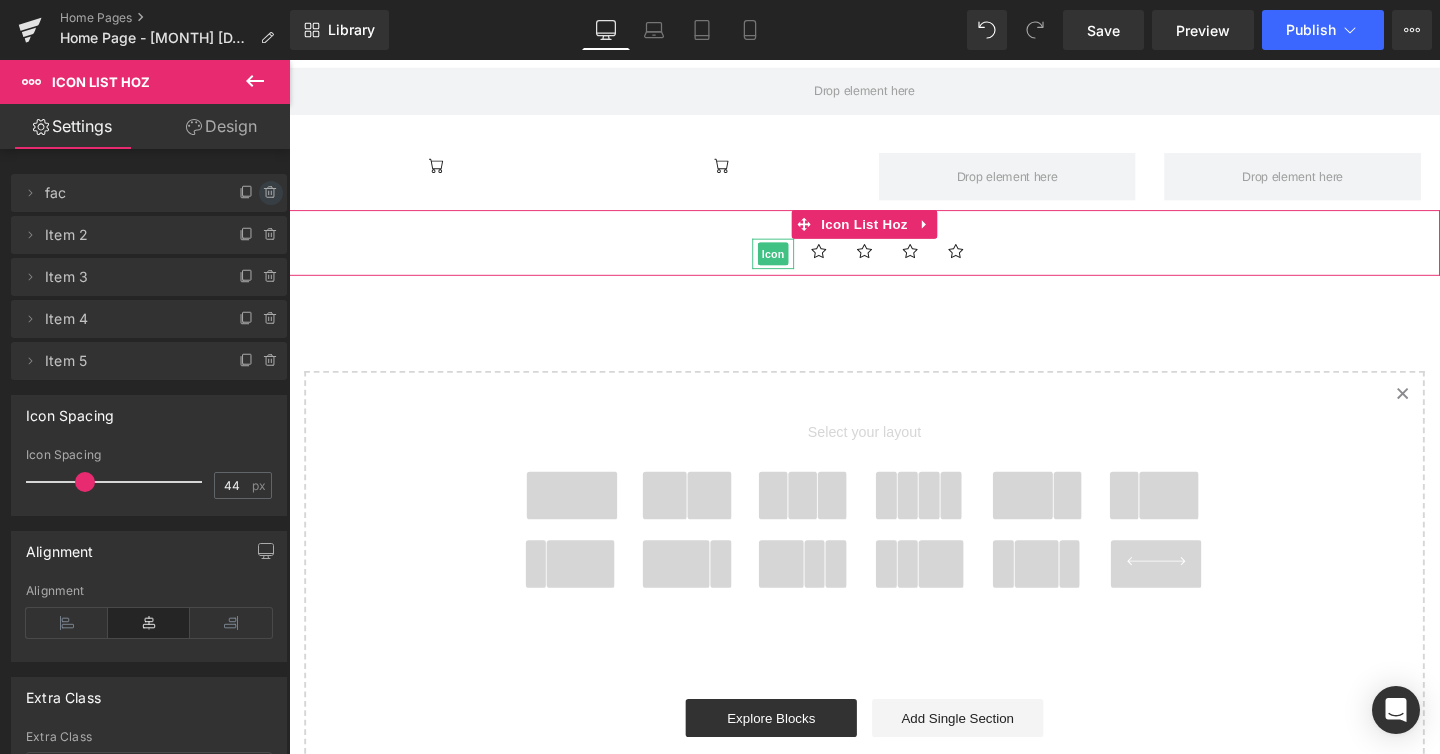 click 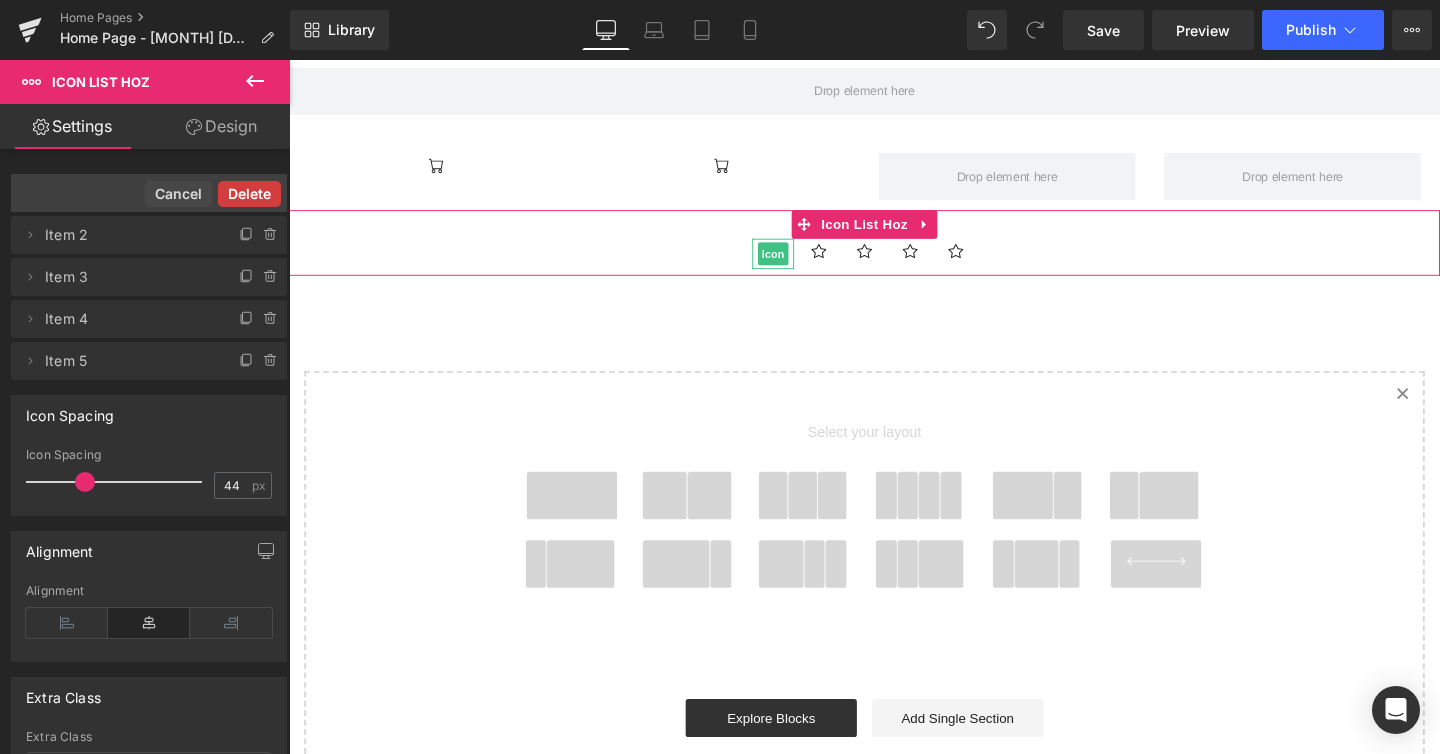click on "Delete" at bounding box center [249, 194] 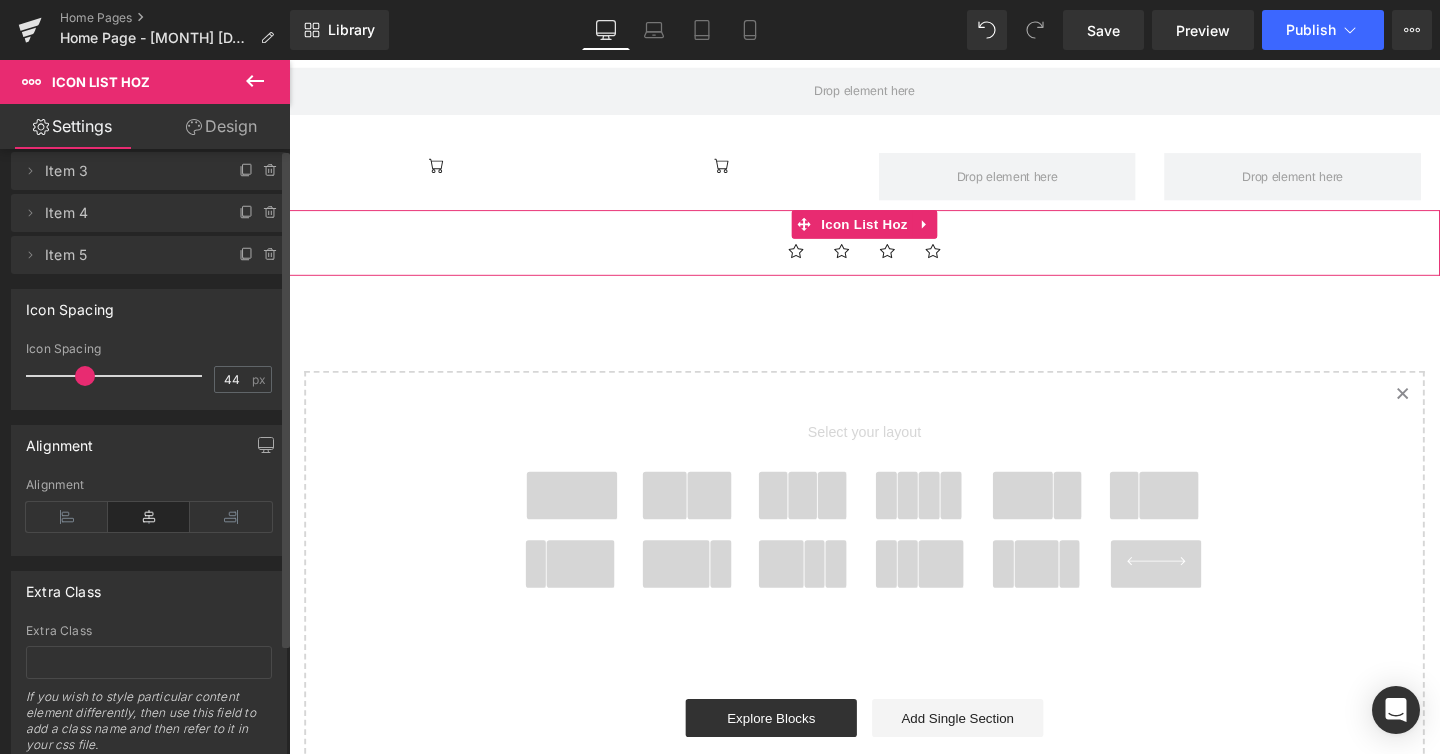scroll, scrollTop: 0, scrollLeft: 0, axis: both 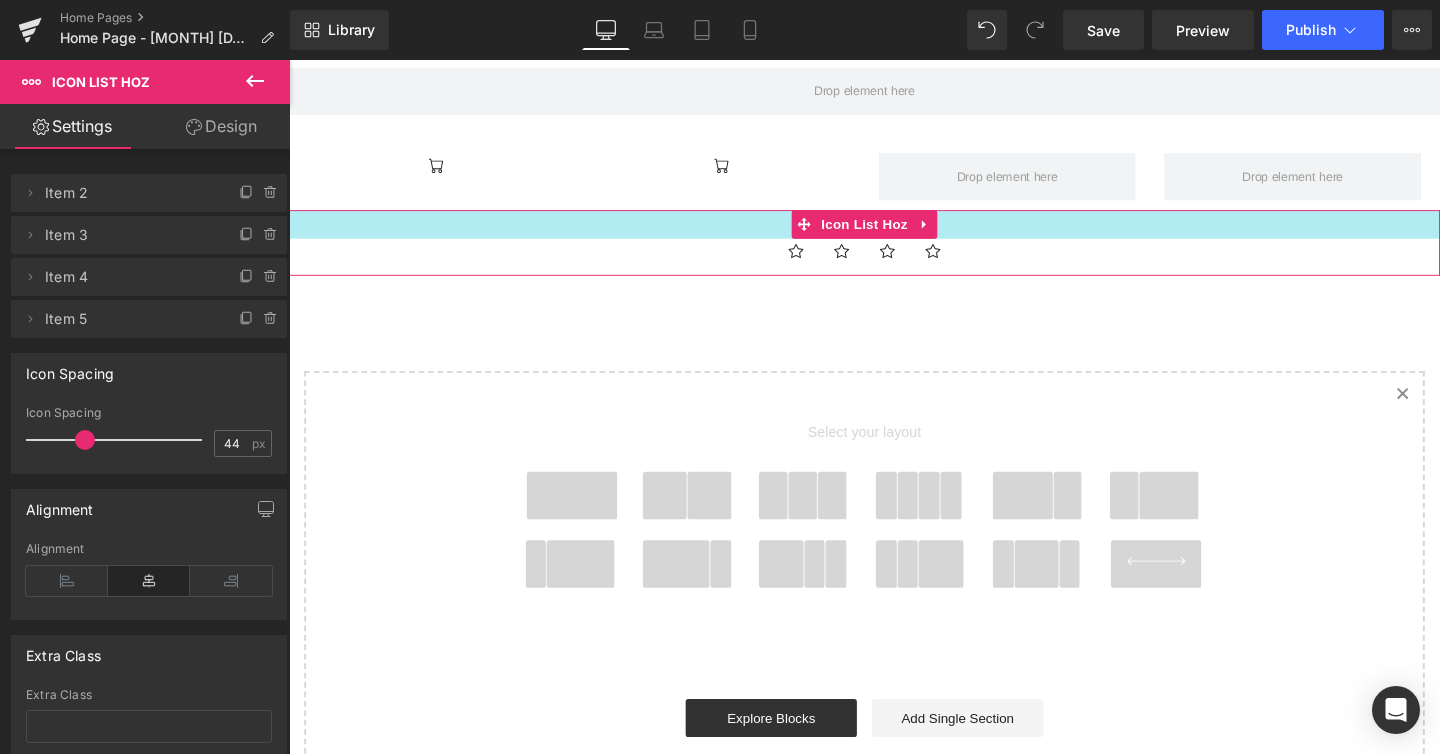 click at bounding box center (894, 233) 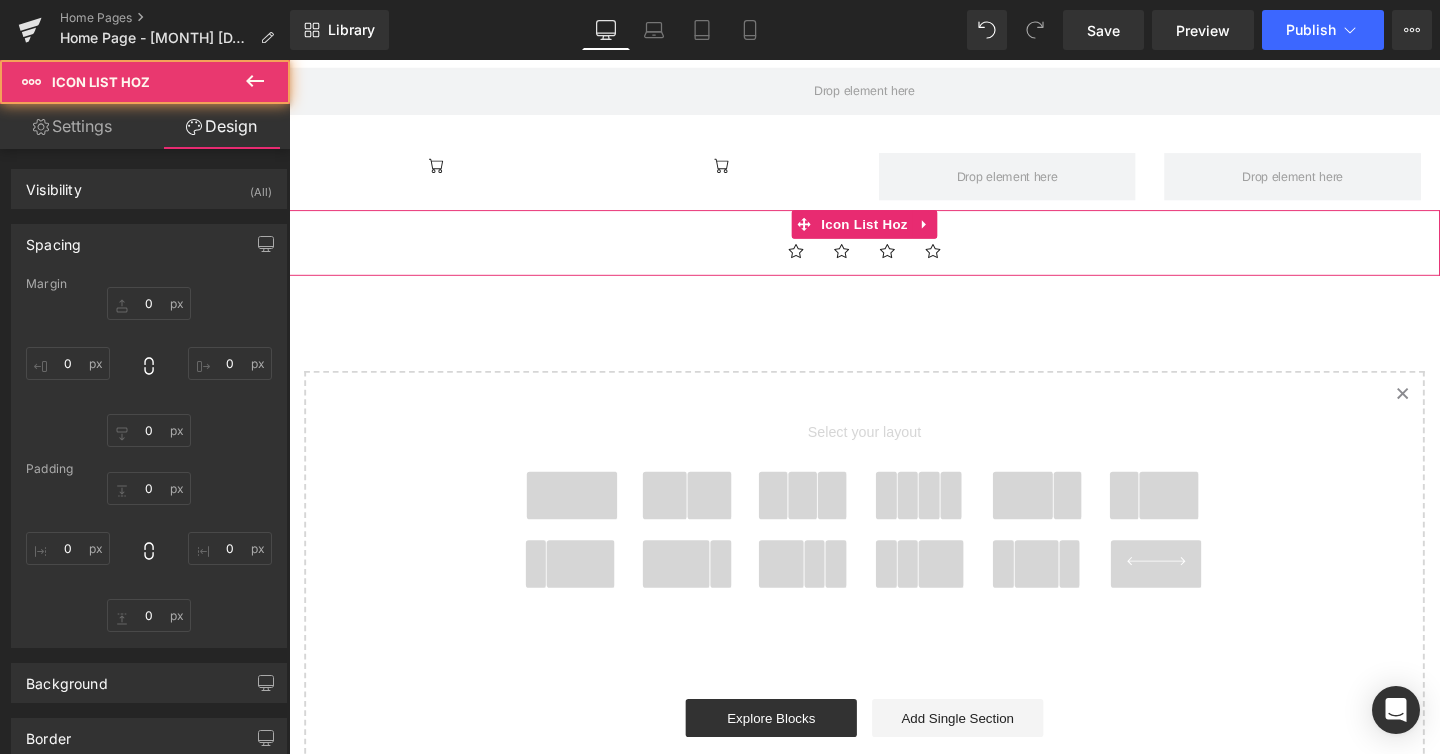 type on "0" 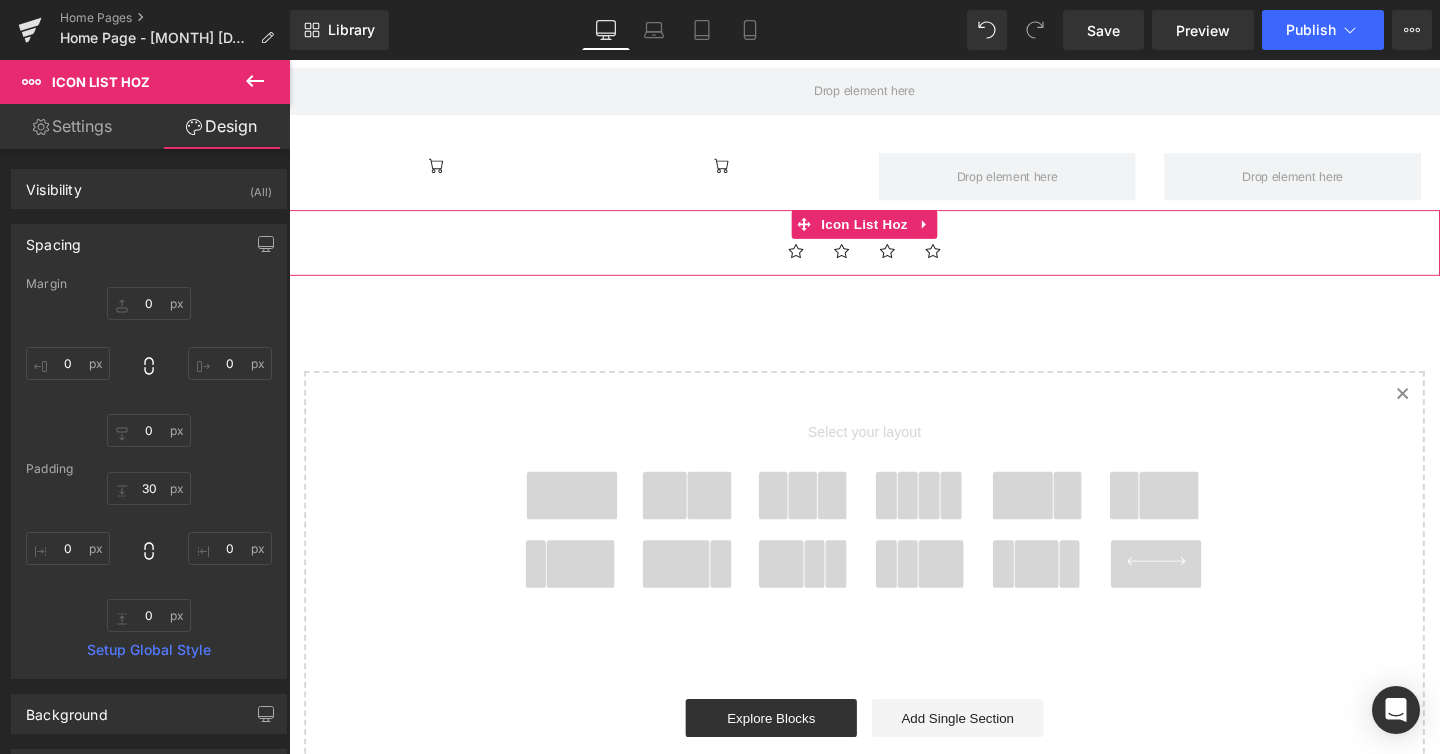 click on "Icon
Icon
Icon
Icon" at bounding box center [894, 267] 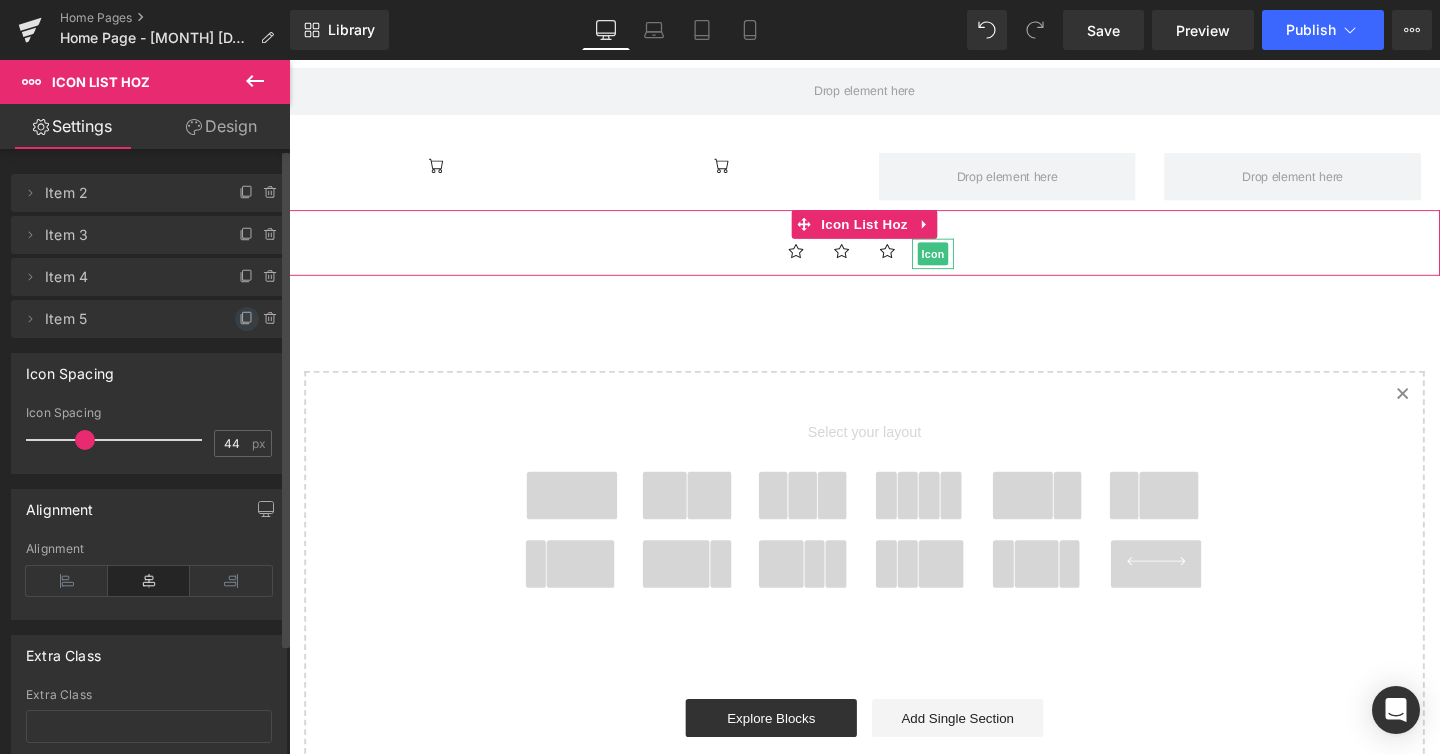 click 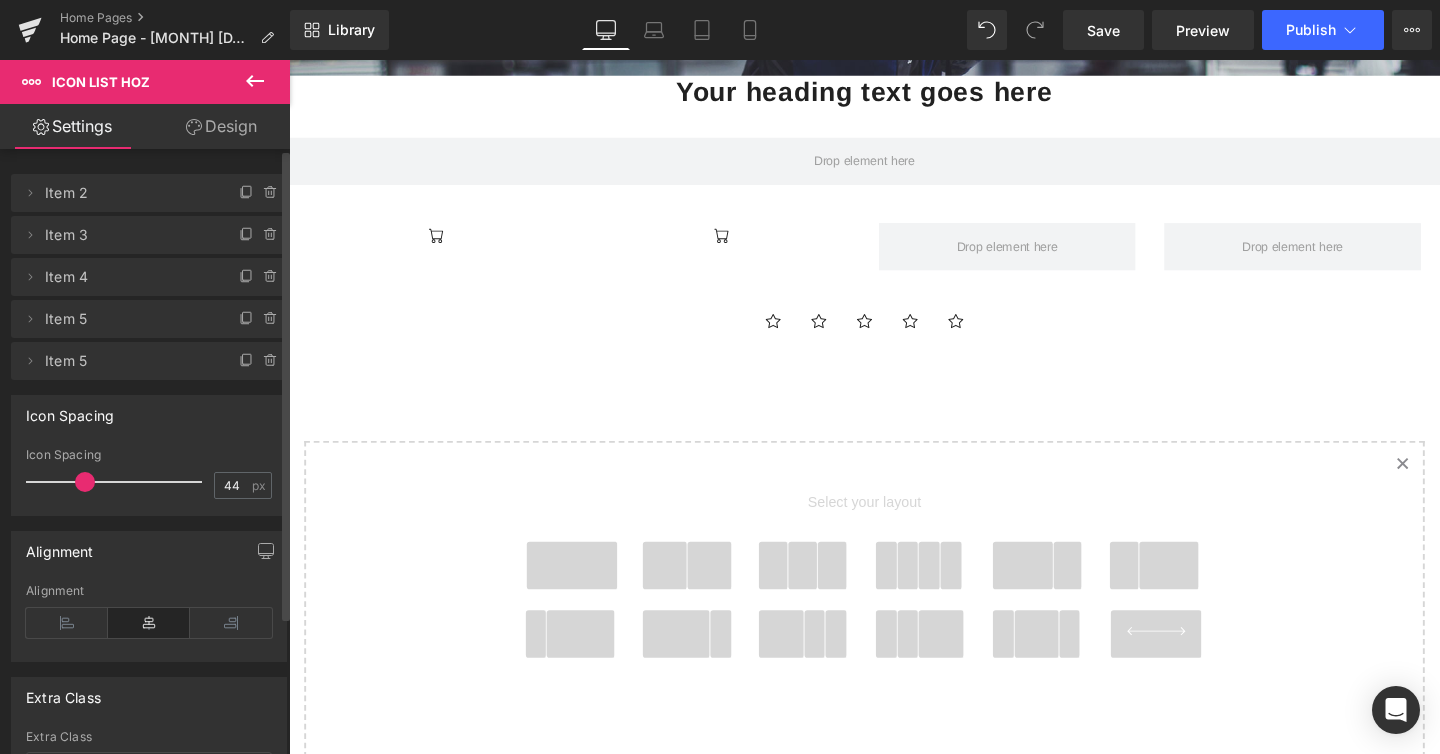 scroll, scrollTop: 471, scrollLeft: 0, axis: vertical 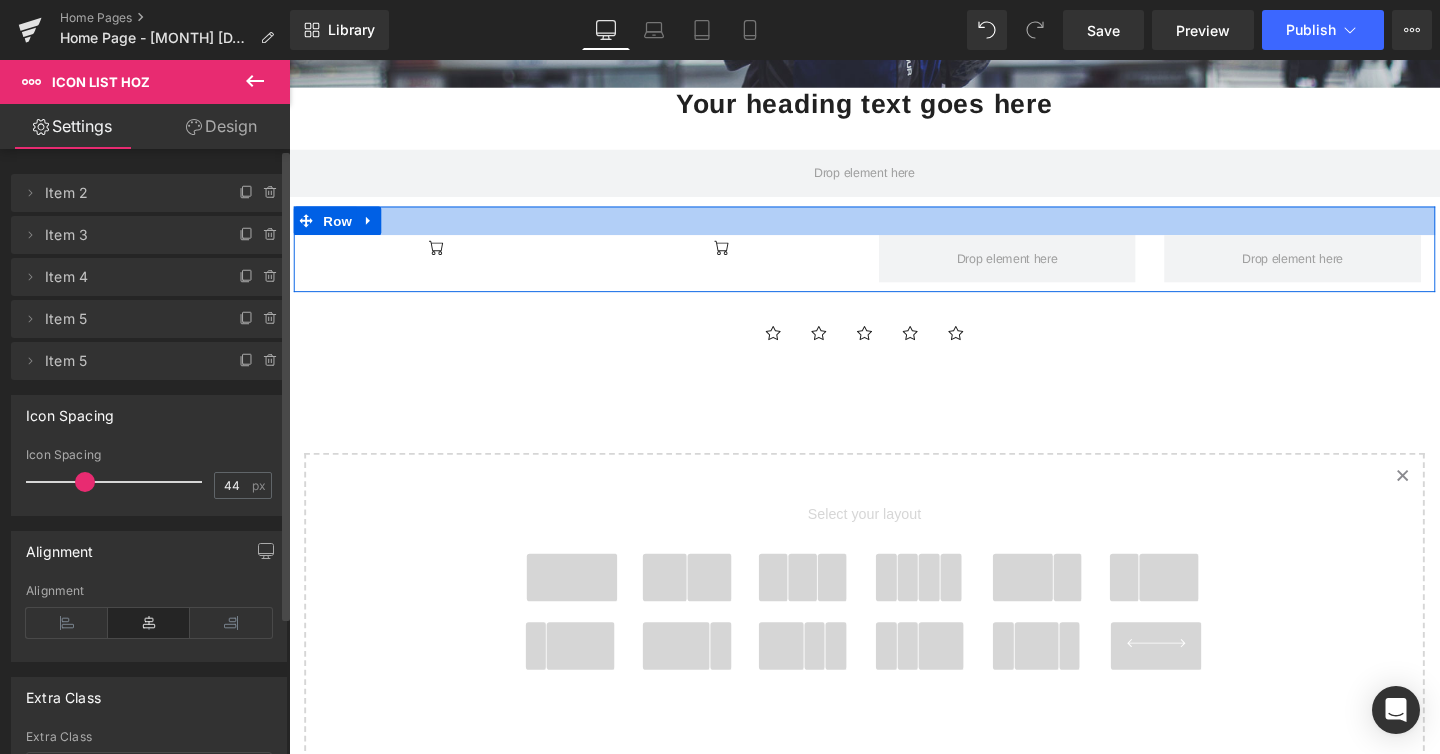 click on "Icon
Icon
Row" at bounding box center [894, 259] 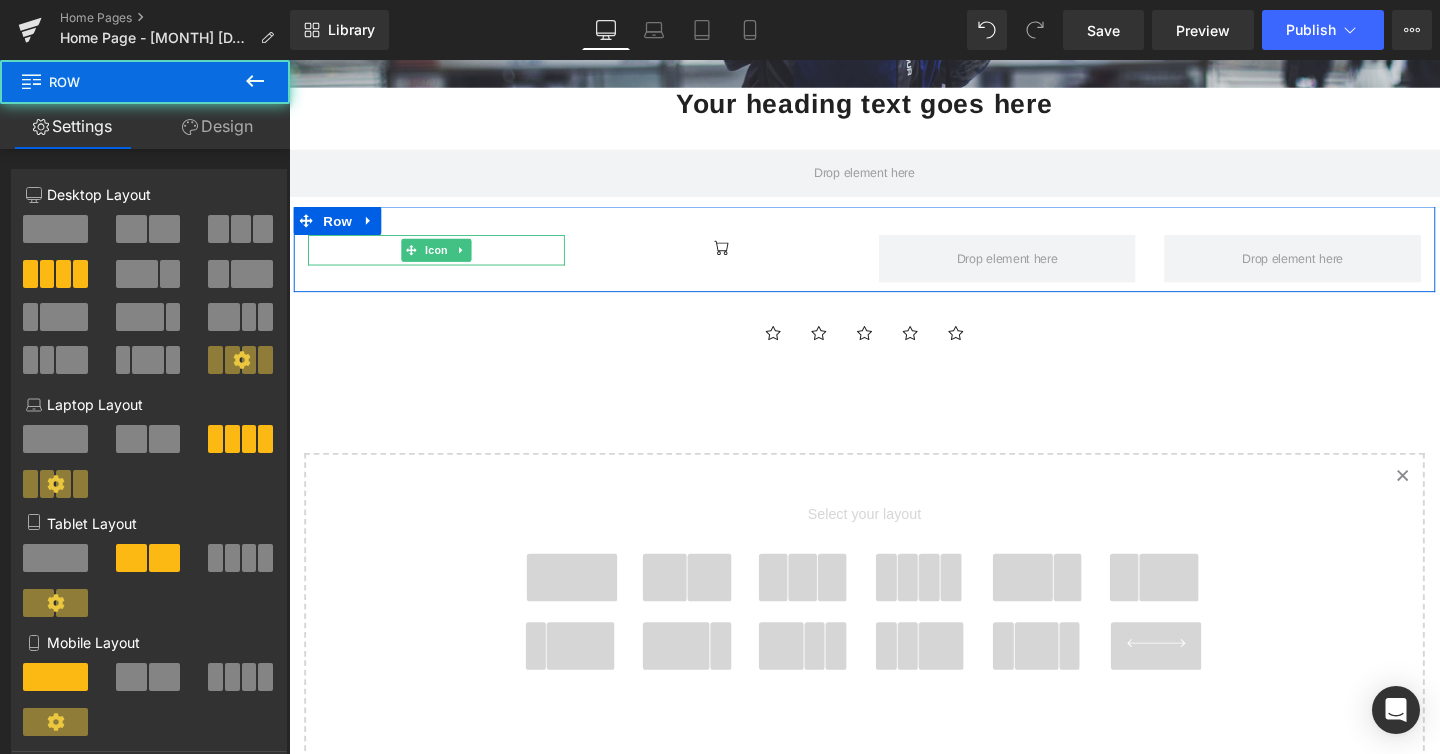 click at bounding box center [444, 246] 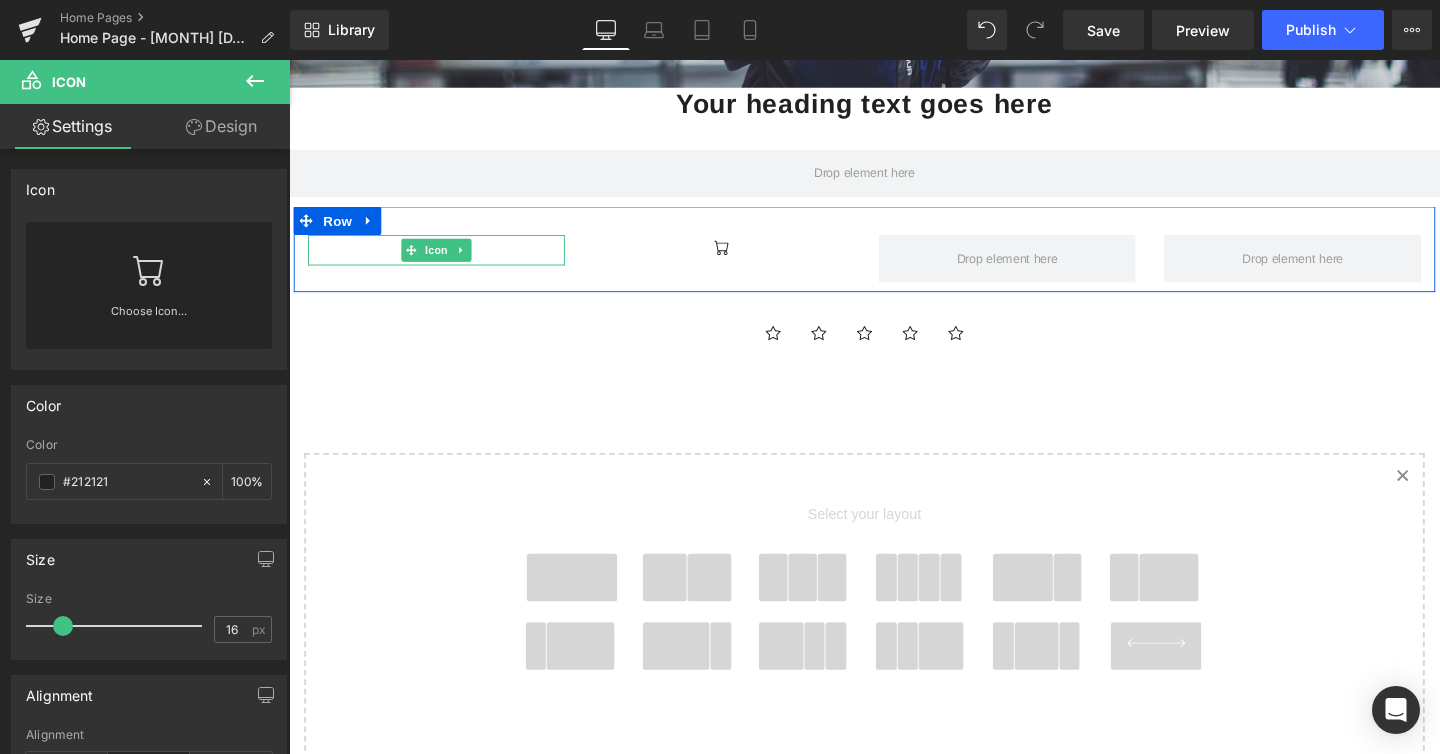 click at bounding box center (444, 260) 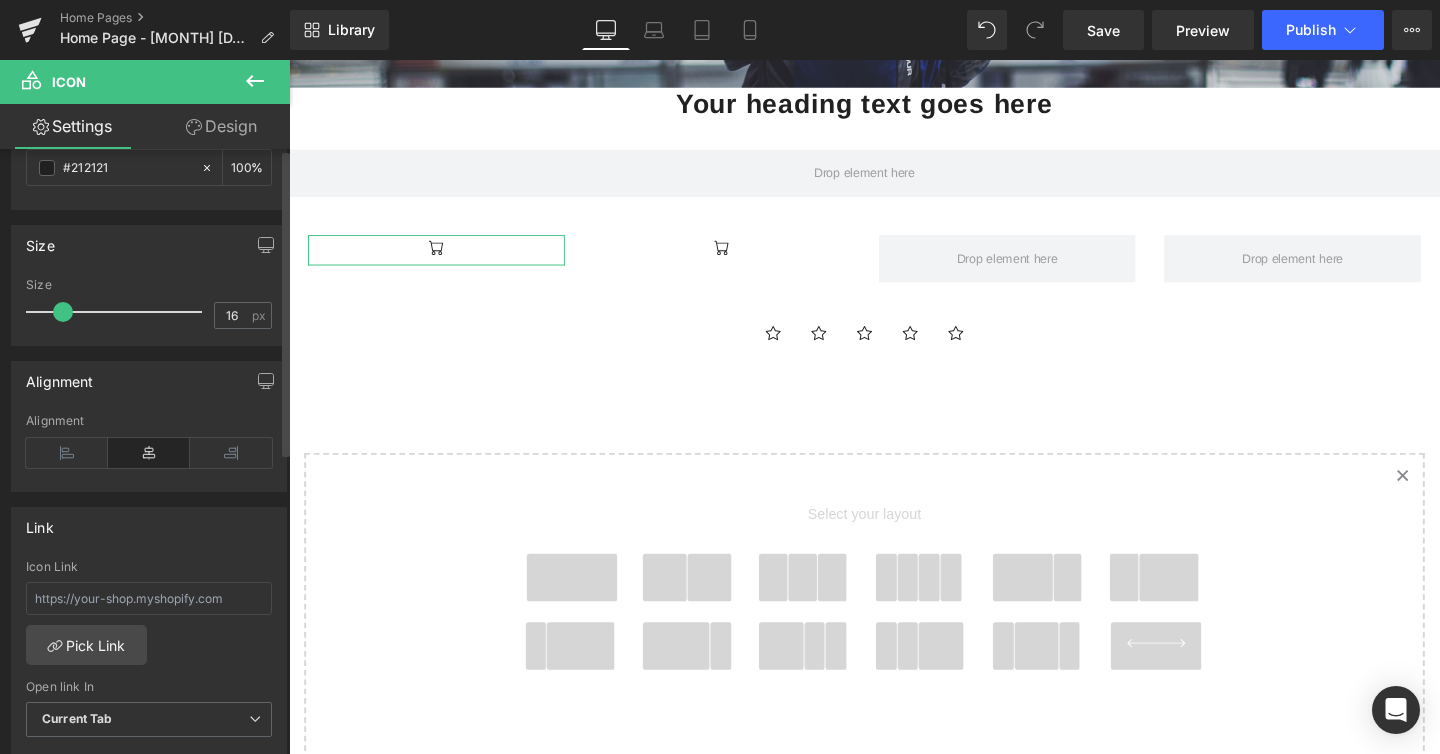 scroll, scrollTop: 0, scrollLeft: 0, axis: both 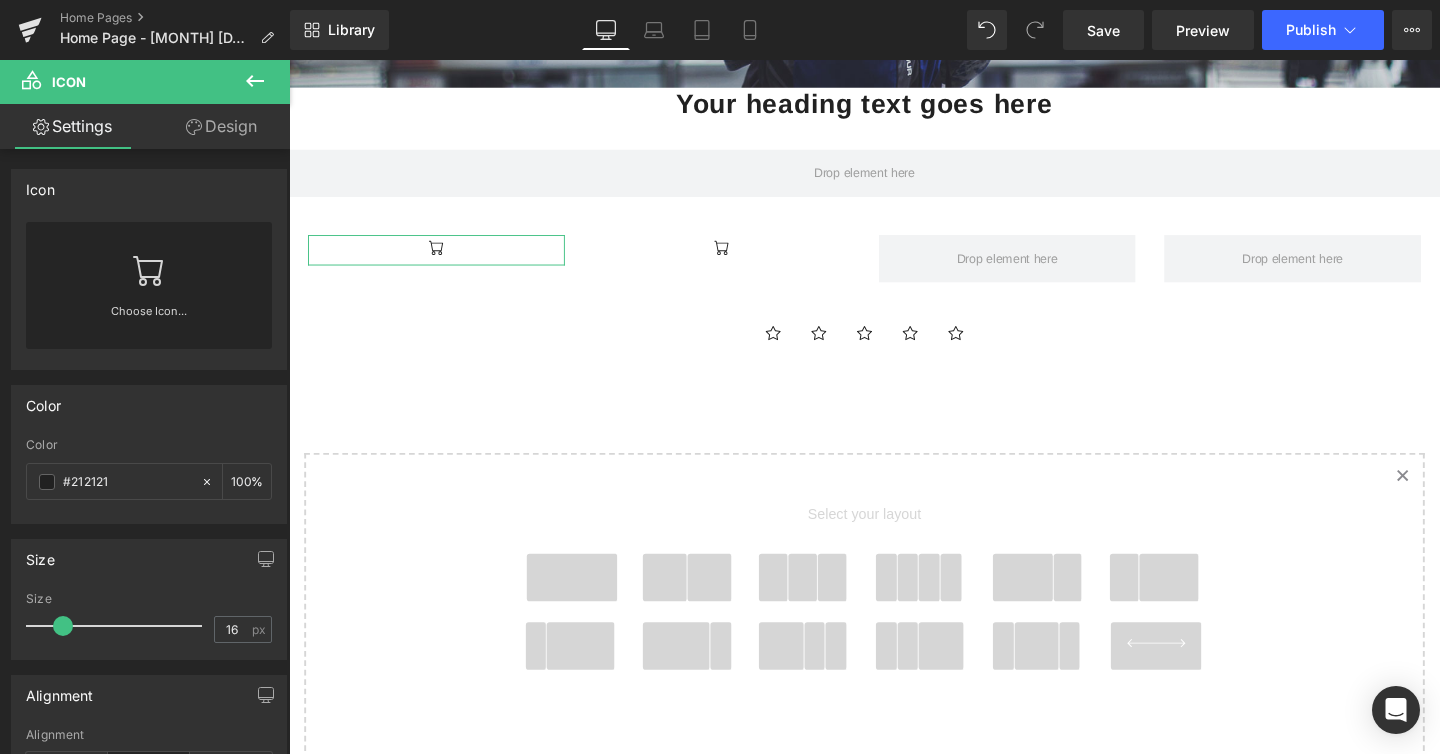 click on "Design" at bounding box center (221, 126) 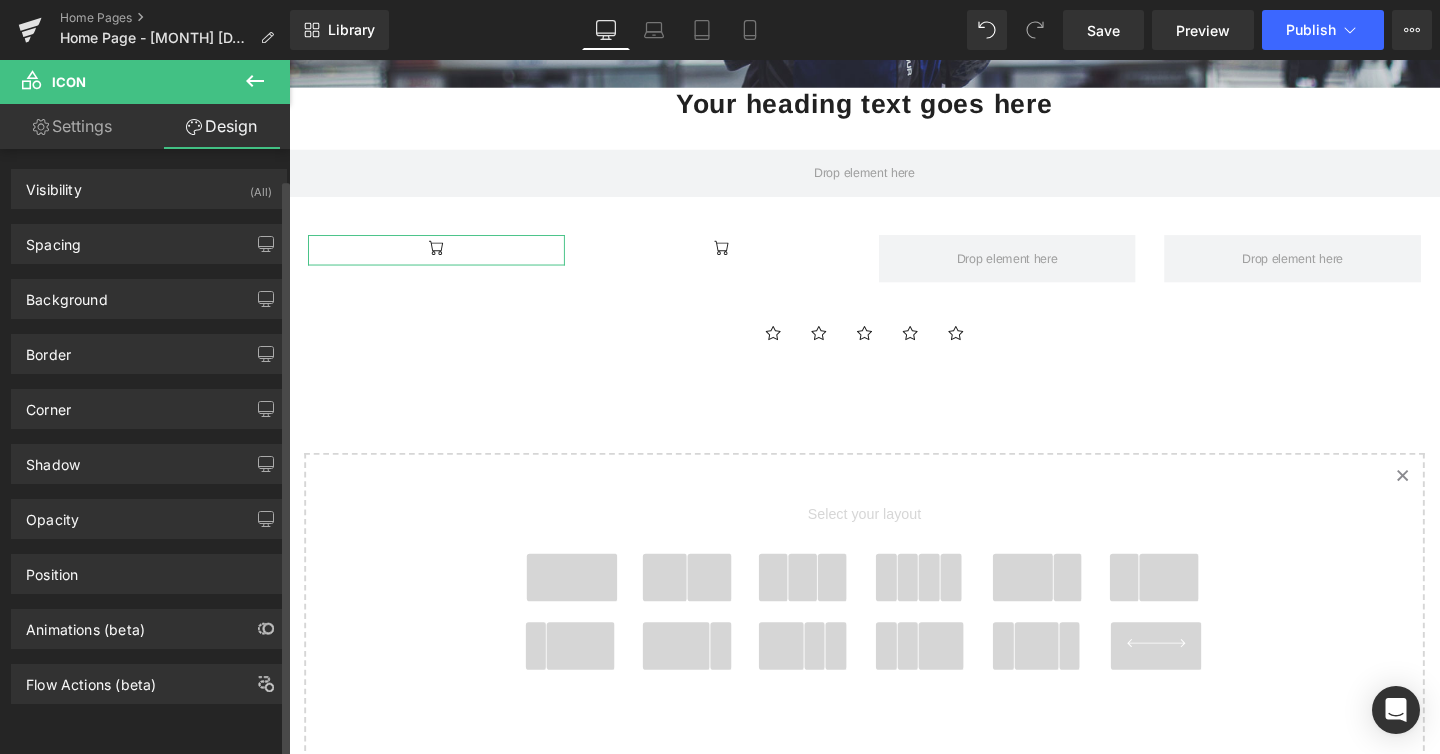 scroll, scrollTop: 7, scrollLeft: 0, axis: vertical 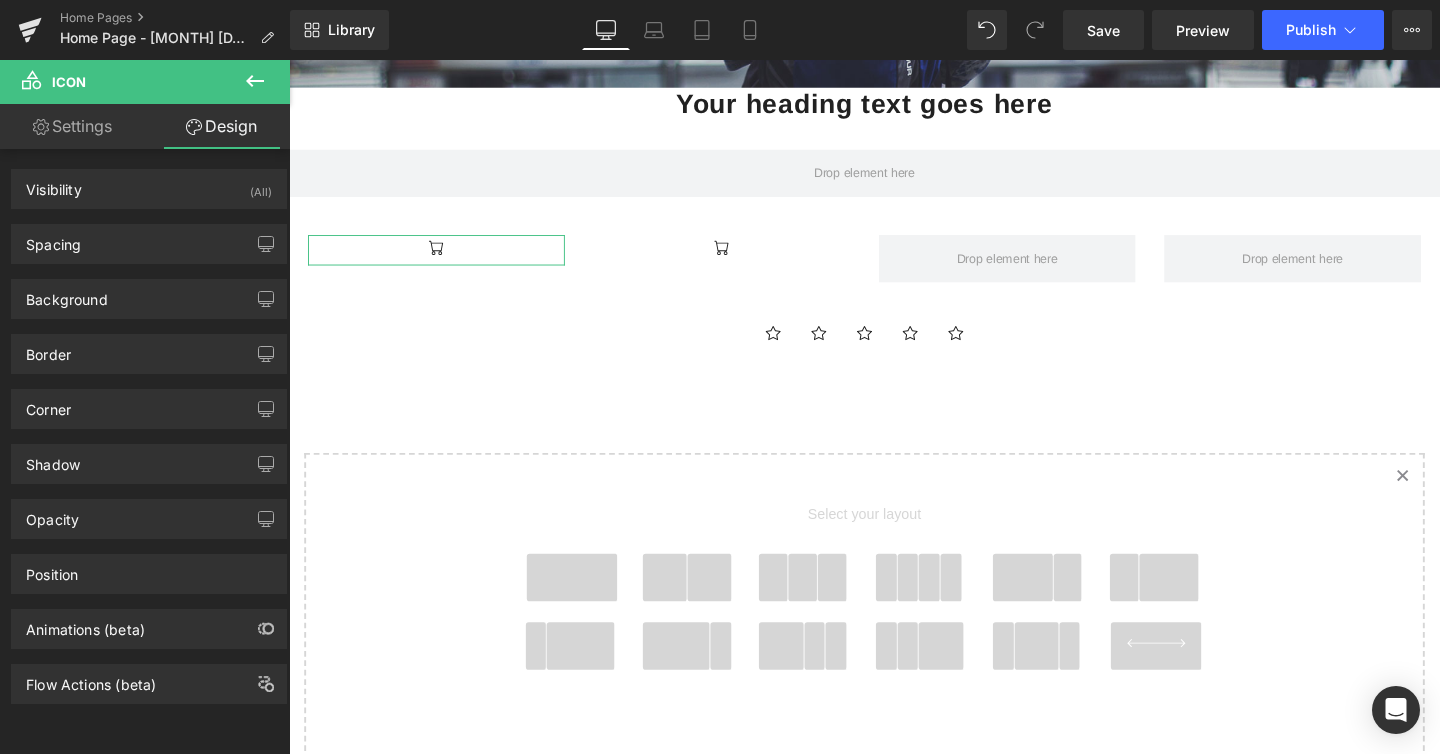 click on "Settings" at bounding box center (72, 126) 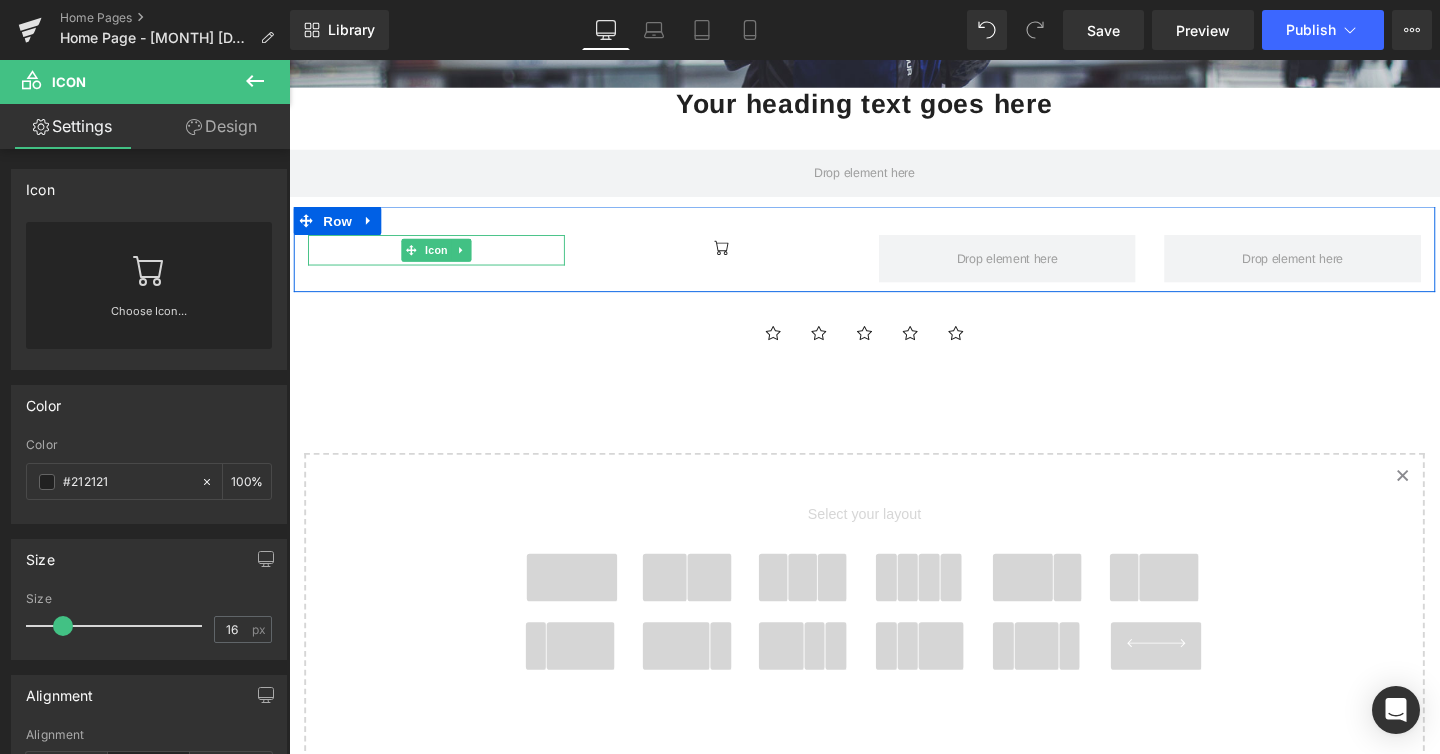 click at bounding box center (444, 260) 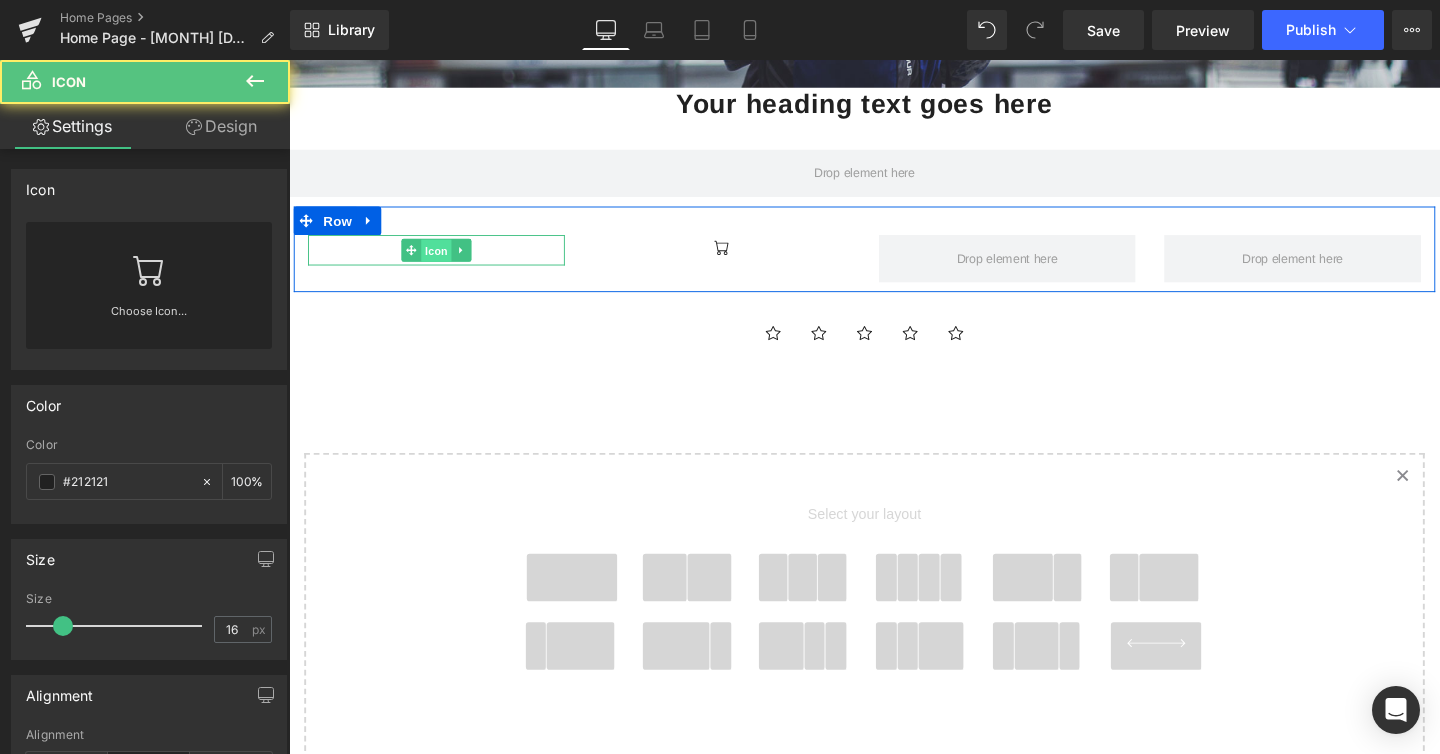 click on "Icon" at bounding box center [444, 261] 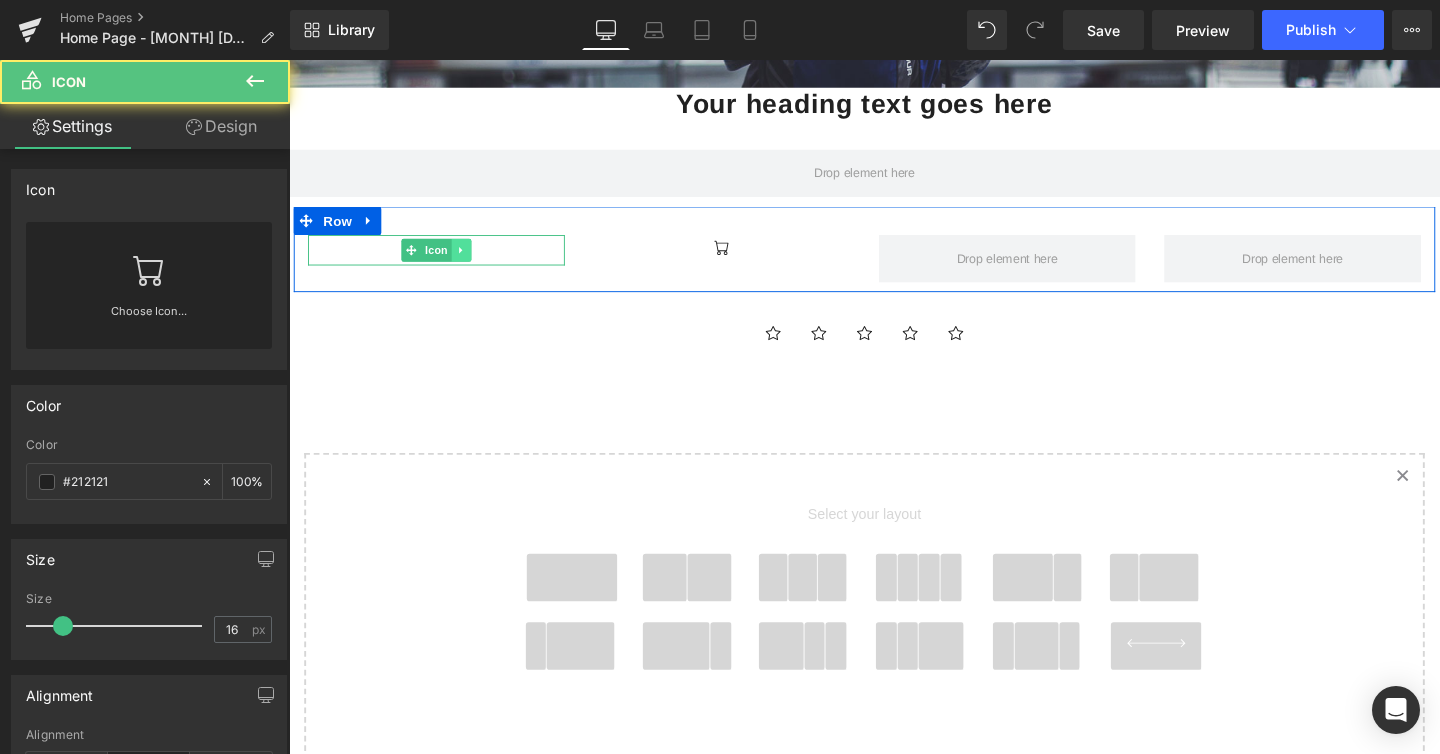 click 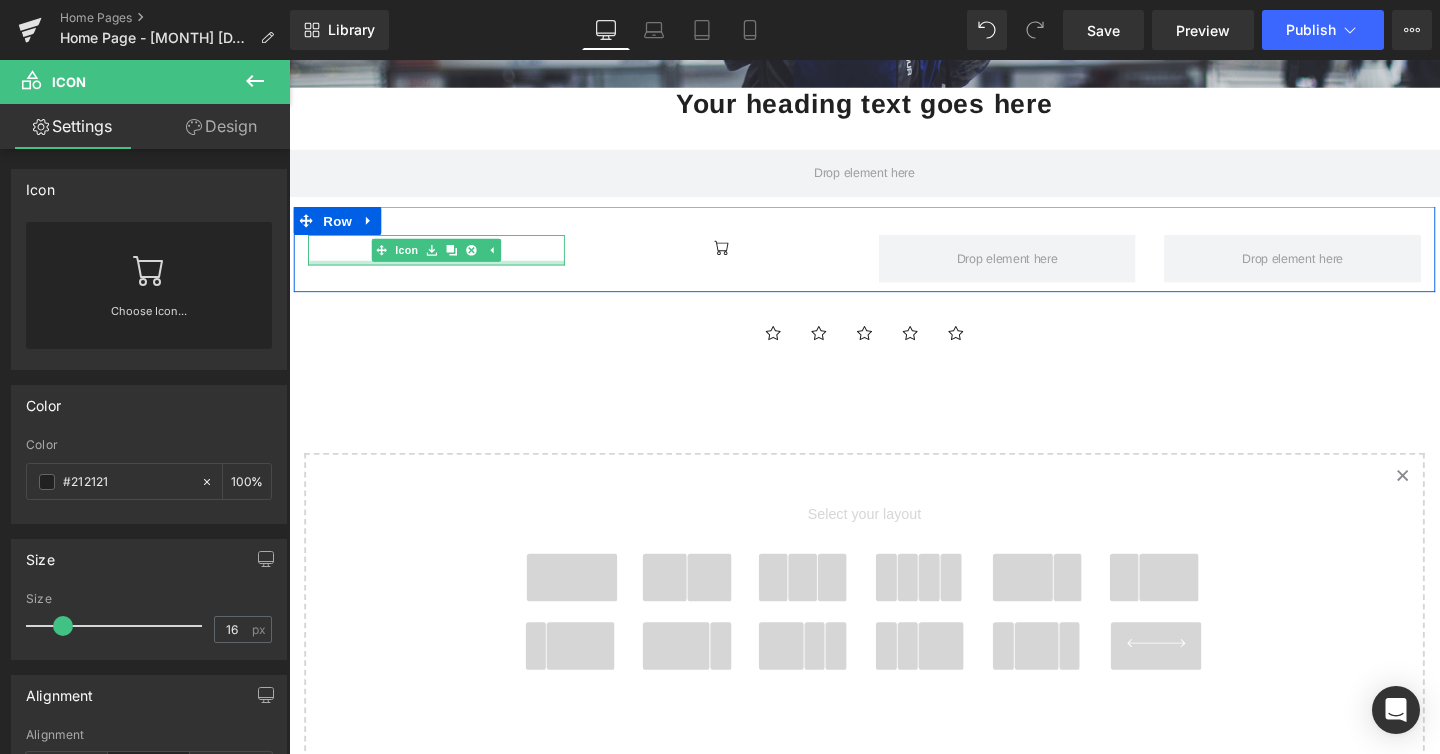 click on "Icon
Icon
Row" at bounding box center [894, 259] 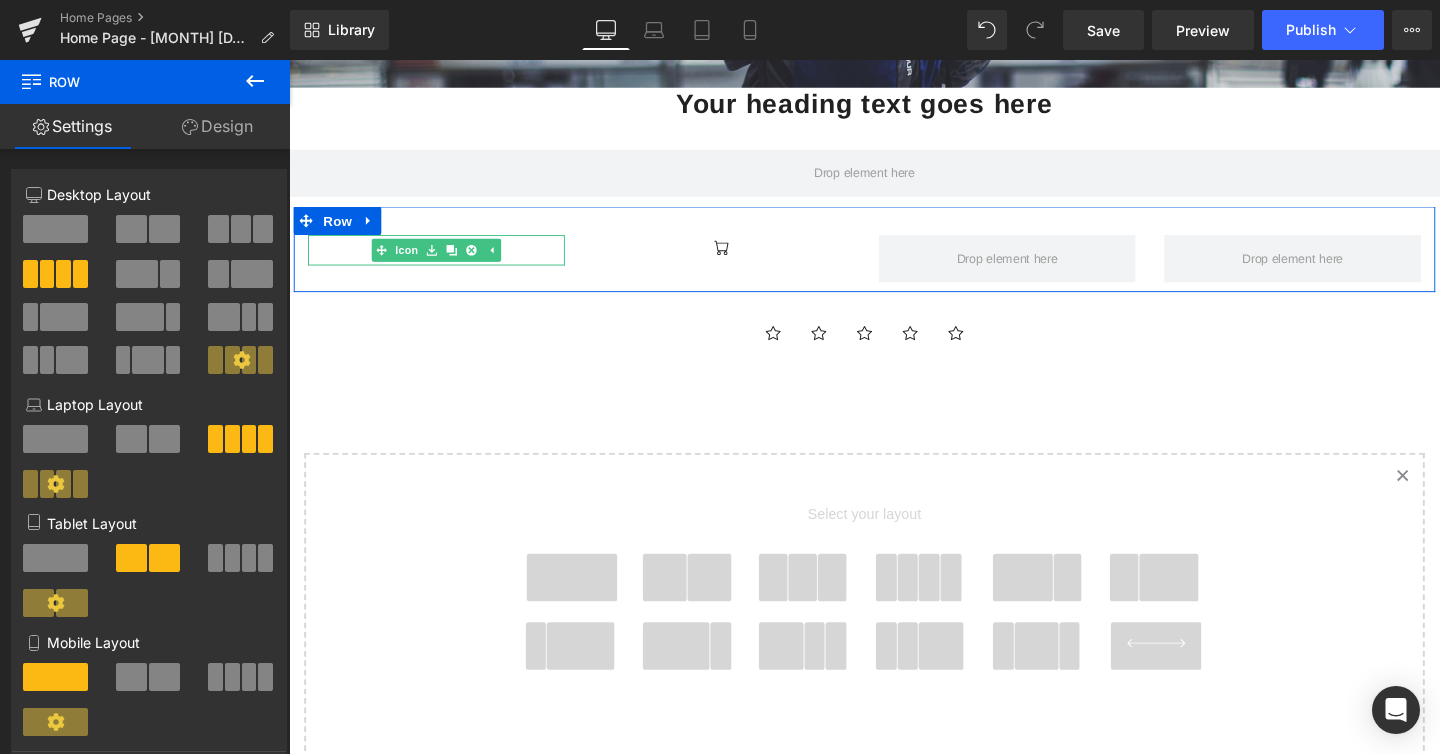 click at bounding box center [444, 260] 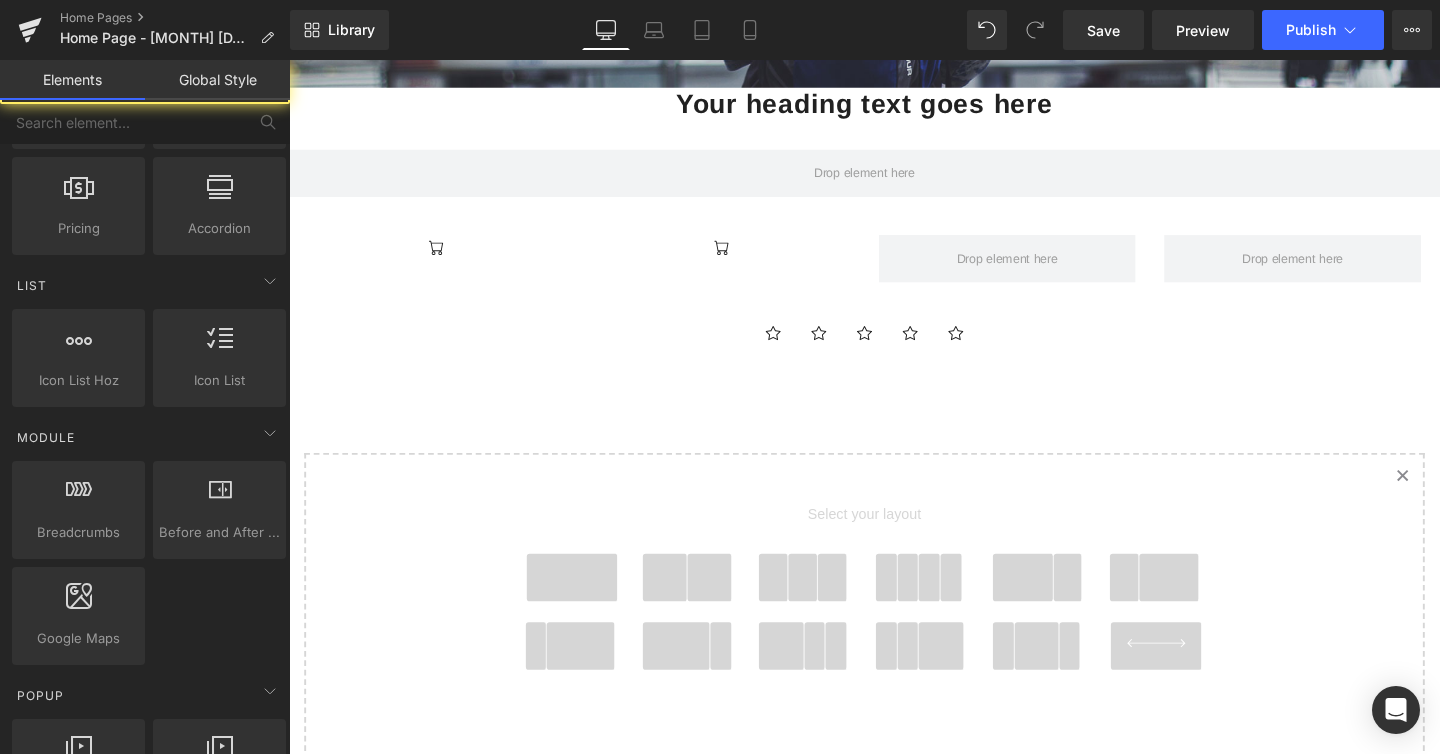 click on "Hero Banner     200px
Your heading text goes here
Heading
Row
Icon
Icon
Row
Icon
Icon
Icon
Icon
Icon
Icon List Hoz" at bounding box center (894, 287) 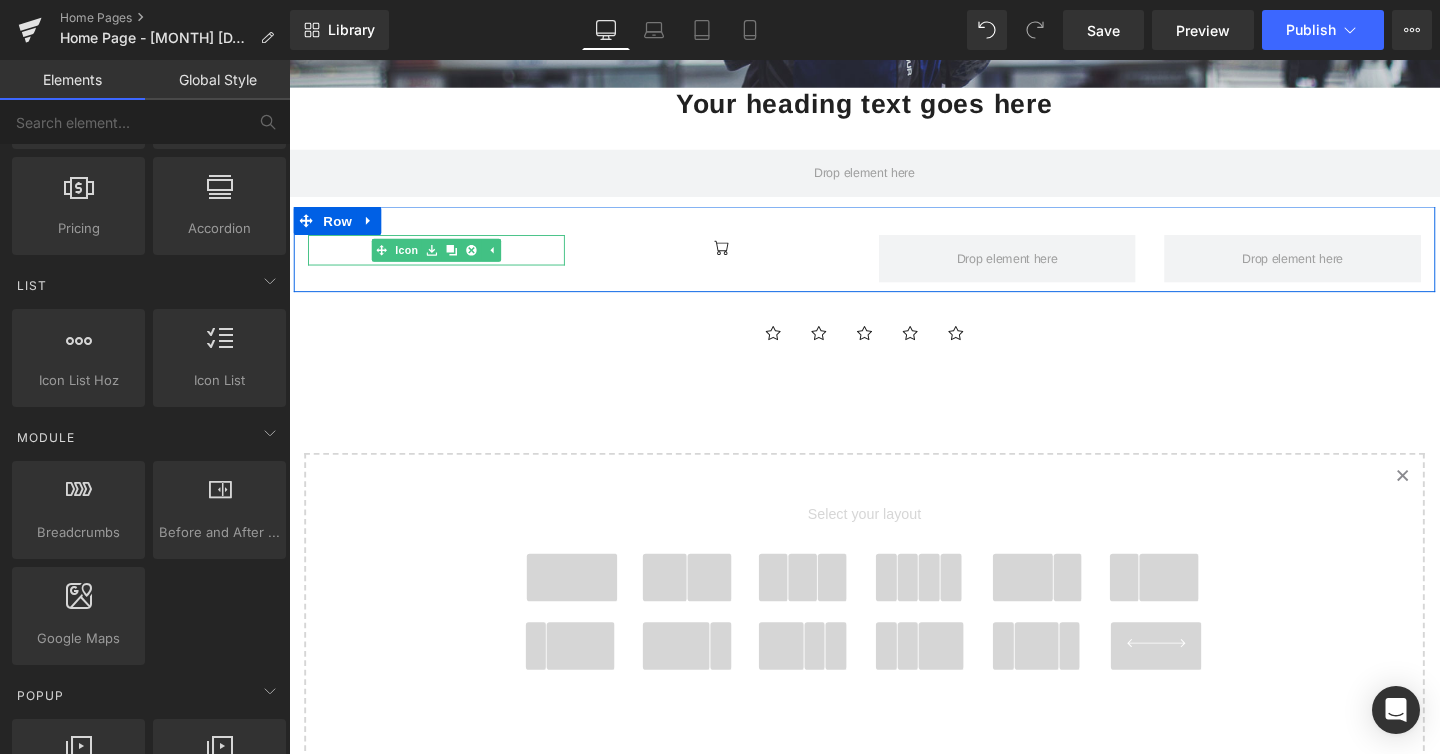 click at bounding box center [444, 260] 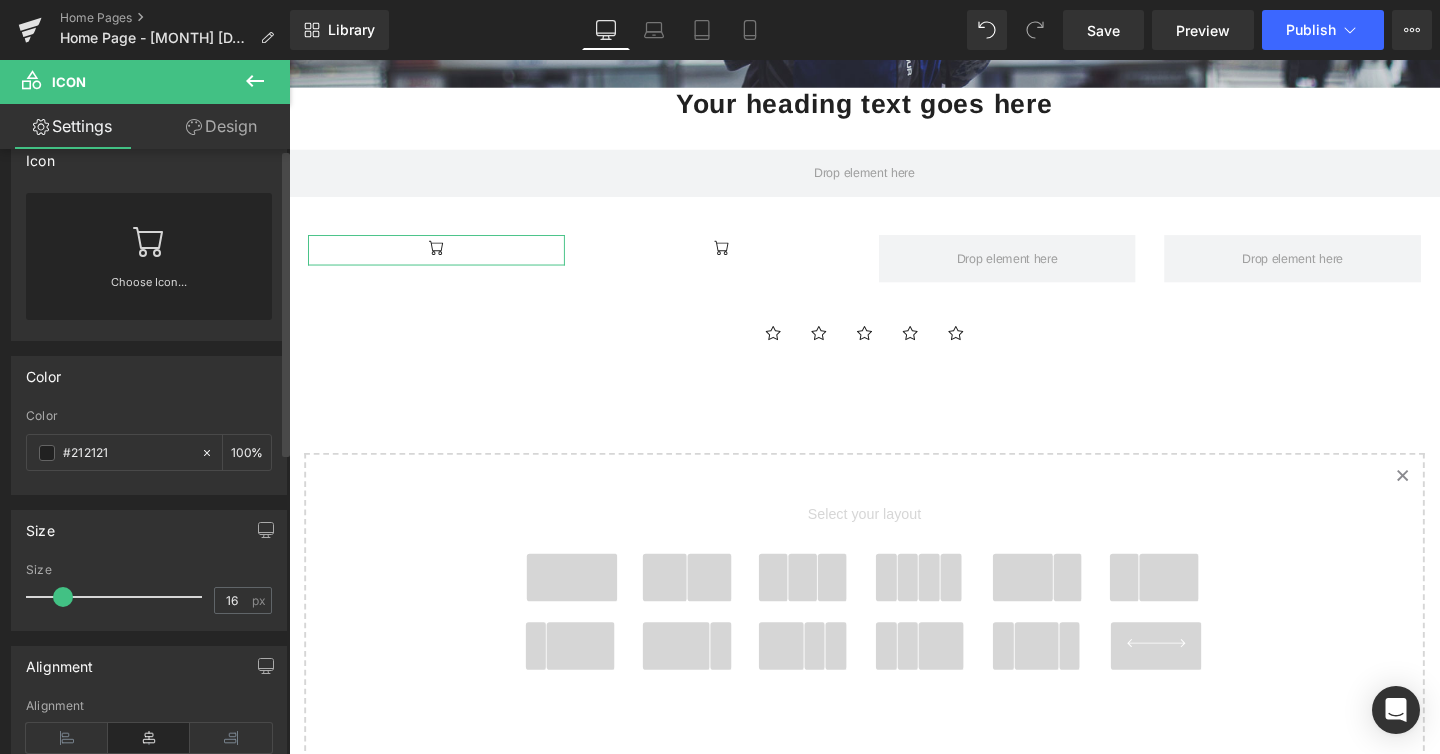 scroll, scrollTop: 0, scrollLeft: 0, axis: both 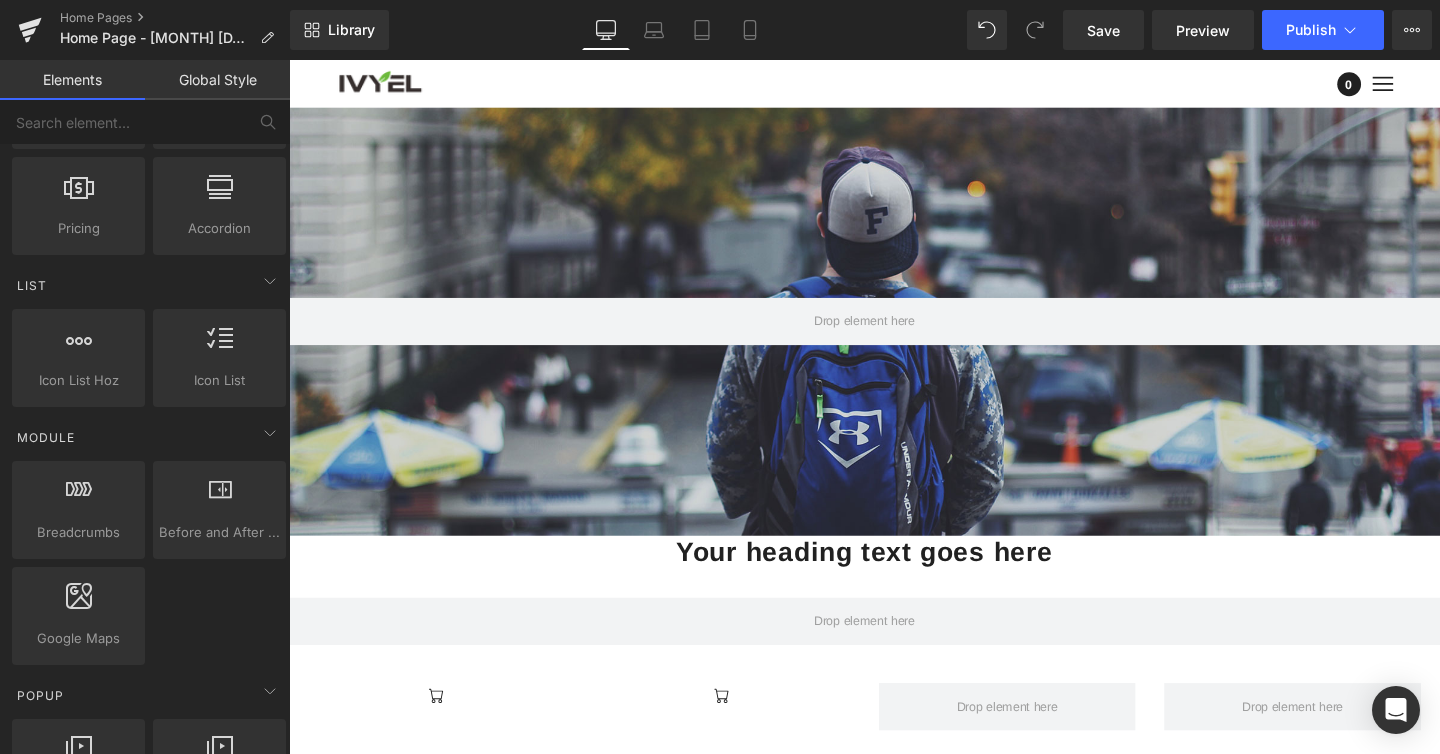 click at bounding box center (1438, 85) 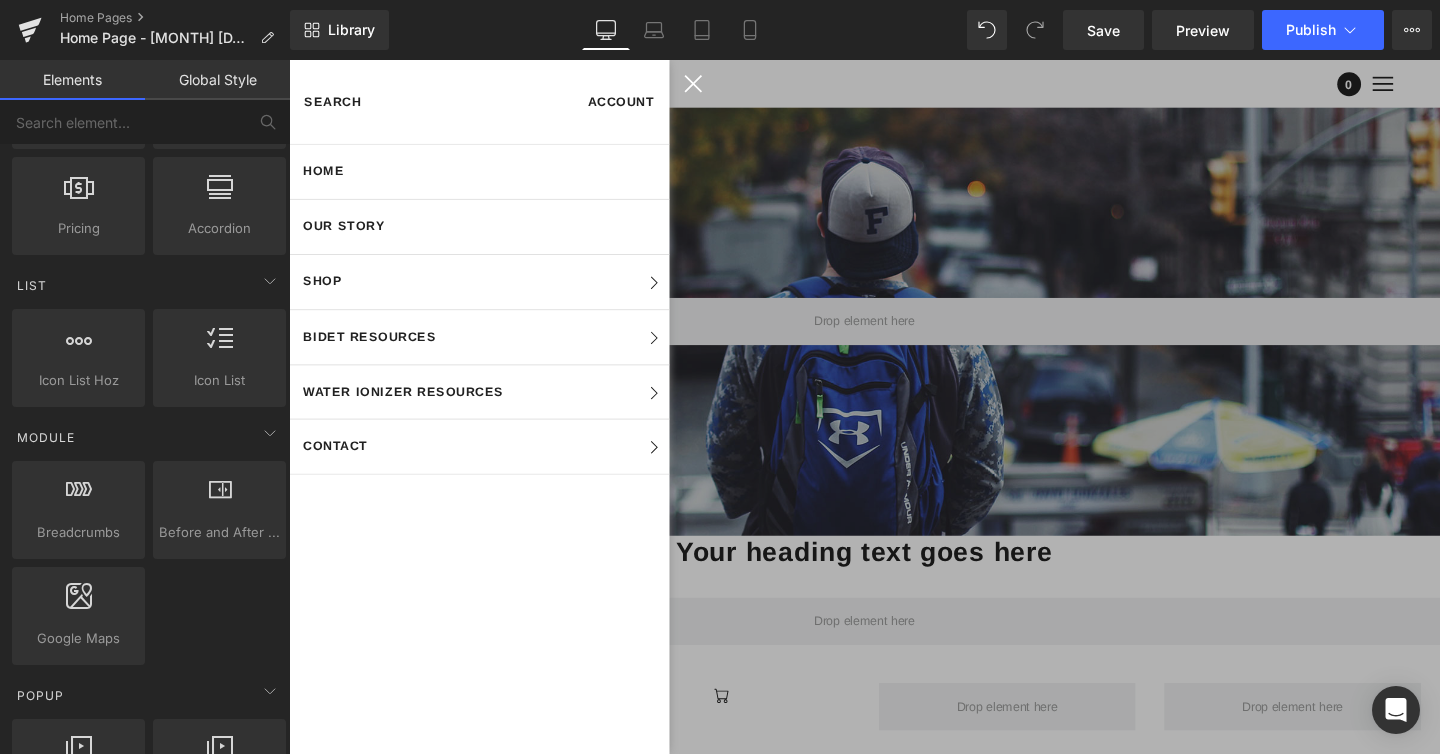 click at bounding box center [894, 425] 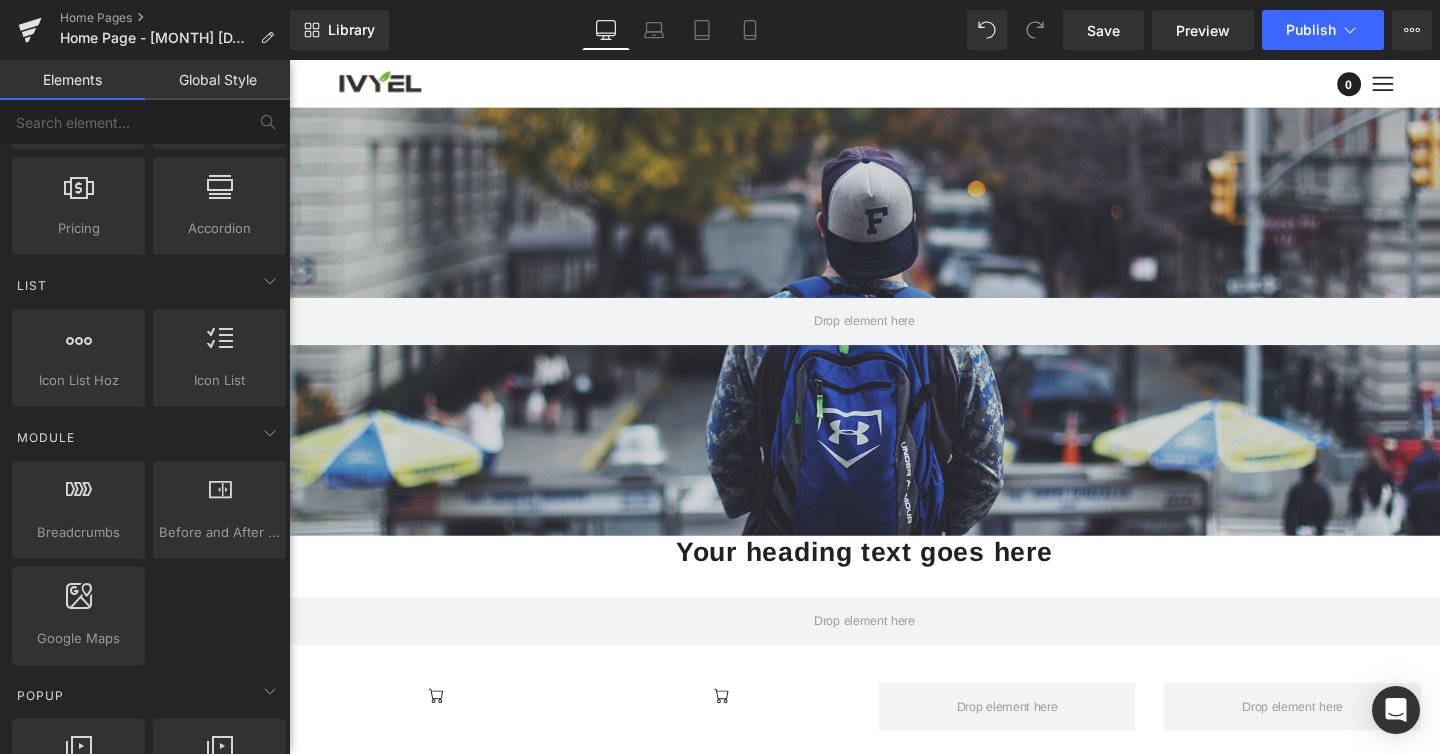 scroll, scrollTop: 10, scrollLeft: 10, axis: both 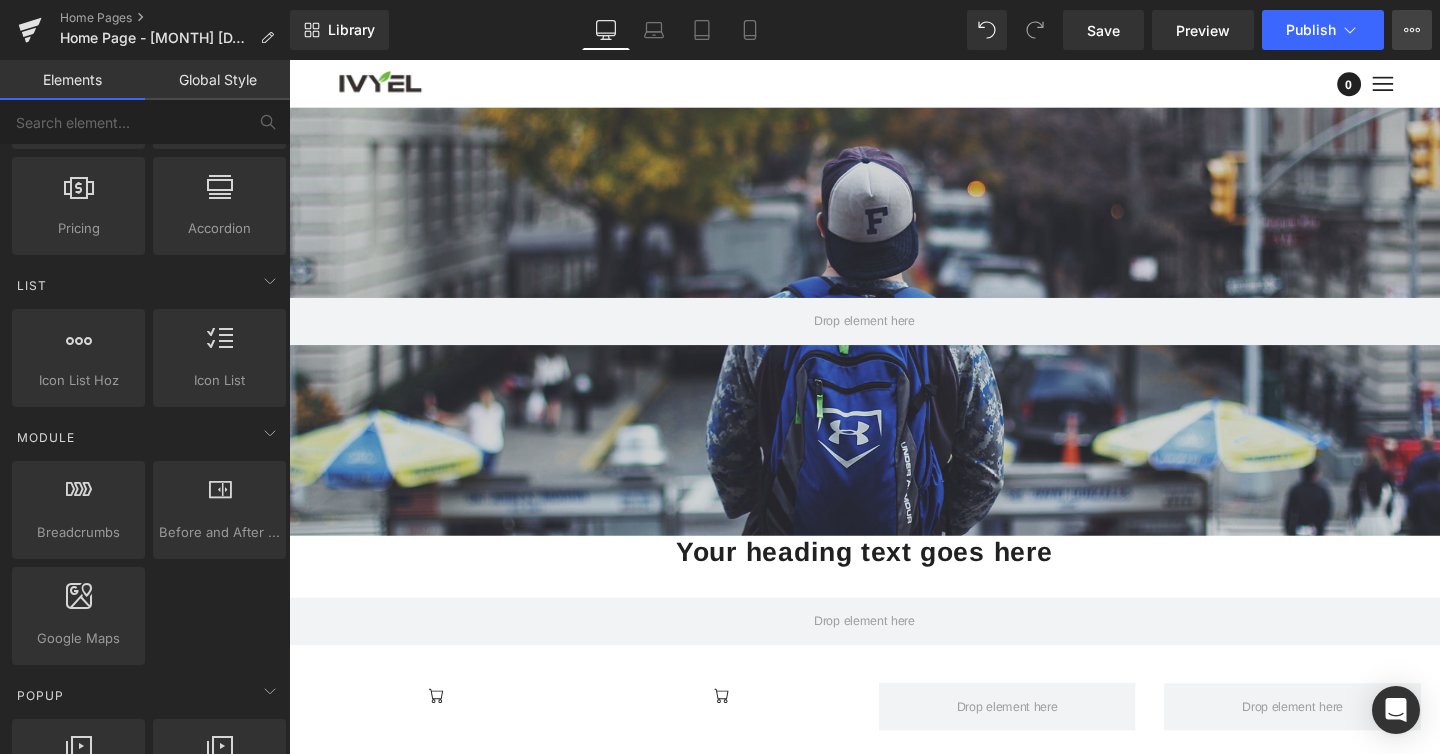 click 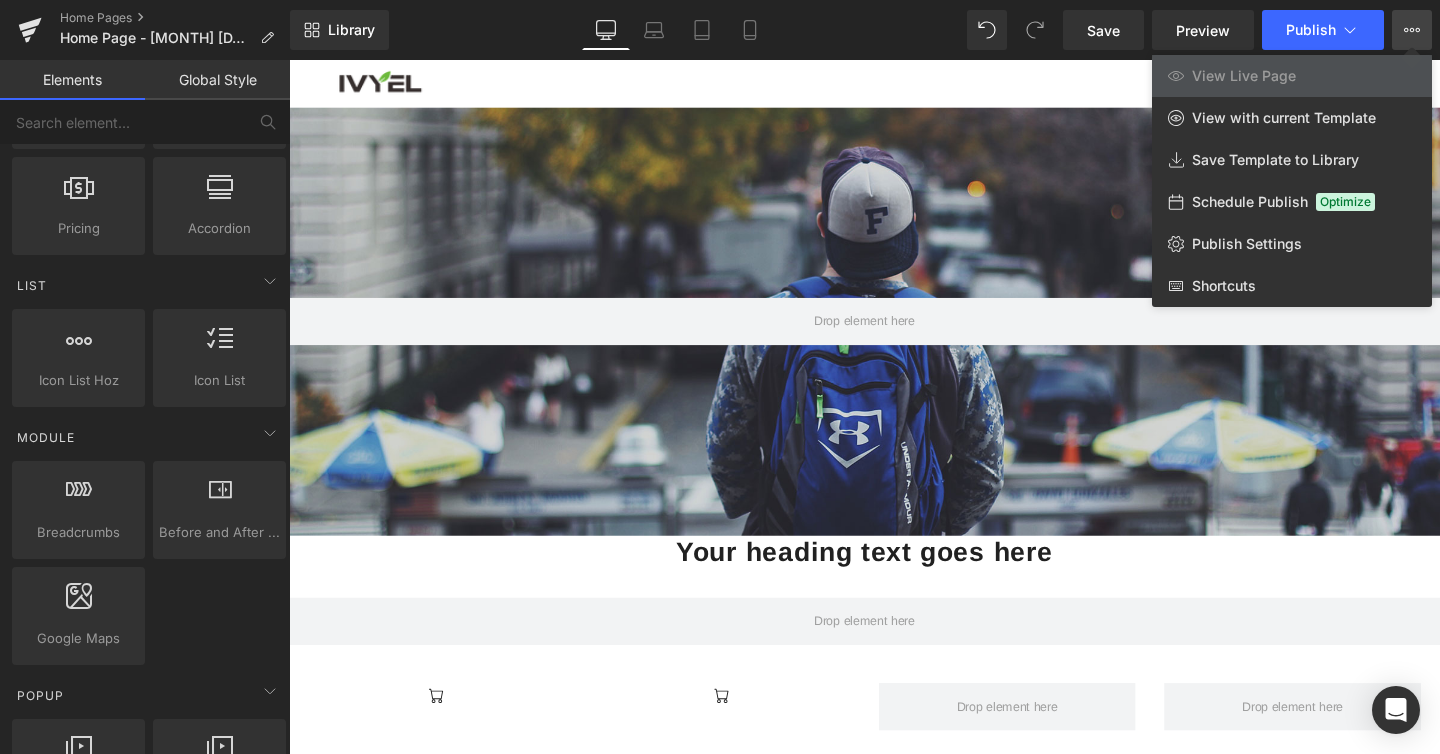drag, startPoint x: 826, startPoint y: 118, endPoint x: 564, endPoint y: 62, distance: 267.9179 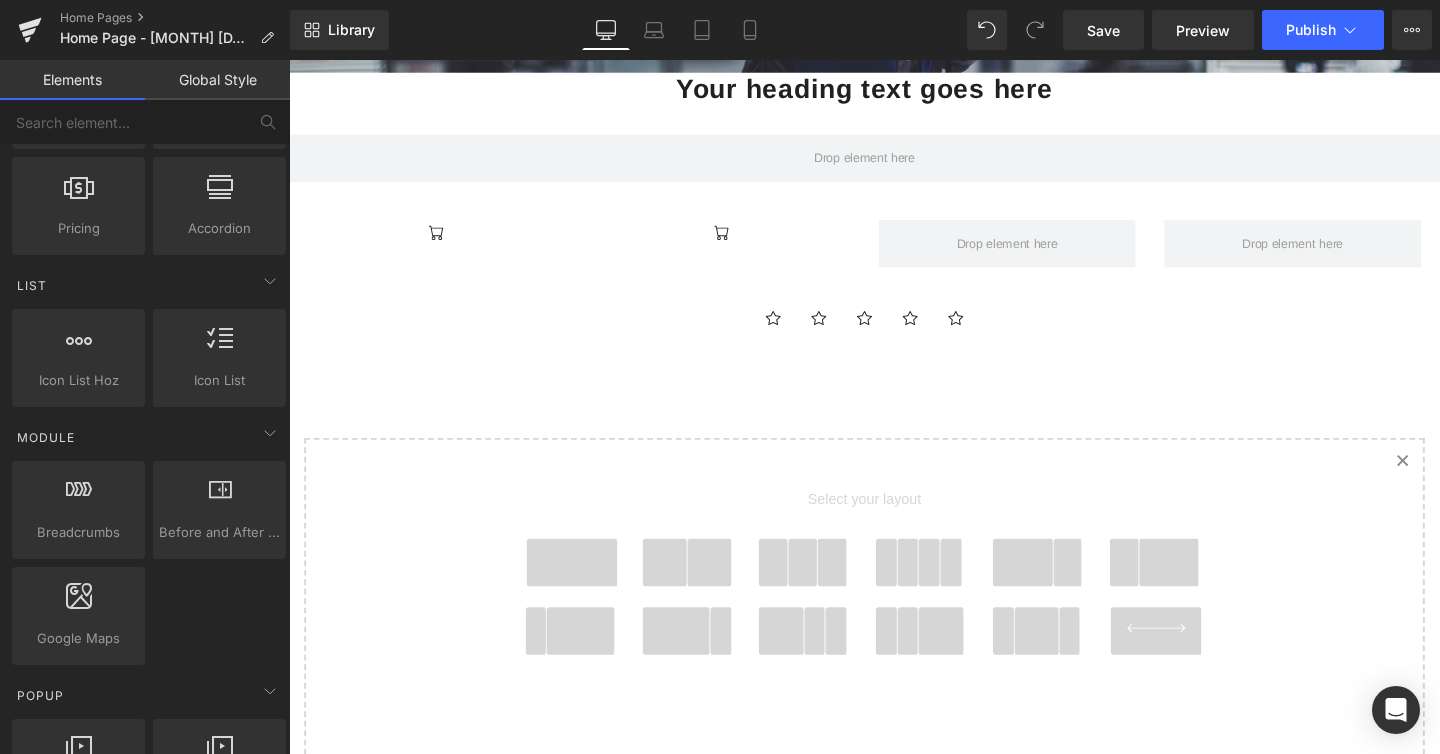 scroll, scrollTop: 482, scrollLeft: 0, axis: vertical 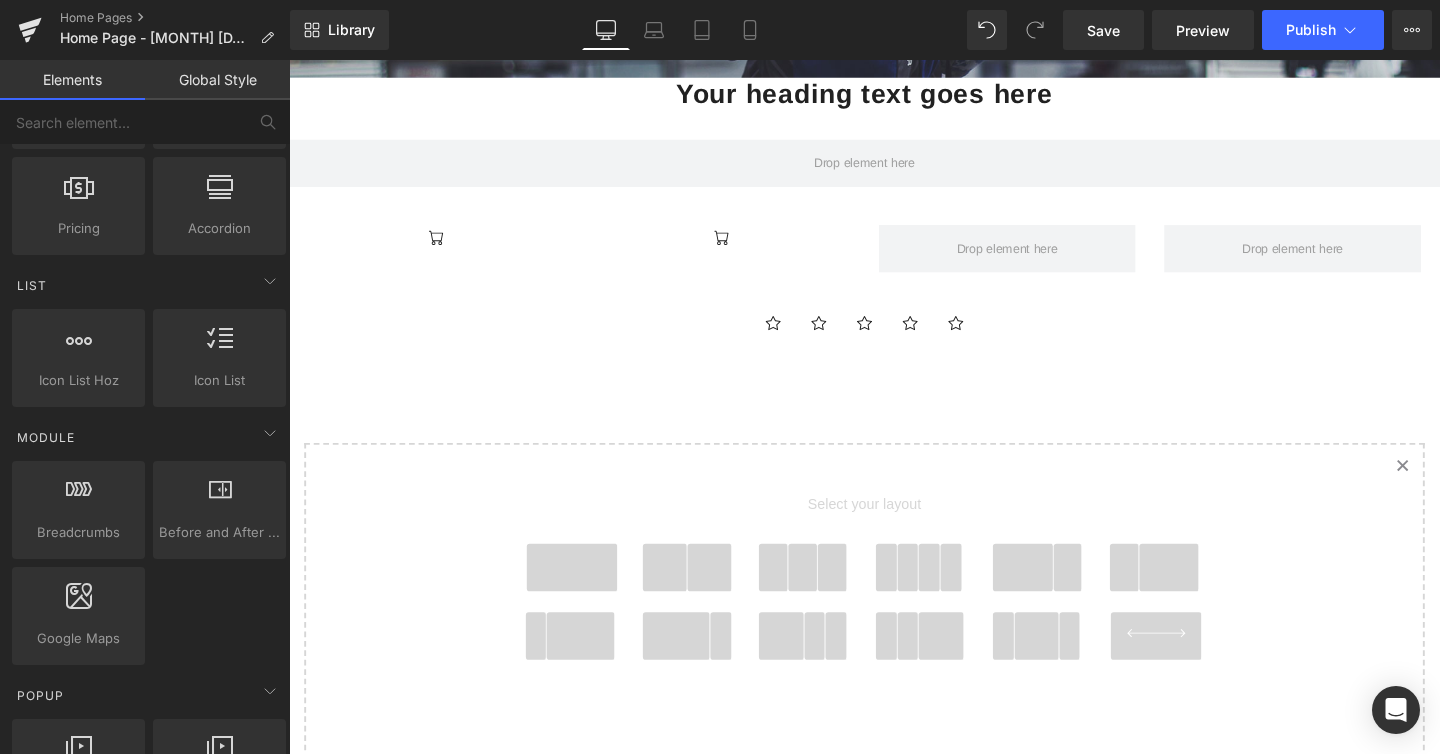 click on "Hero Banner   200px   200px
Your heading text goes here
Heading
Row
Icon
Icon
Row
Icon
Icon
Icon
Icon
Icon
Icon List Hoz" at bounding box center [894, 276] 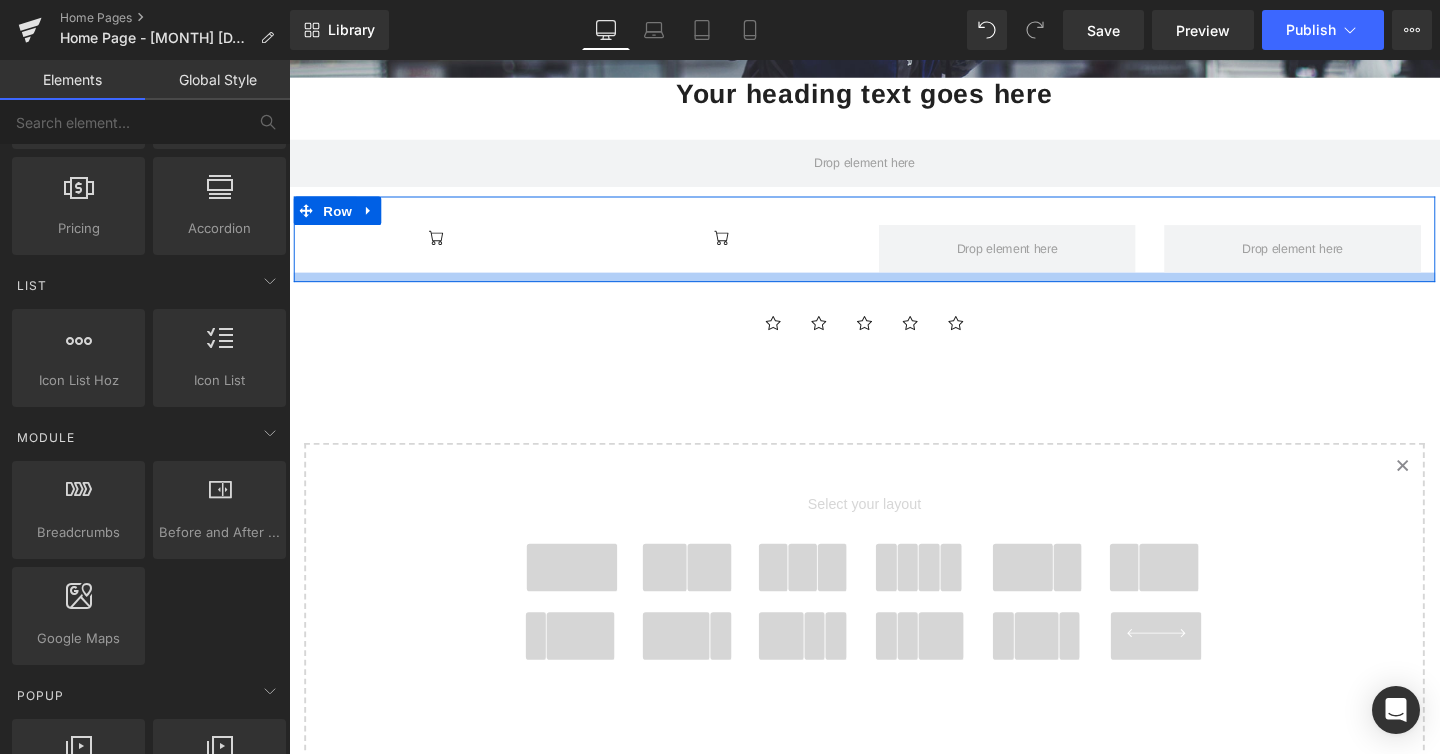 click at bounding box center (444, 249) 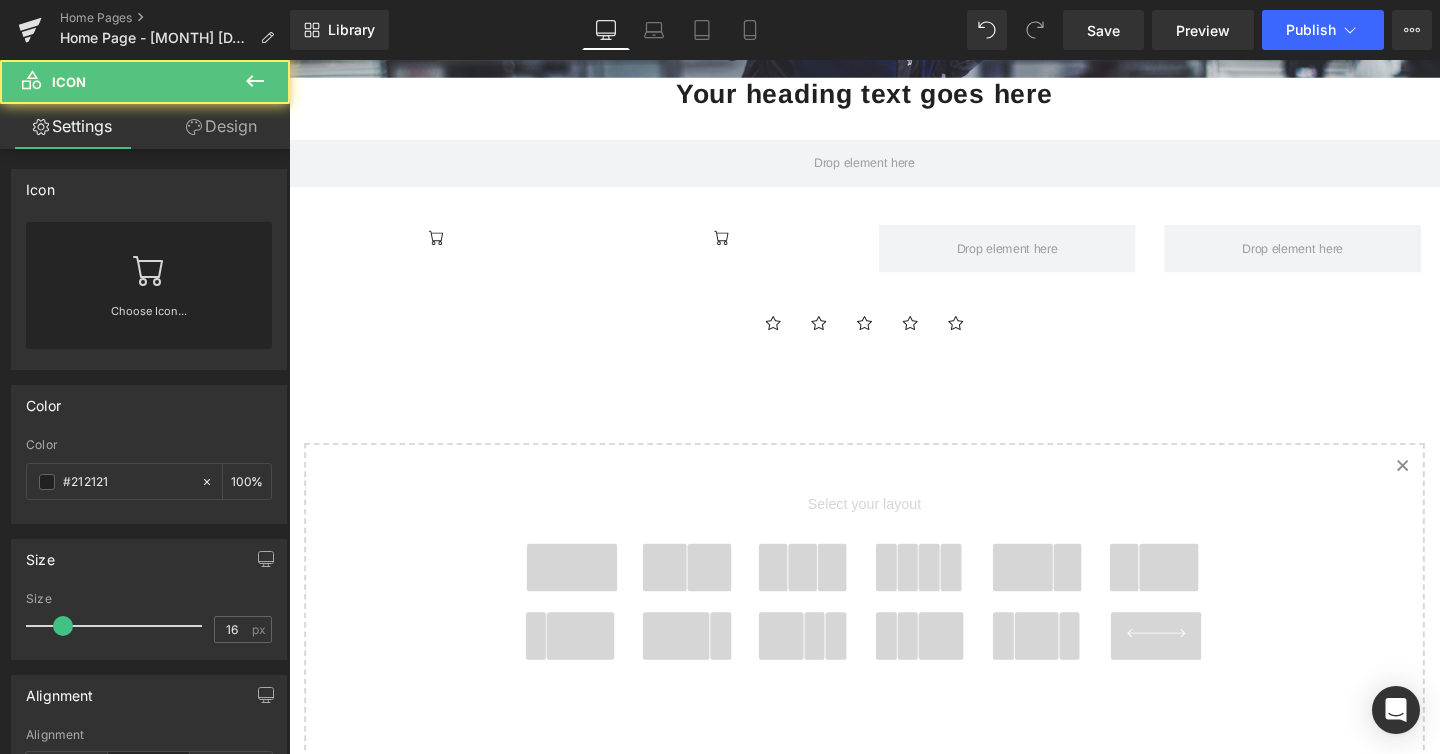 click on "Icon
Icon
Row" at bounding box center (894, 248) 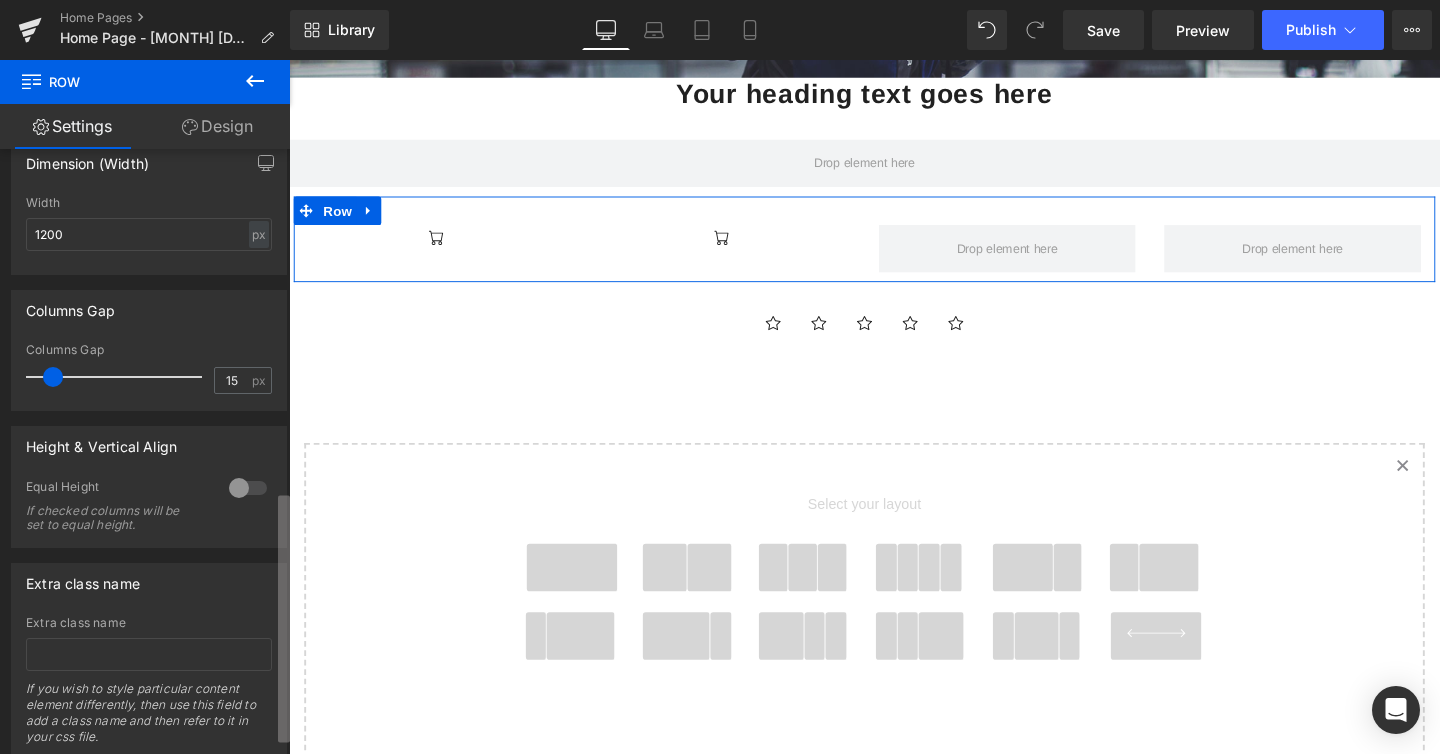 scroll, scrollTop: 799, scrollLeft: 0, axis: vertical 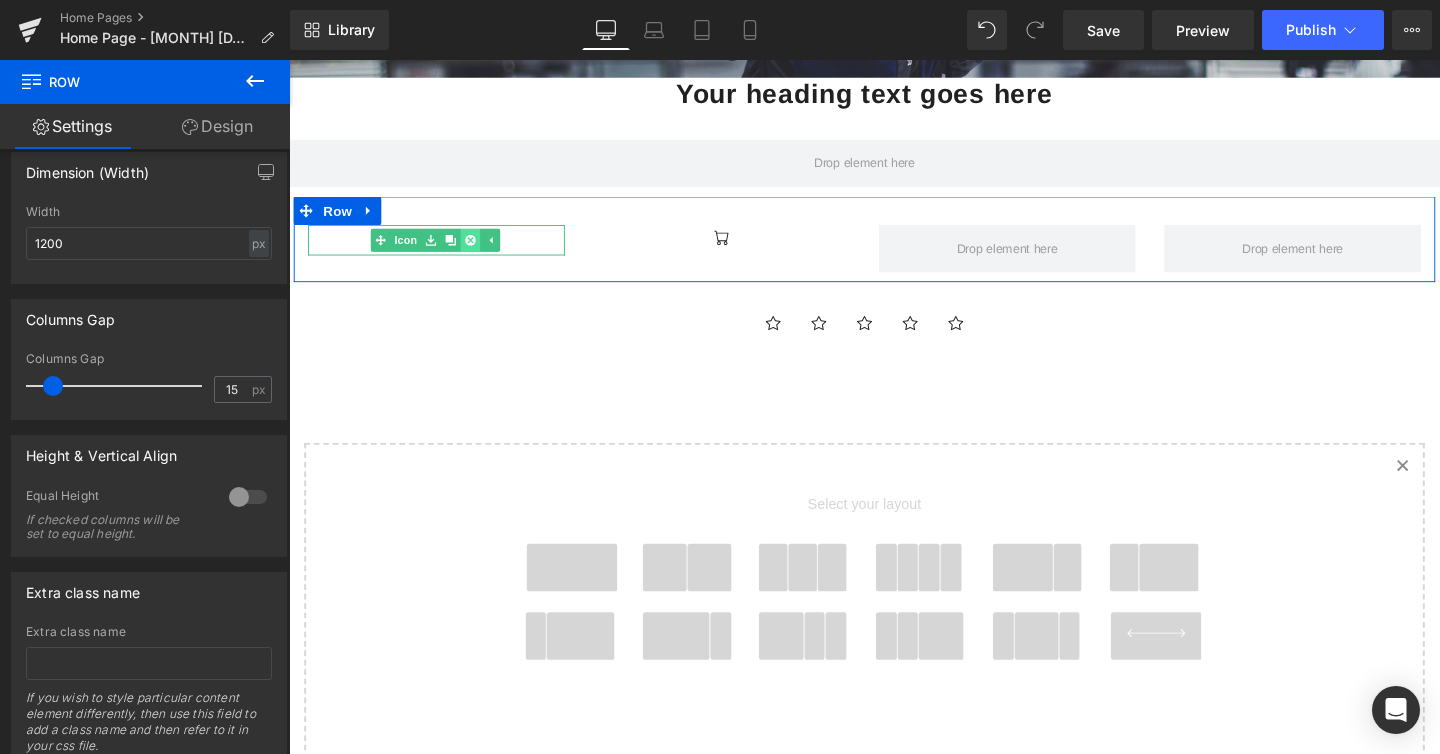 click 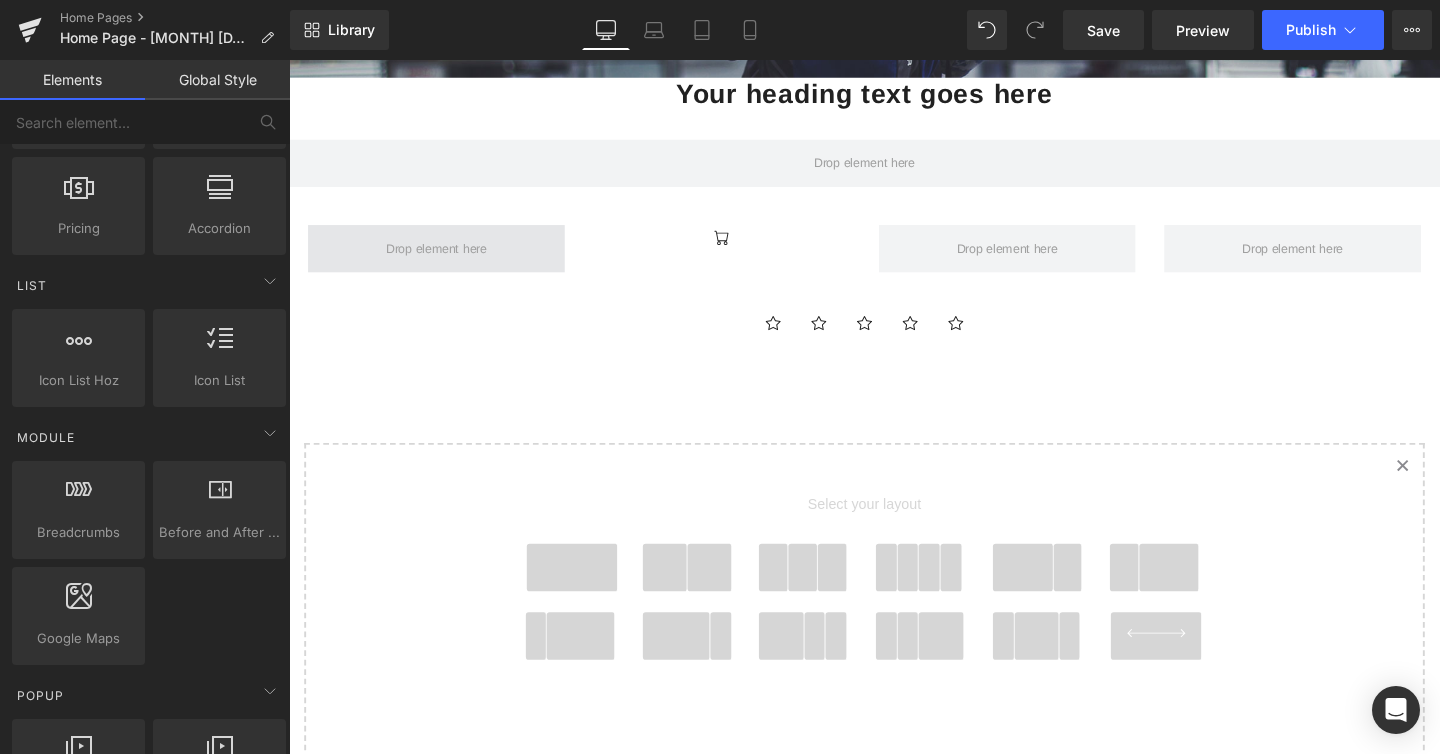 click at bounding box center [444, 258] 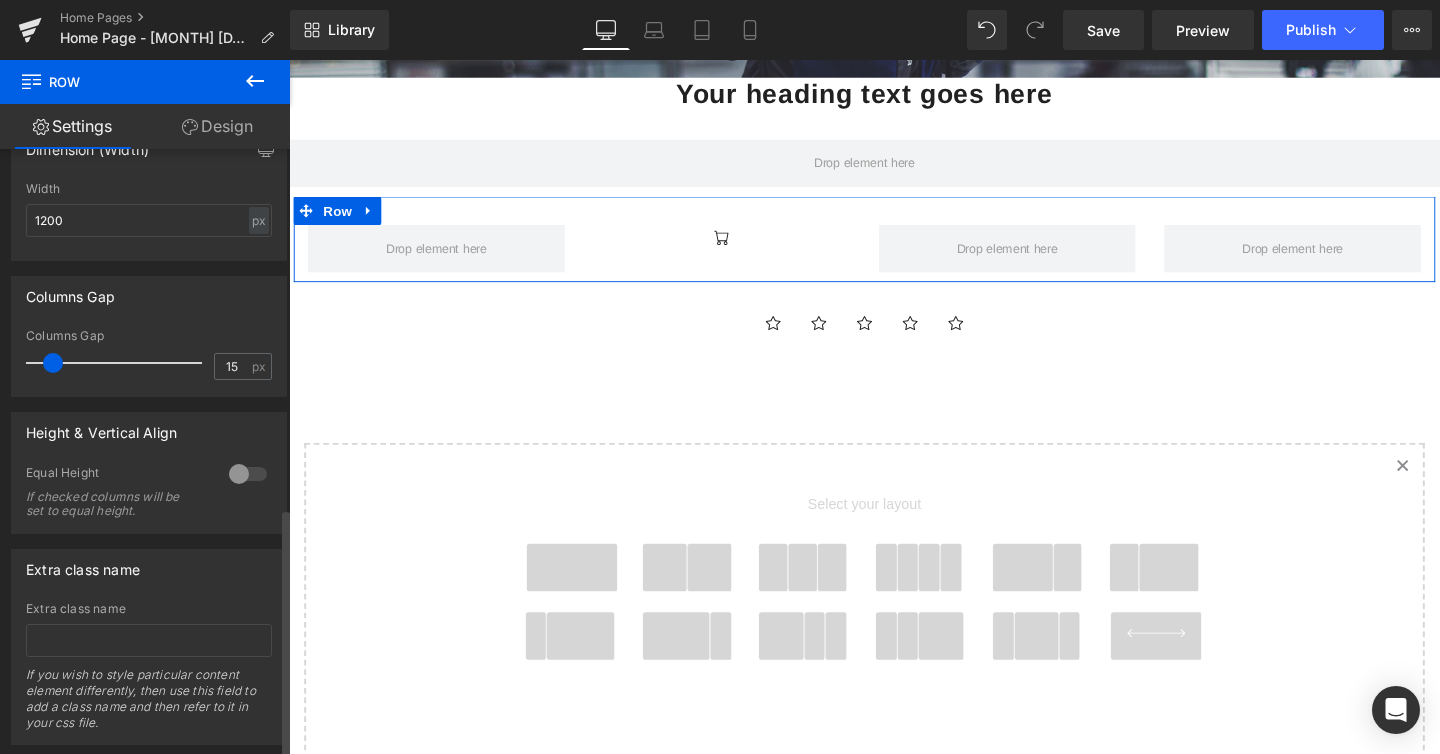 scroll, scrollTop: 872, scrollLeft: 0, axis: vertical 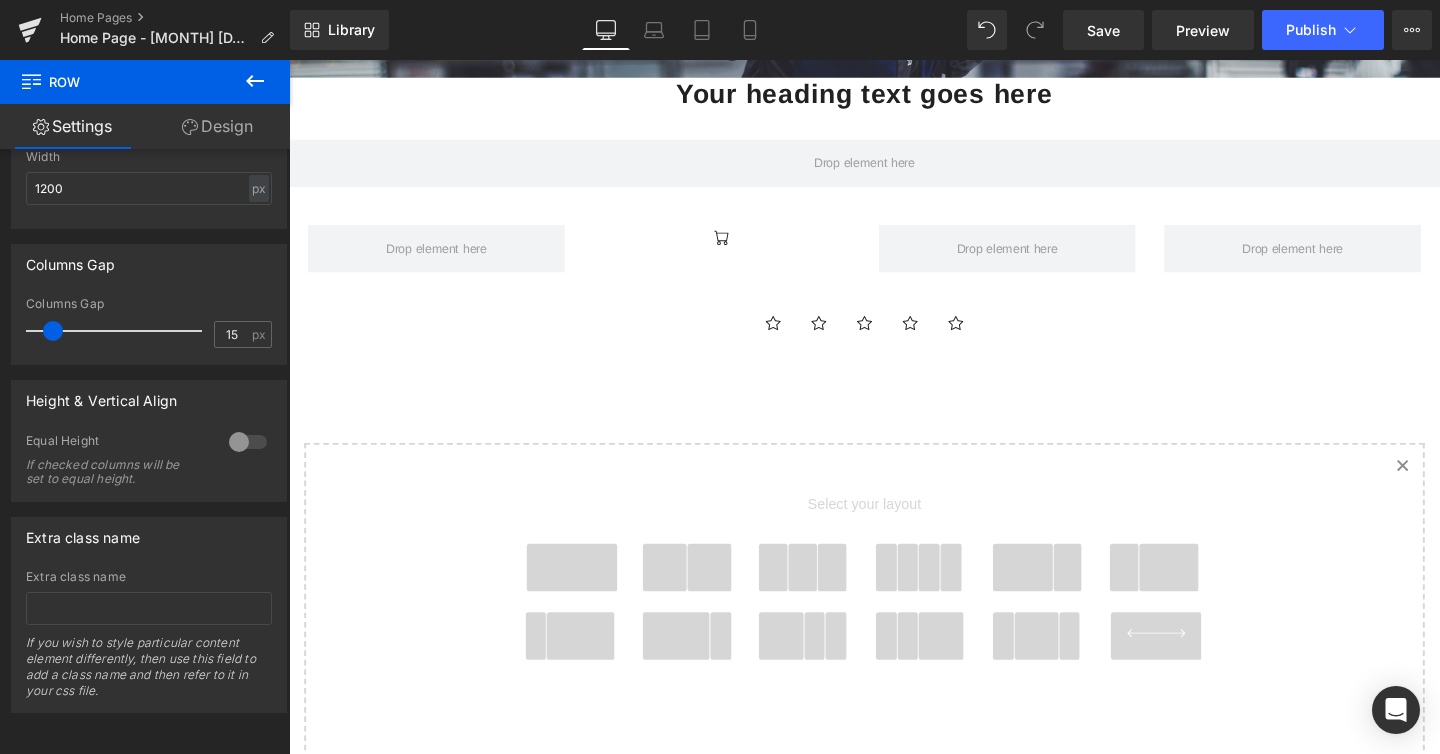 click 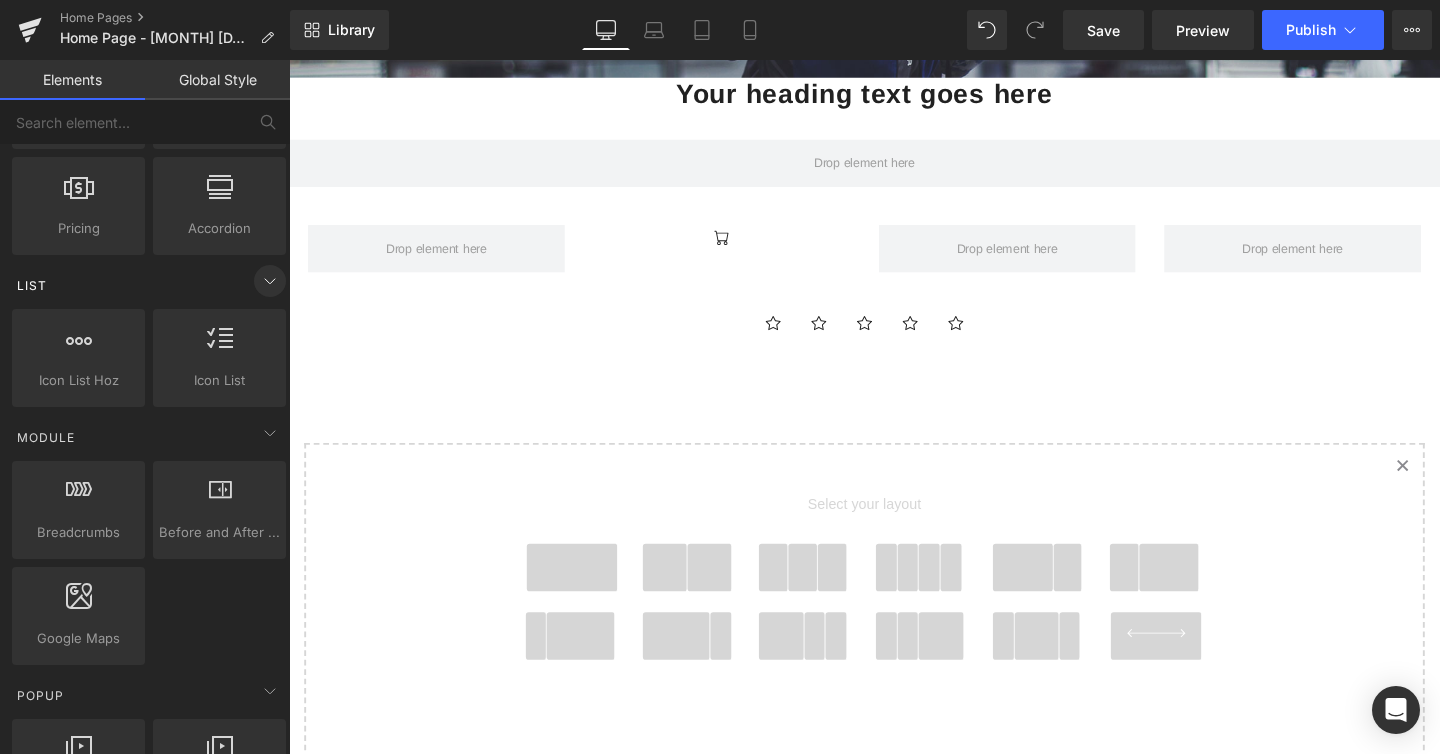 click 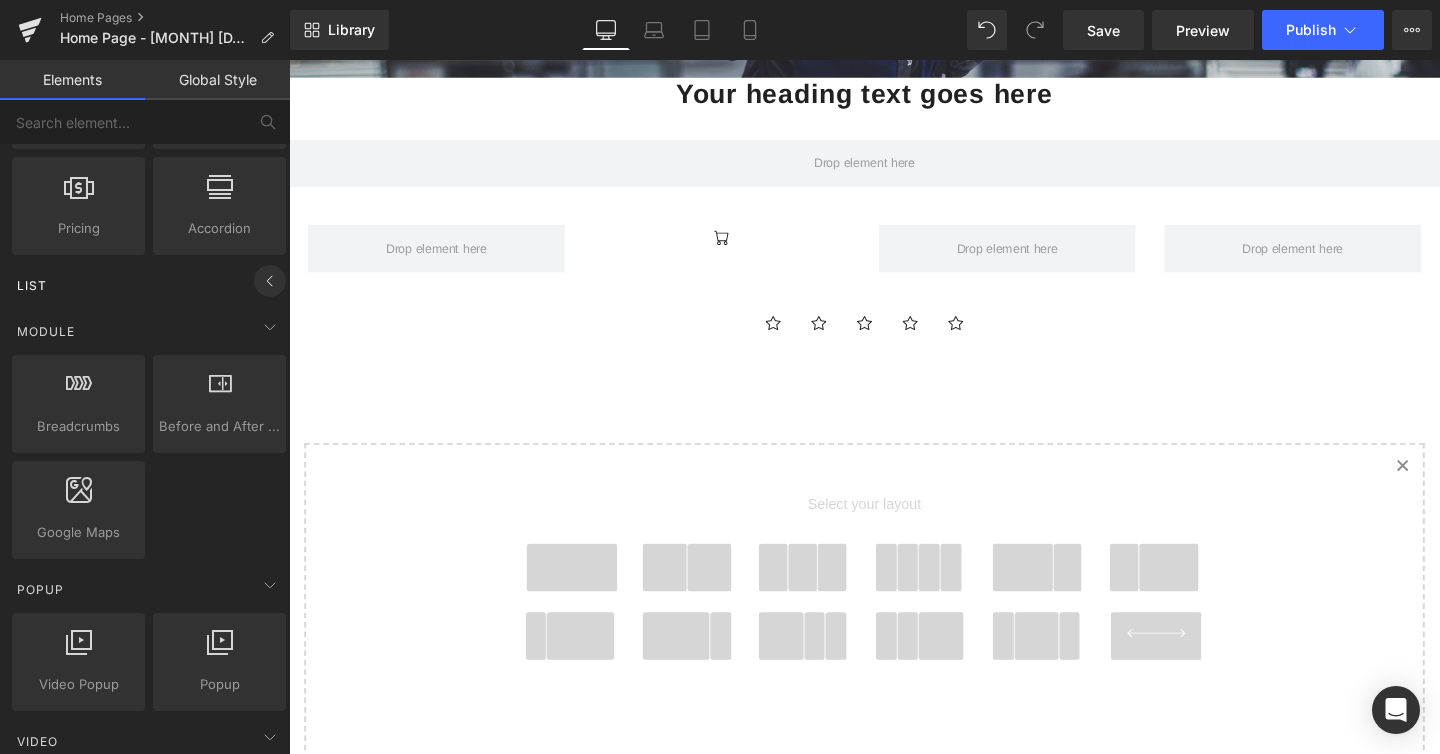 click 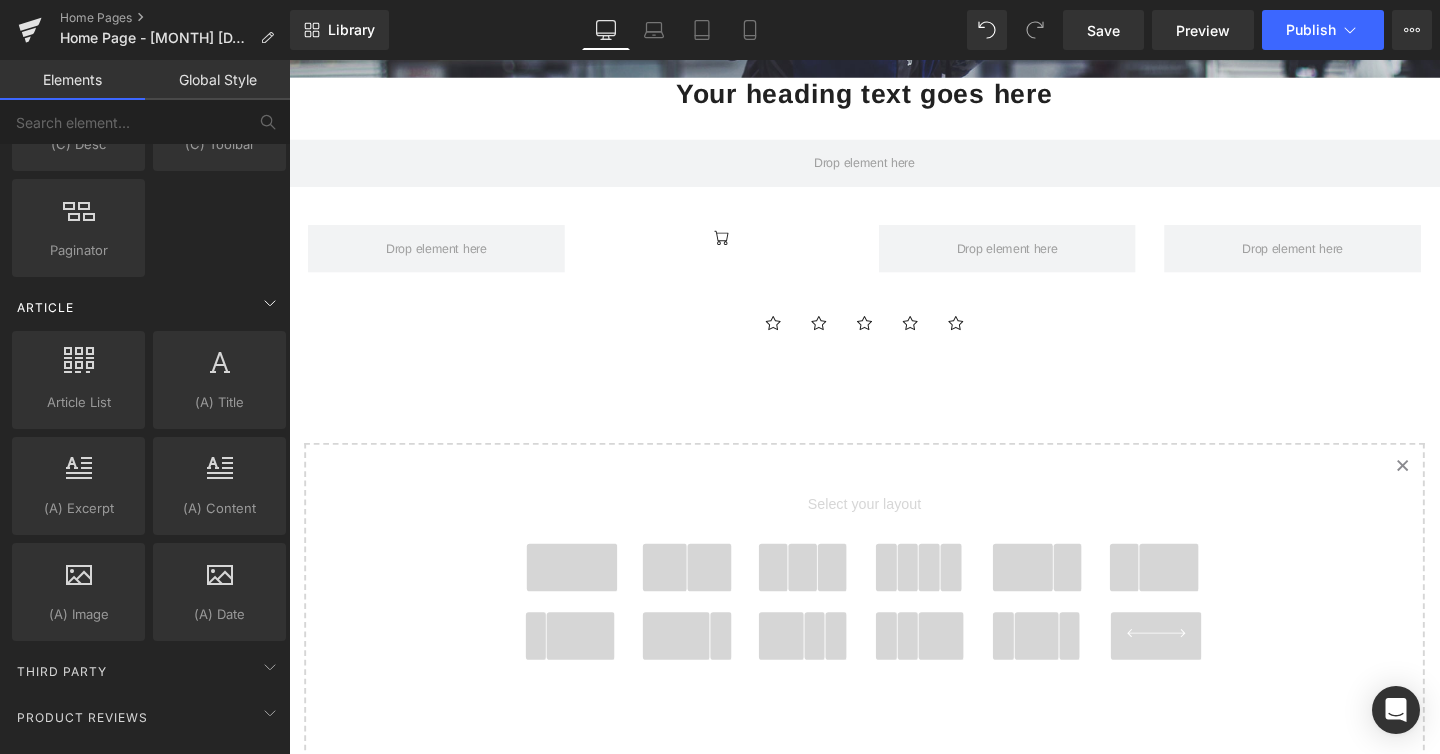 scroll, scrollTop: 3801, scrollLeft: 0, axis: vertical 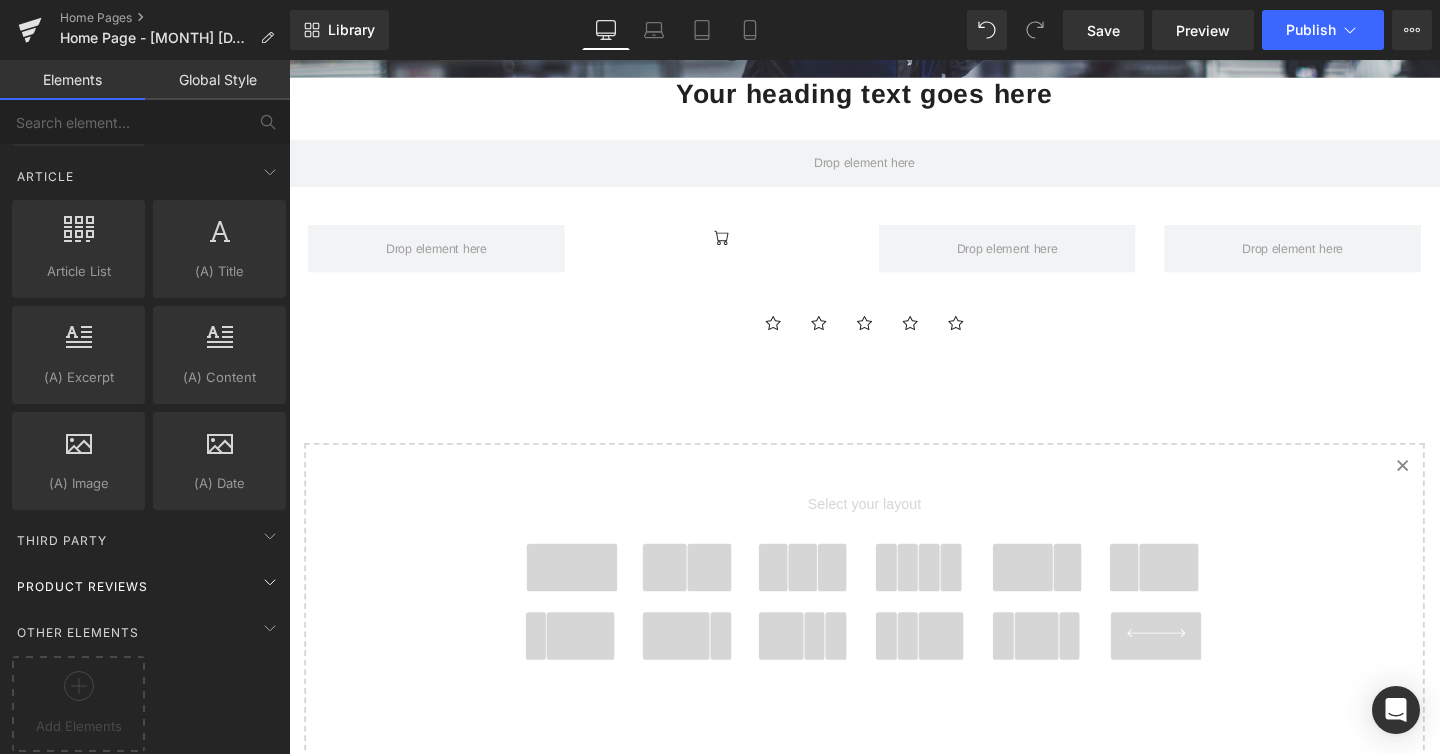 click on "Product Reviews" at bounding box center (149, 586) 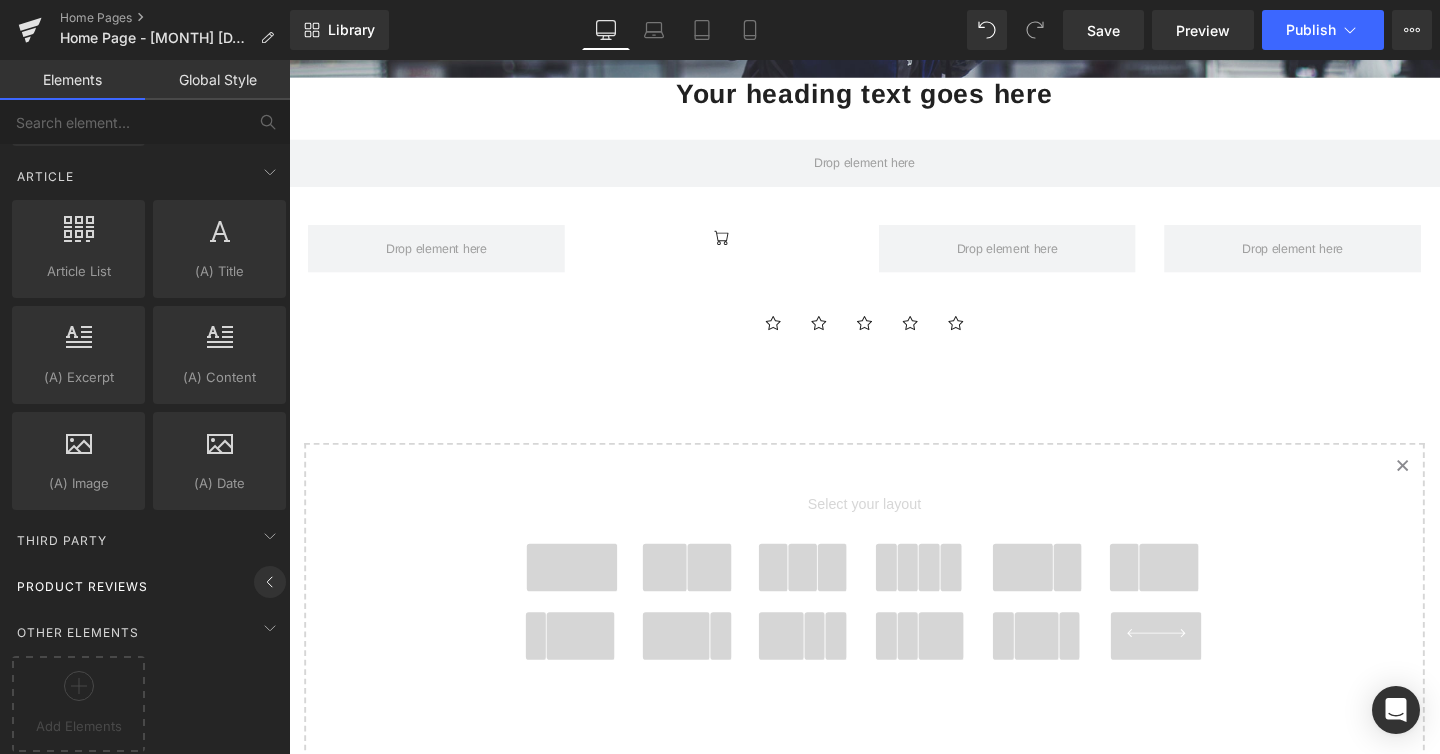 click 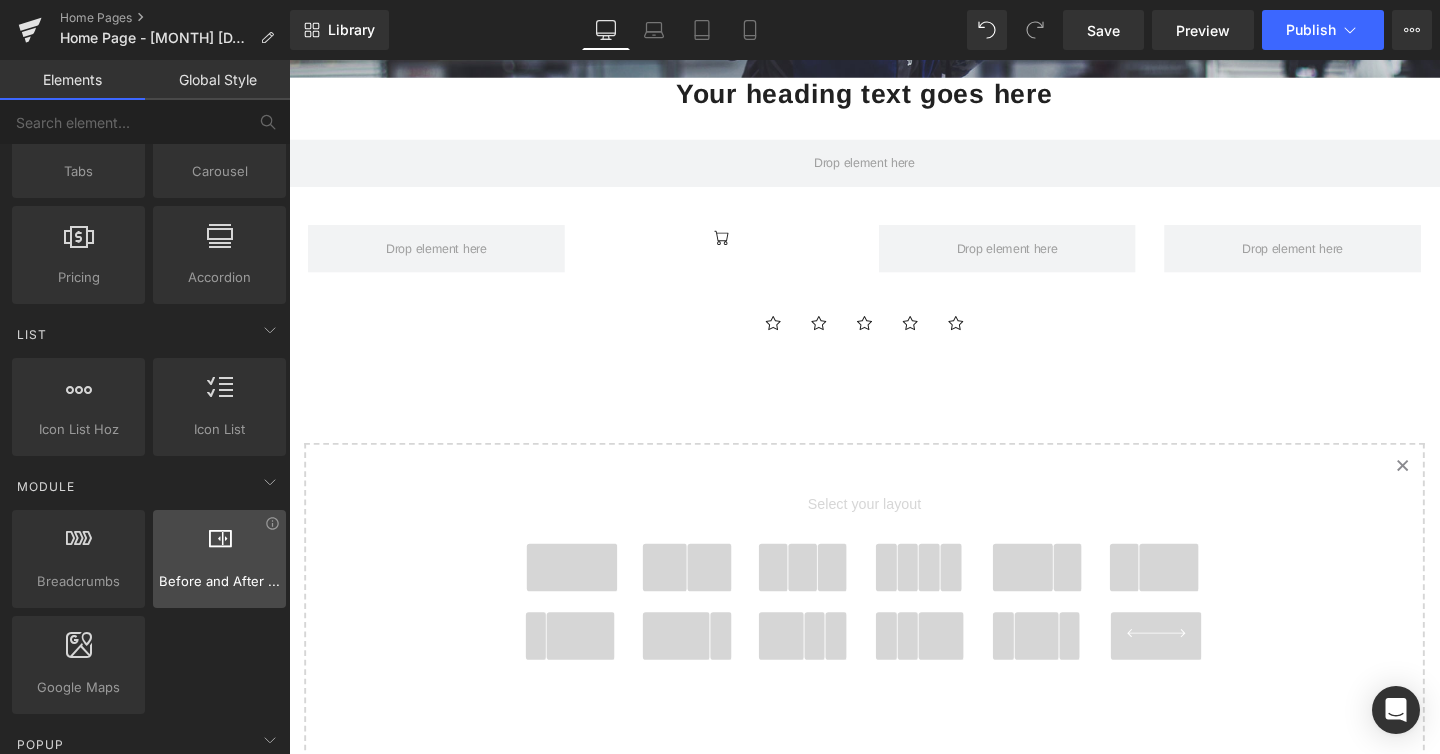 scroll, scrollTop: 681, scrollLeft: 0, axis: vertical 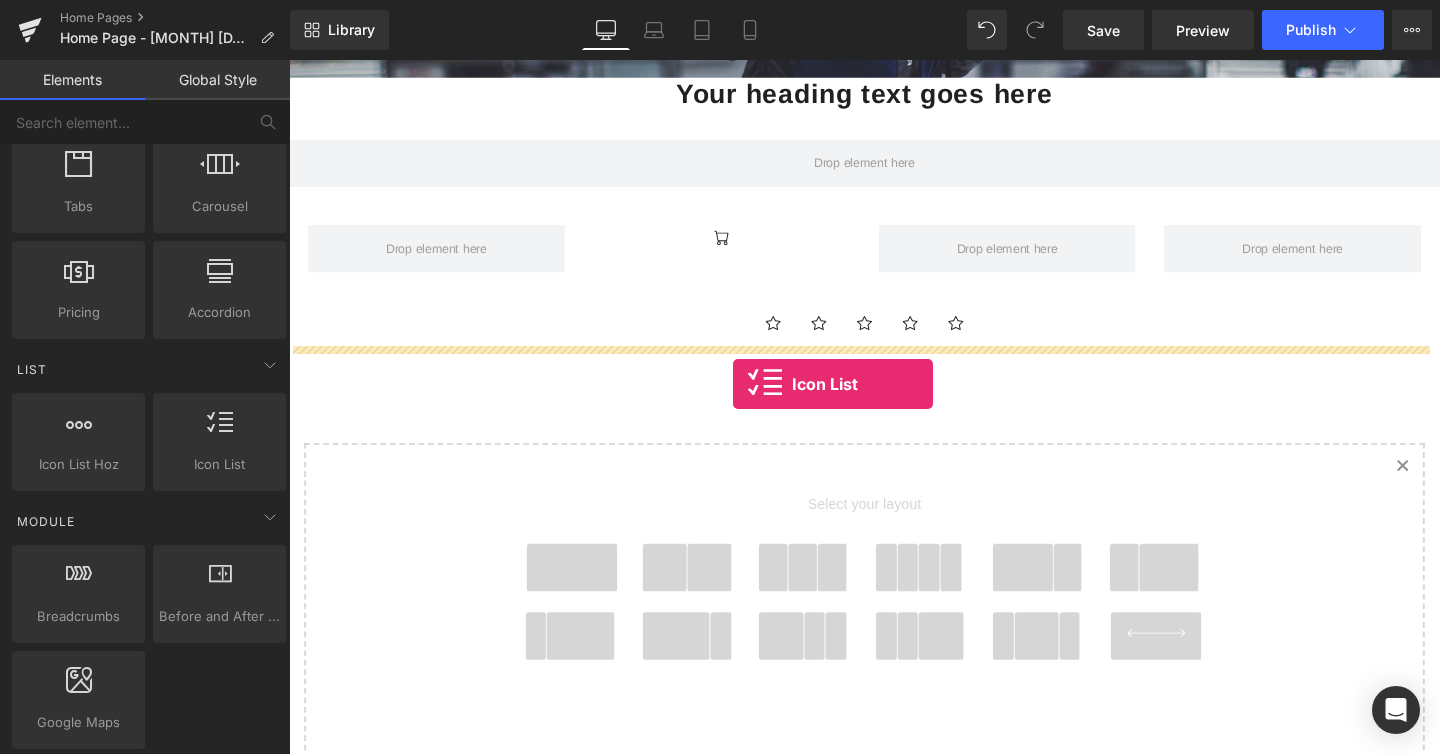 drag, startPoint x: 486, startPoint y: 522, endPoint x: 756, endPoint y: 402, distance: 295.46573 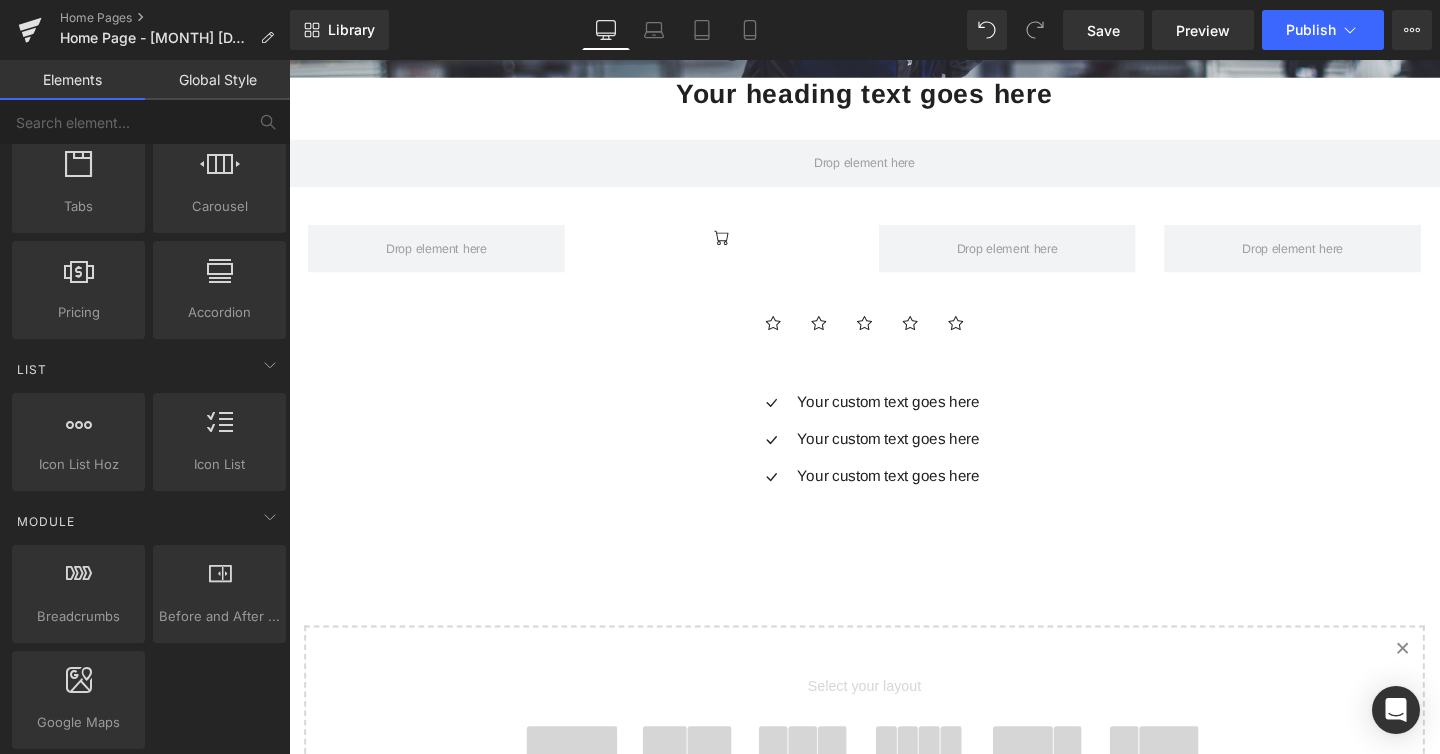 scroll, scrollTop: 10, scrollLeft: 10, axis: both 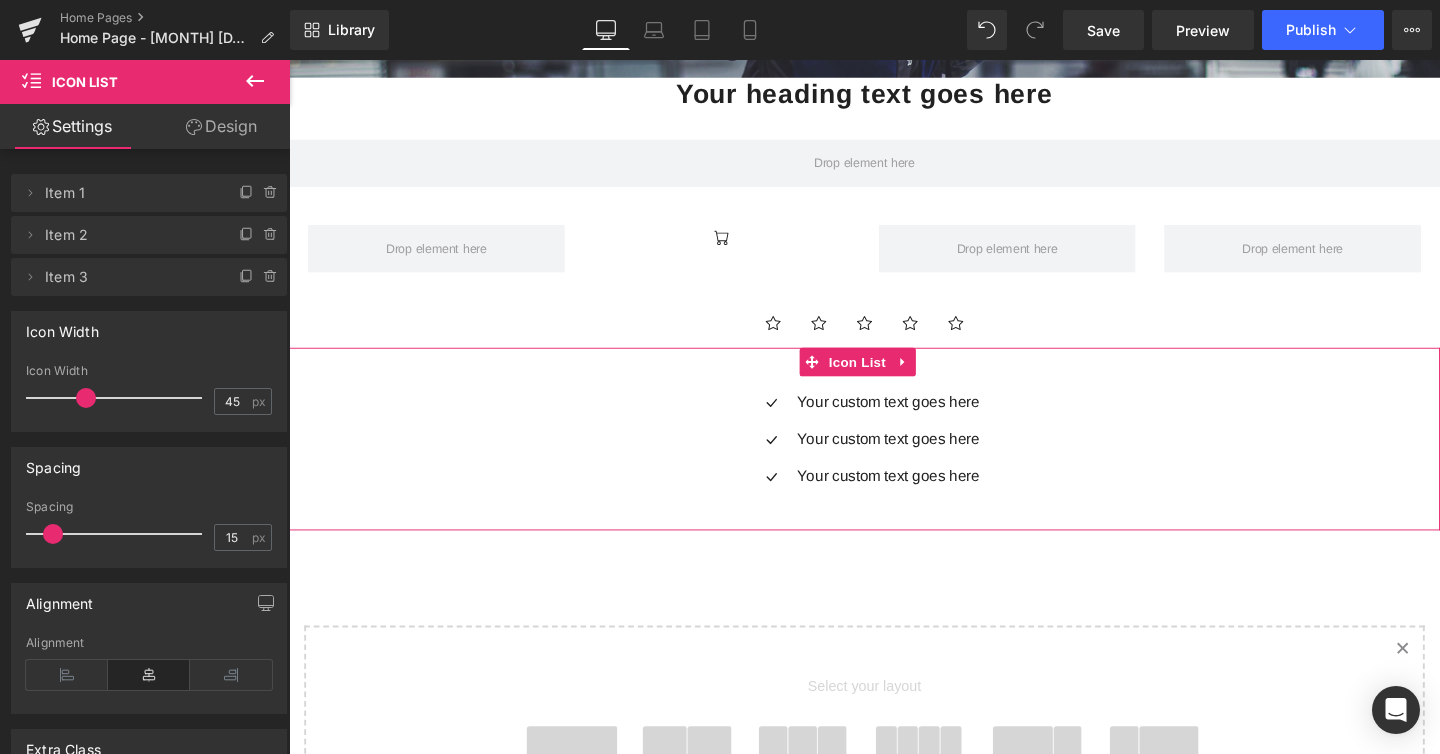 click on "Icon
Your custom text goes here
Text Block
Icon
Your custom text goes here
Text Block
Icon
Your custom text goes here
Text Block" at bounding box center (894, 465) 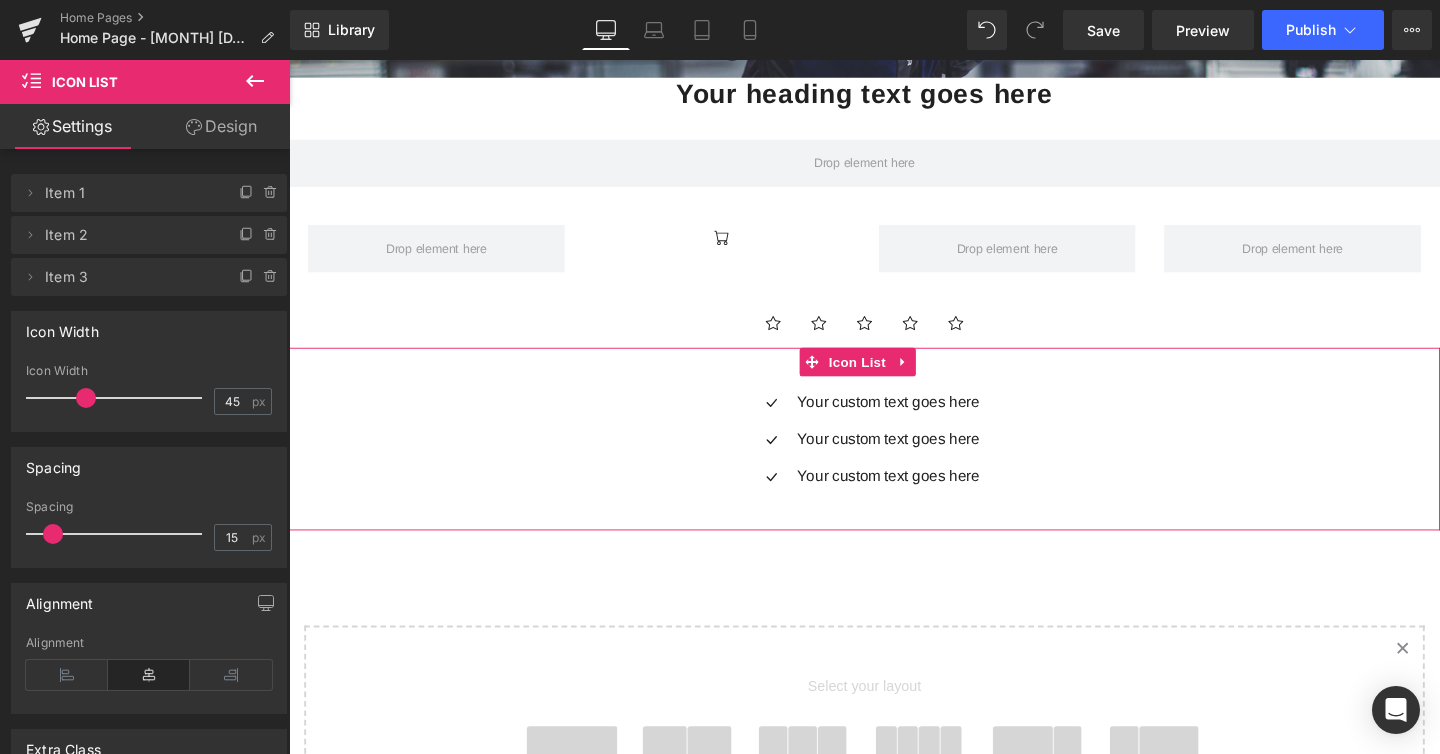 click 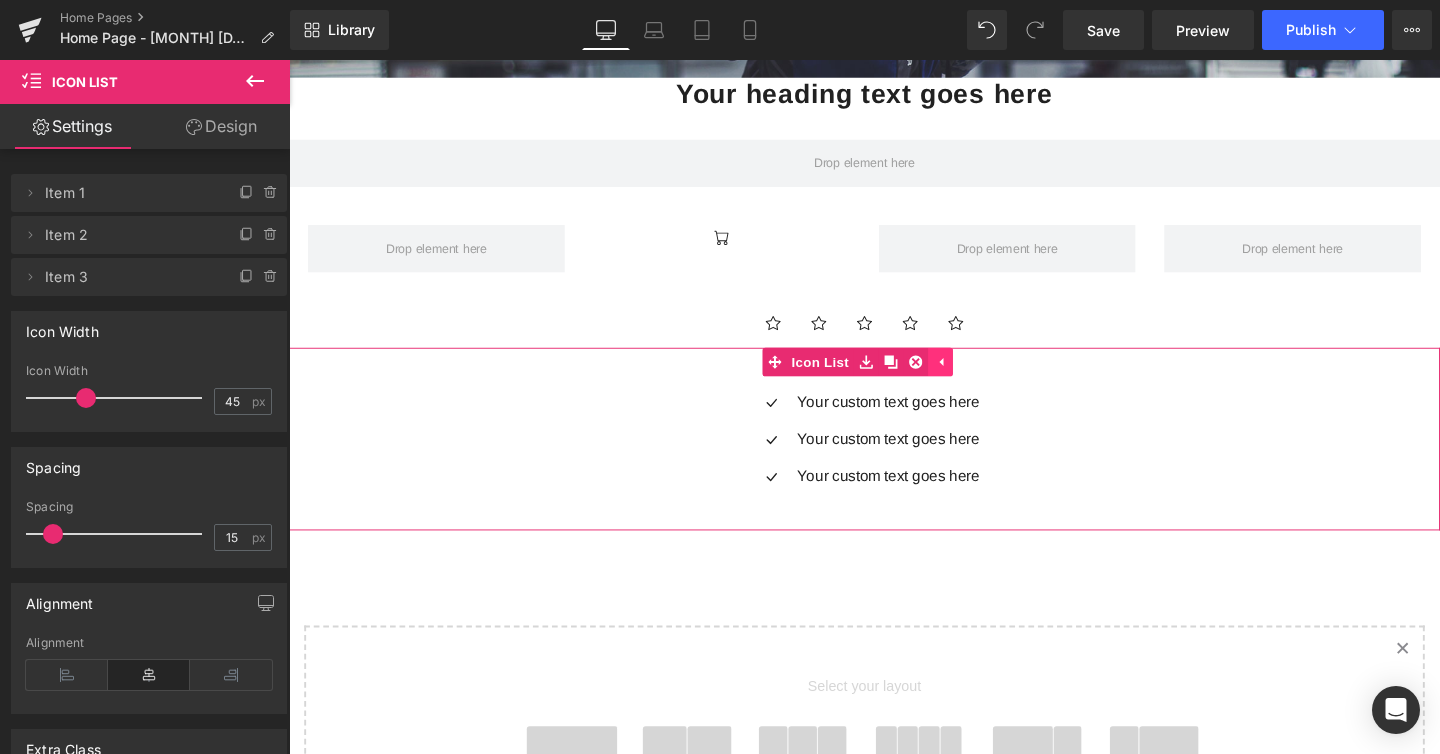 click at bounding box center (974, 377) 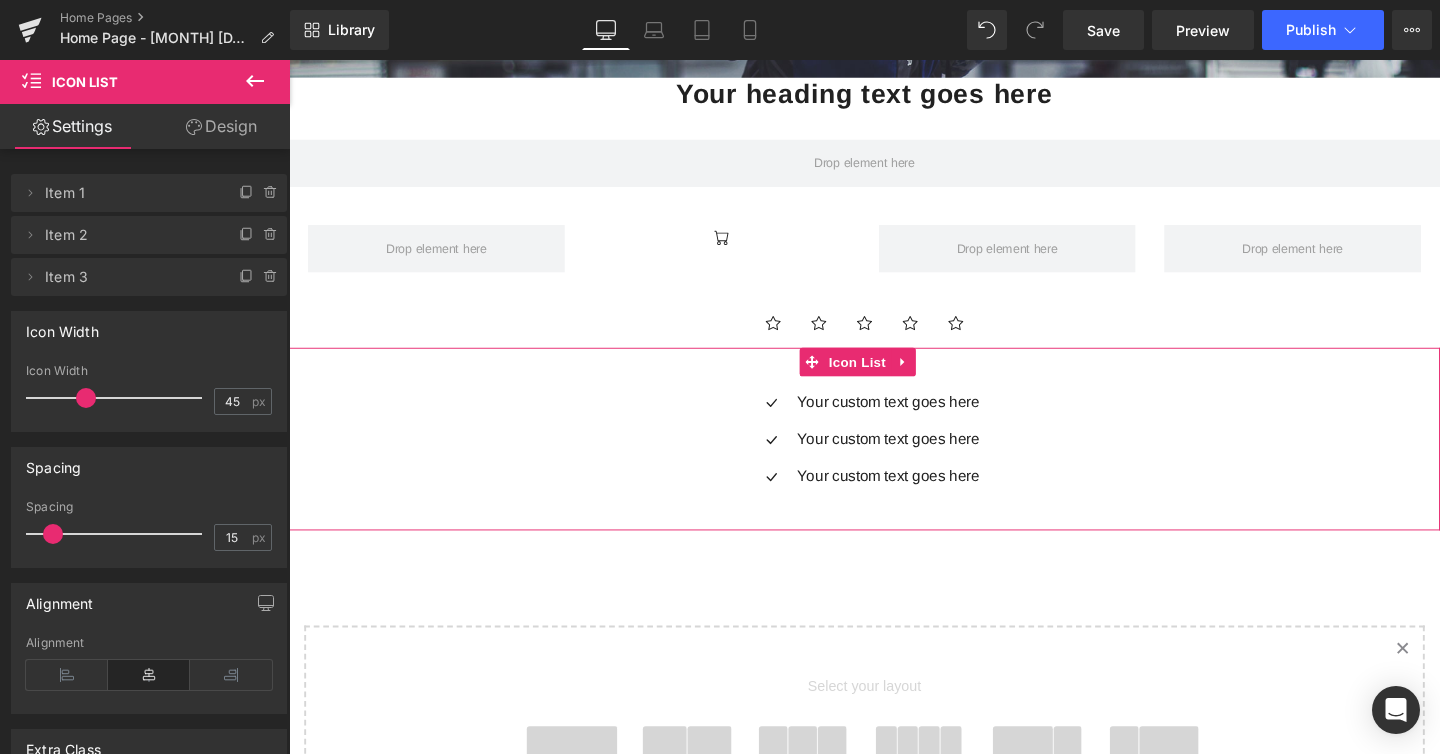 click 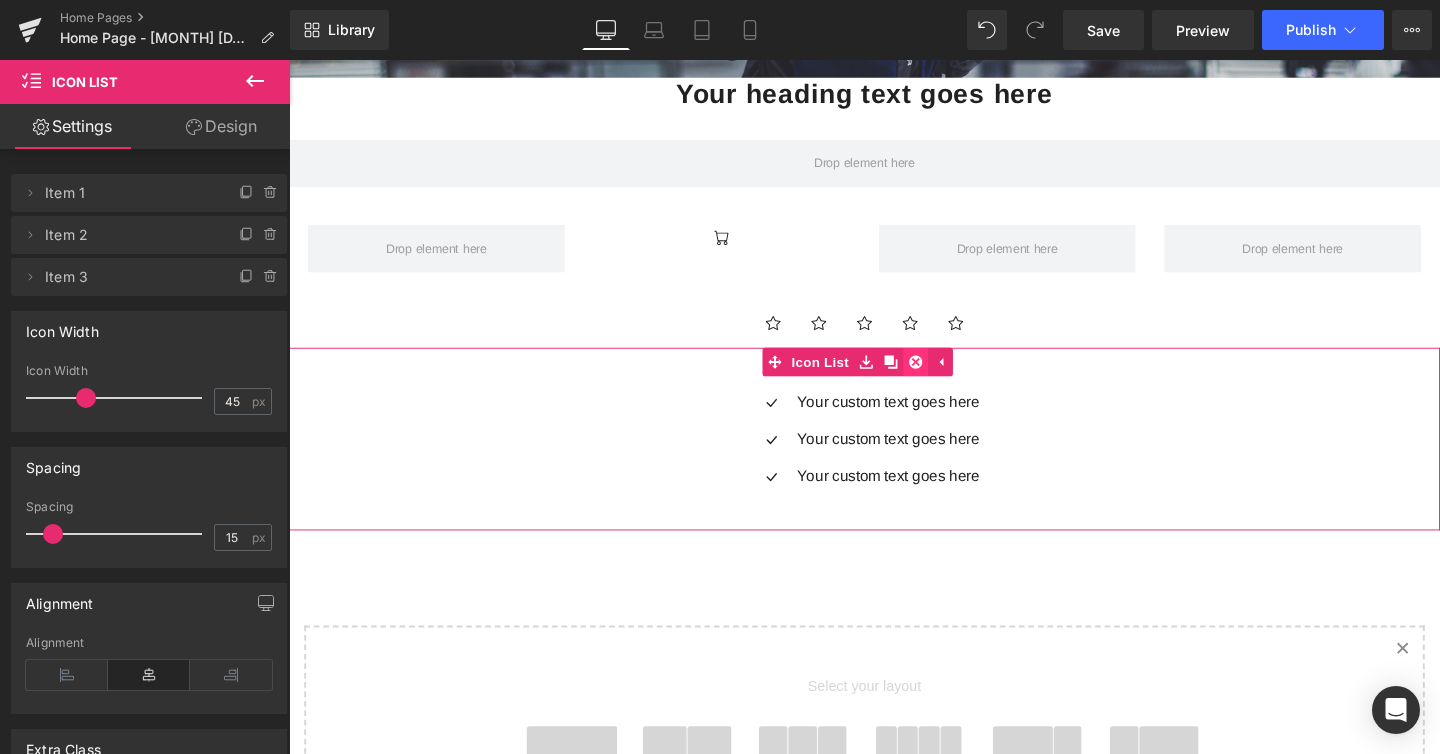 click 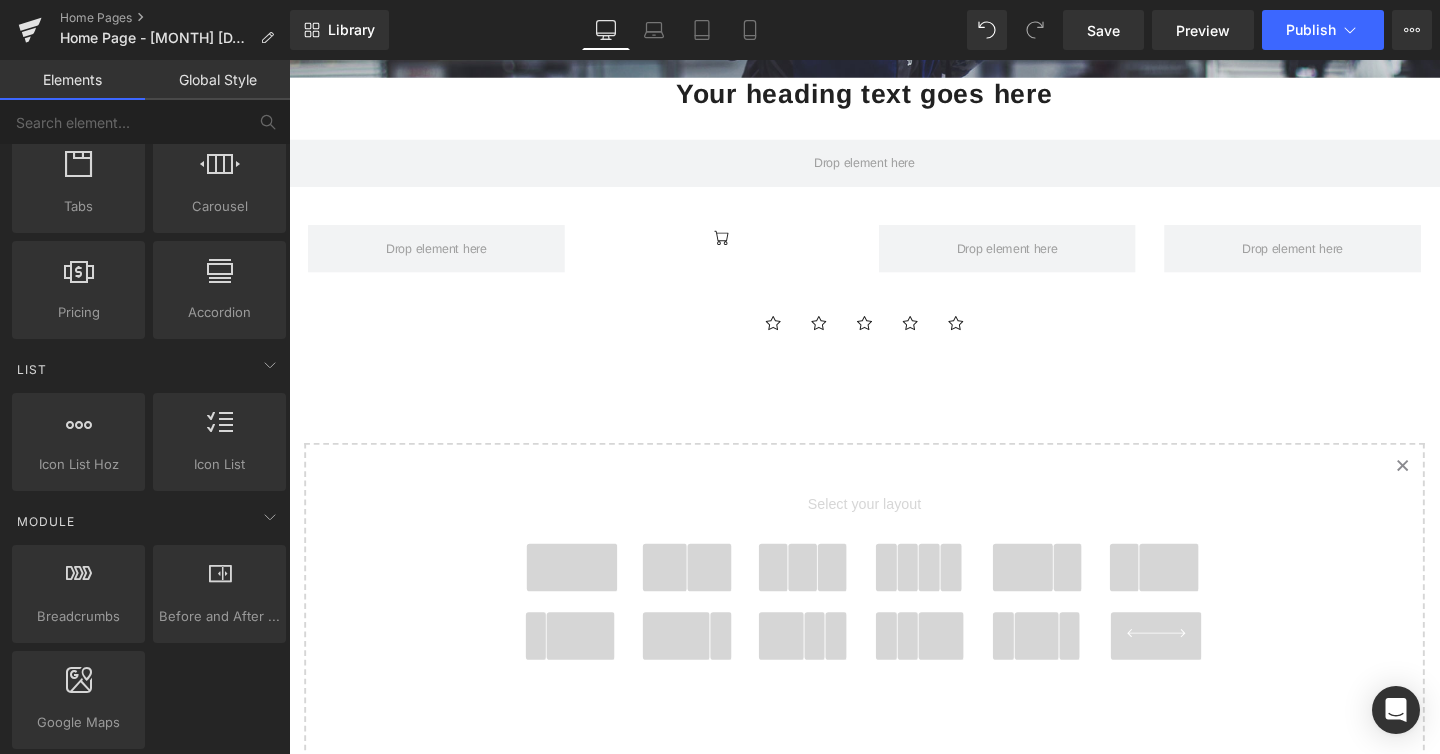 scroll, scrollTop: 1786, scrollLeft: 1195, axis: both 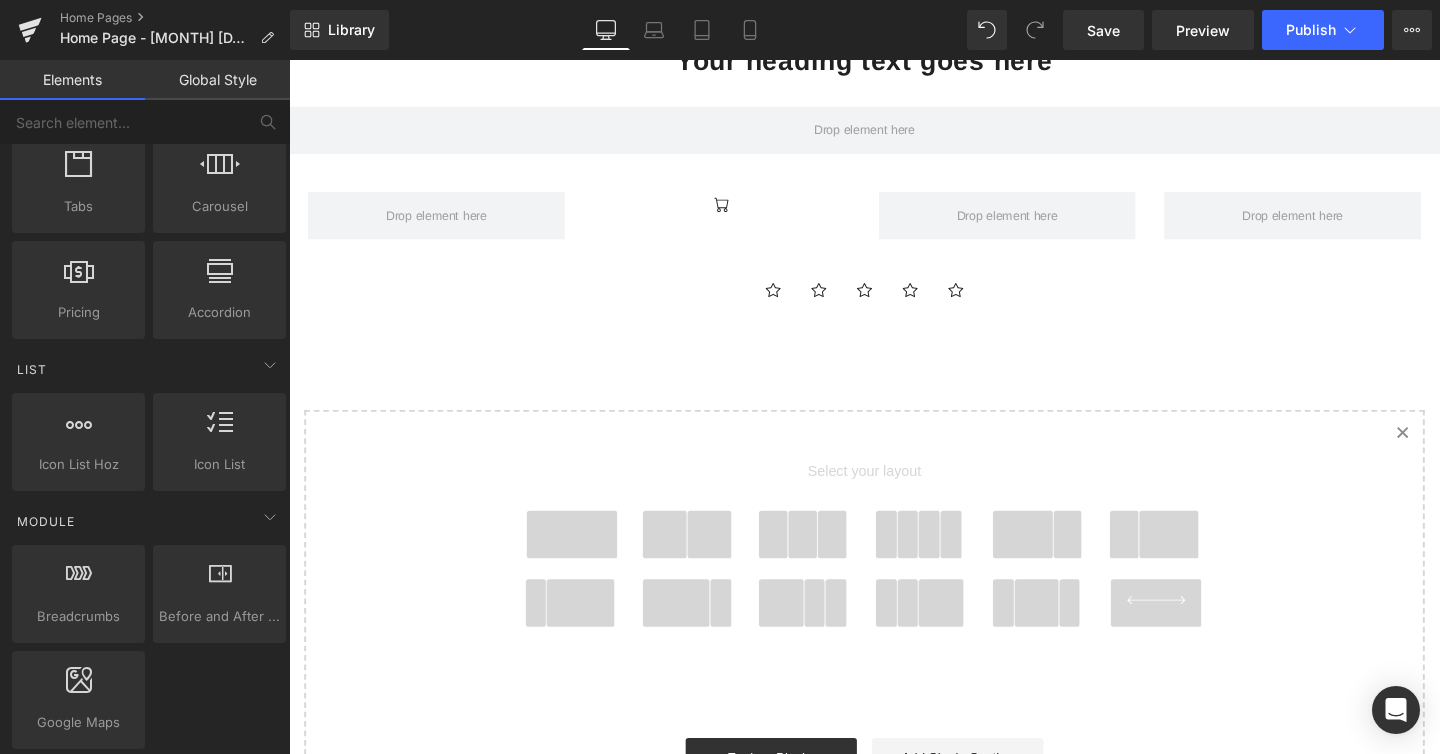 click on "Icon
Icon
Icon
Icon
Icon" at bounding box center [894, 308] 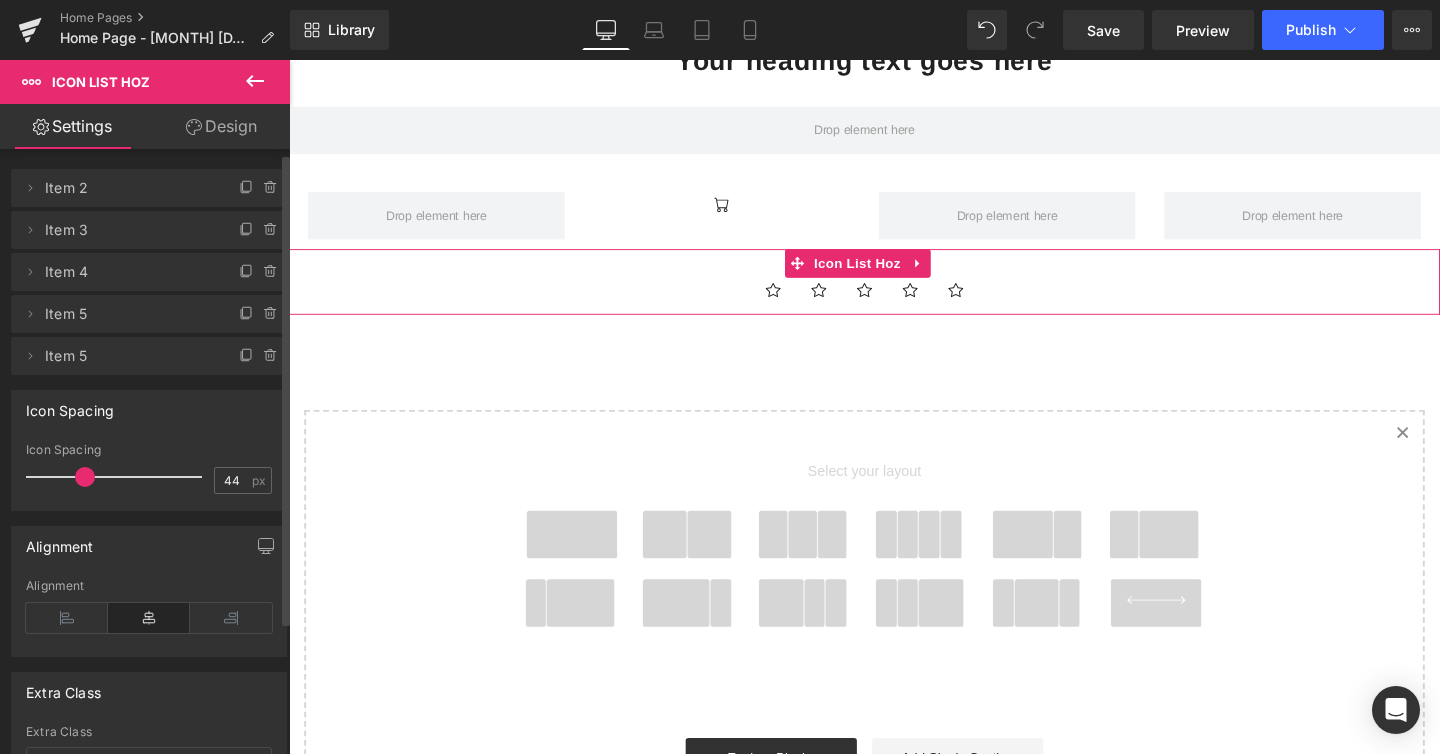 scroll, scrollTop: 0, scrollLeft: 0, axis: both 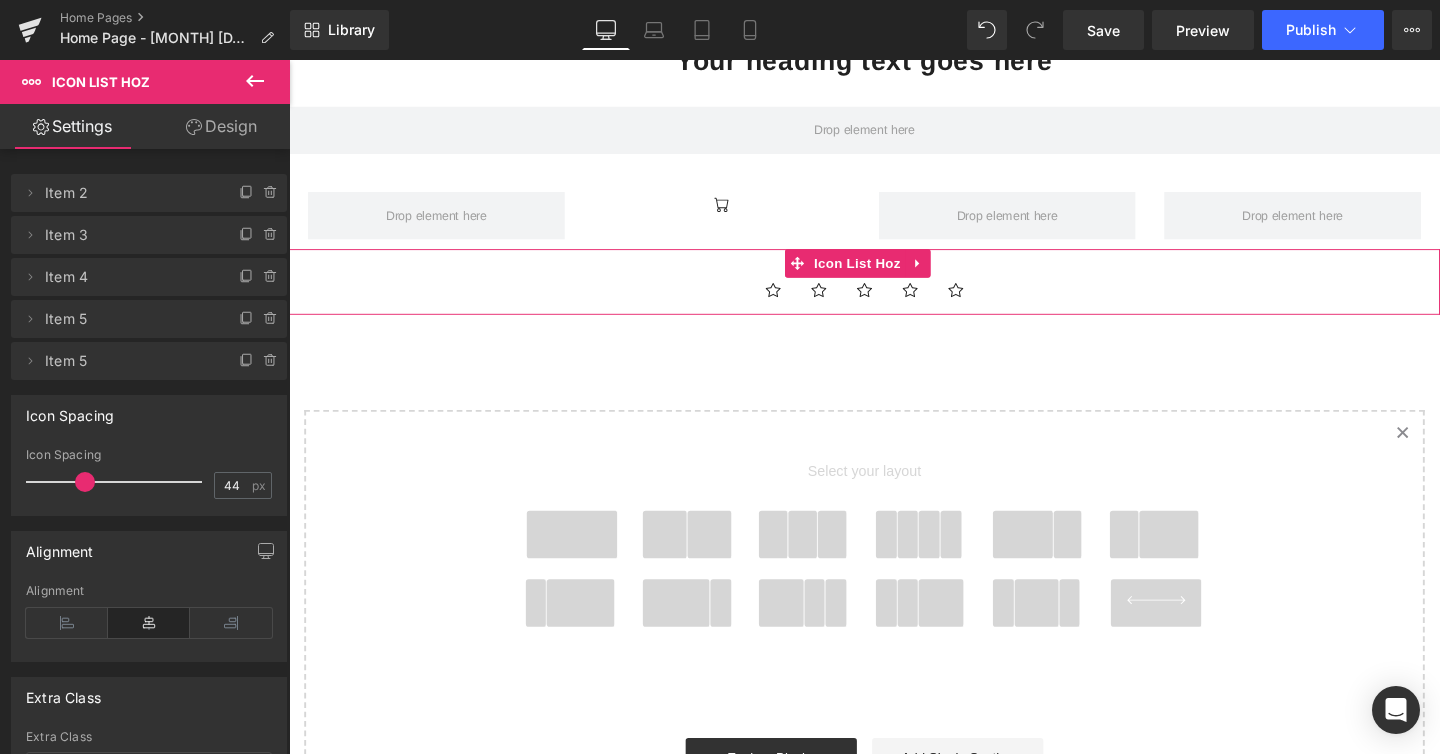 click on "Design" at bounding box center [221, 126] 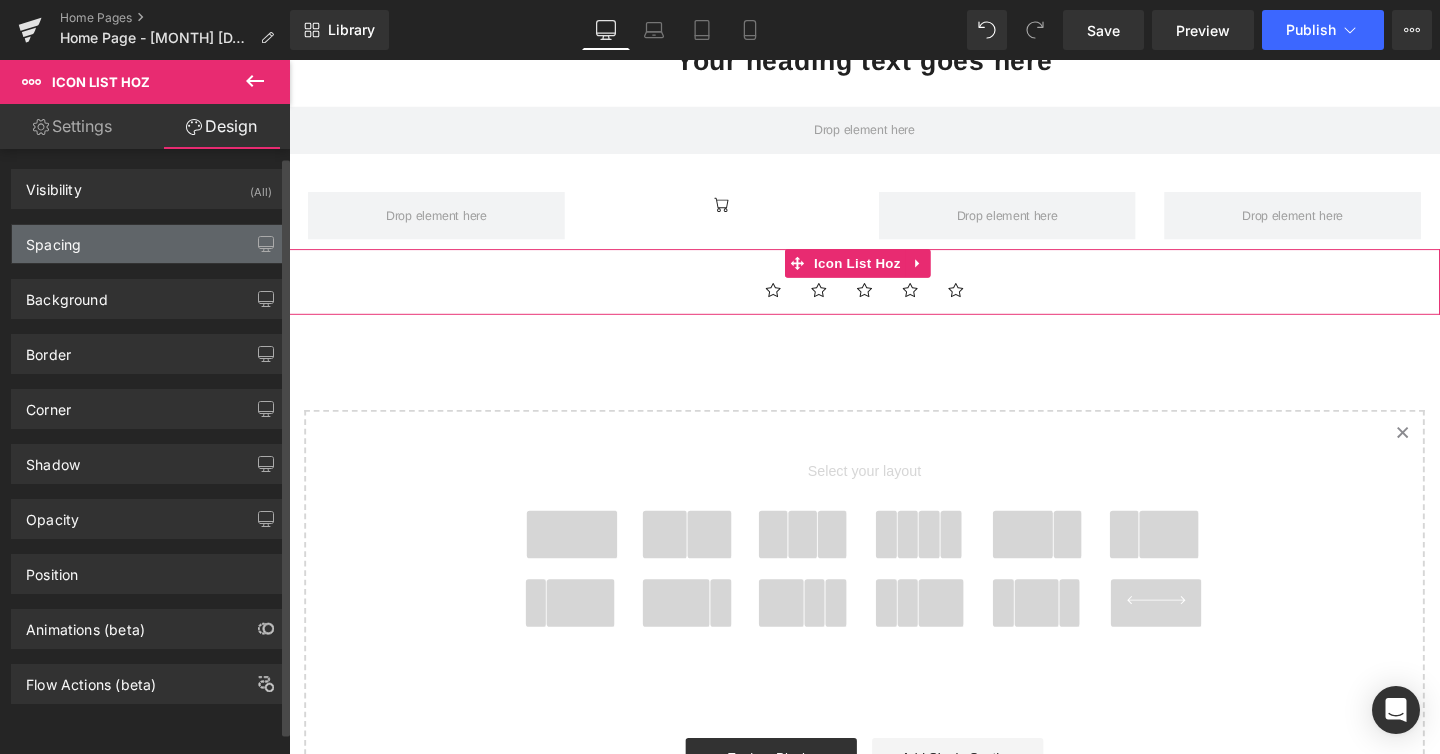 scroll, scrollTop: 0, scrollLeft: 0, axis: both 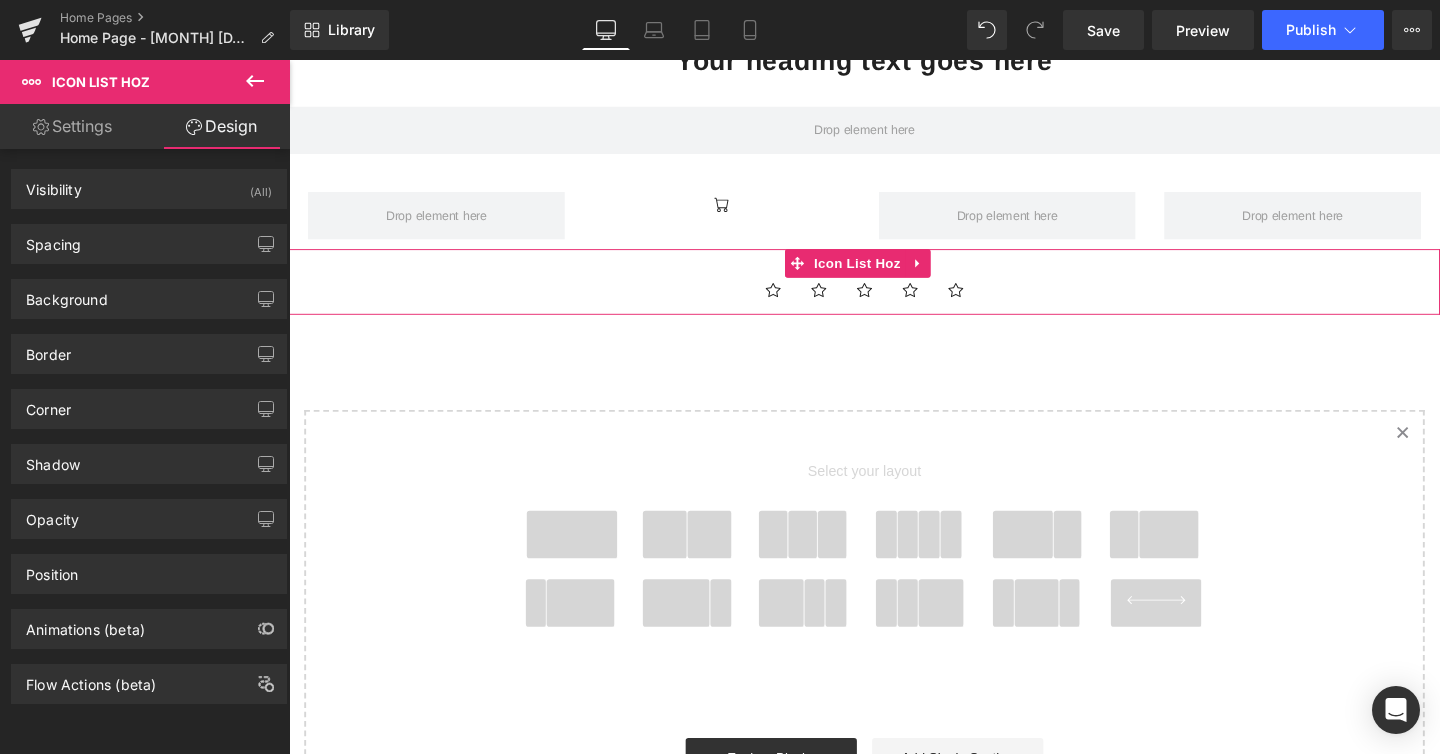 click on "Settings" at bounding box center [72, 126] 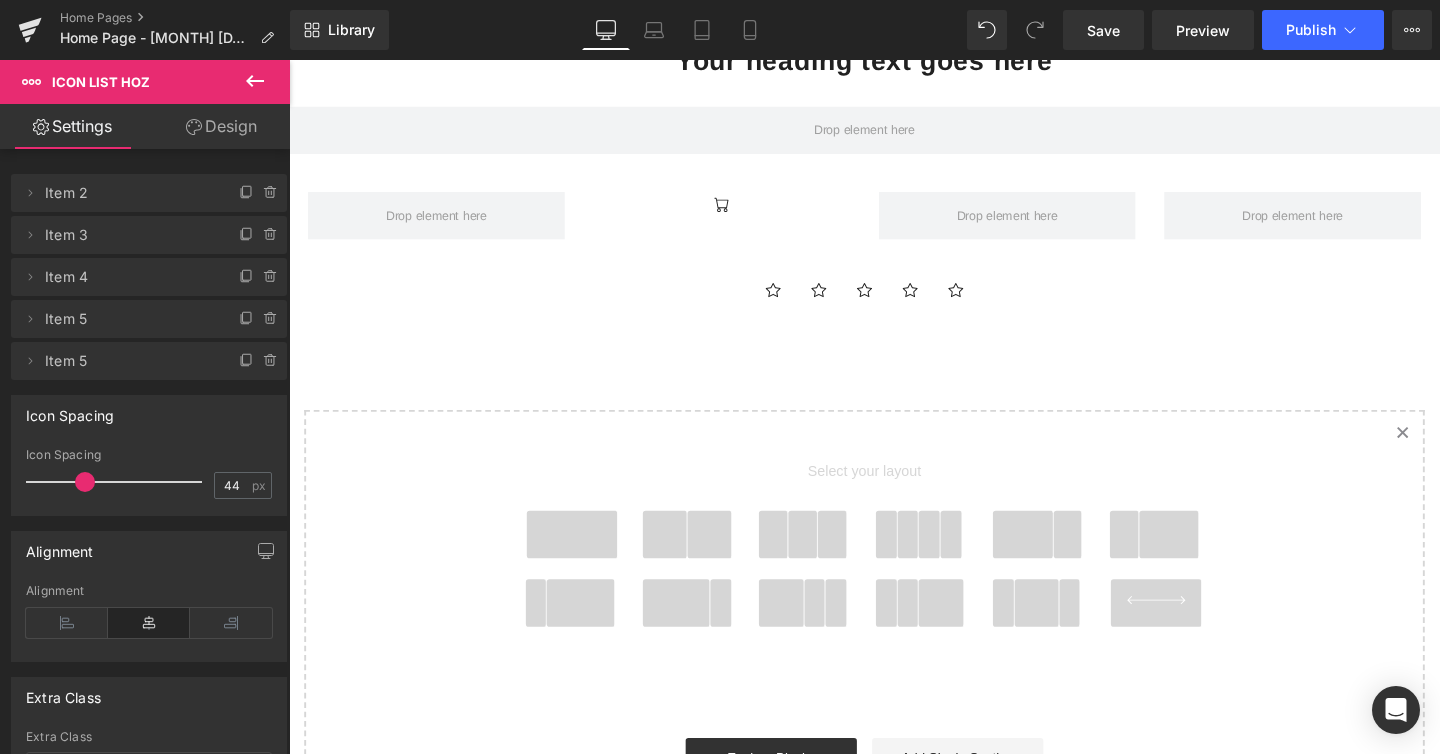 drag, startPoint x: 266, startPoint y: 86, endPoint x: 139, endPoint y: 26, distance: 140.45996 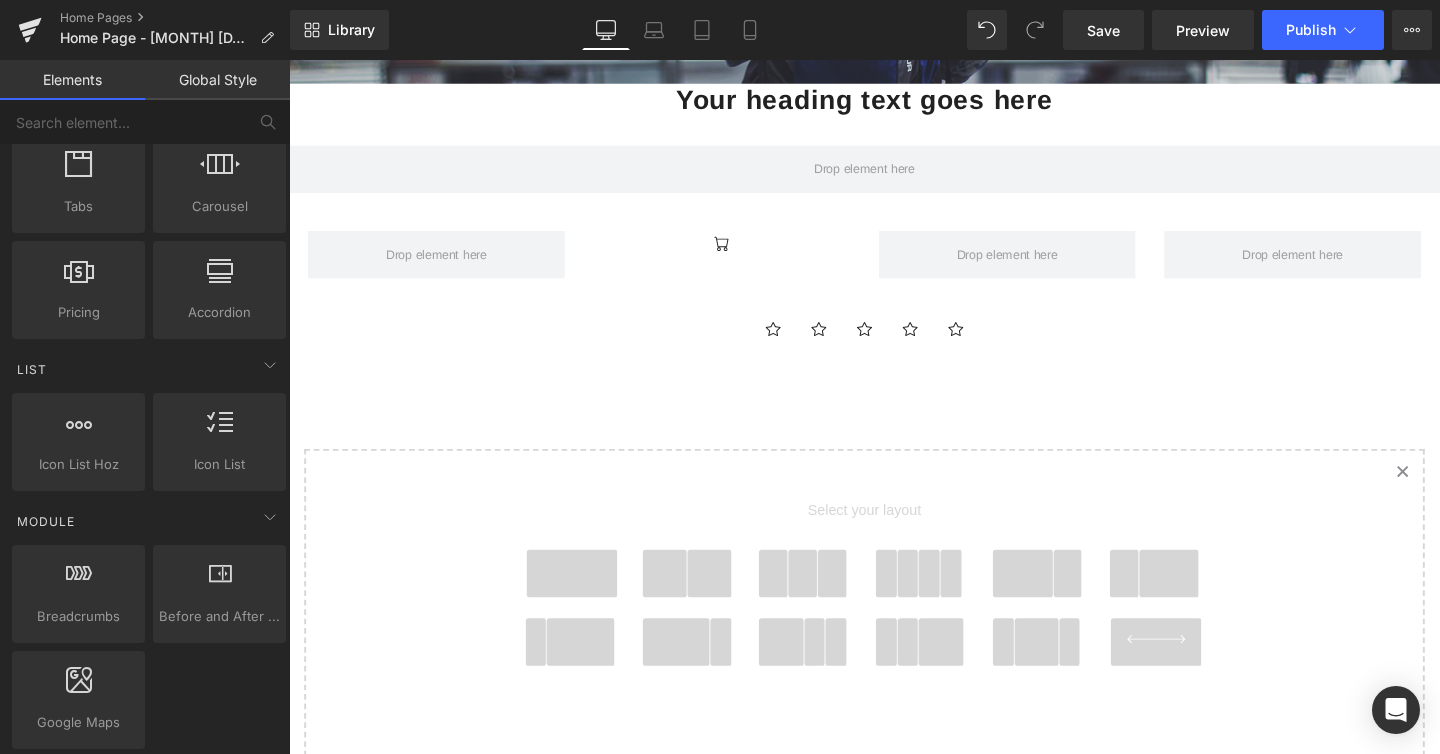 scroll, scrollTop: 453, scrollLeft: 0, axis: vertical 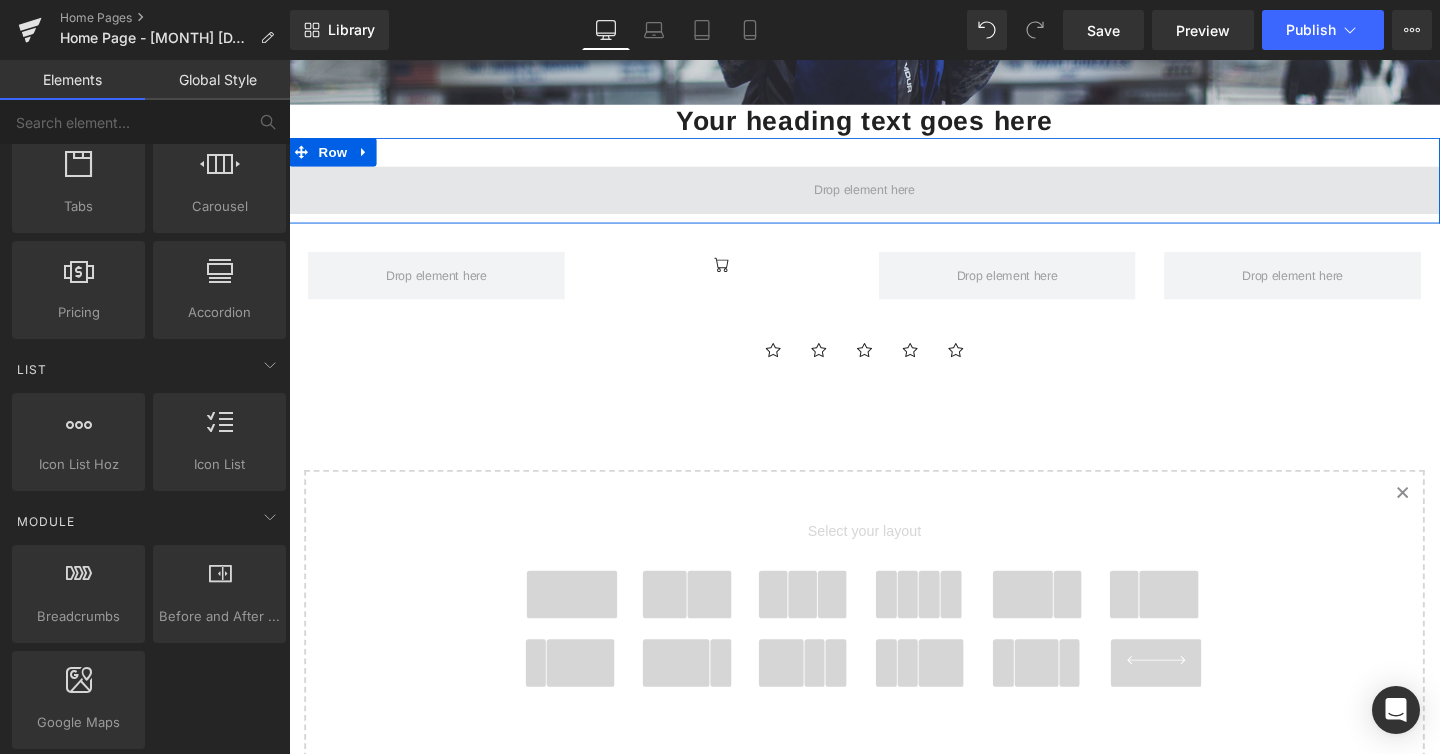 click at bounding box center [894, 197] 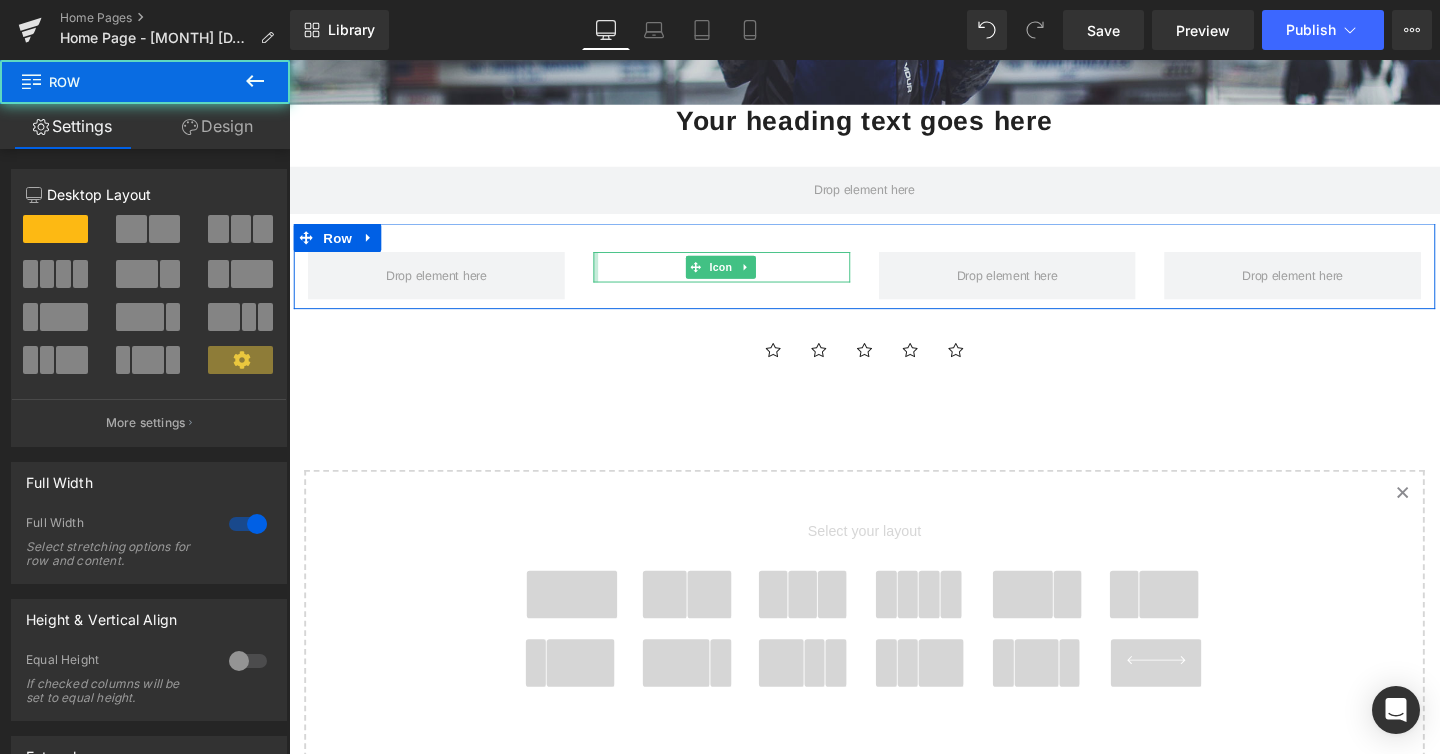 click on "Icon" at bounding box center [744, 278] 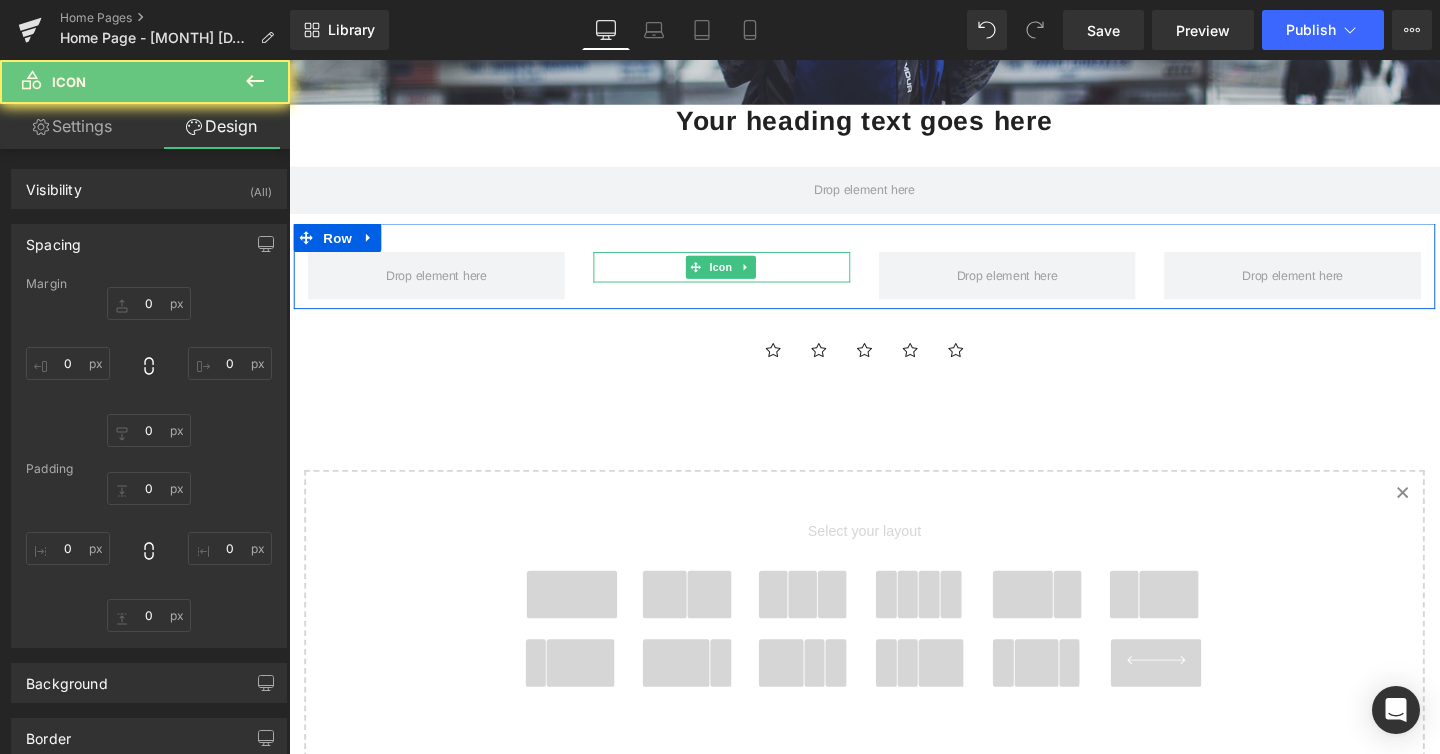 type on "0" 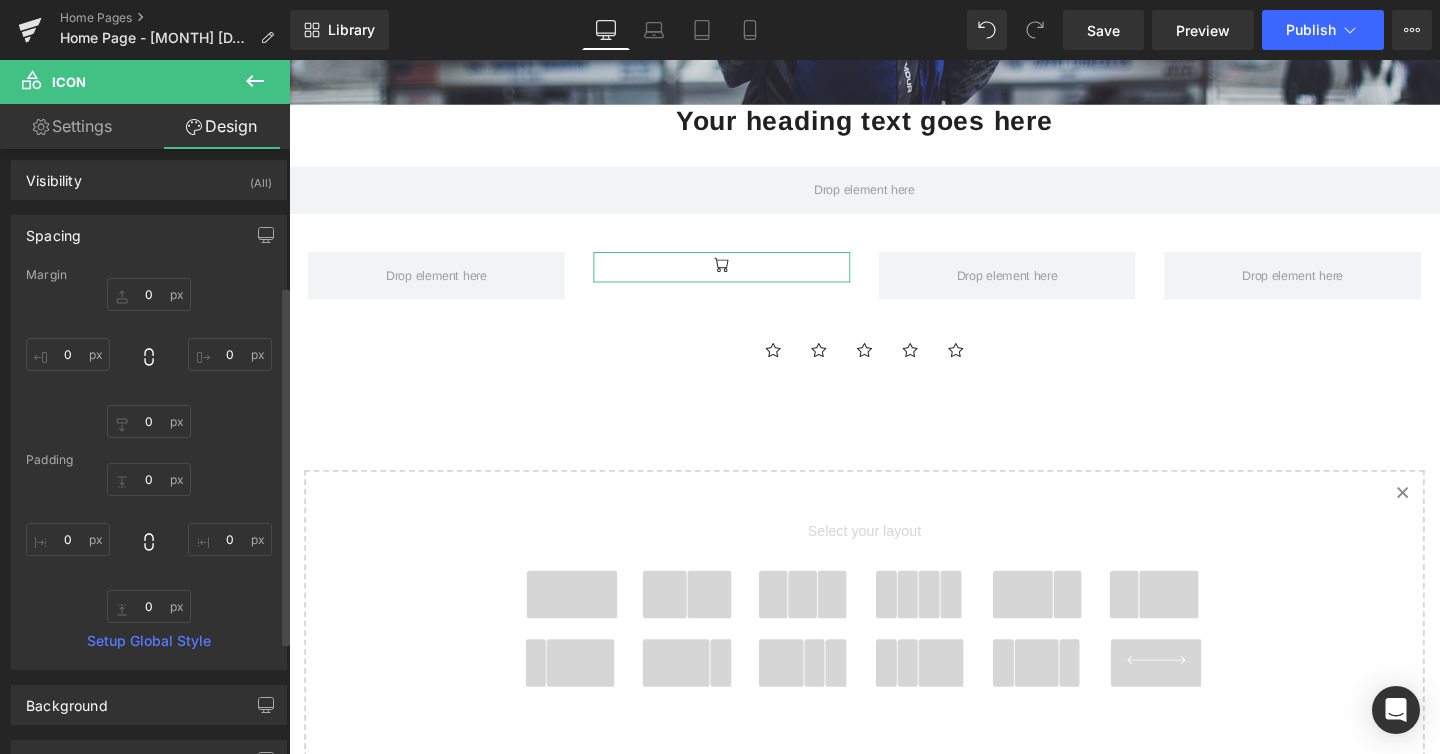 scroll, scrollTop: 0, scrollLeft: 0, axis: both 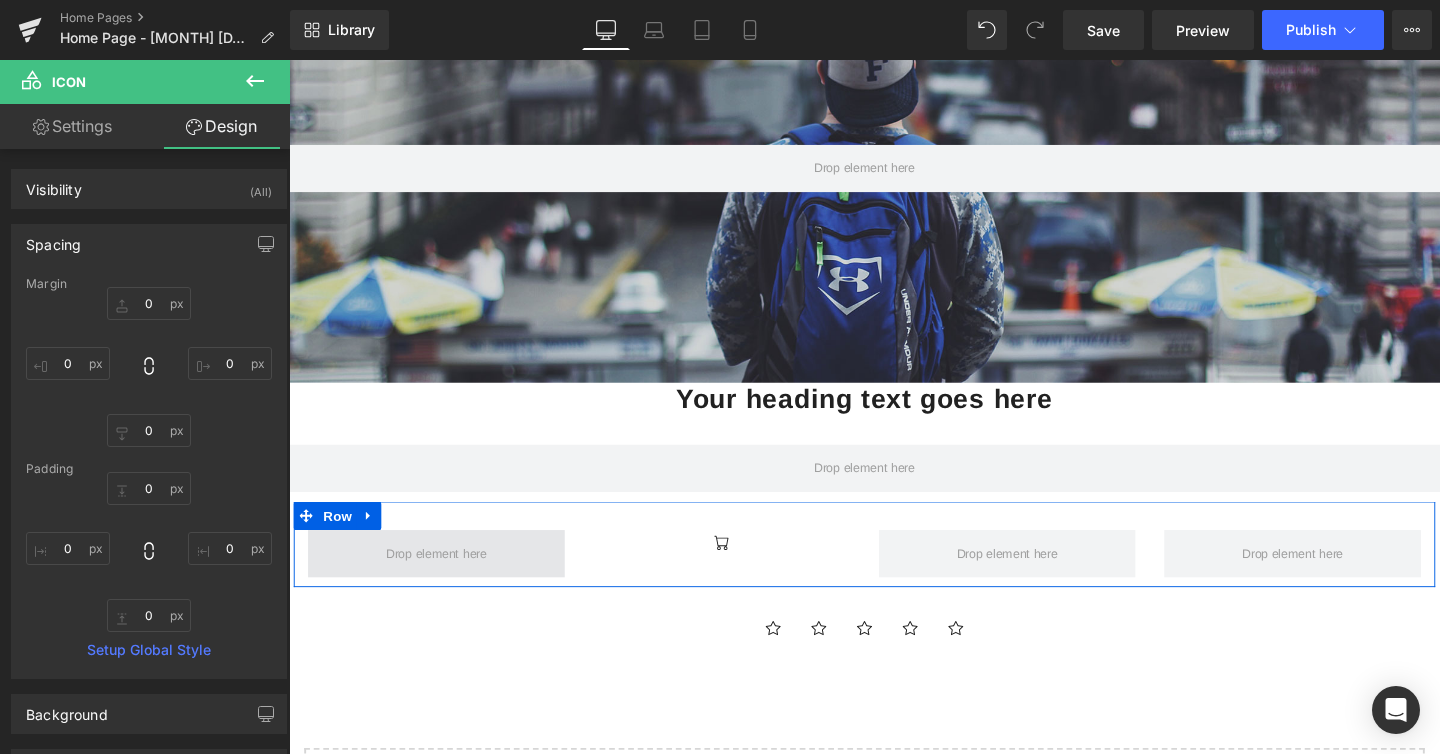 click at bounding box center (444, 579) 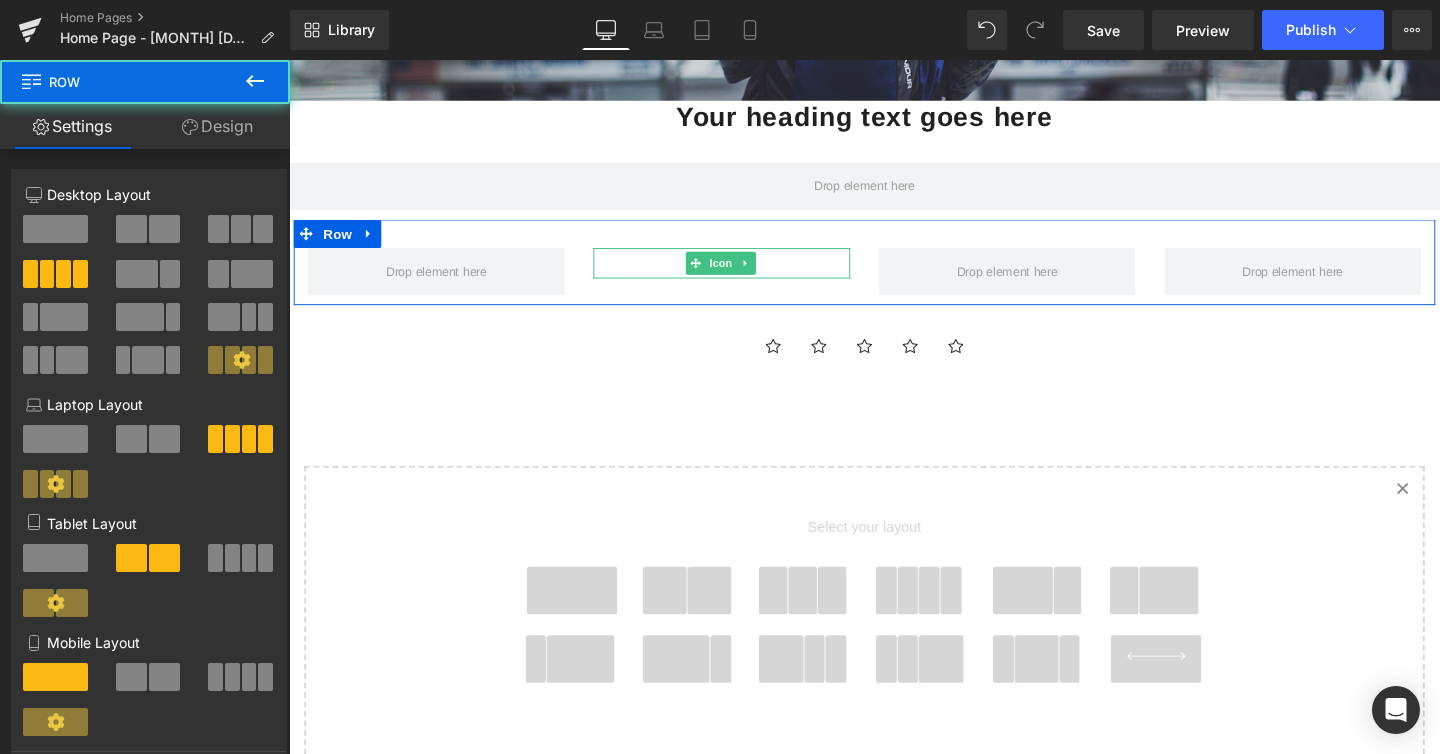 scroll, scrollTop: 462, scrollLeft: 0, axis: vertical 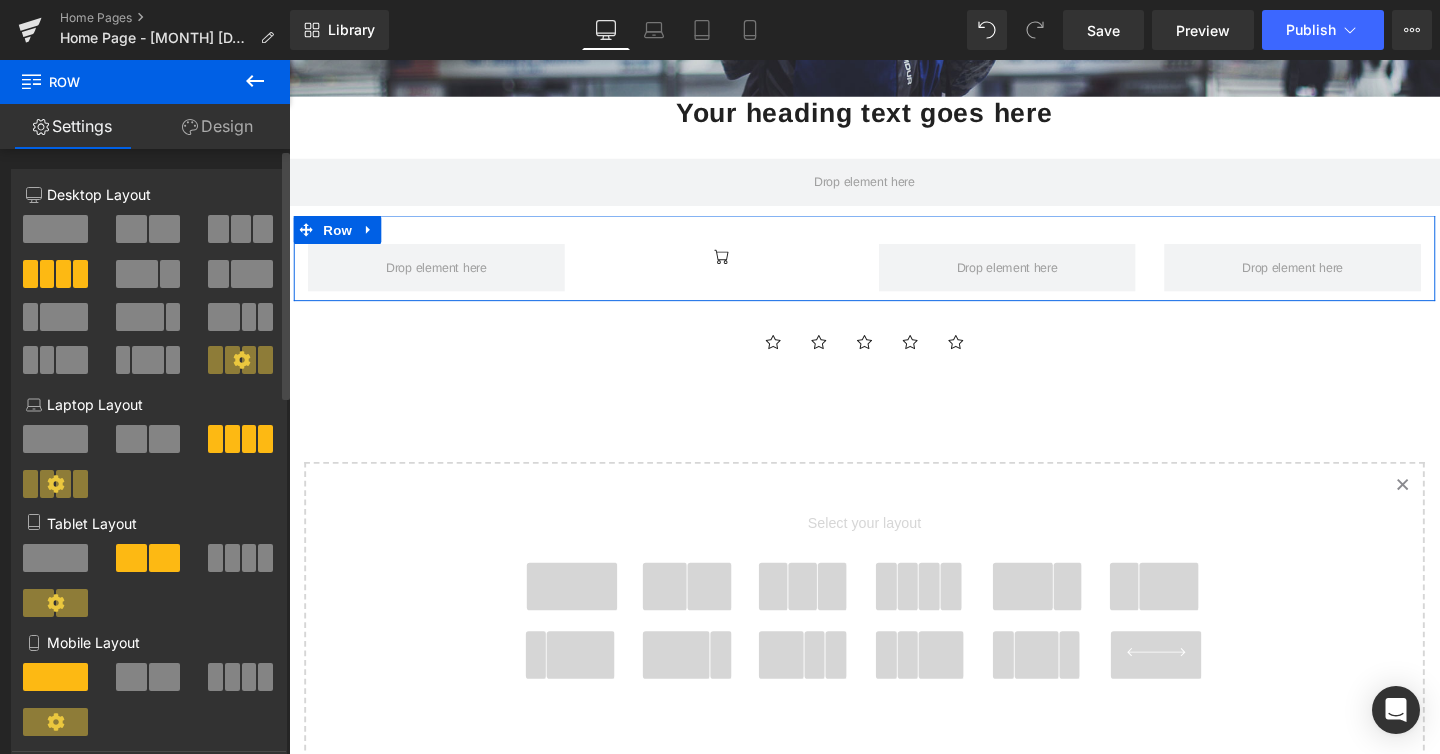 click 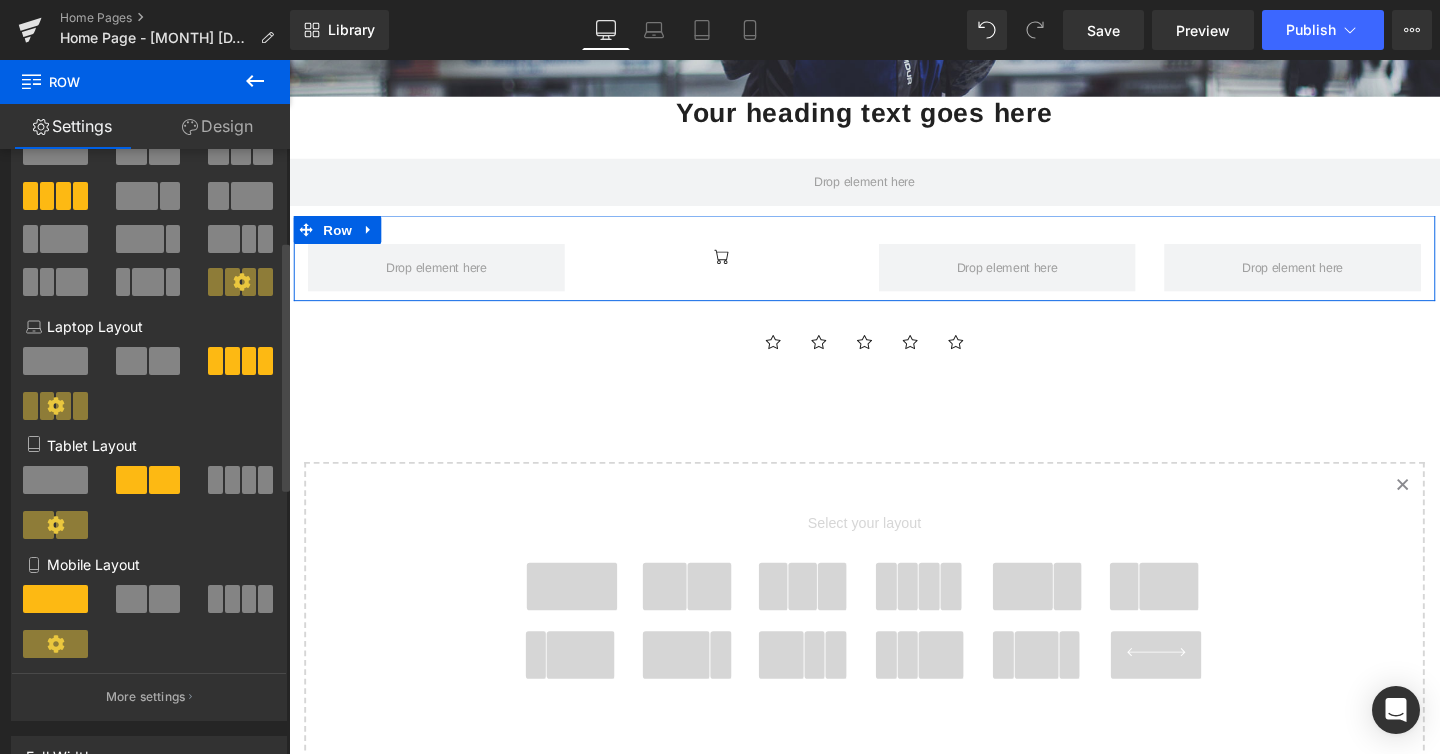 scroll, scrollTop: 0, scrollLeft: 0, axis: both 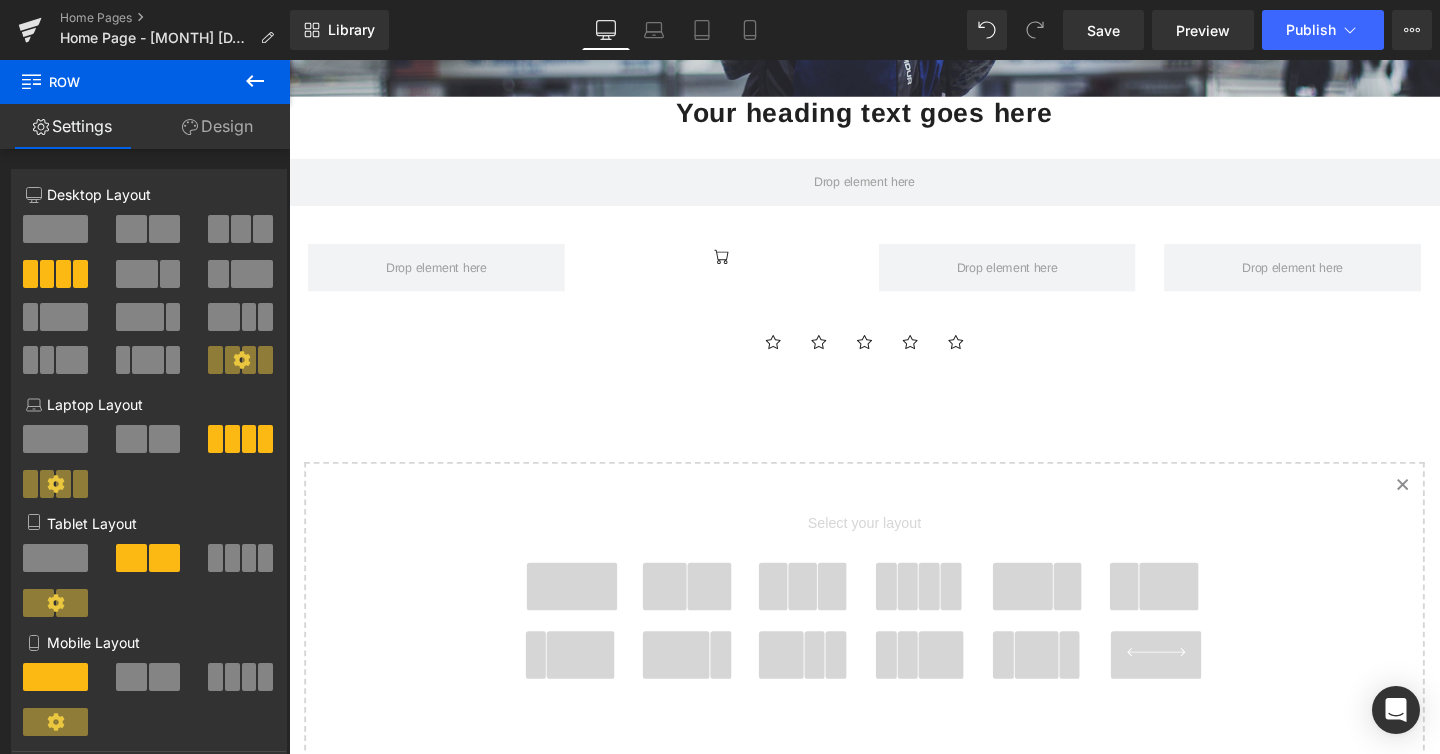 click on "Icon
Icon
Icon
Icon
Icon" at bounding box center [894, 362] 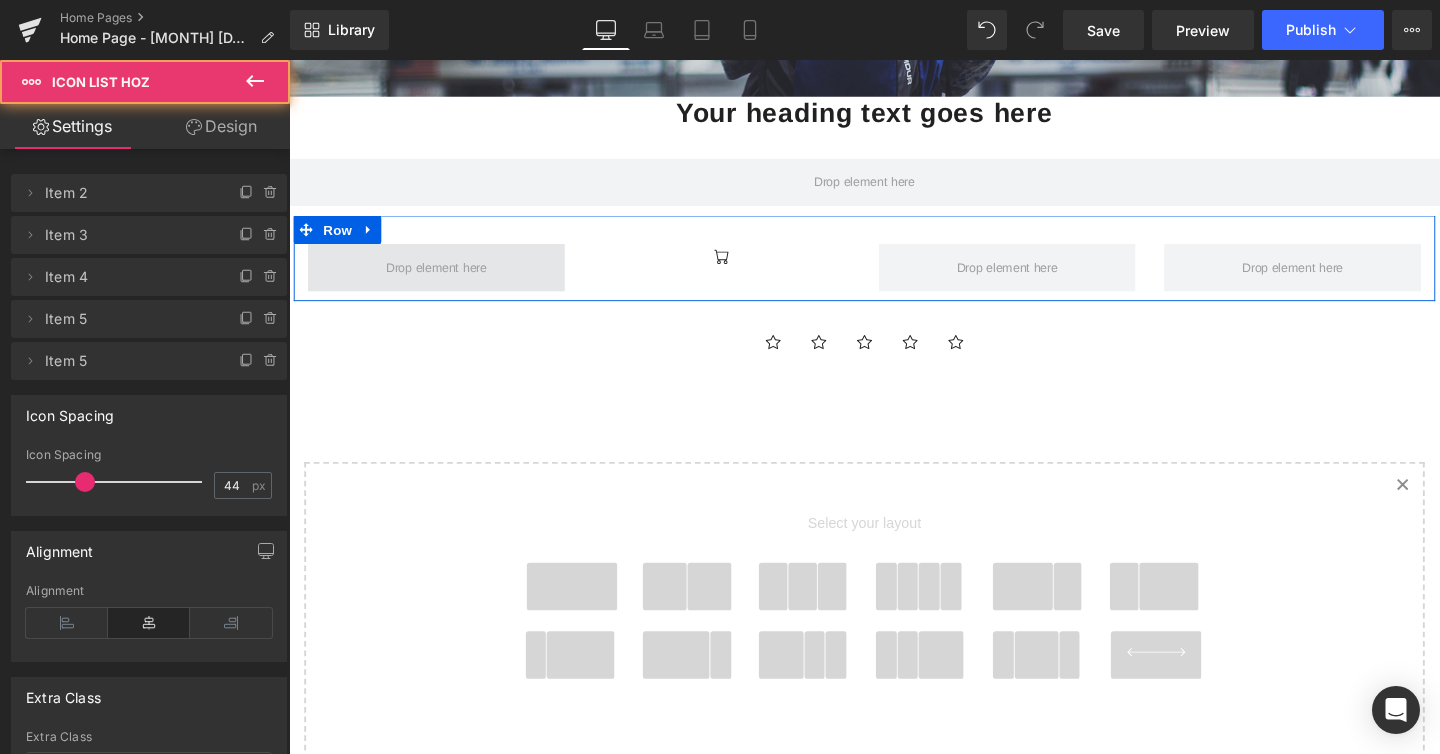 click at bounding box center (444, 278) 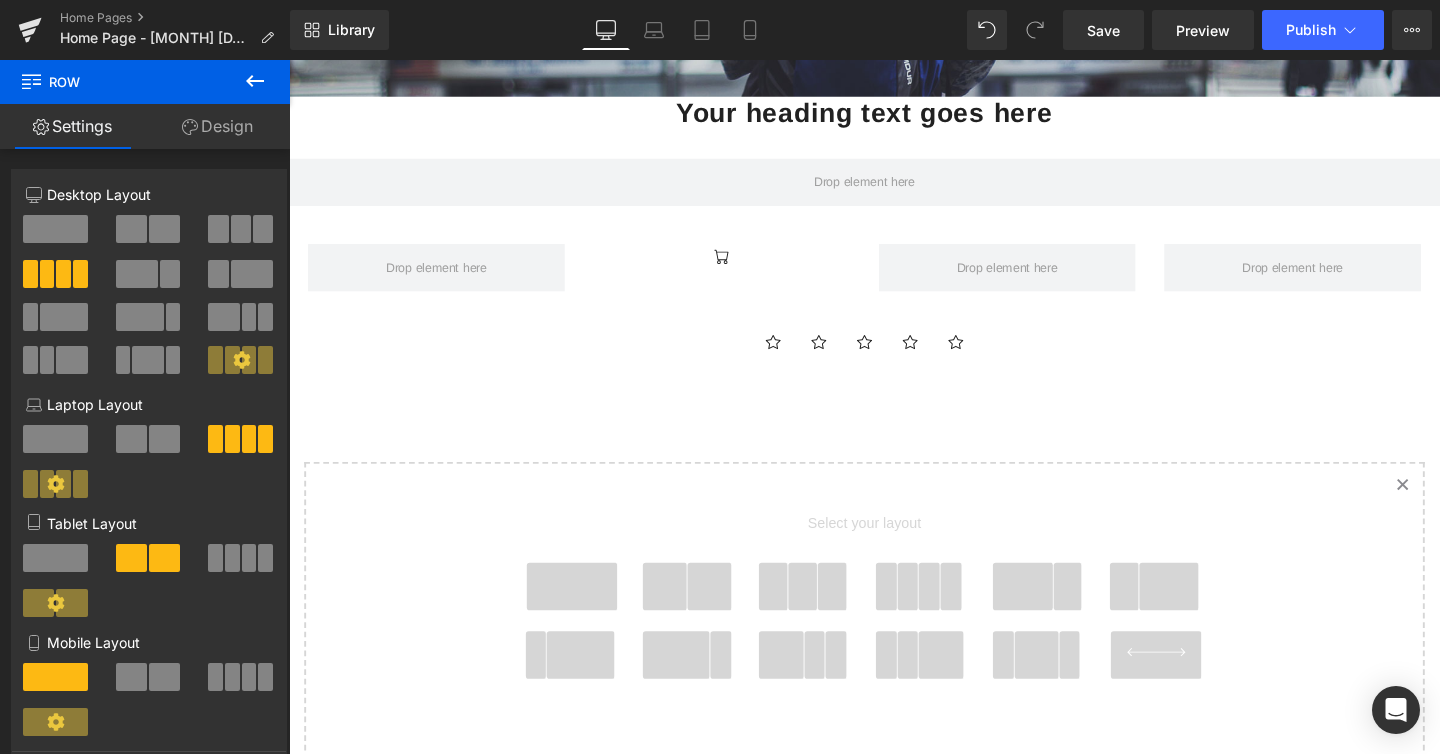 click 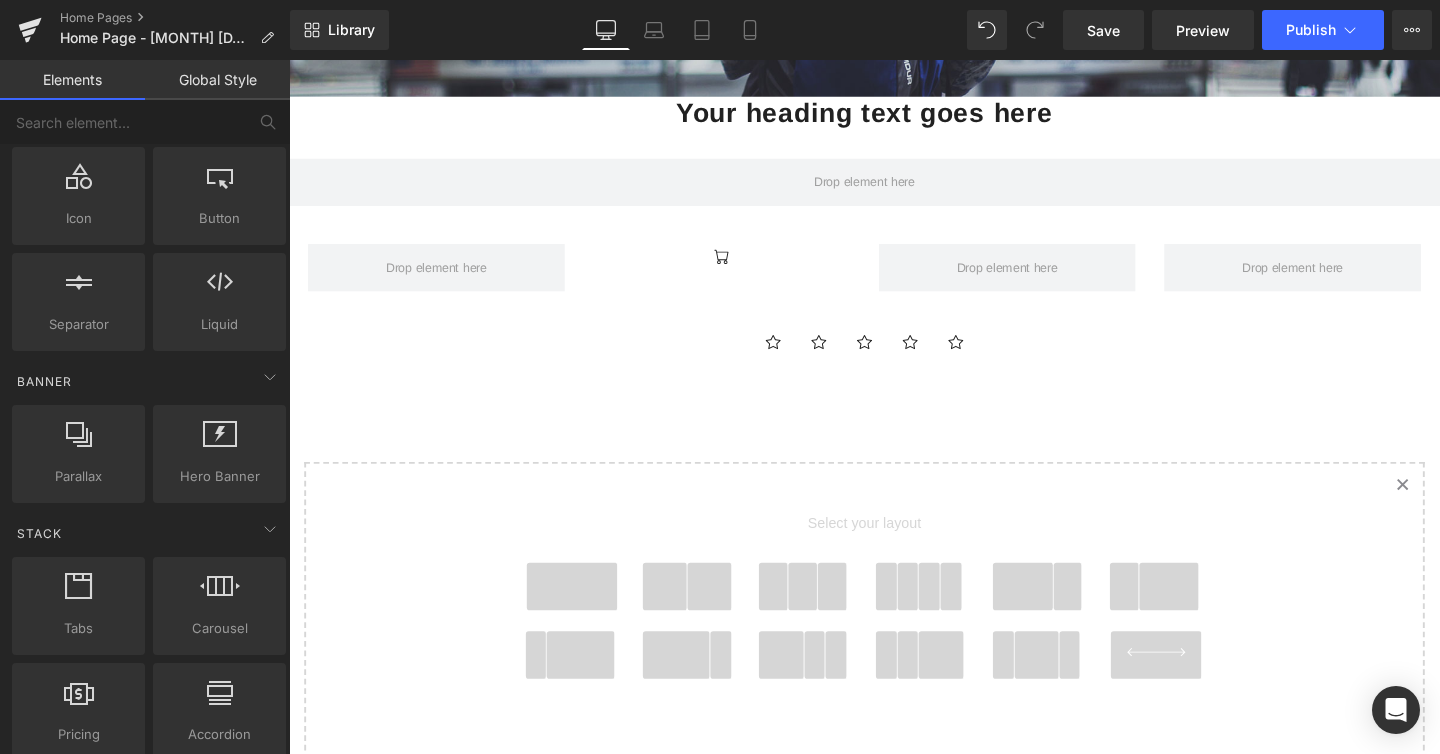 scroll, scrollTop: 0, scrollLeft: 0, axis: both 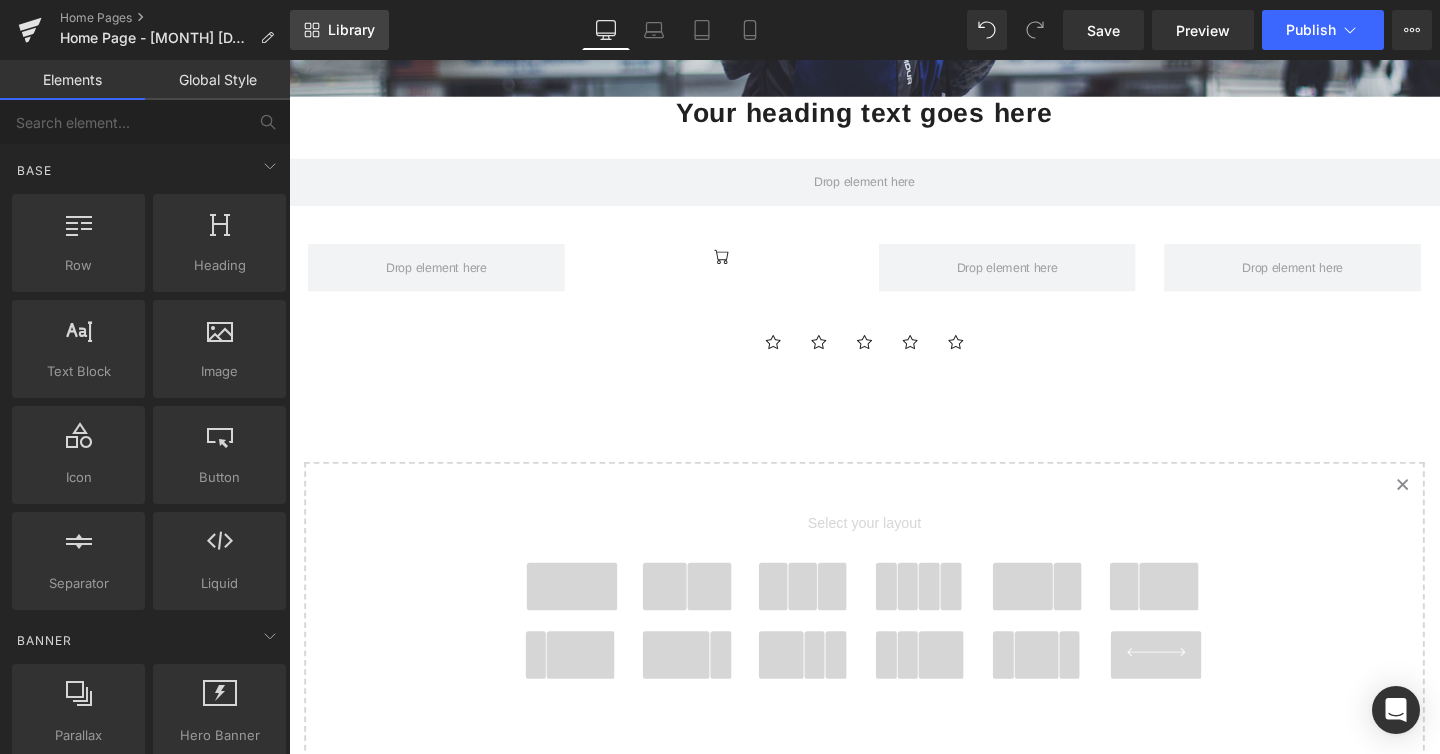 click on "Library" at bounding box center [351, 30] 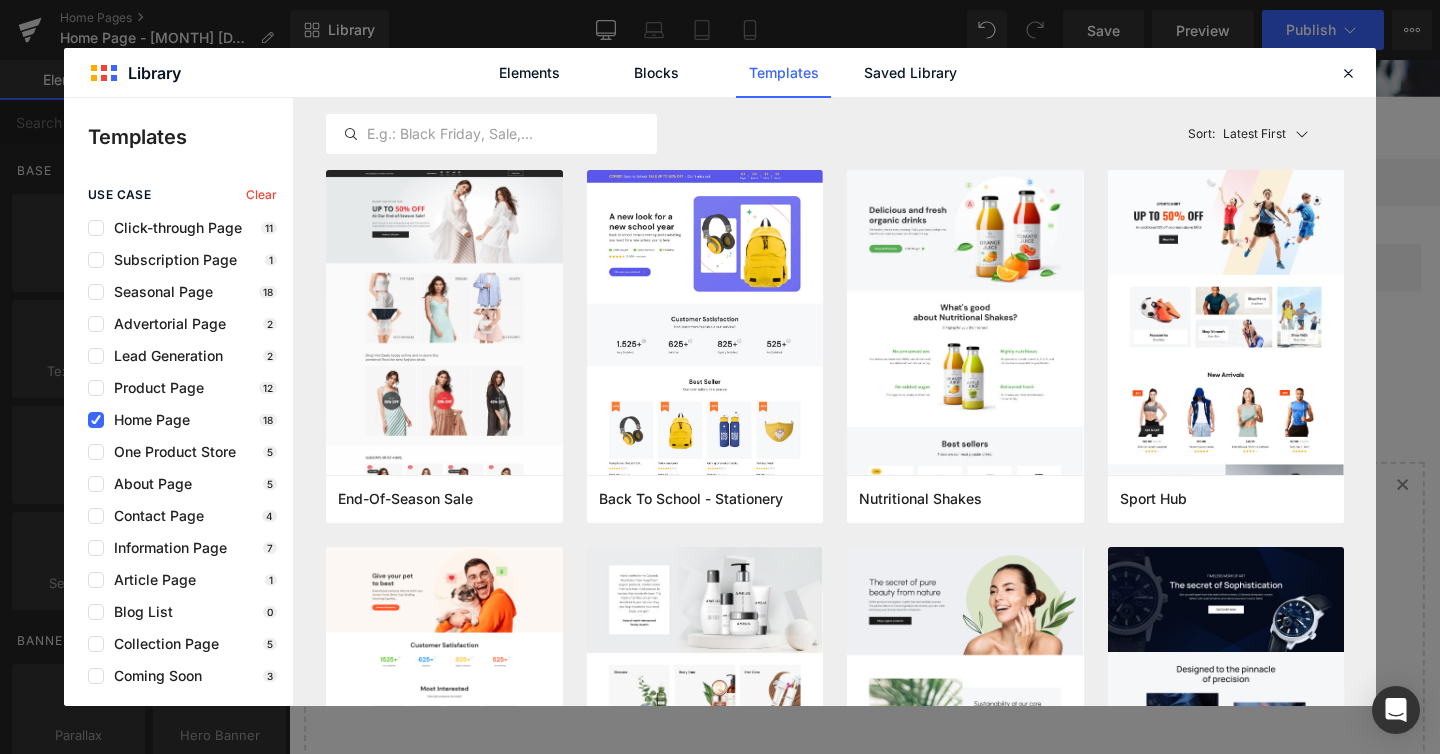 drag, startPoint x: 95, startPoint y: 420, endPoint x: 109, endPoint y: 413, distance: 15.652476 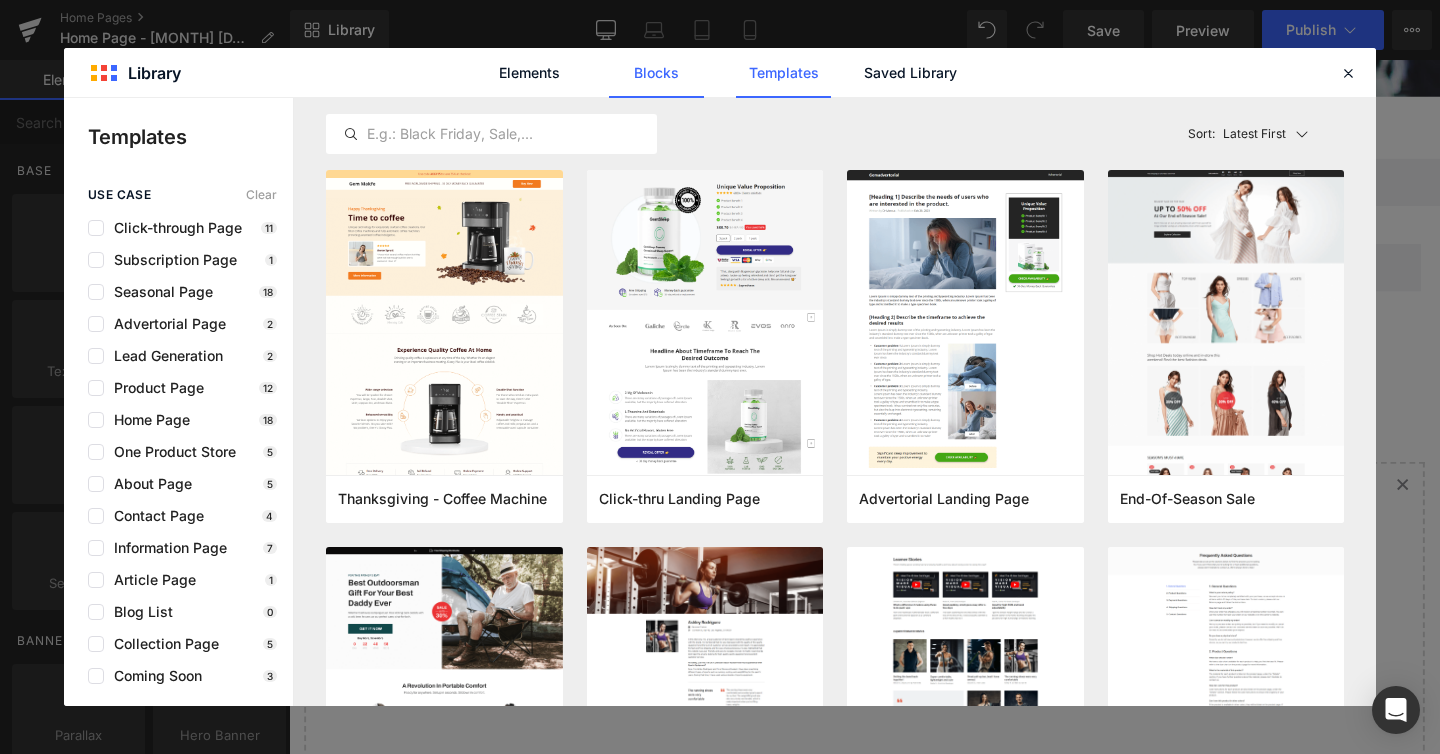 click on "Blocks" 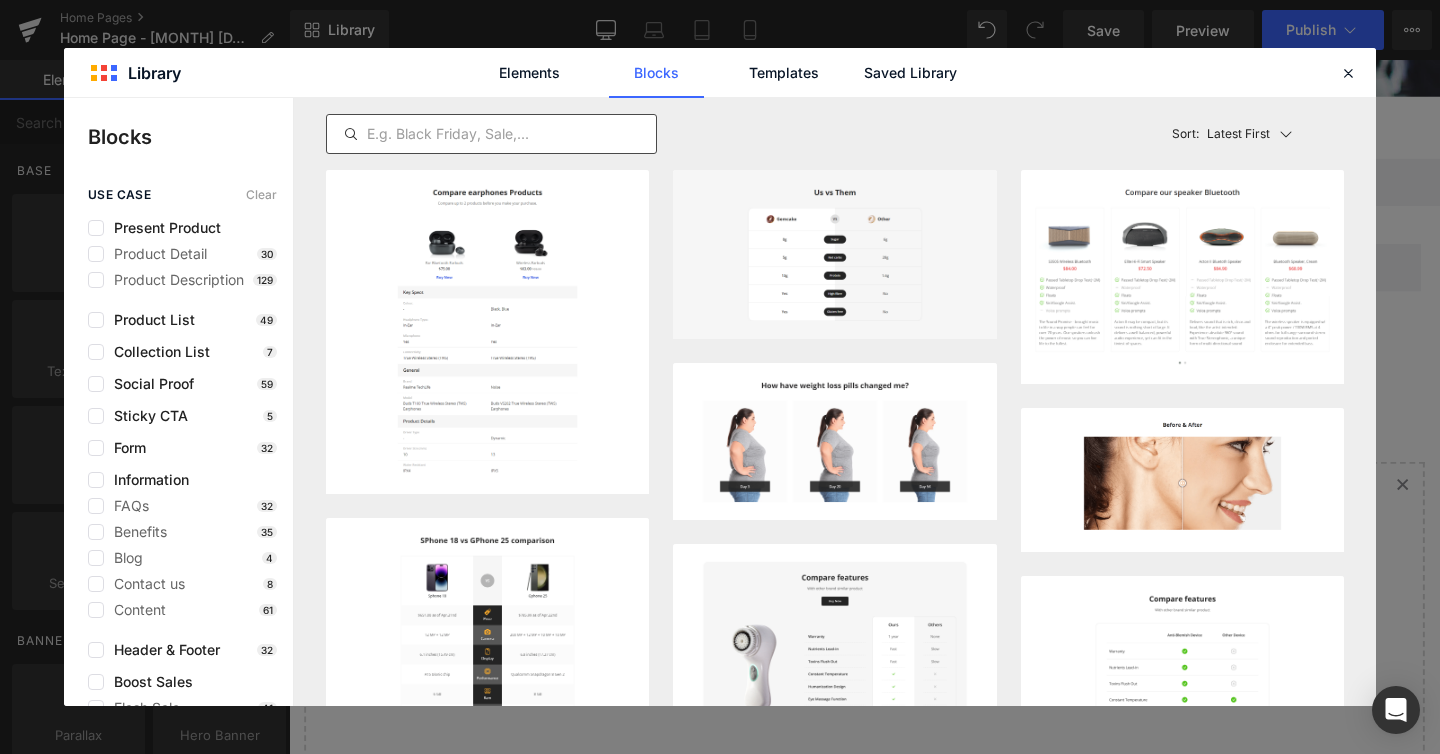 click at bounding box center (491, 134) 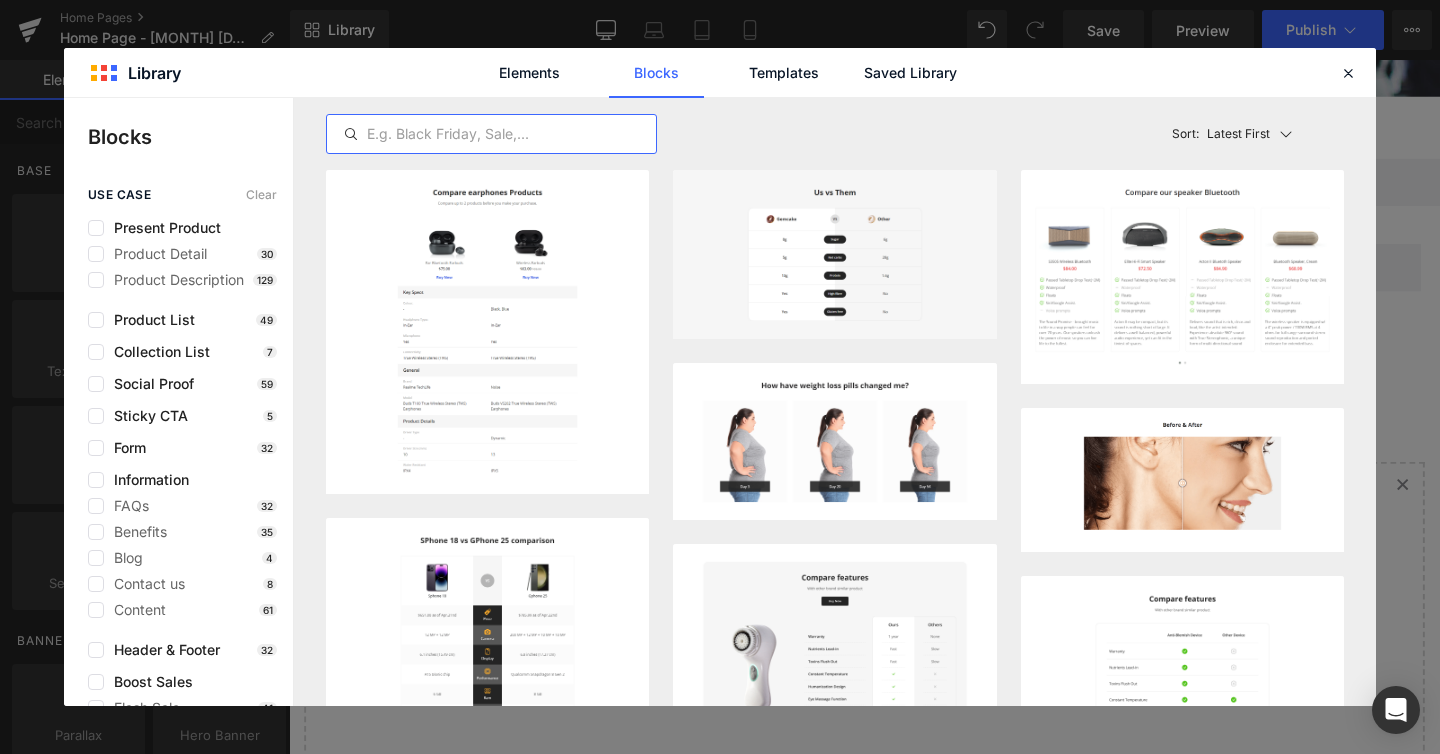 click at bounding box center [491, 134] 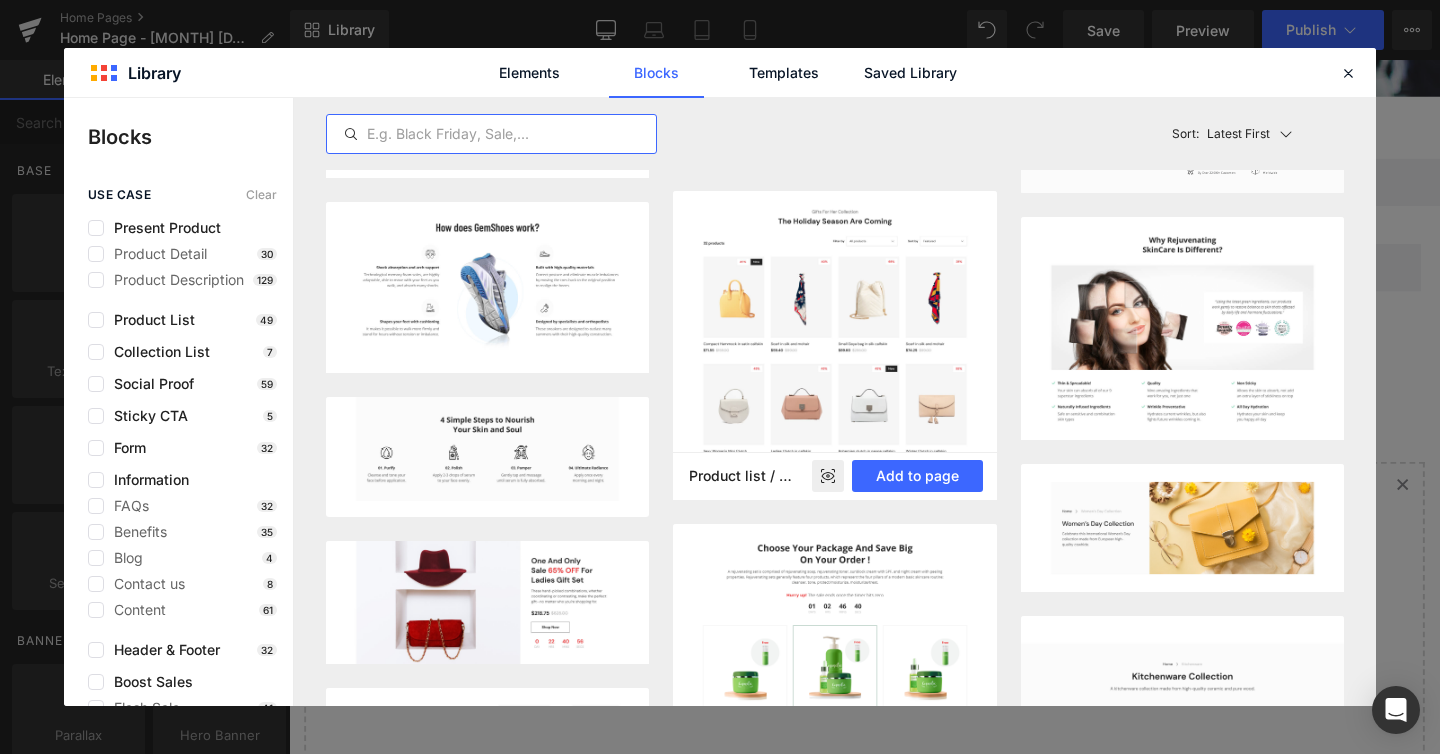 scroll, scrollTop: 0, scrollLeft: 0, axis: both 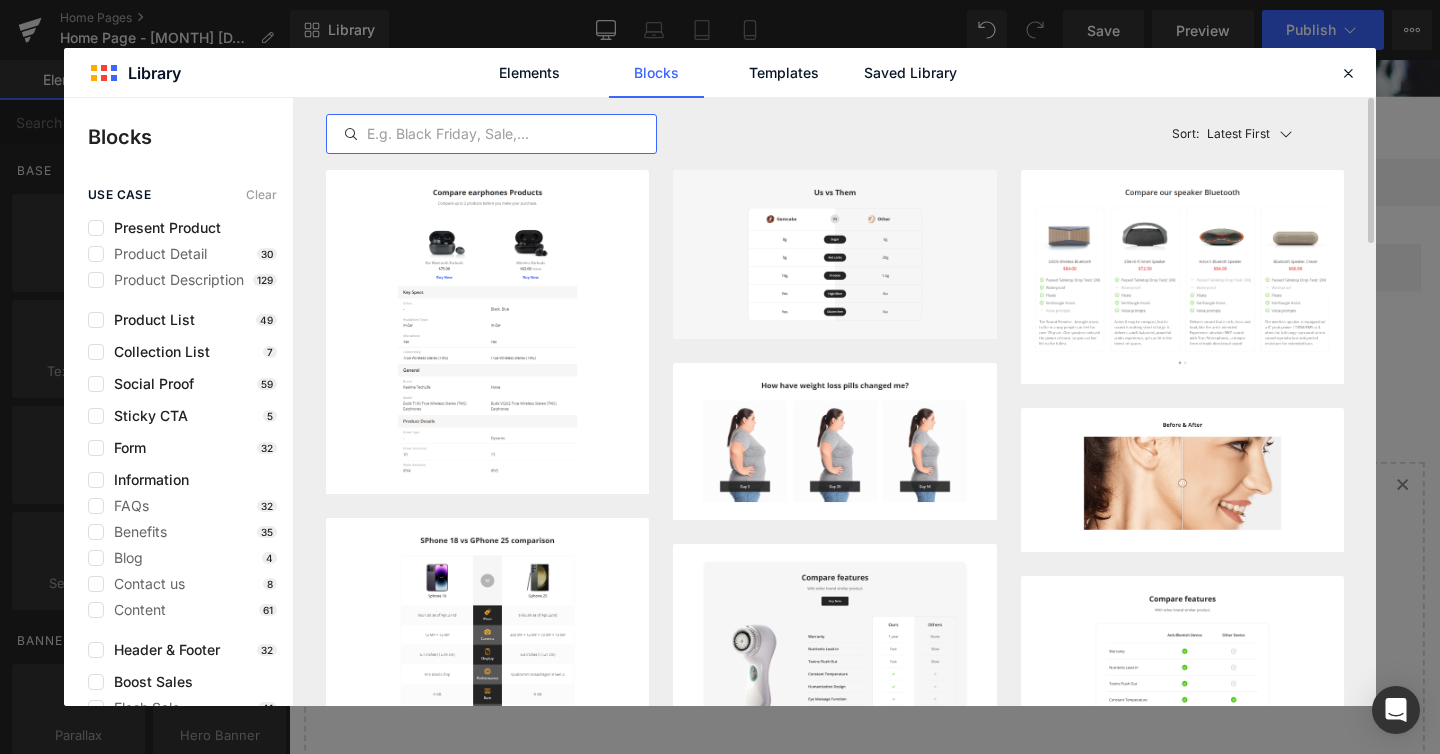 click at bounding box center (491, 134) 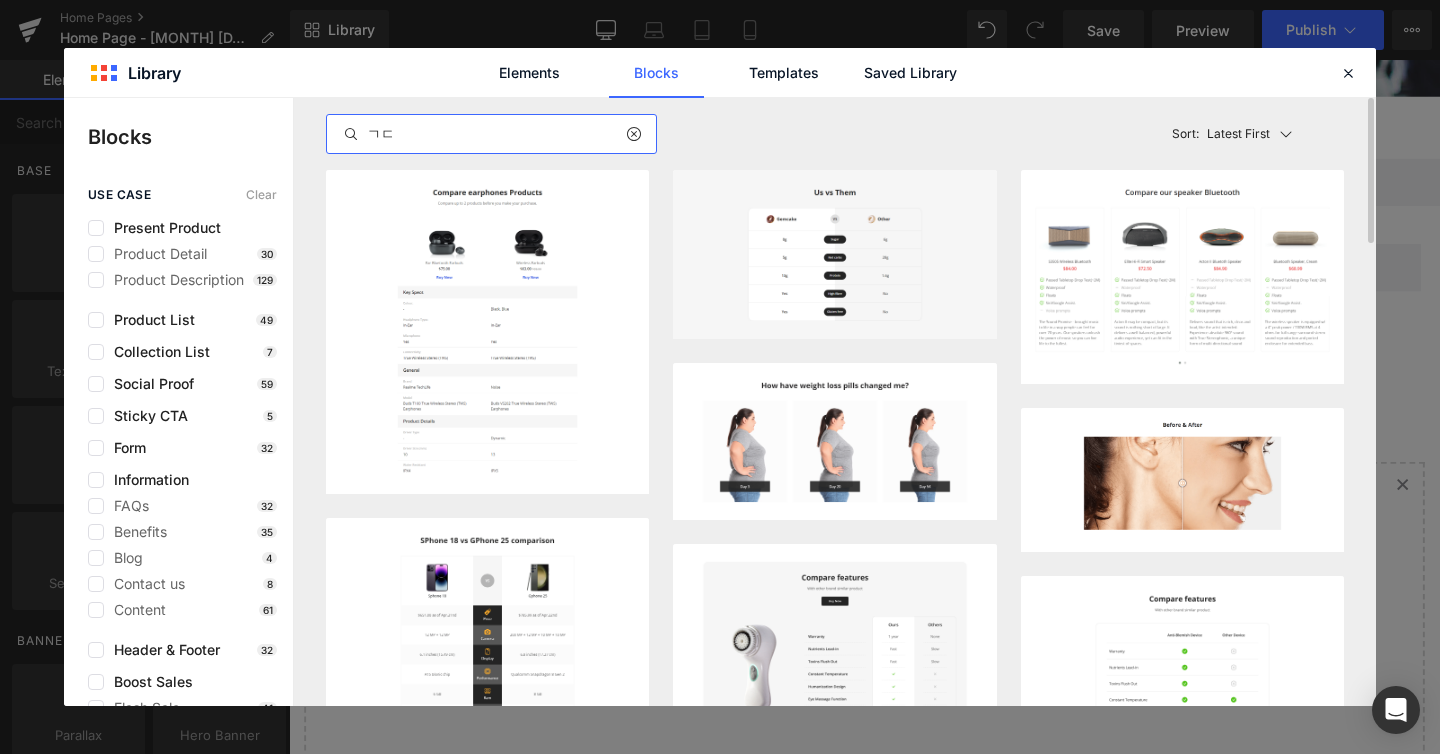 type on "ㄱ" 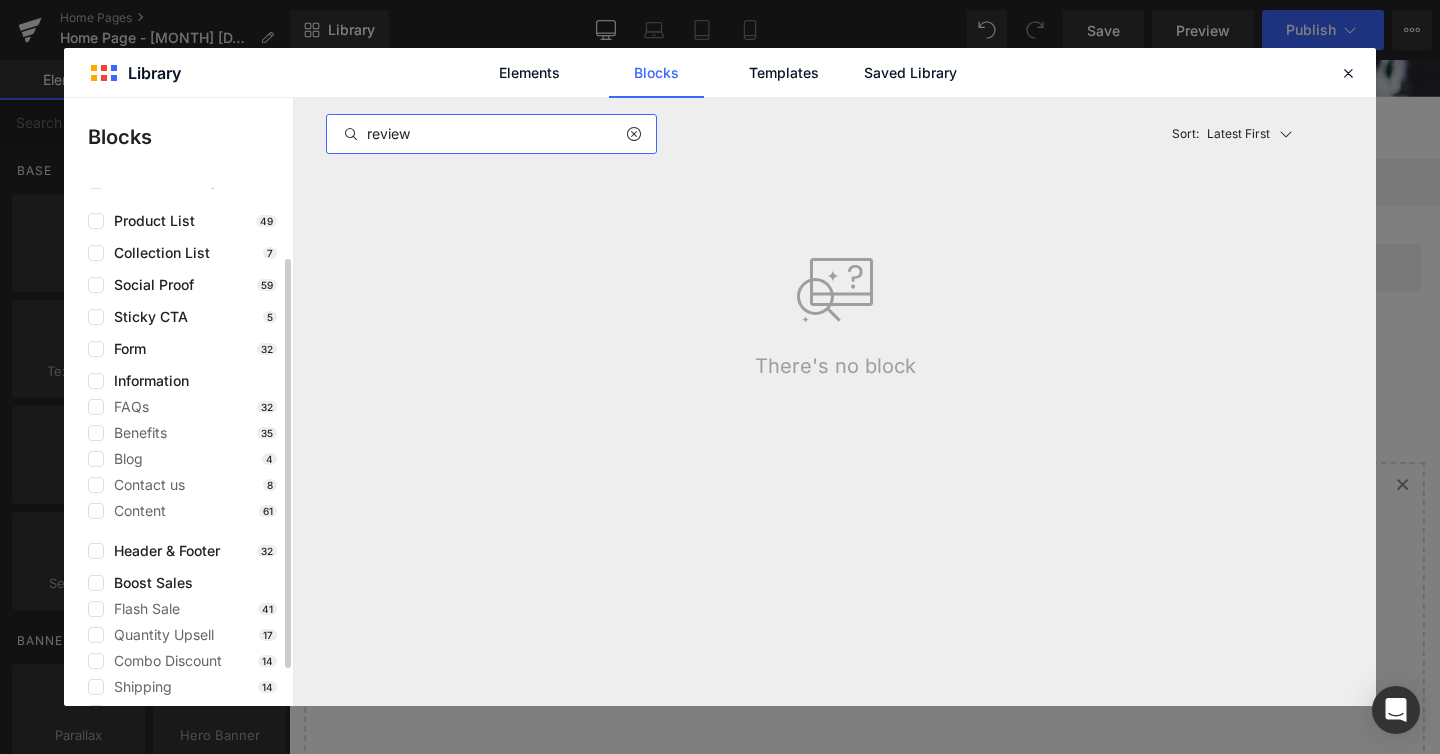 scroll, scrollTop: 0, scrollLeft: 0, axis: both 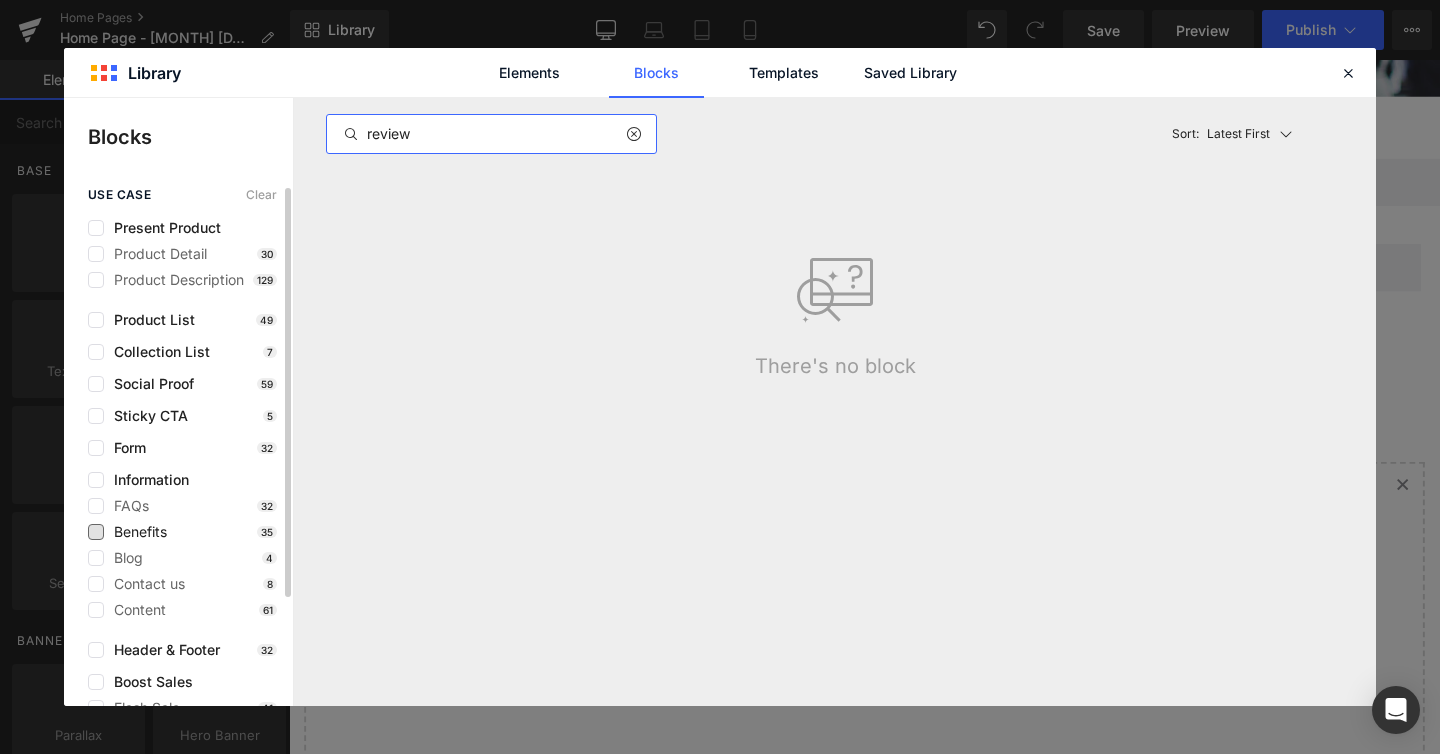 type on "review" 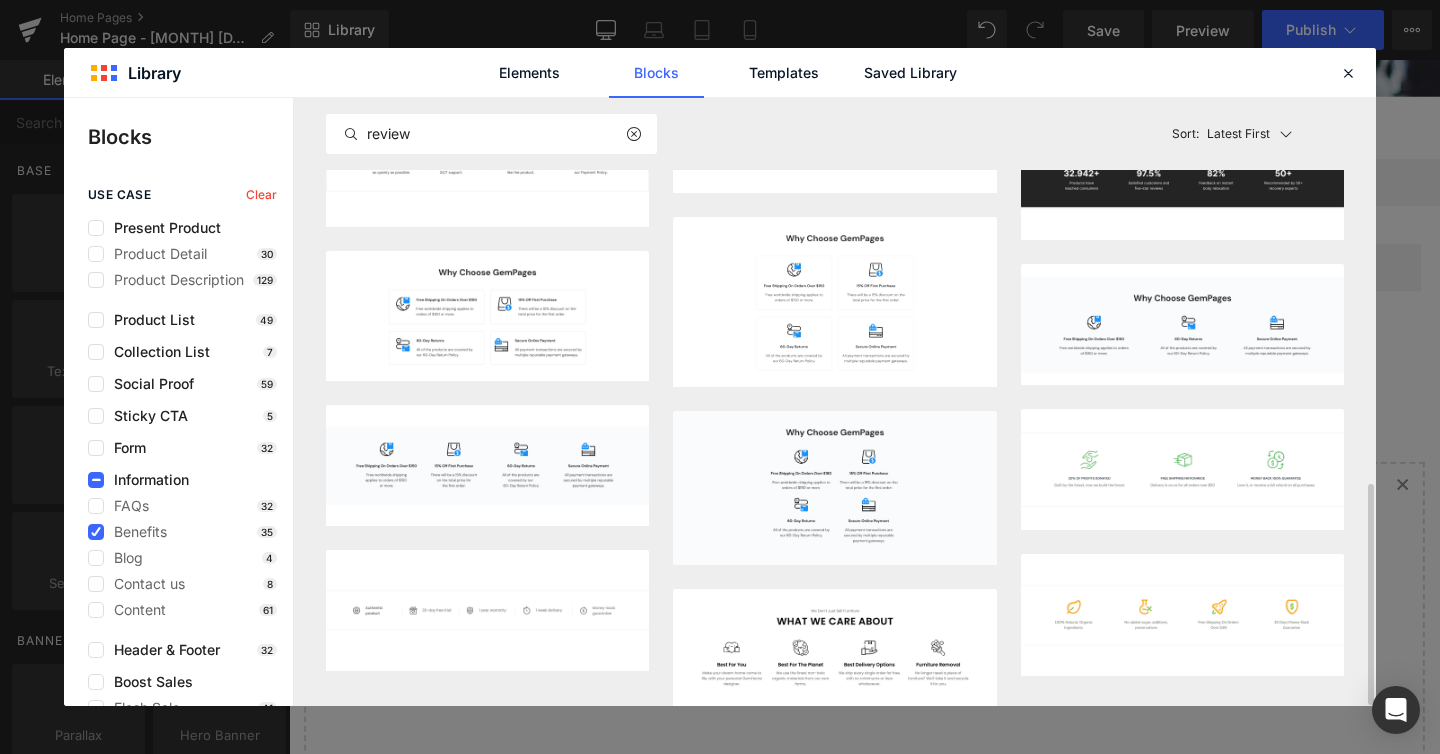 scroll, scrollTop: 1099, scrollLeft: 0, axis: vertical 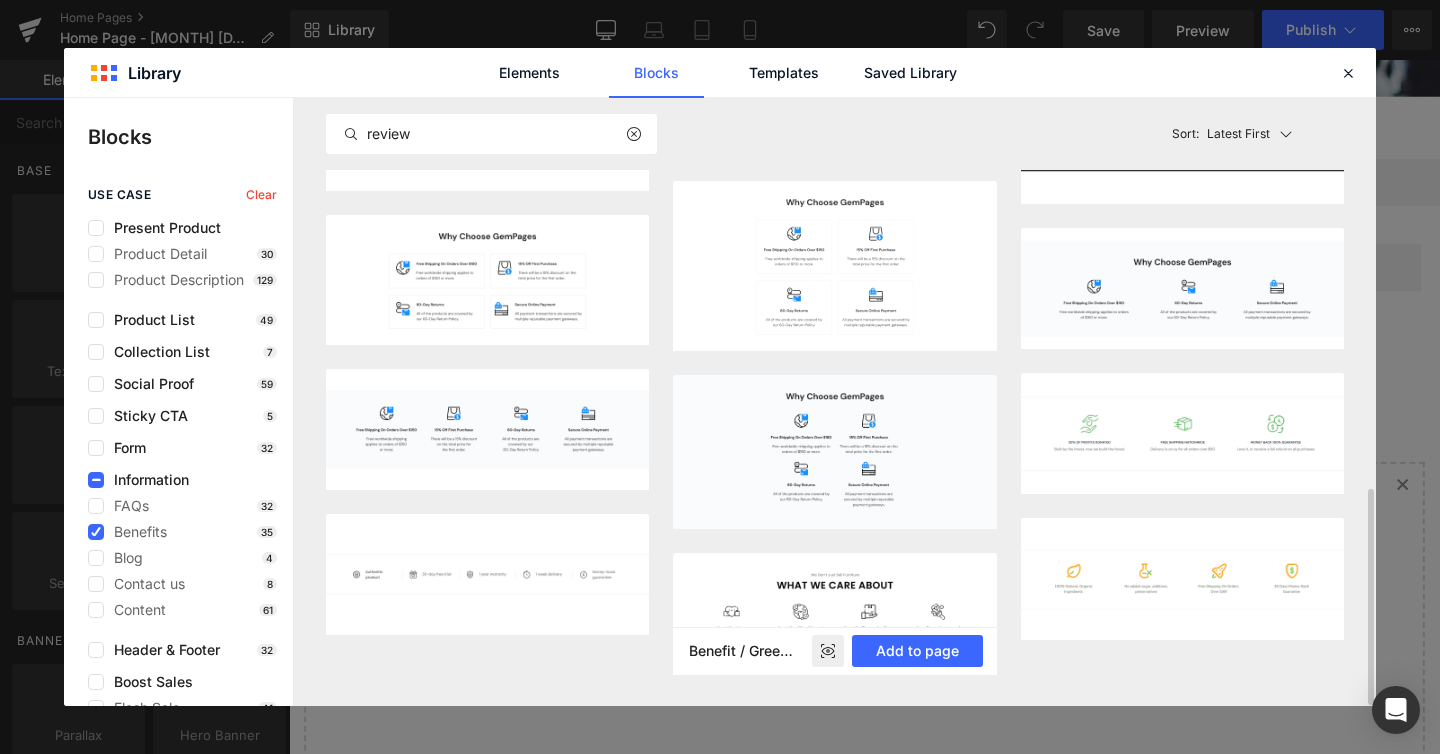click 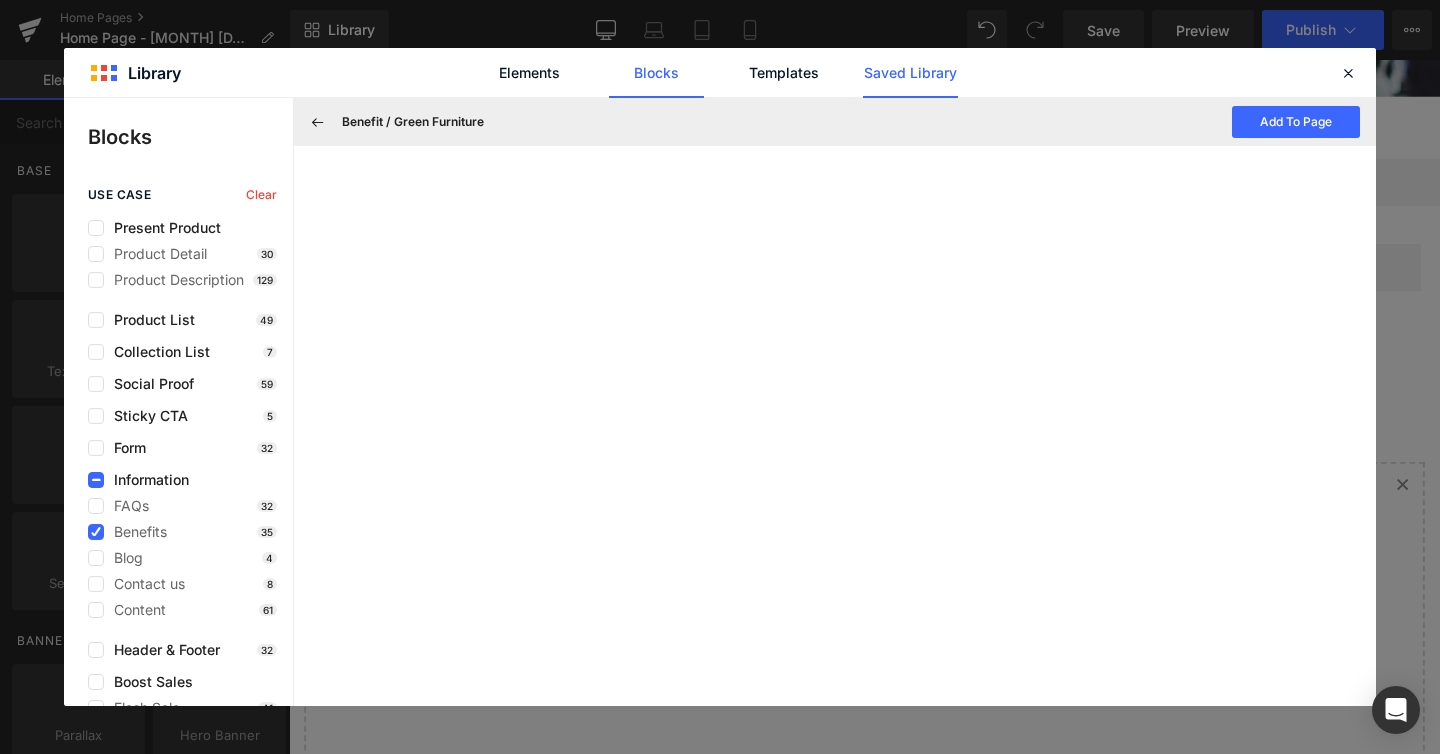 click on "Saved Library" 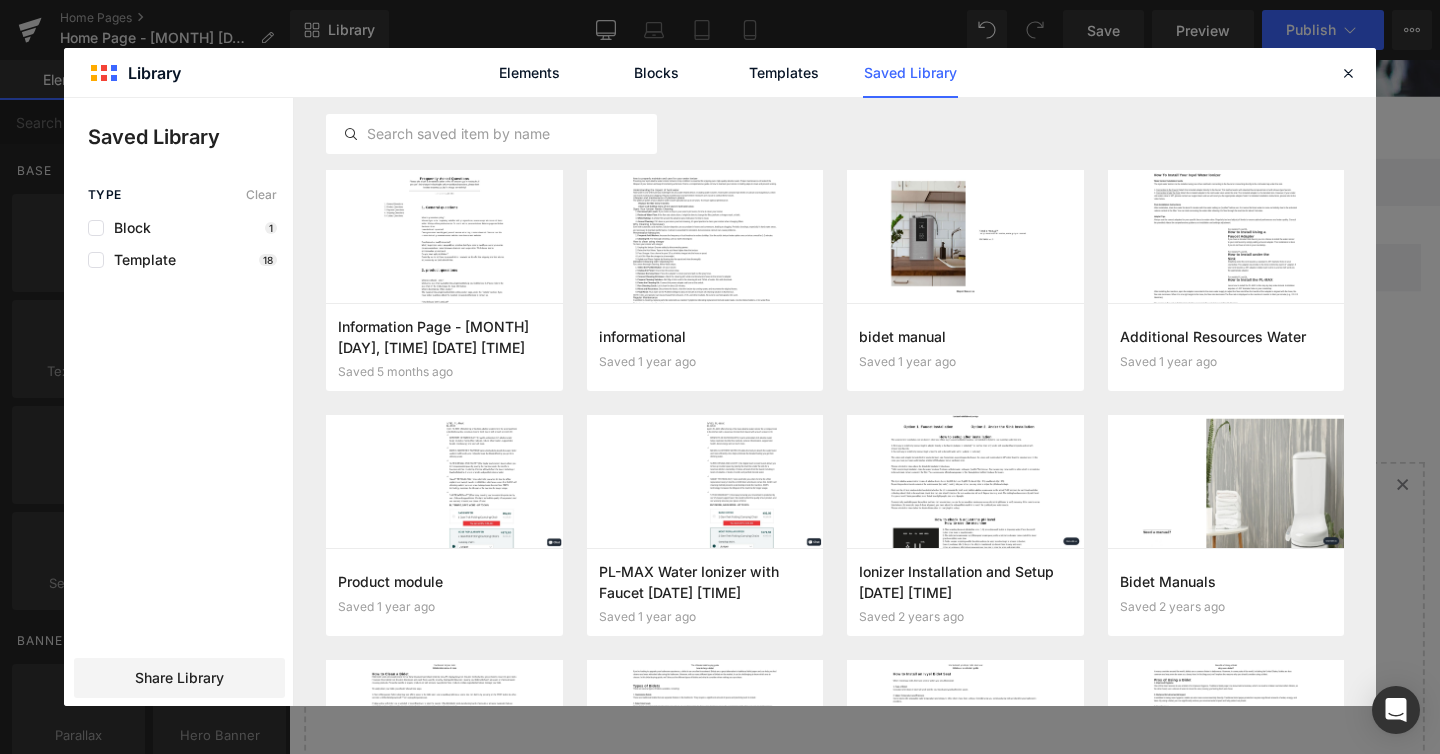 click on "Elements Blocks Templates Saved Library" 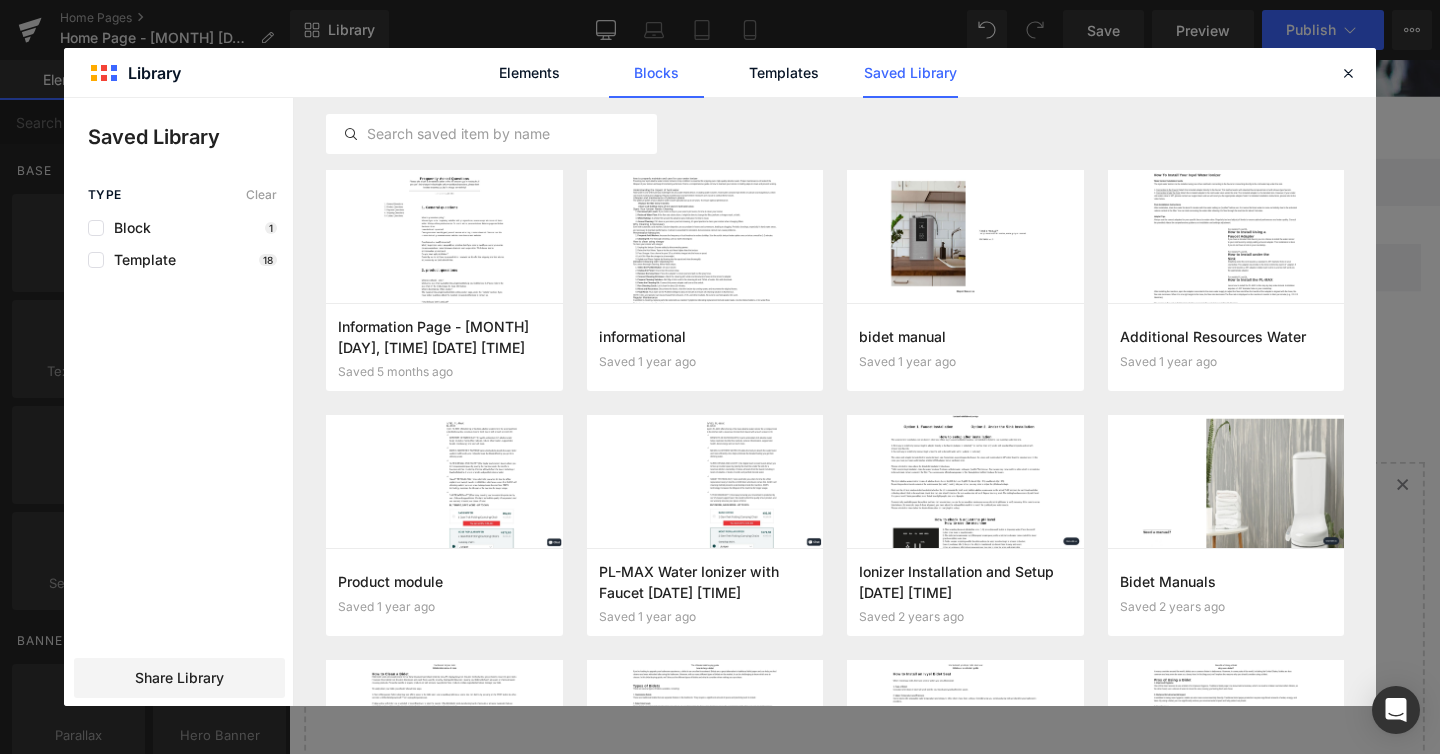 click on "Blocks" 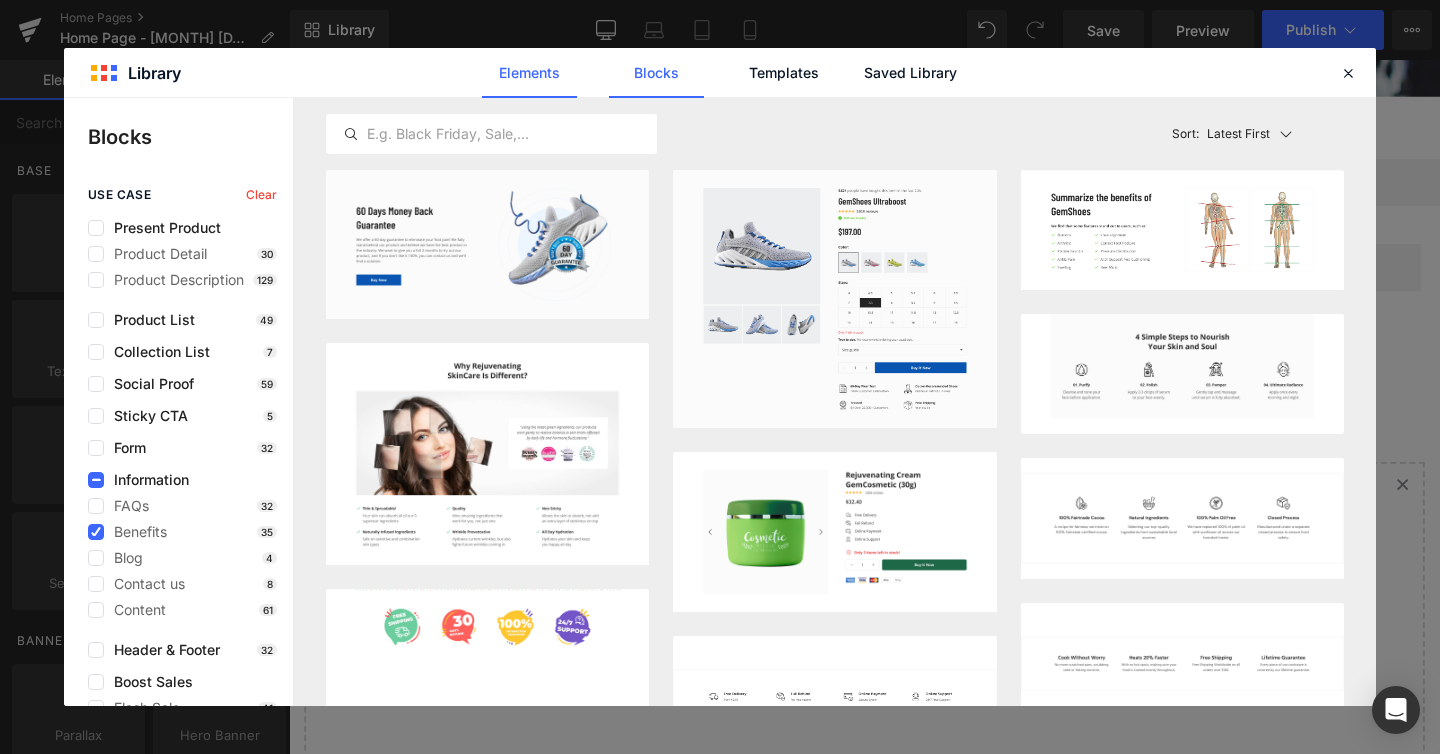 click on "Elements" 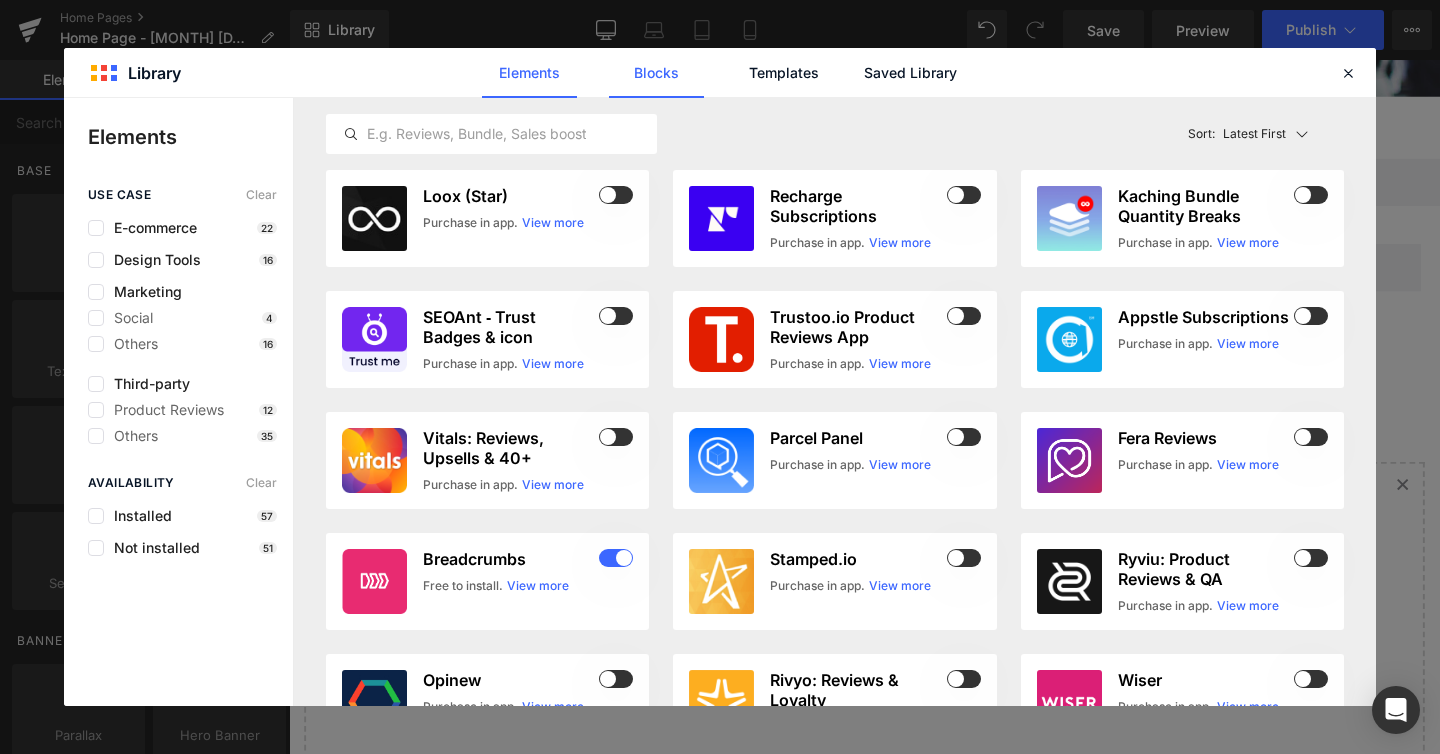 click on "Blocks" 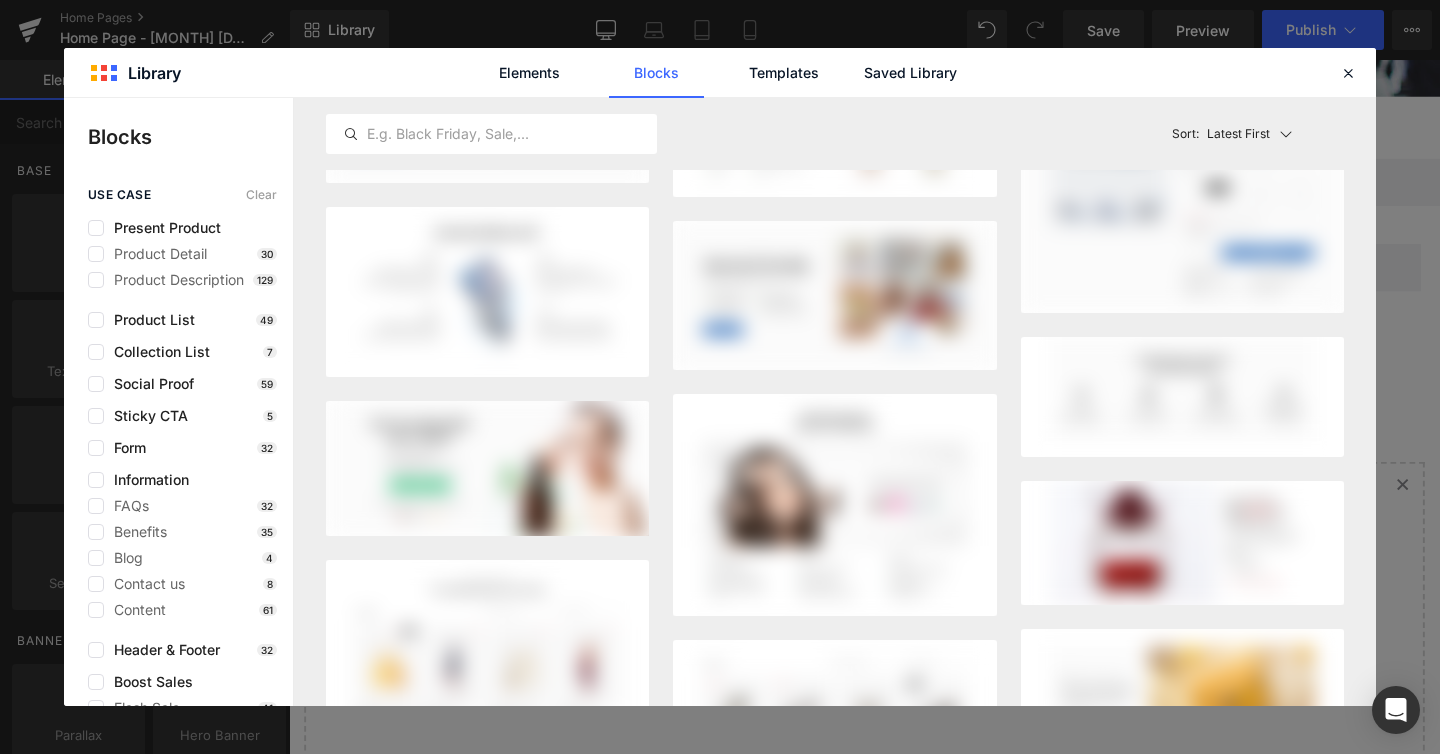 scroll, scrollTop: 2092, scrollLeft: 0, axis: vertical 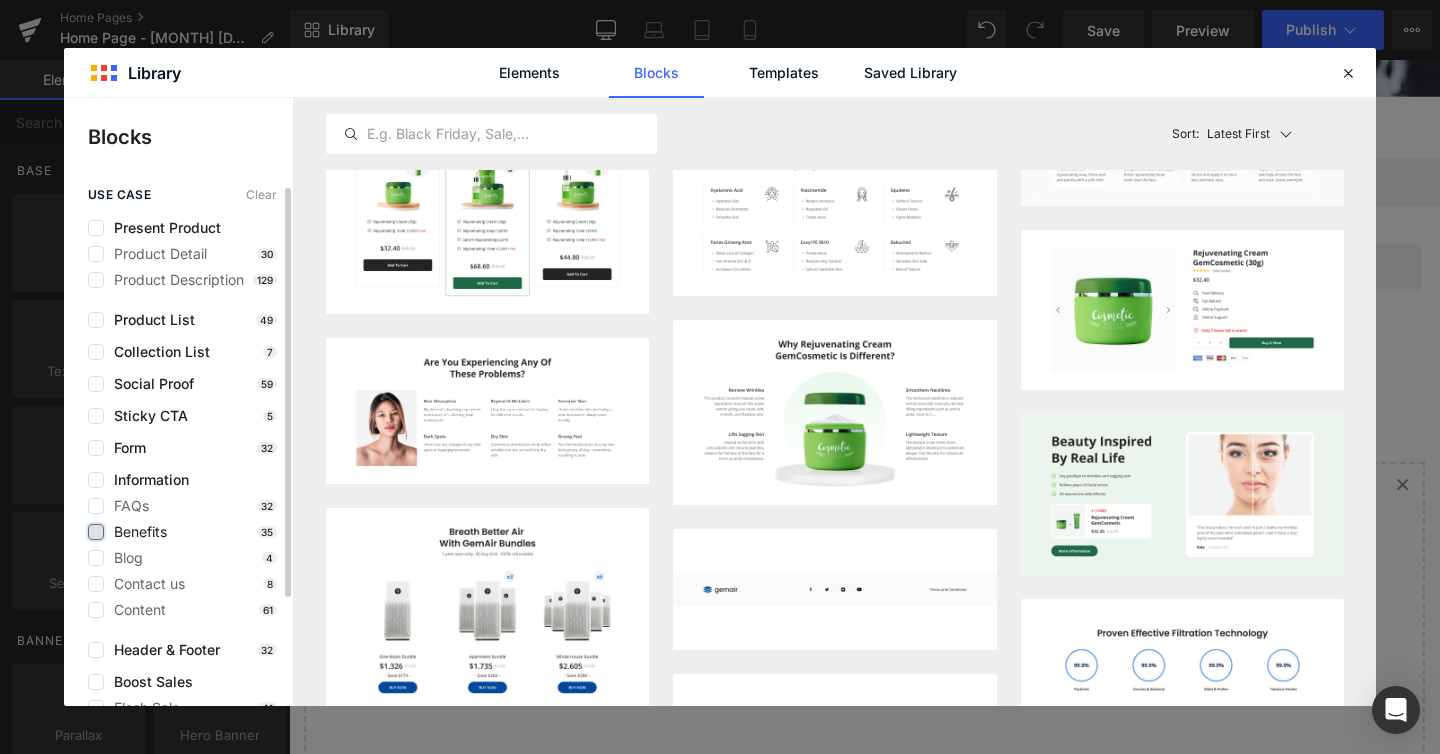 click at bounding box center [96, 532] 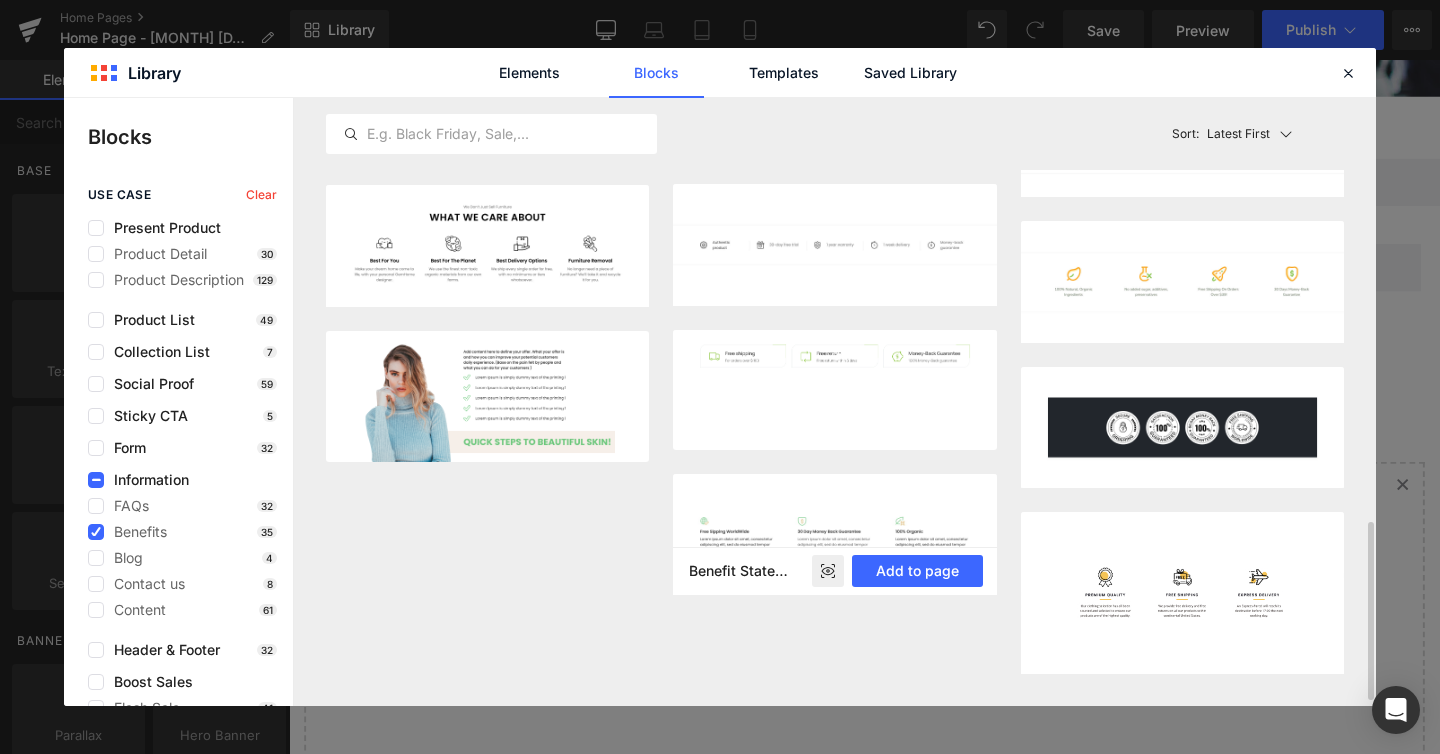 scroll, scrollTop: 1434, scrollLeft: 0, axis: vertical 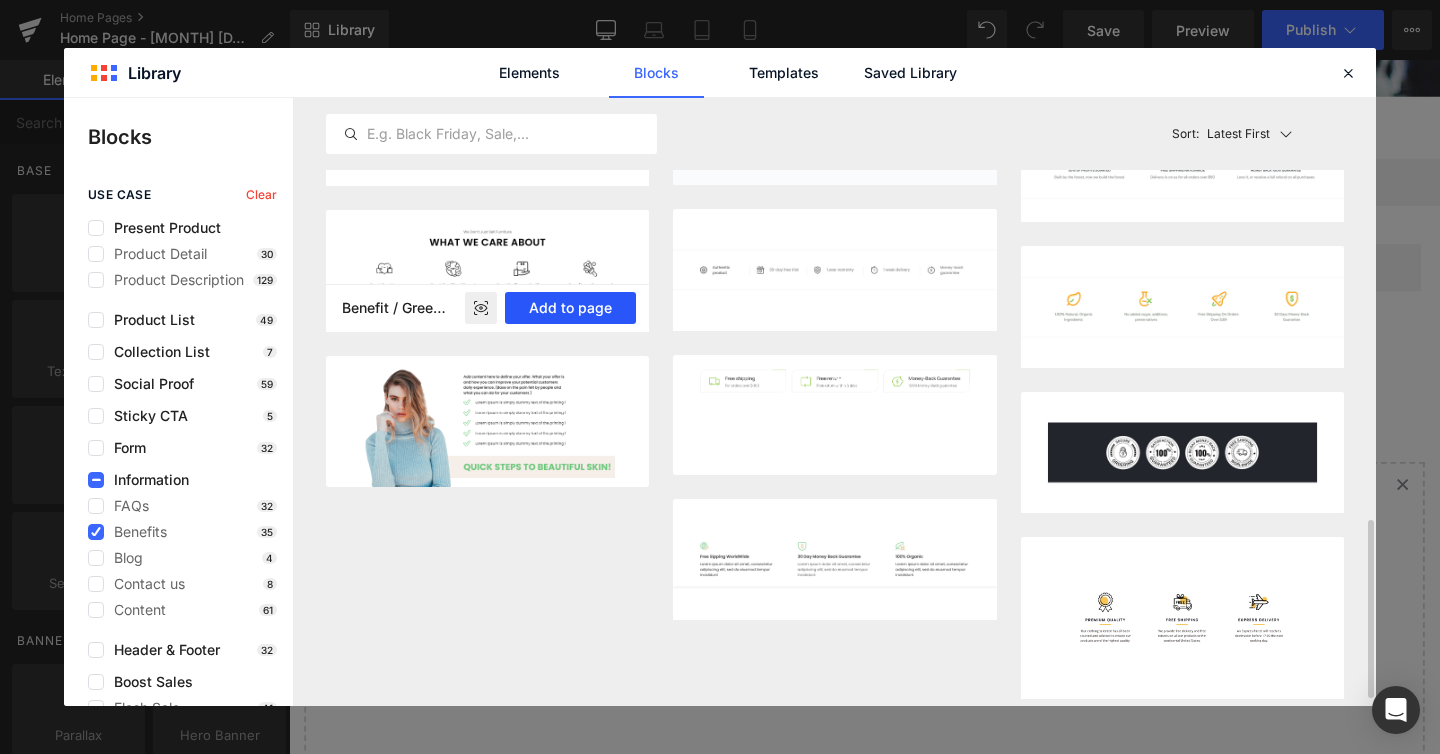 click on "Add to page" at bounding box center [570, 308] 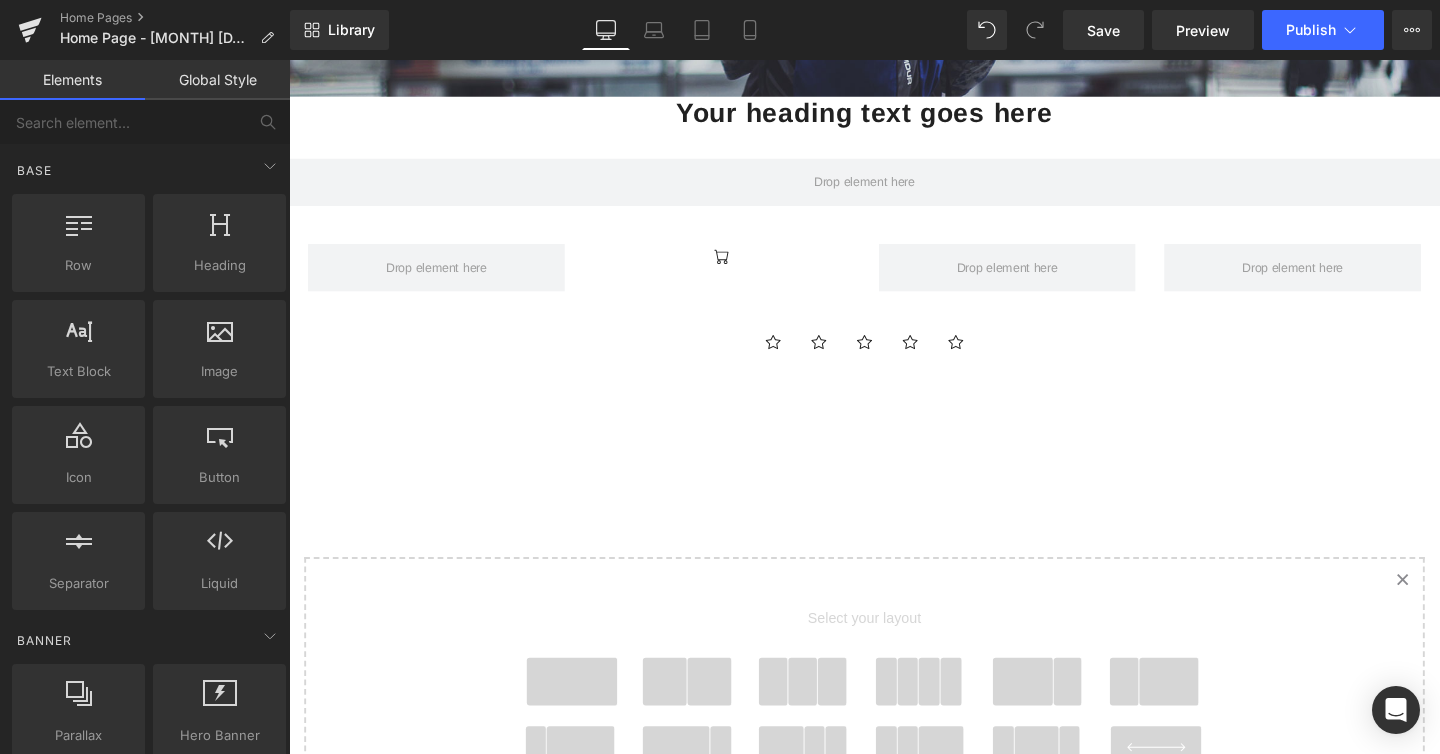 scroll, scrollTop: 472, scrollLeft: 0, axis: vertical 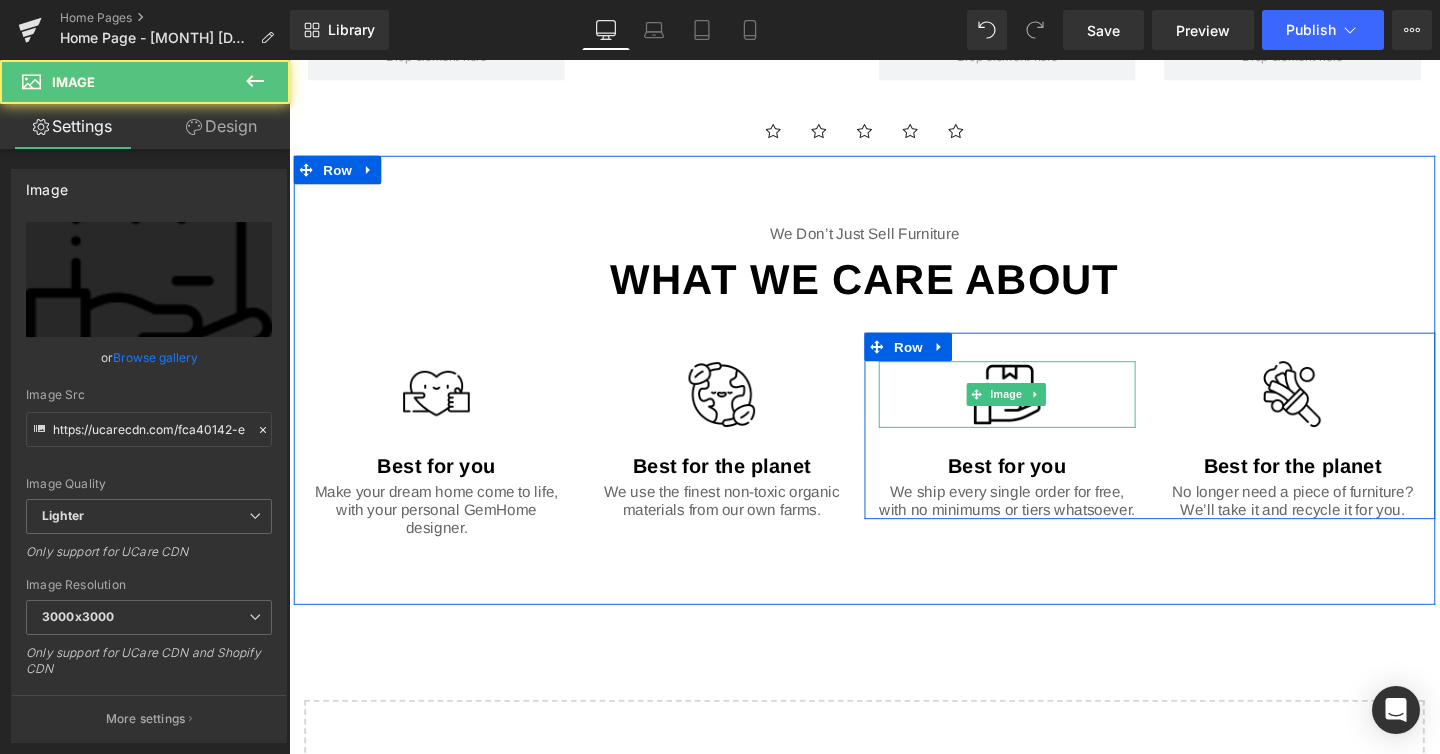 click at bounding box center (1044, 412) 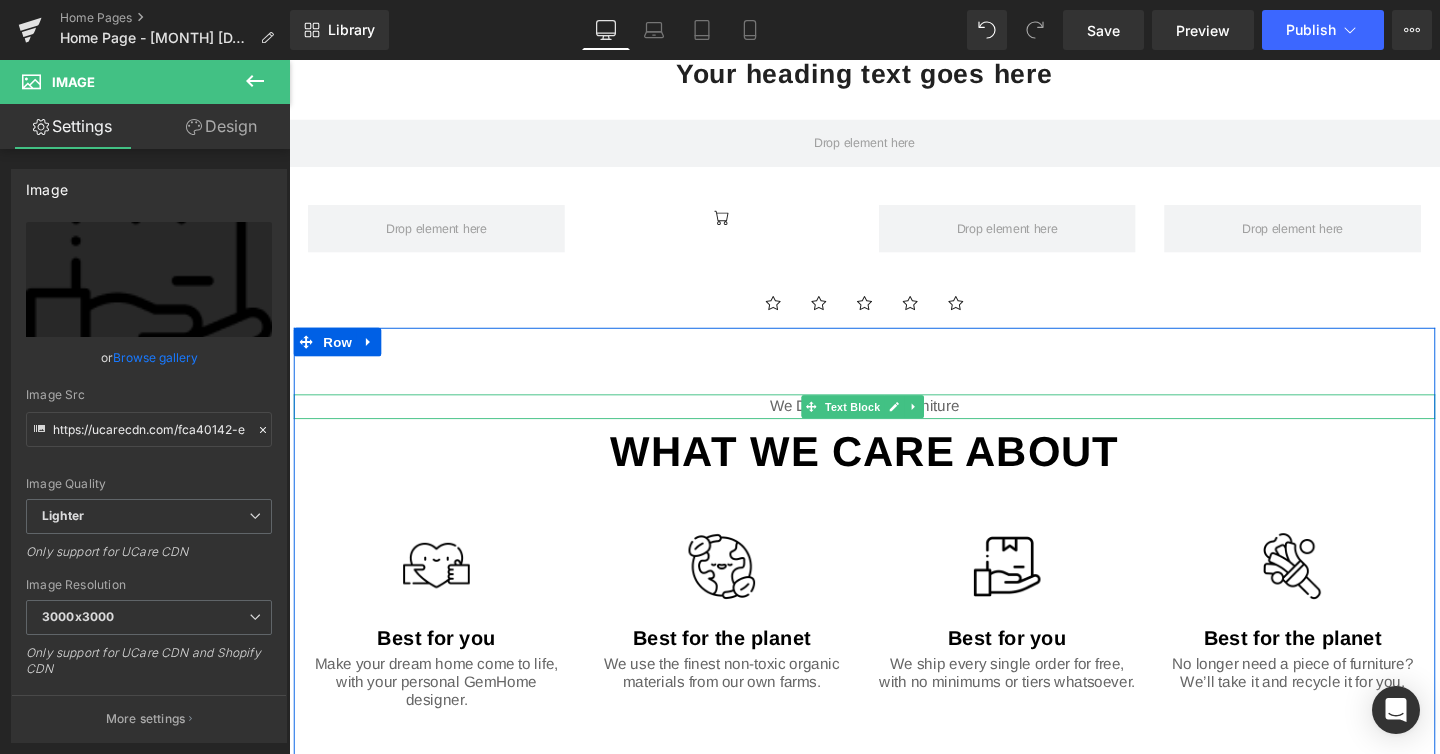 scroll, scrollTop: 787, scrollLeft: 0, axis: vertical 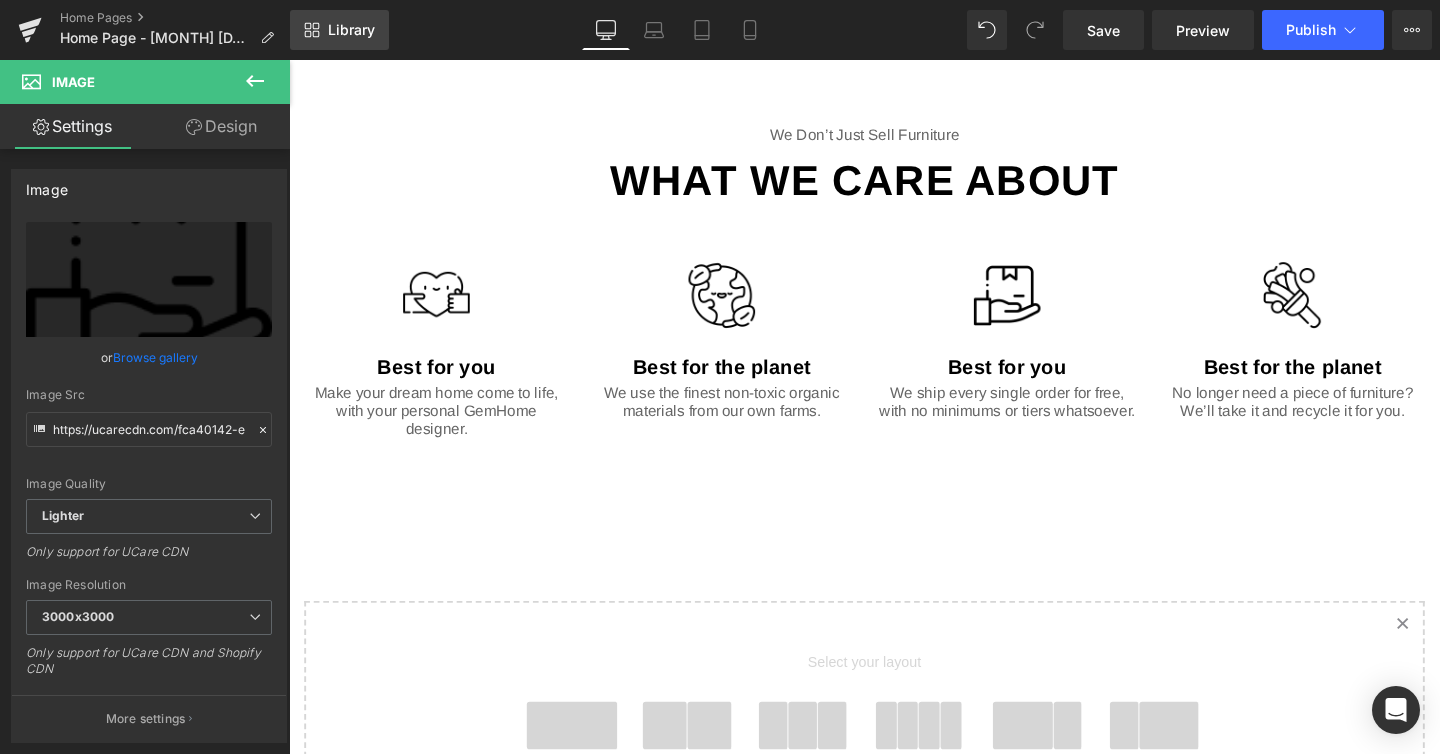 click on "Library" at bounding box center (339, 30) 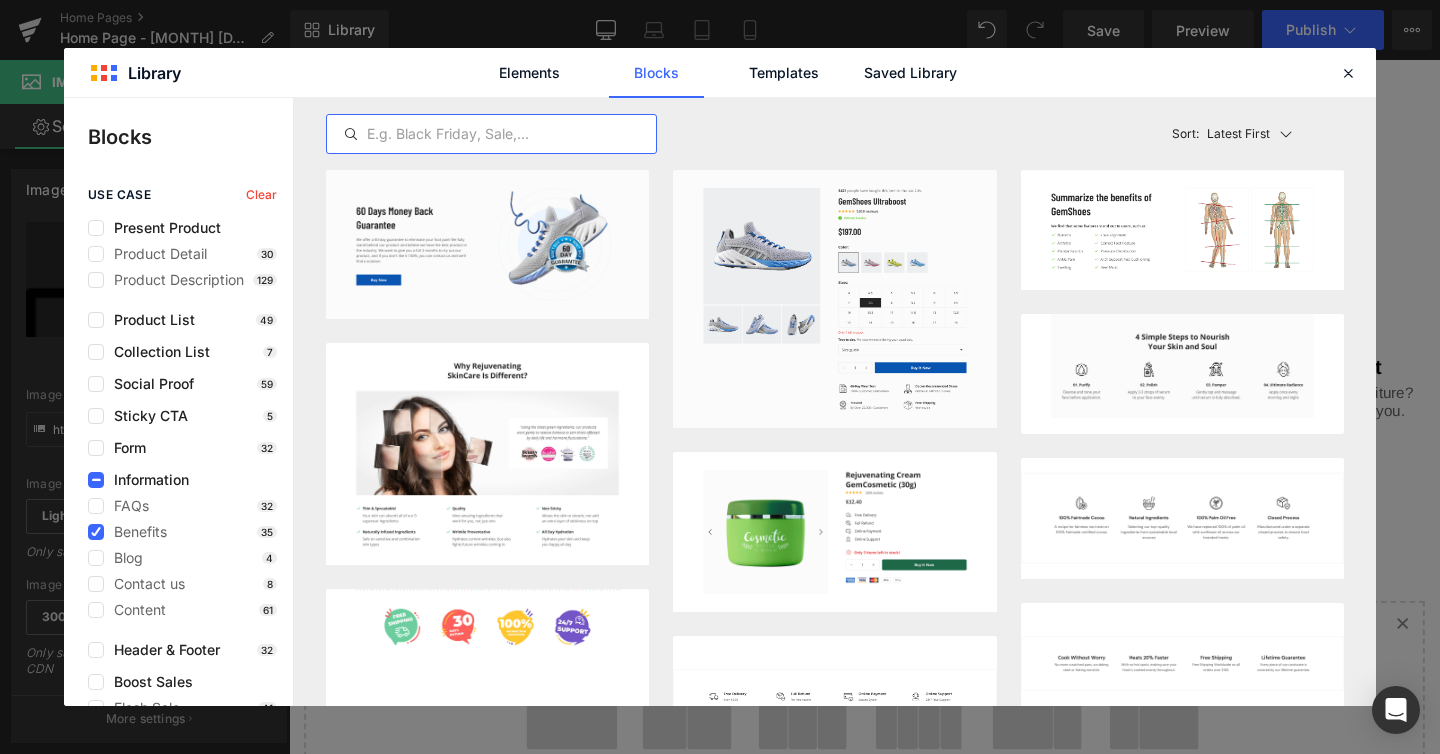 click at bounding box center [491, 134] 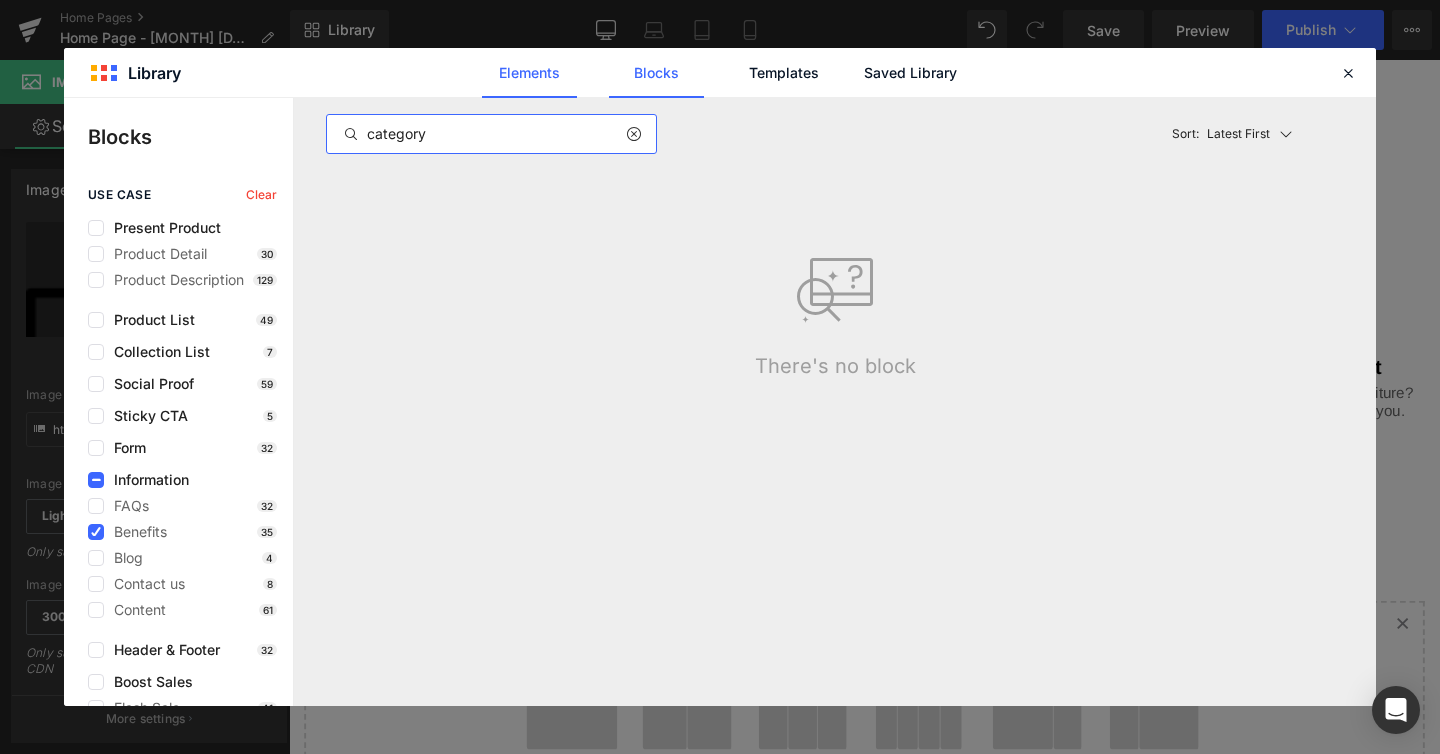 type on "category" 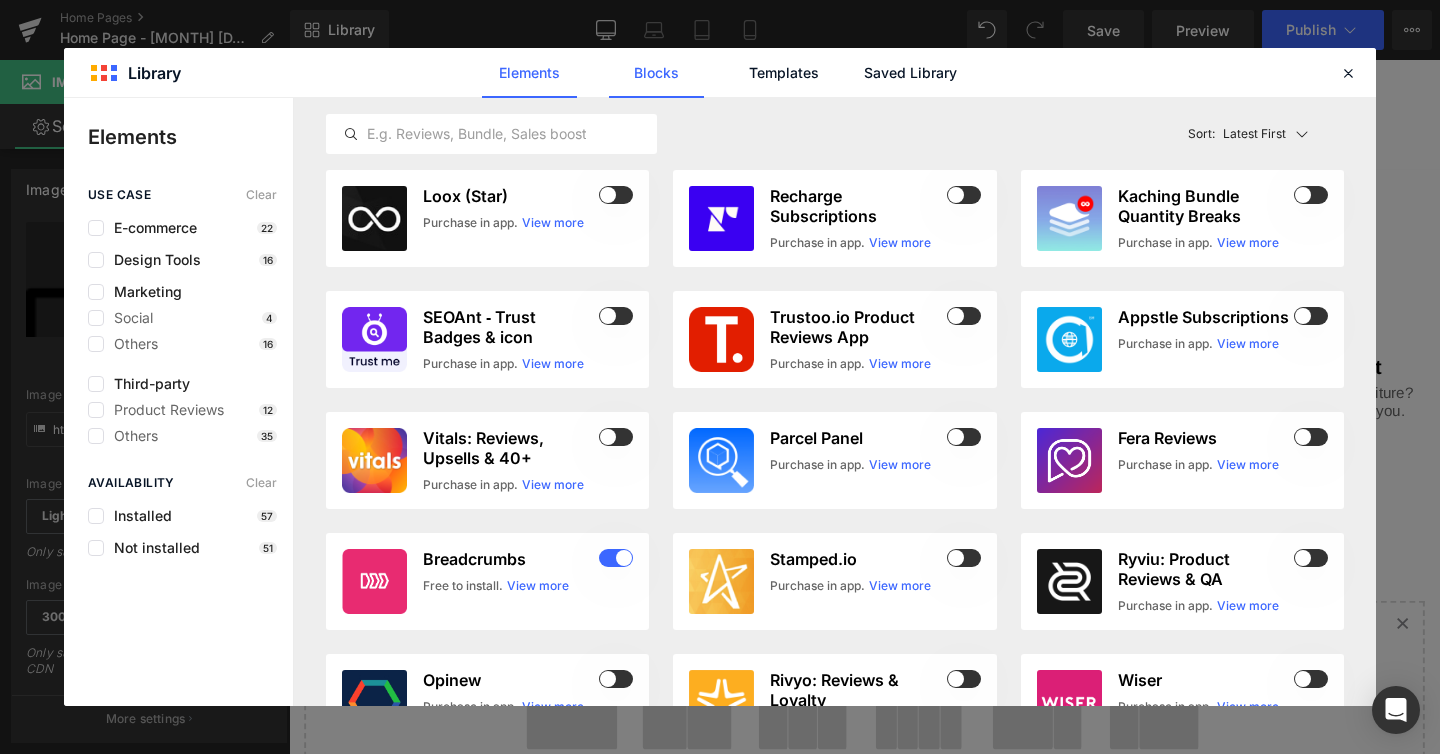 click on "Blocks" 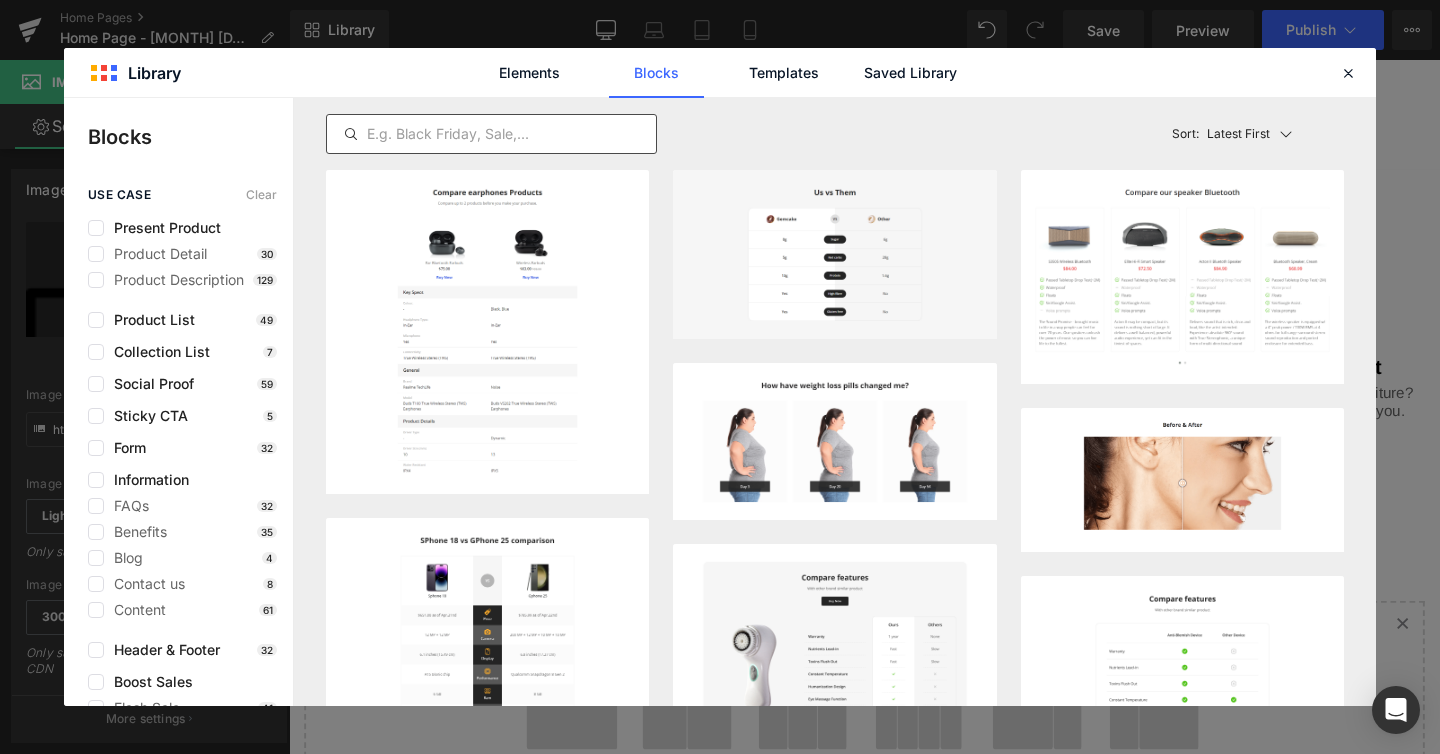 click at bounding box center (491, 134) 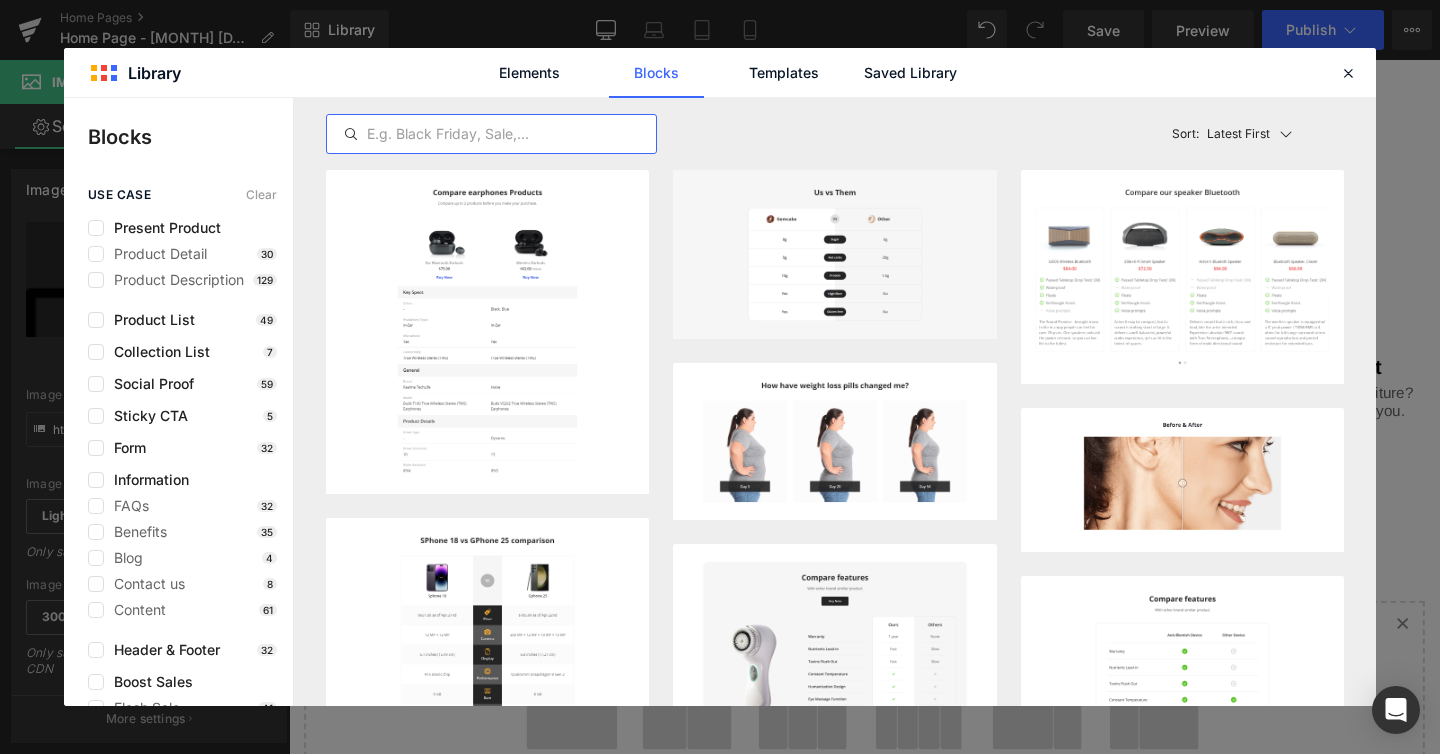 click at bounding box center [491, 134] 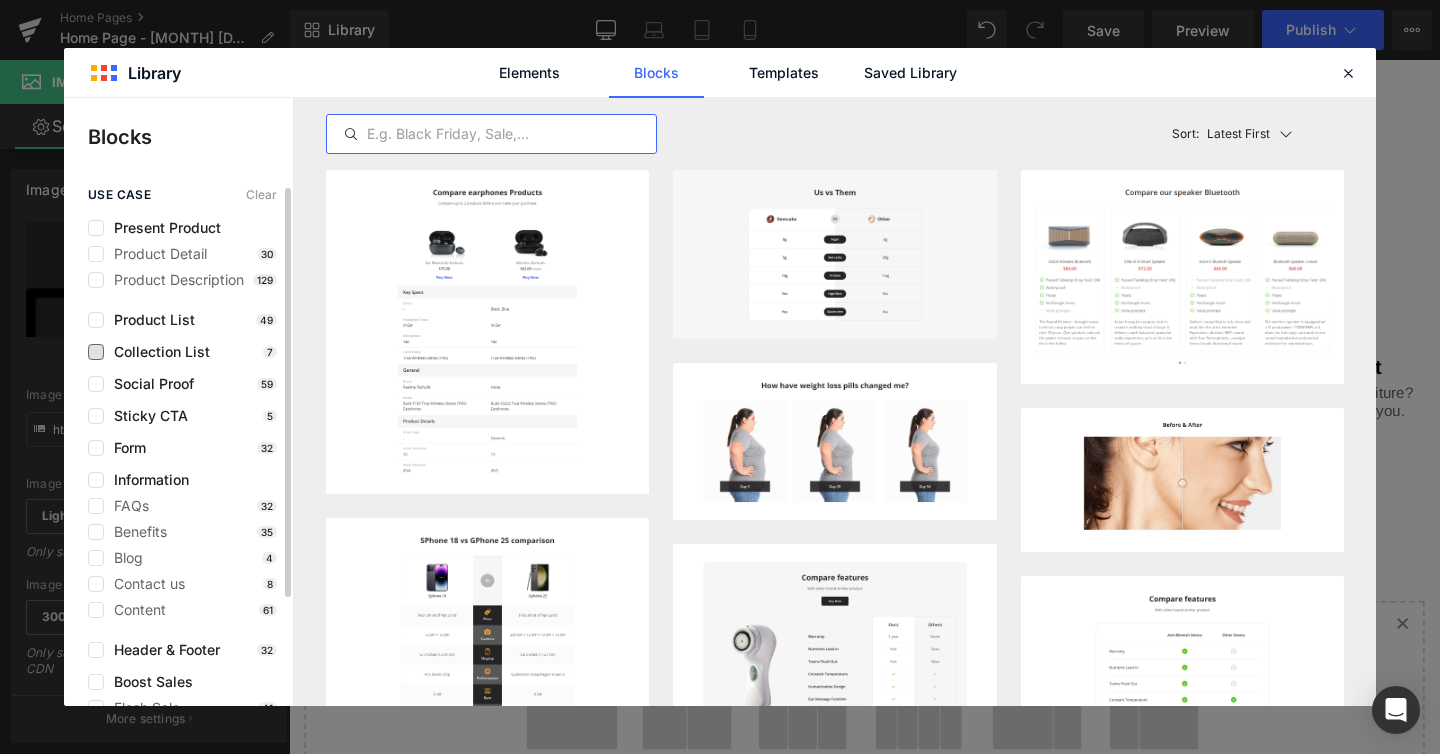 click on "Collection List" at bounding box center (157, 352) 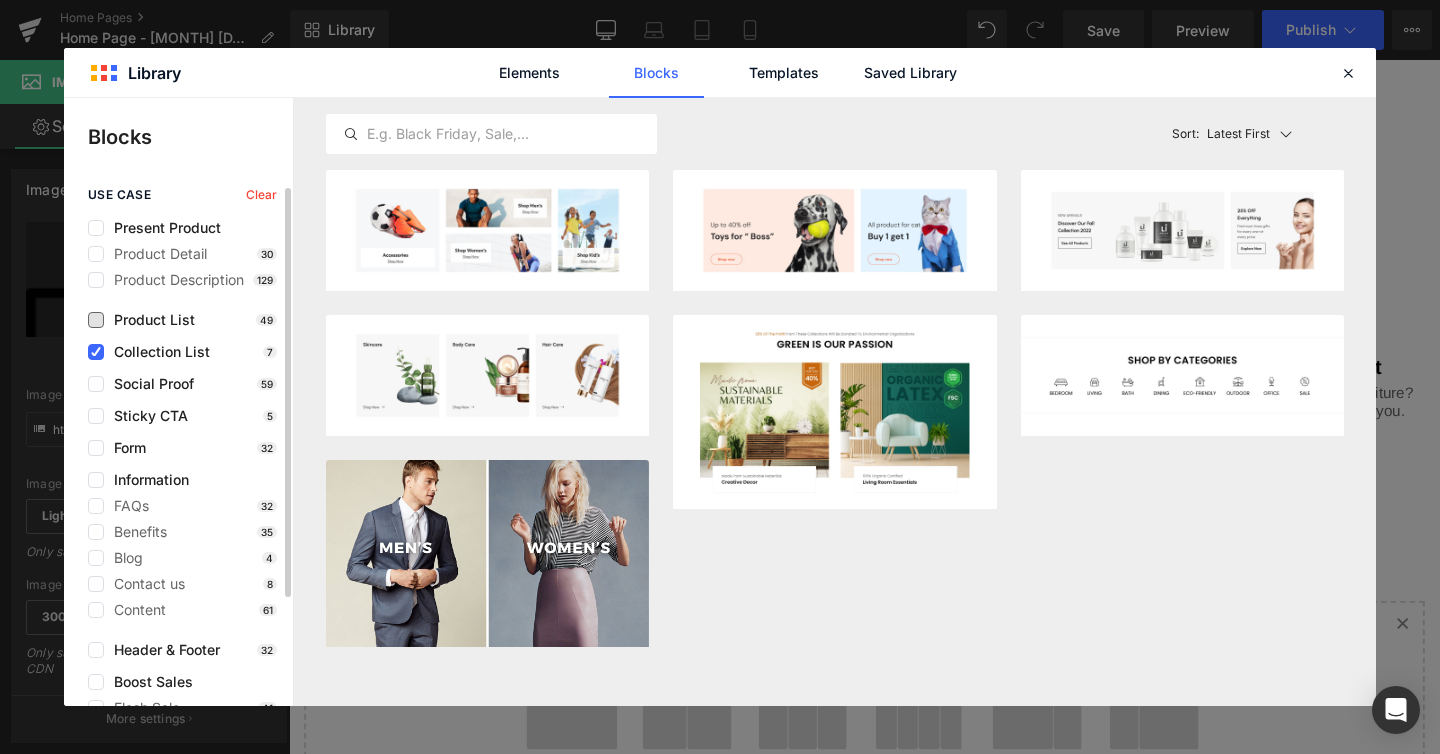click on "Product List" at bounding box center (149, 320) 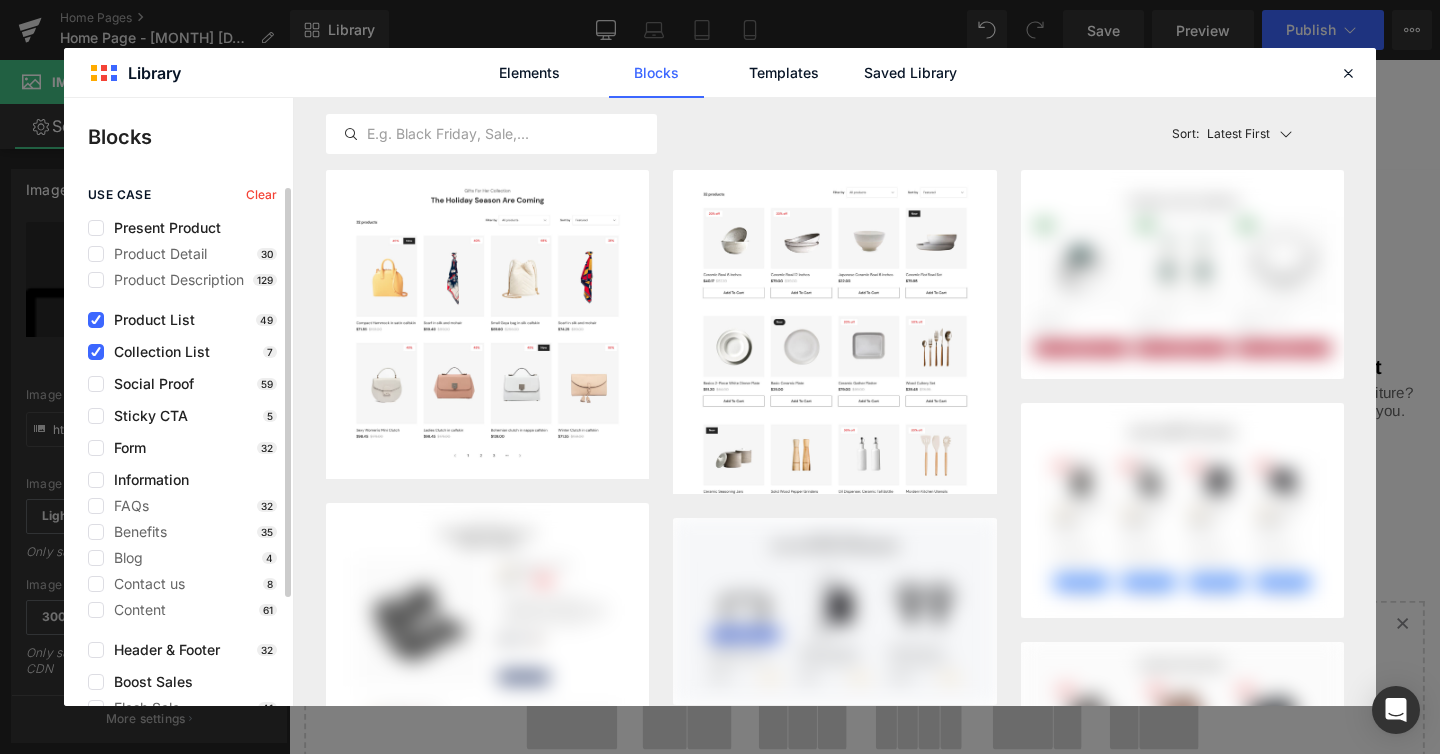 click on "Collection List" at bounding box center (157, 352) 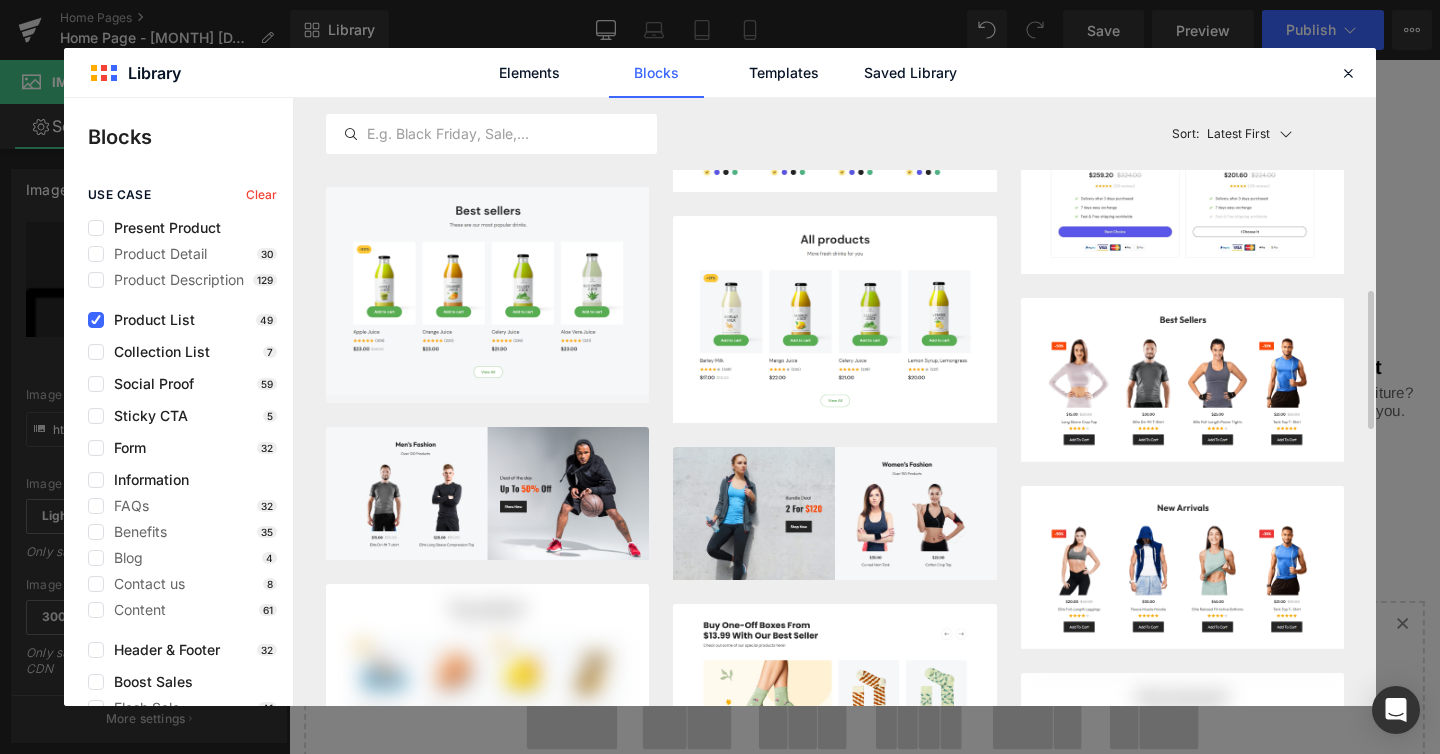 scroll, scrollTop: 1191, scrollLeft: 0, axis: vertical 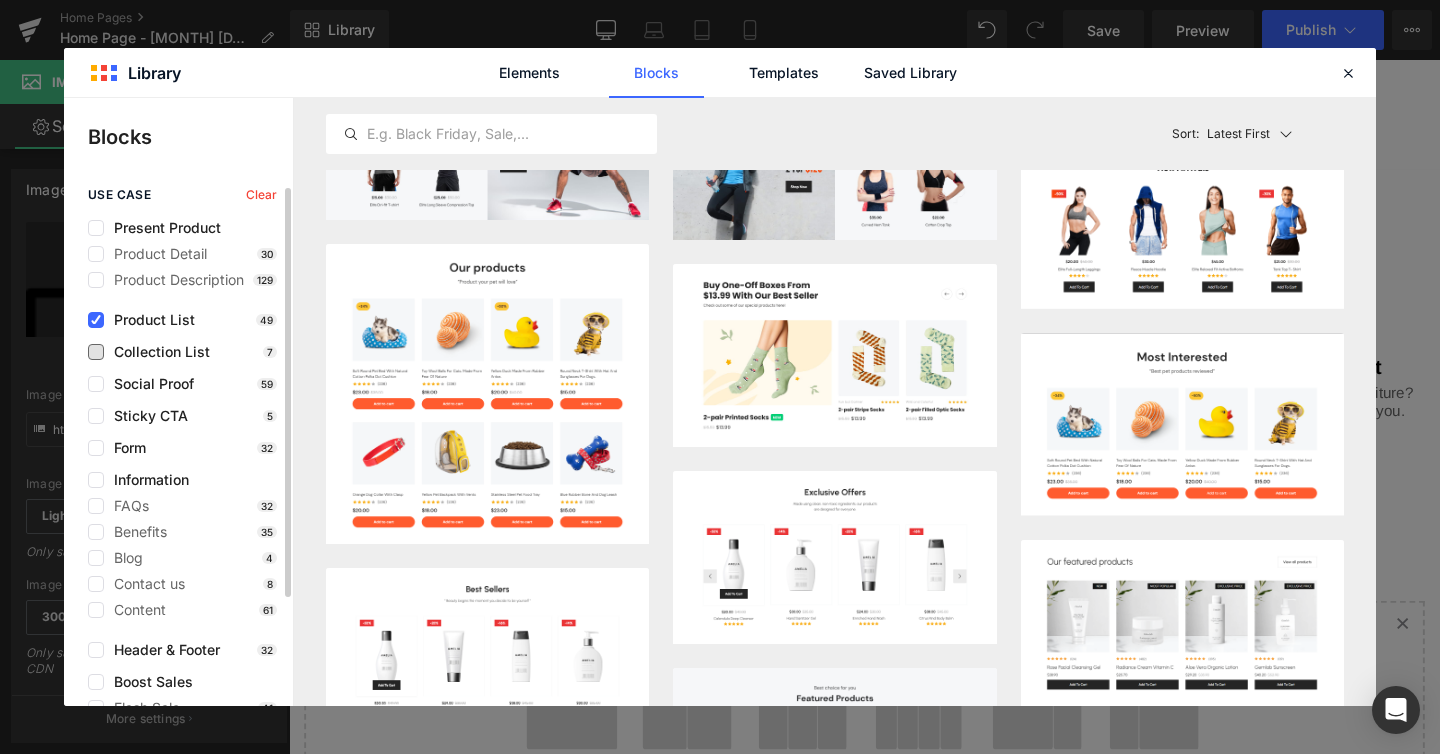 click on "Collection List" at bounding box center (157, 352) 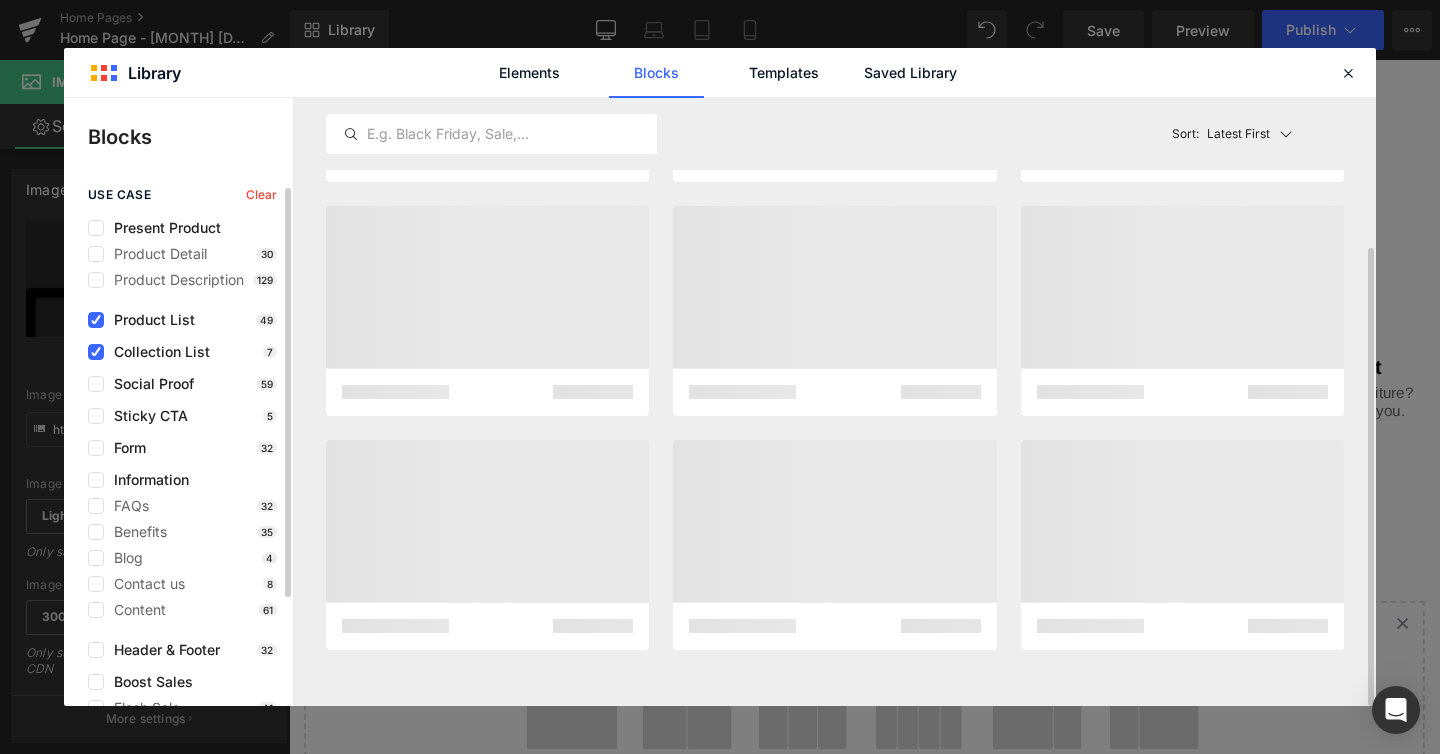 scroll, scrollTop: 198, scrollLeft: 0, axis: vertical 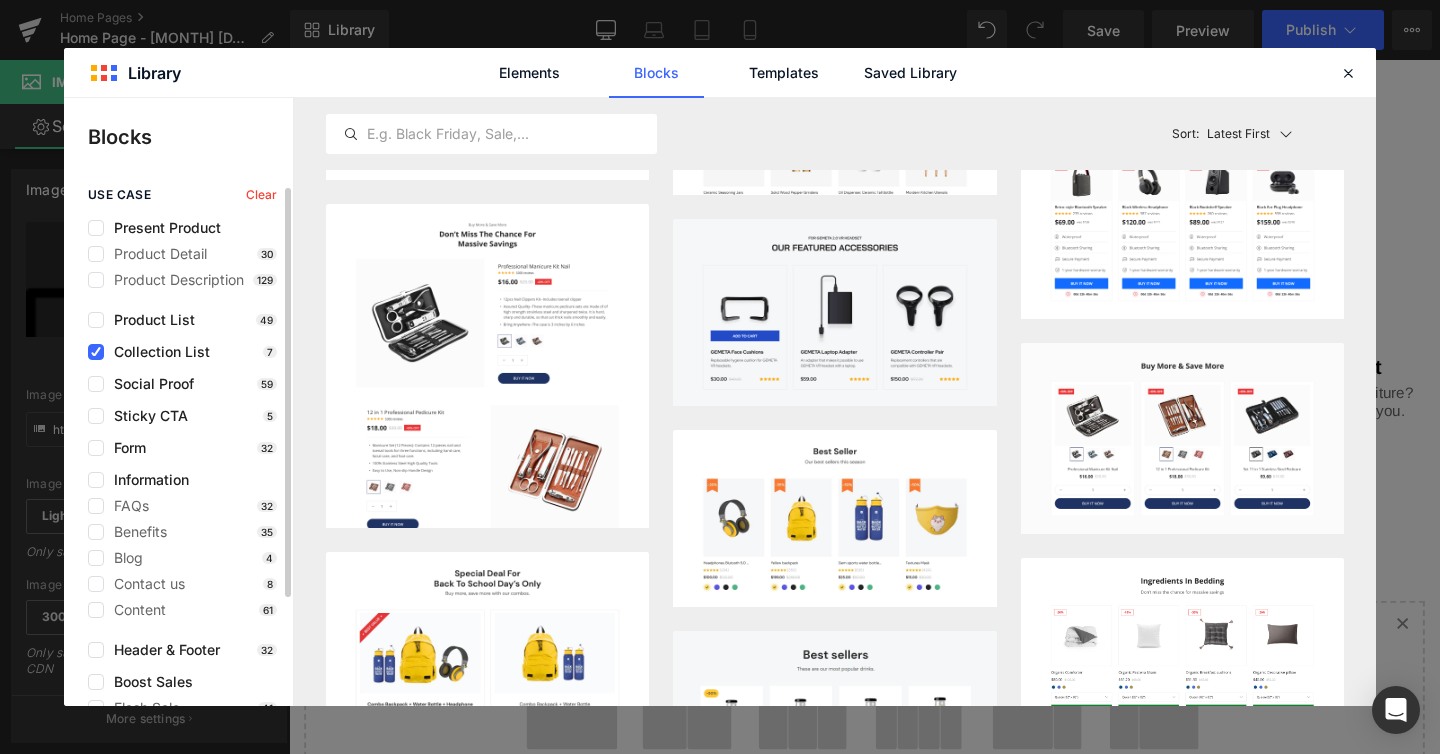 click on "use case  Clear  Present Product Product Detail 30 Product Description 129 Product List 49 Collection List 7 Social Proof 59 Sticky CTA 5 Form 32 Information FAQs 32 Benefits 35 Blog 4 Contact us 8 Content 61 Header & Footer 32 Boost Sales Flash Sale 41 Quantity Upsell 17 Combo Discount 14 Shipping 14 Subscription Sales 2" 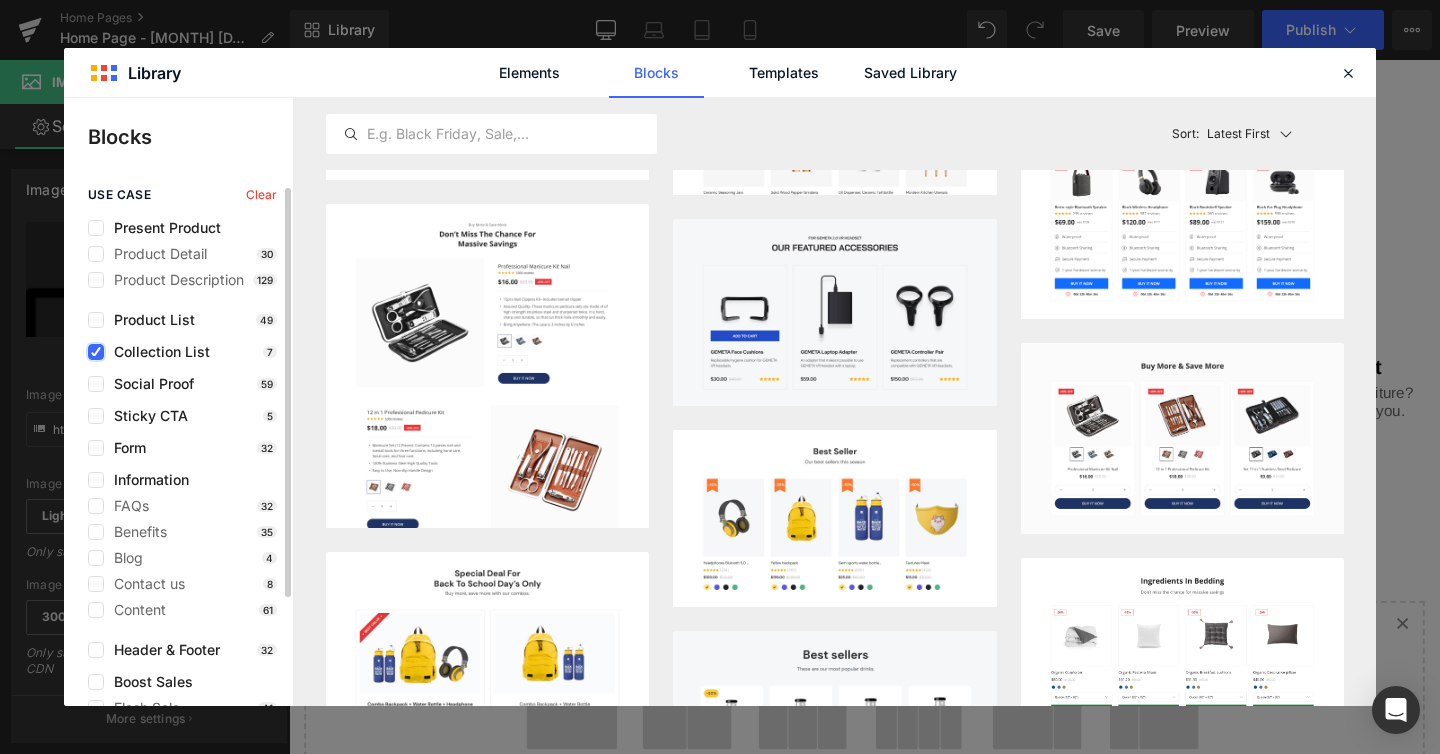 click at bounding box center [96, 352] 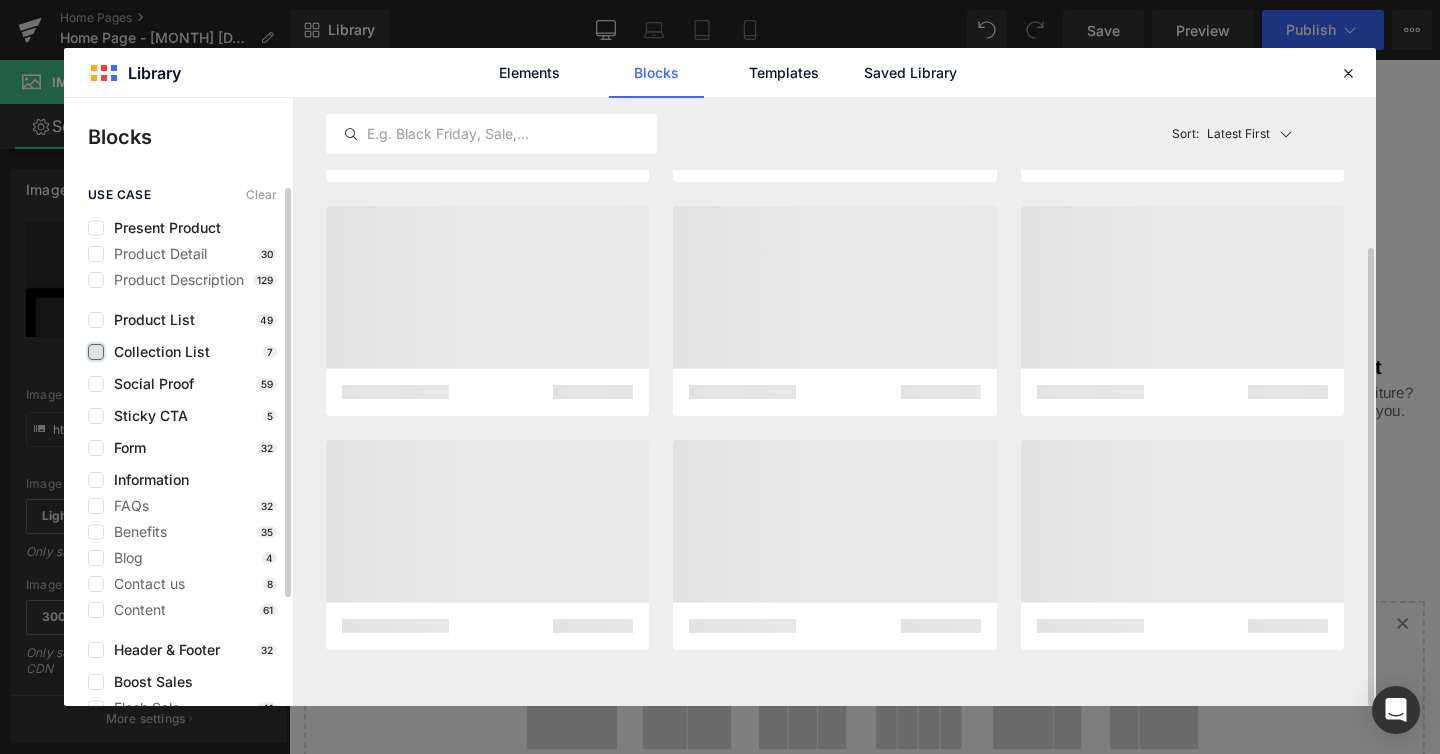 scroll, scrollTop: 198, scrollLeft: 0, axis: vertical 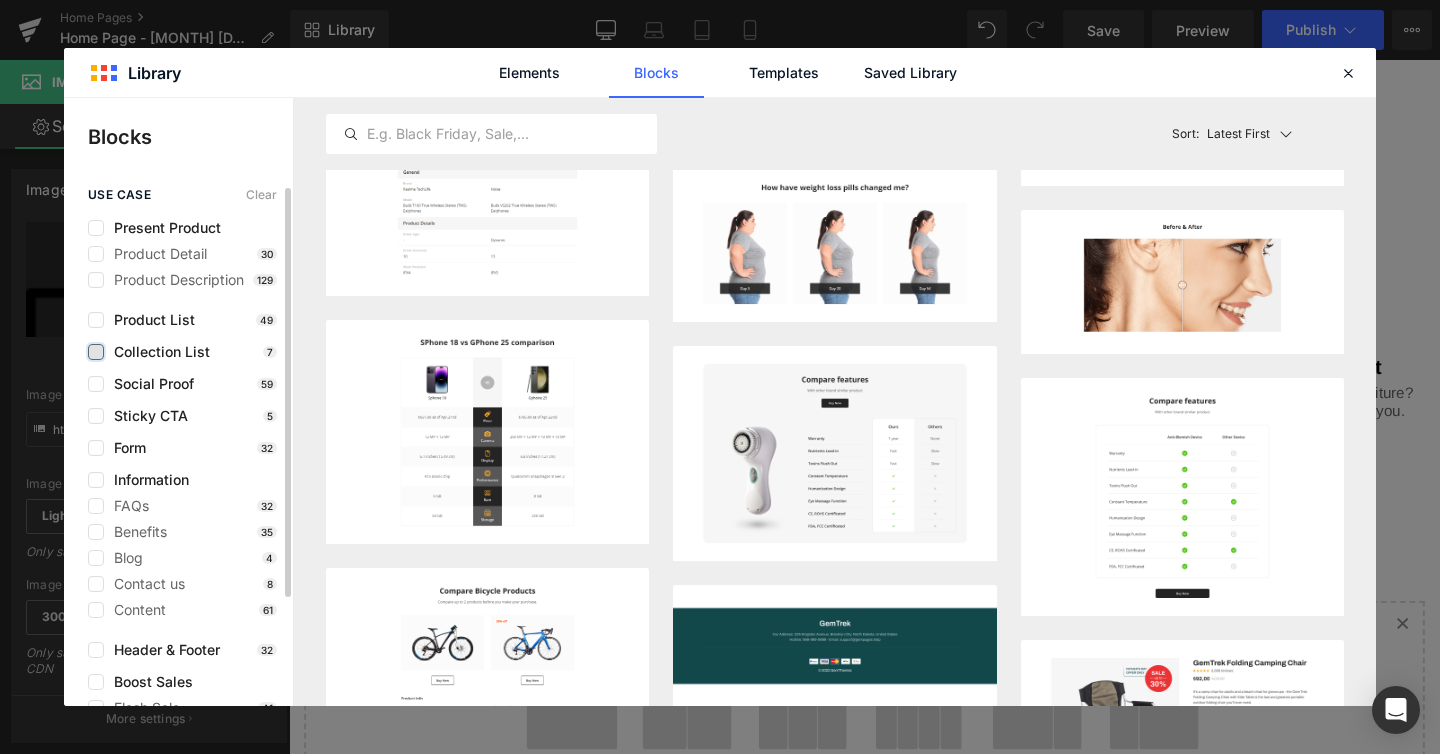 click at bounding box center [96, 352] 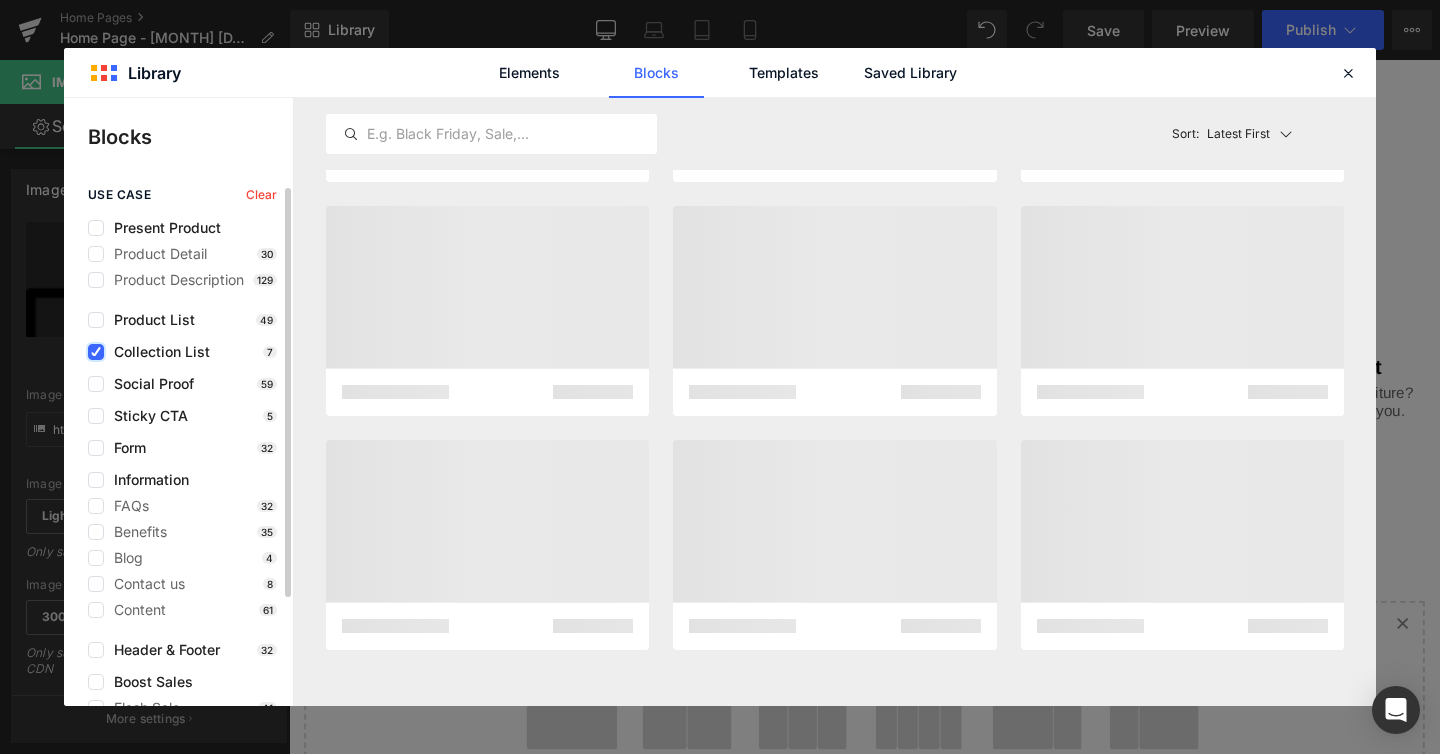 scroll, scrollTop: 0, scrollLeft: 0, axis: both 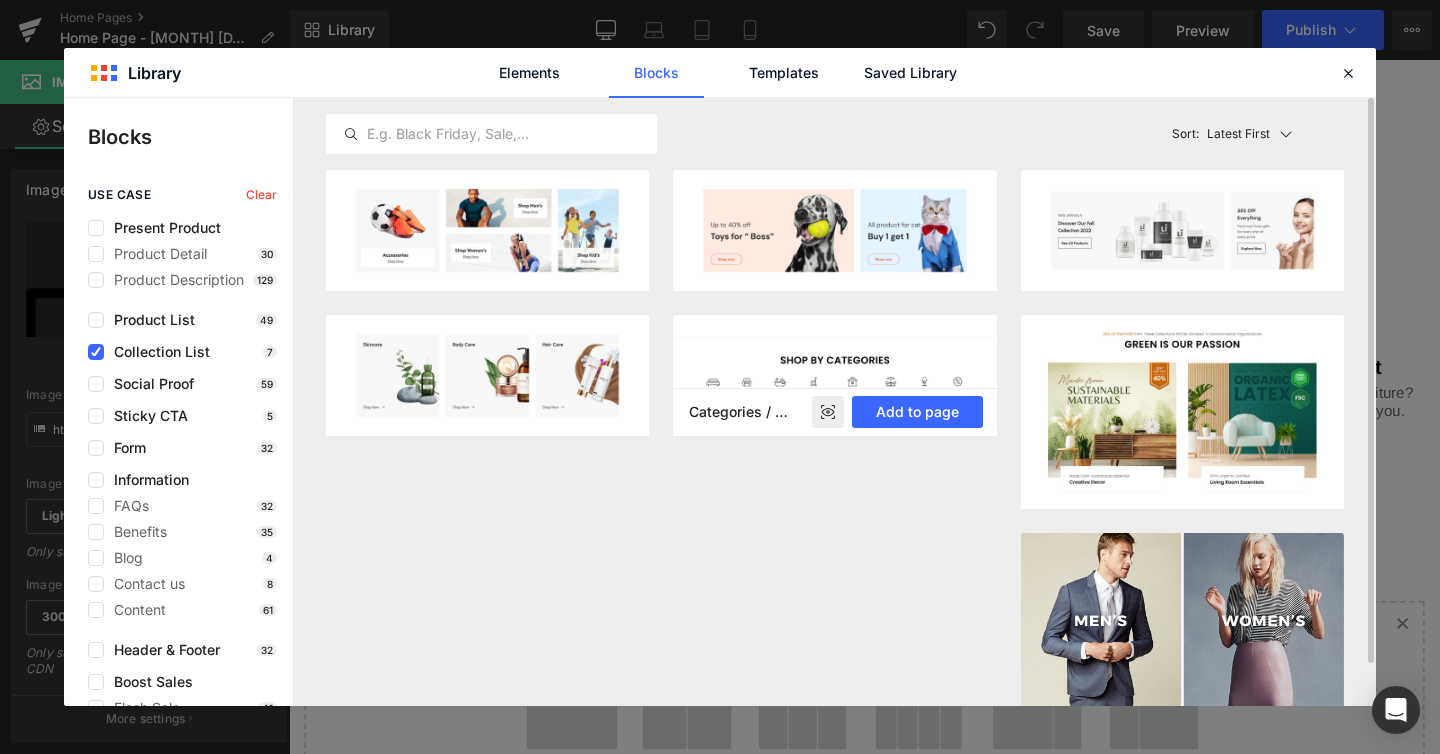 click 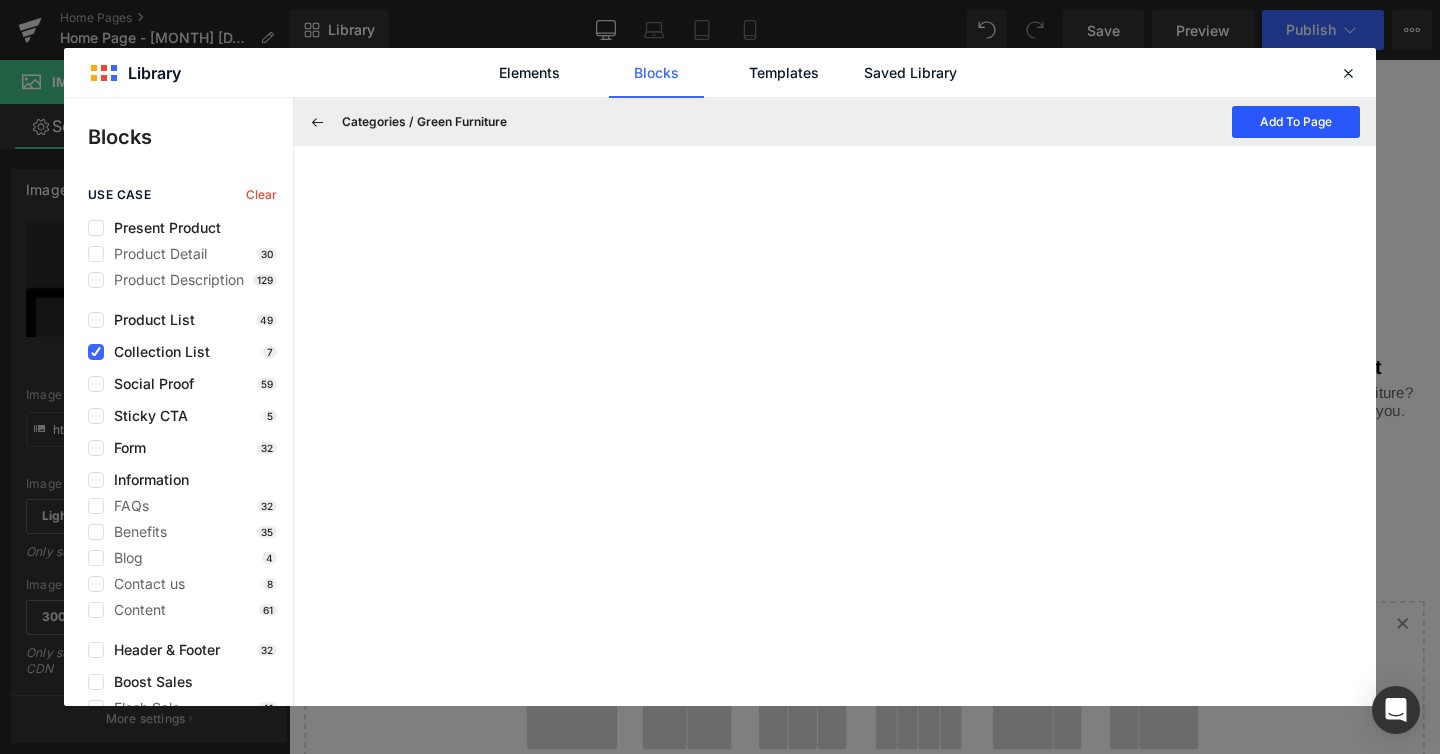click on "Add To Page" at bounding box center [1296, 122] 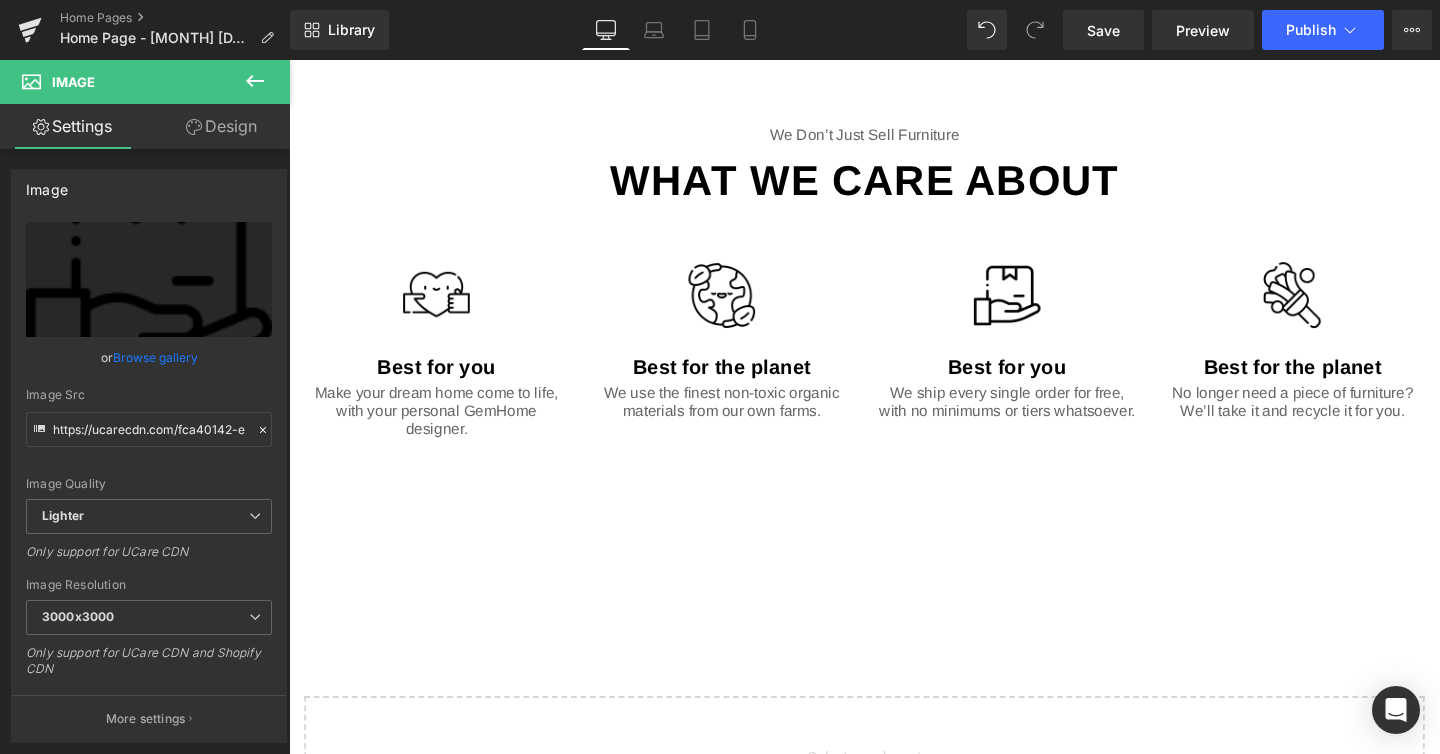 scroll, scrollTop: 860, scrollLeft: 0, axis: vertical 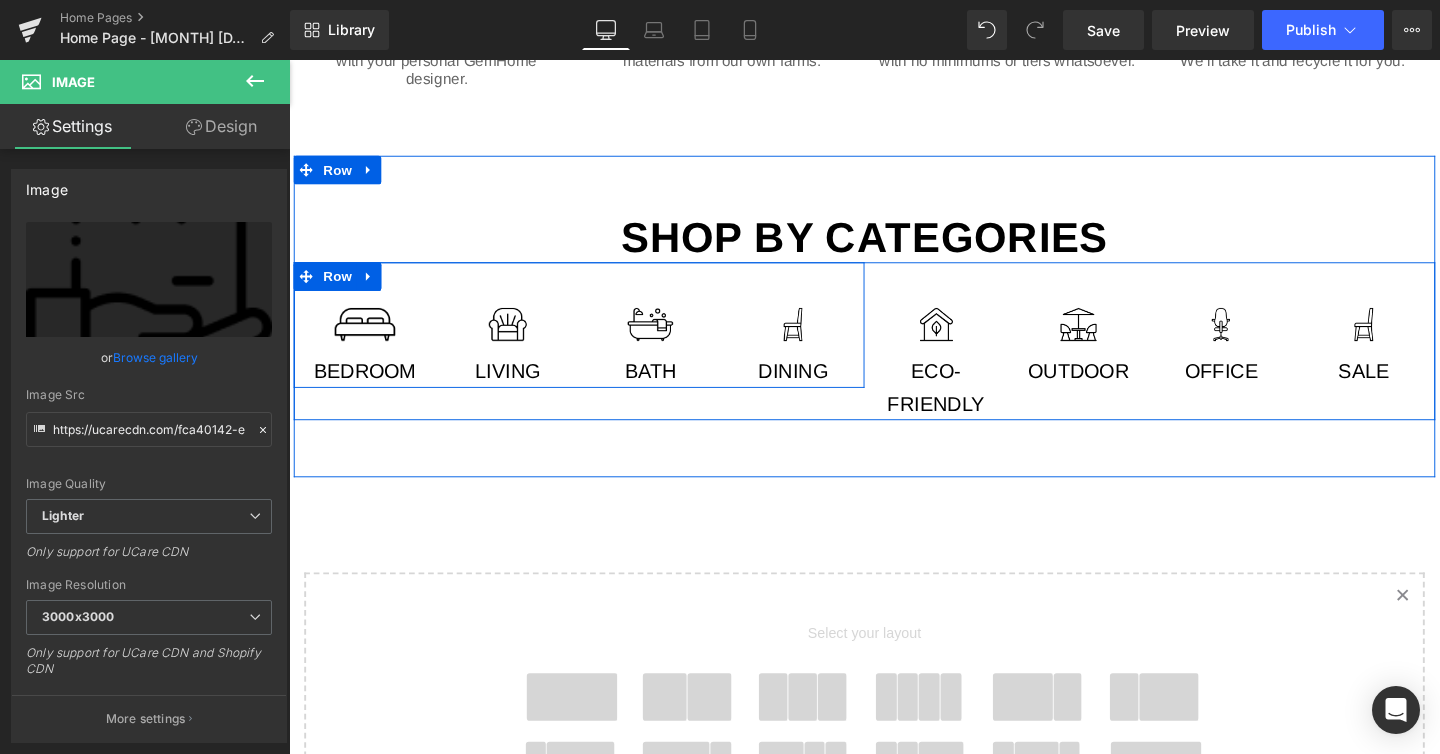 click on "Image         Living Text Block" at bounding box center [519, 363] 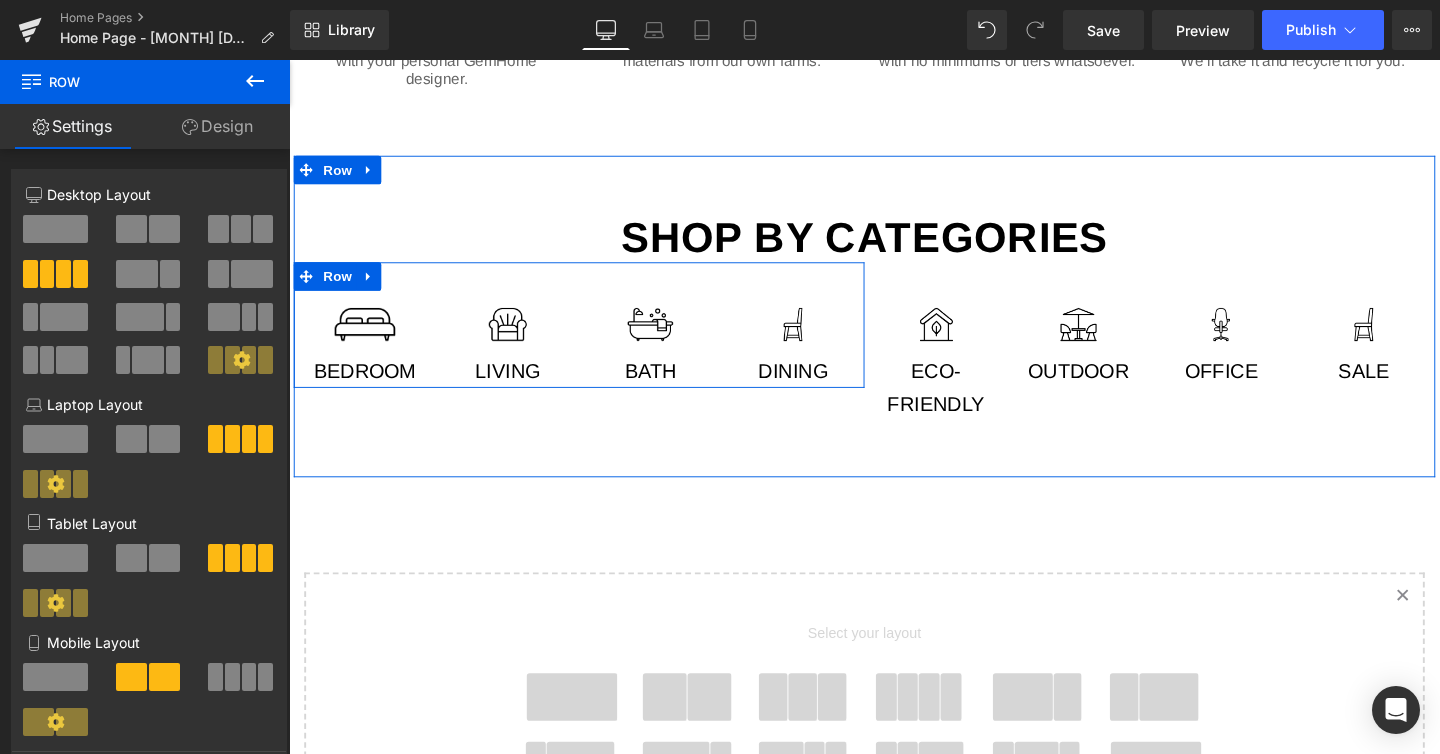 click on "Image" at bounding box center [369, 338] 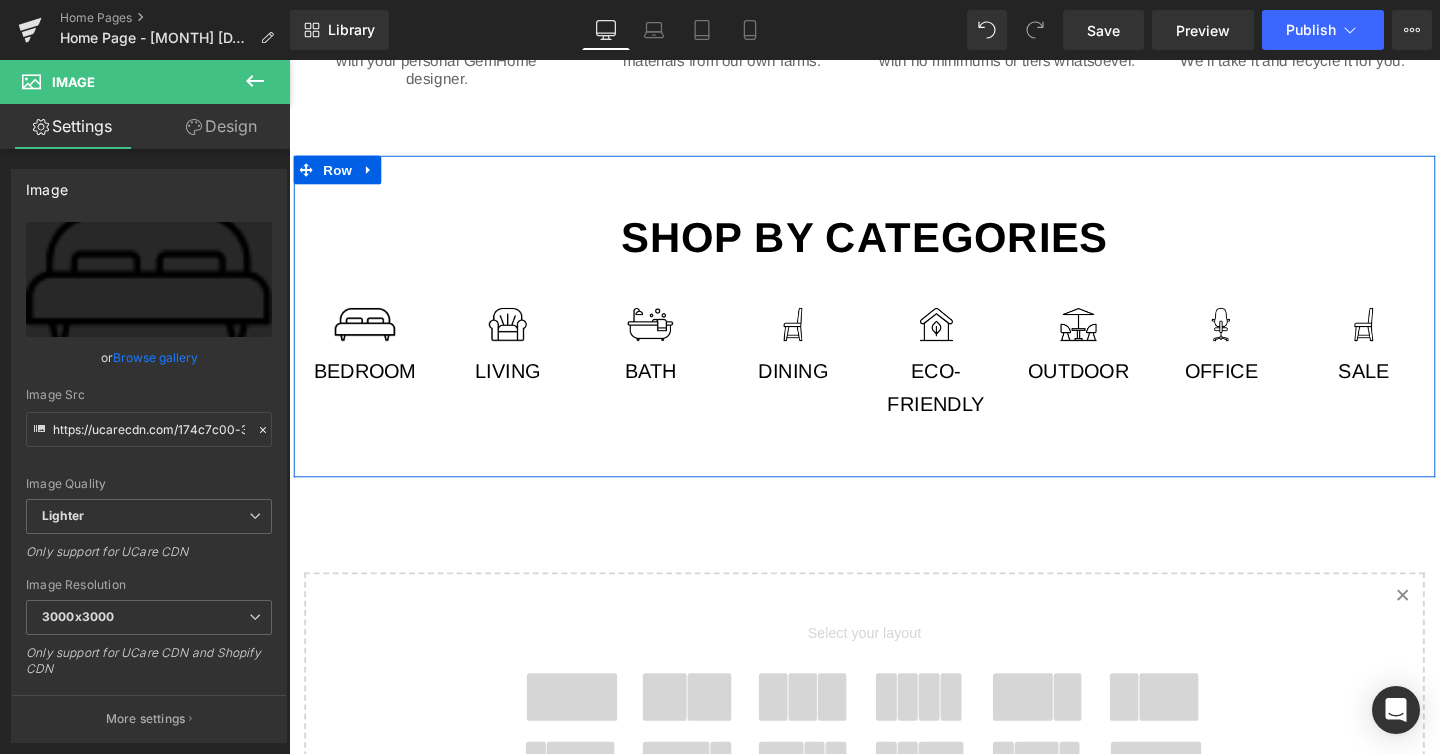 click on "Shop by categories Text Block         Row         Image         Bedroom Text Block         Image         Living Text Block         Image         Bath Text Block         Image         Dining Text Block         Row         Image         Eco-friendly Text Block         Image         Outdoor Text Block         Image         Office Text Block         Image         Sale Text Block         Row         Row         Row" at bounding box center (894, 330) 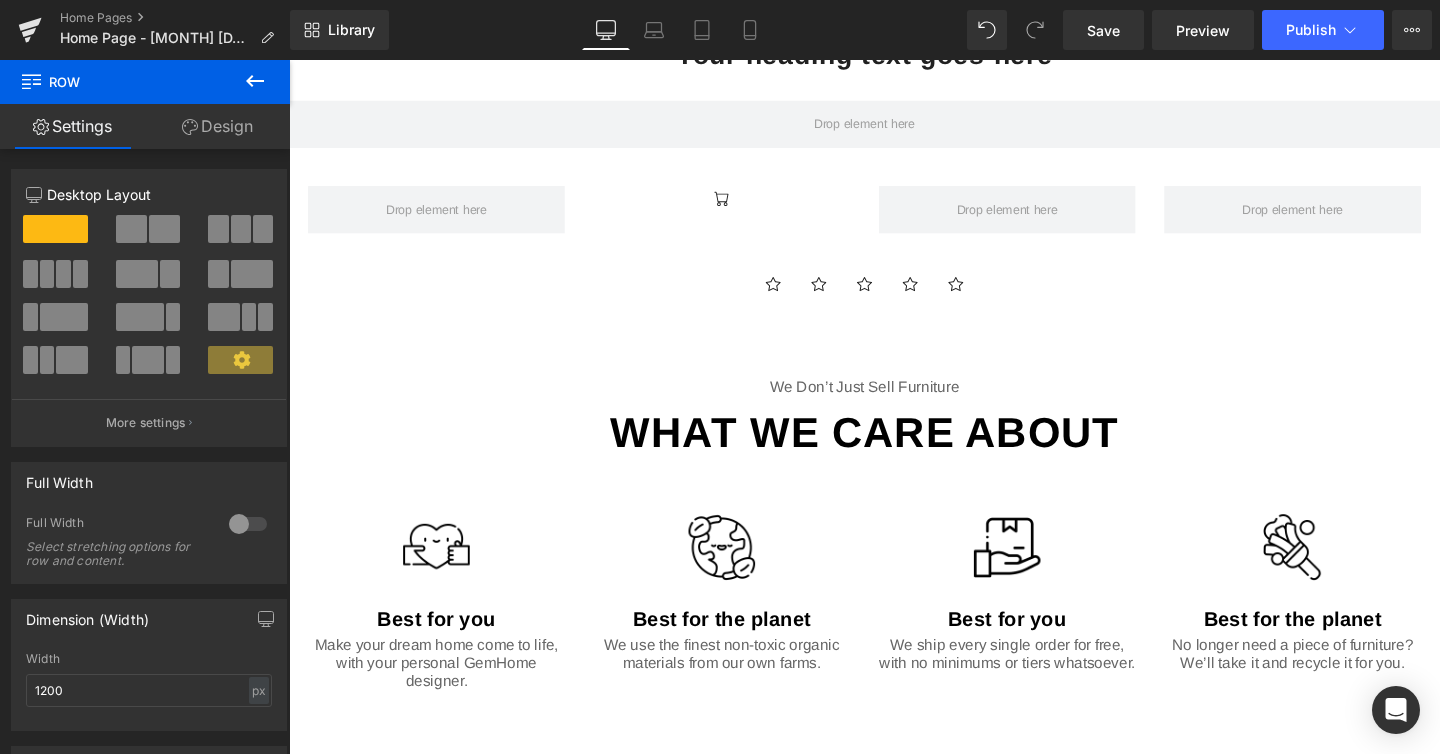scroll, scrollTop: 0, scrollLeft: 0, axis: both 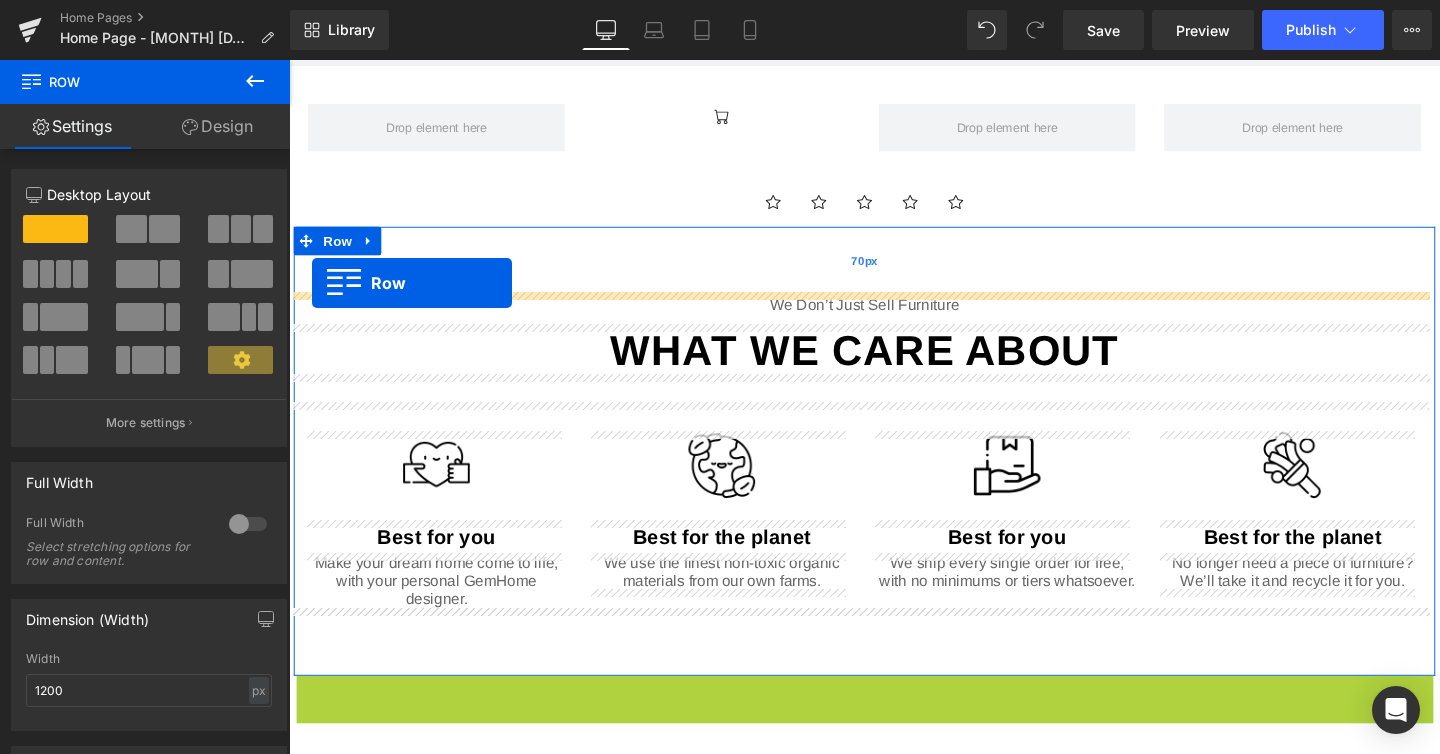 drag, startPoint x: 302, startPoint y: 256, endPoint x: 313, endPoint y: 294, distance: 39.56008 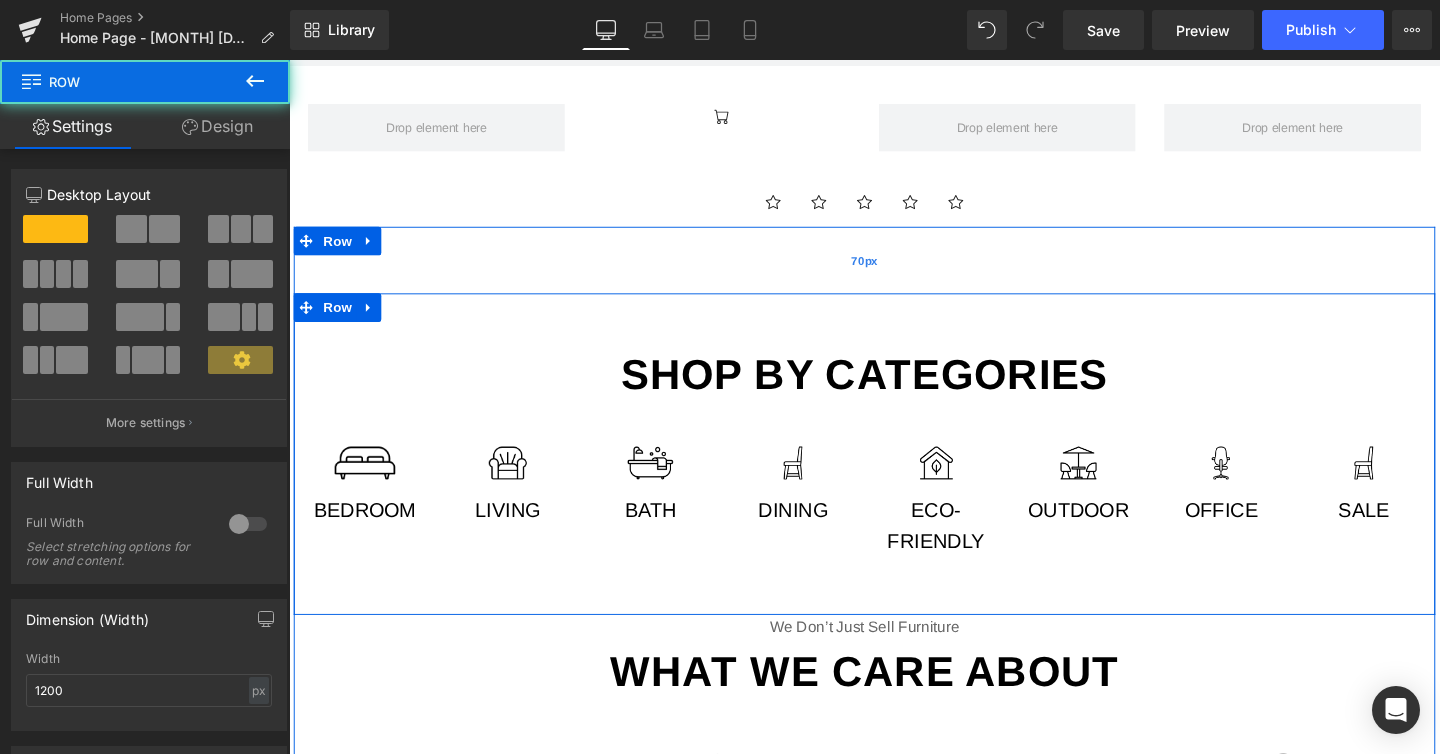 scroll, scrollTop: 10, scrollLeft: 10, axis: both 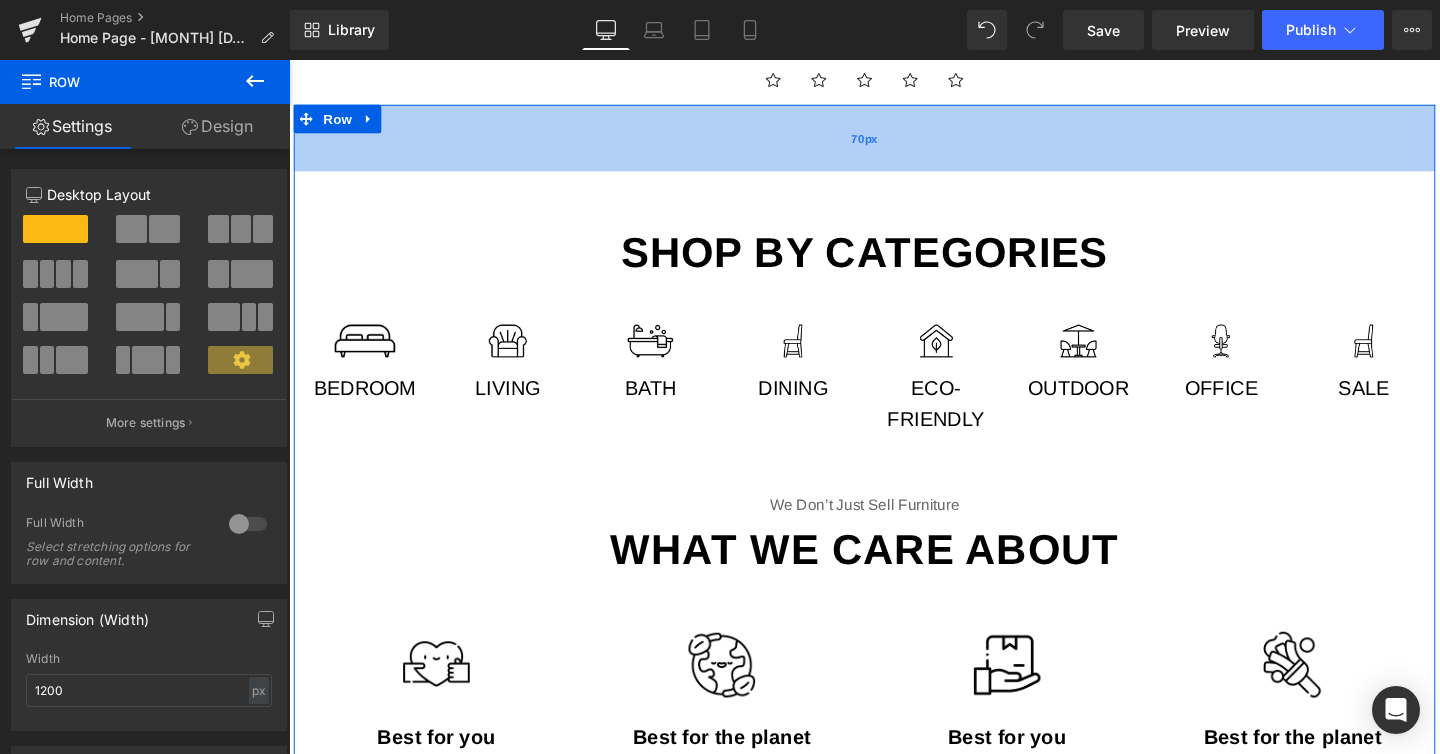 click on "70px" at bounding box center [894, 142] 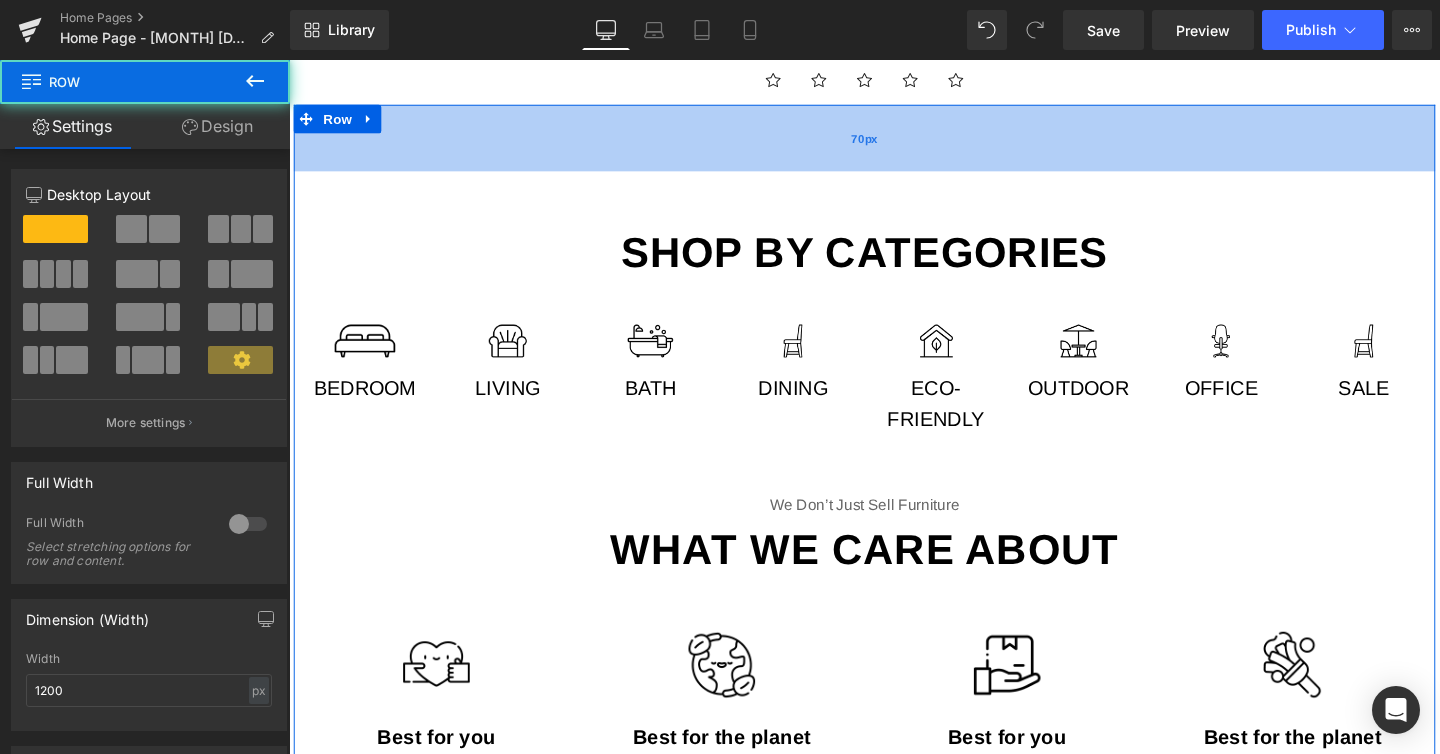 drag, startPoint x: 626, startPoint y: 130, endPoint x: 656, endPoint y: 130, distance: 30 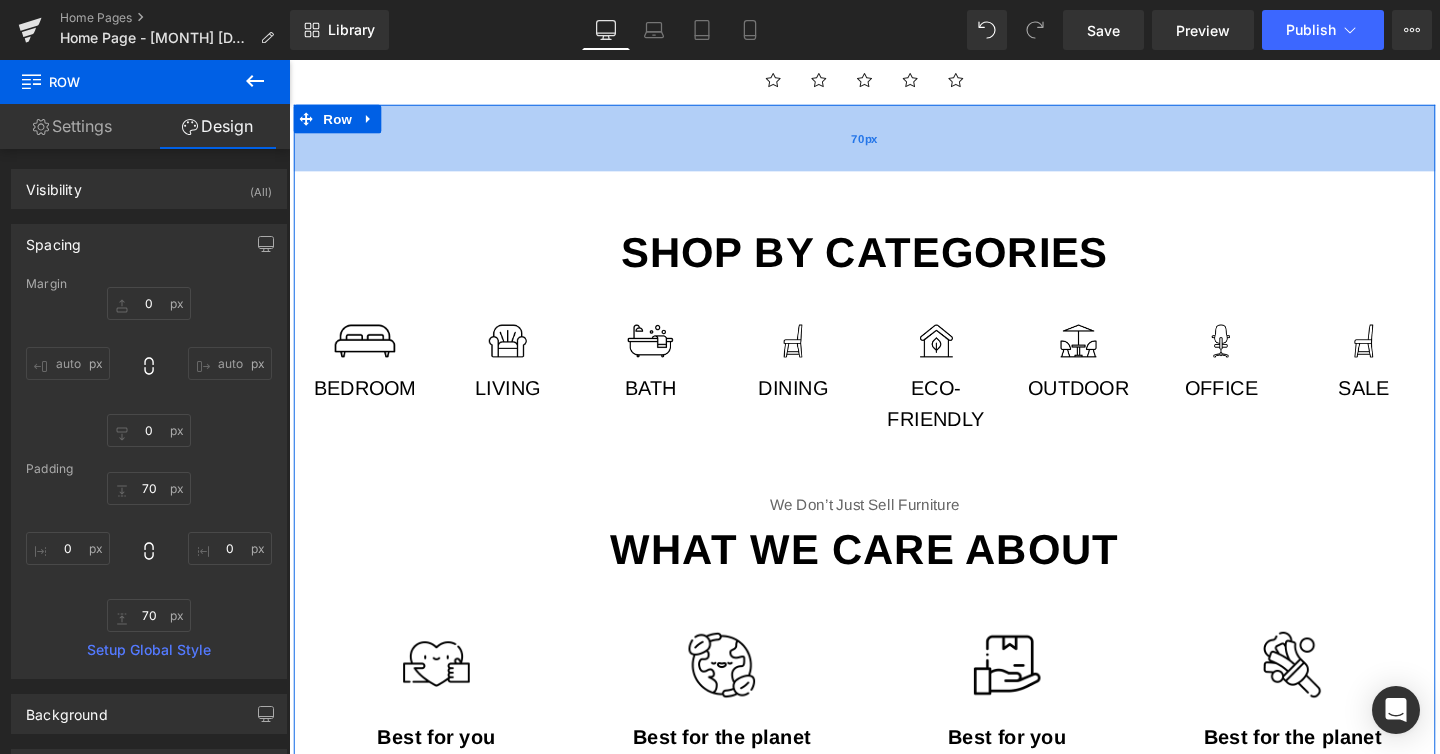 click on "70px" at bounding box center (894, 142) 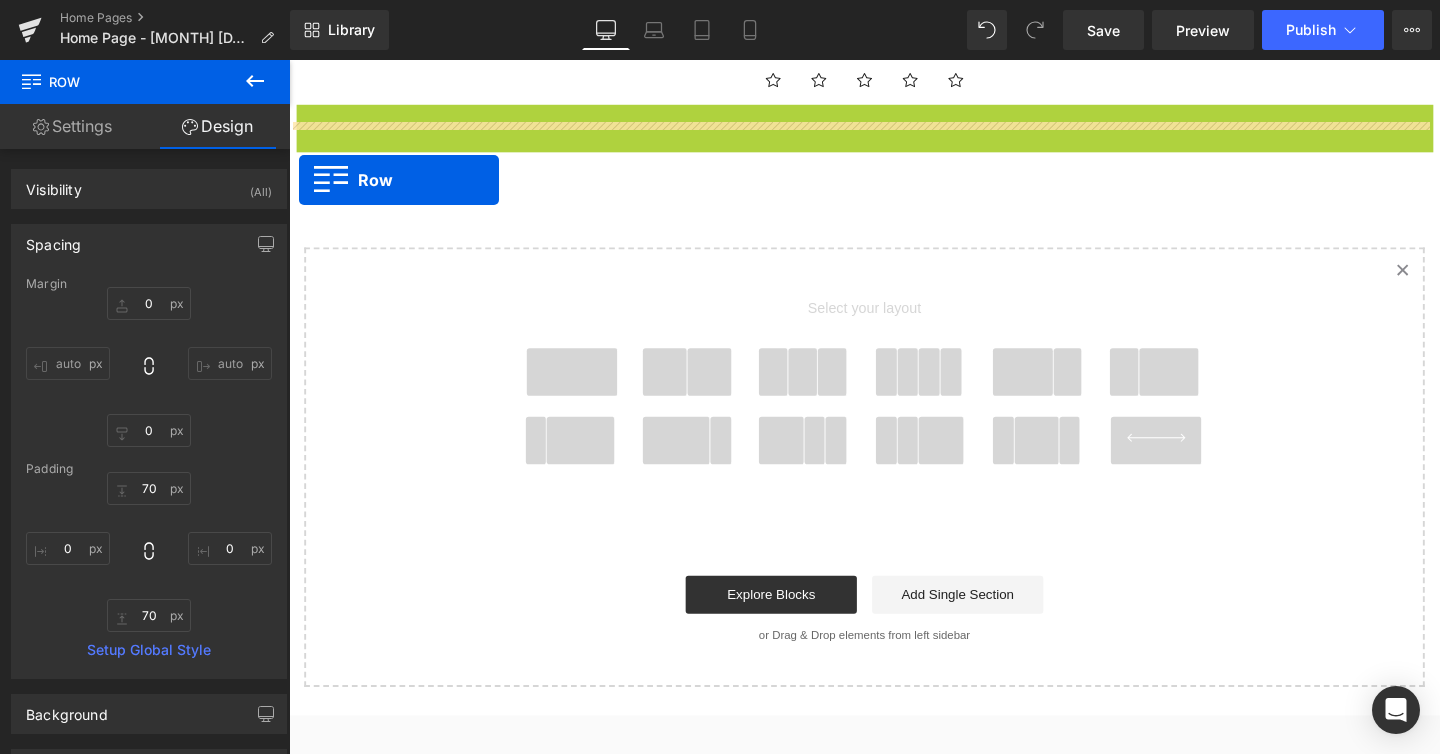 scroll, scrollTop: 717, scrollLeft: 0, axis: vertical 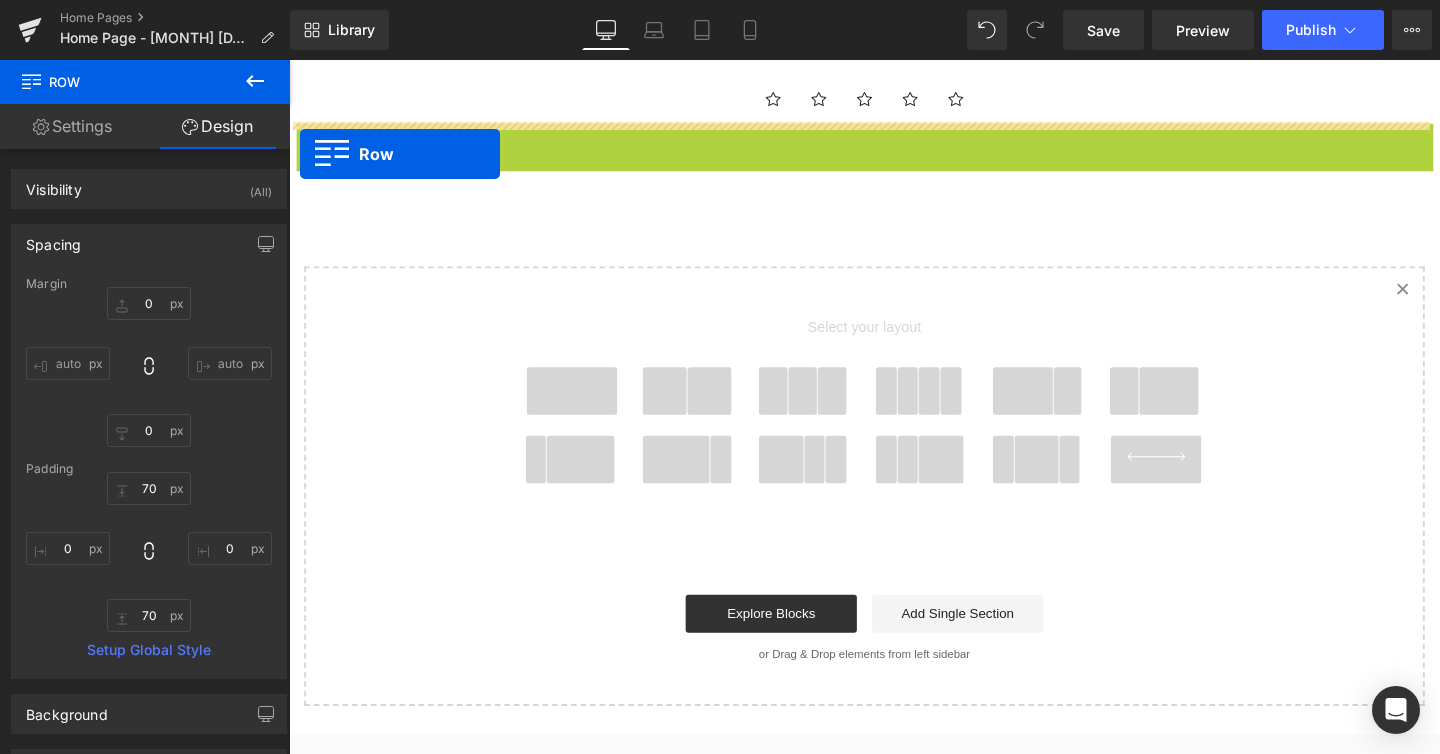 drag, startPoint x: 300, startPoint y: 120, endPoint x: 301, endPoint y: 159, distance: 39.012817 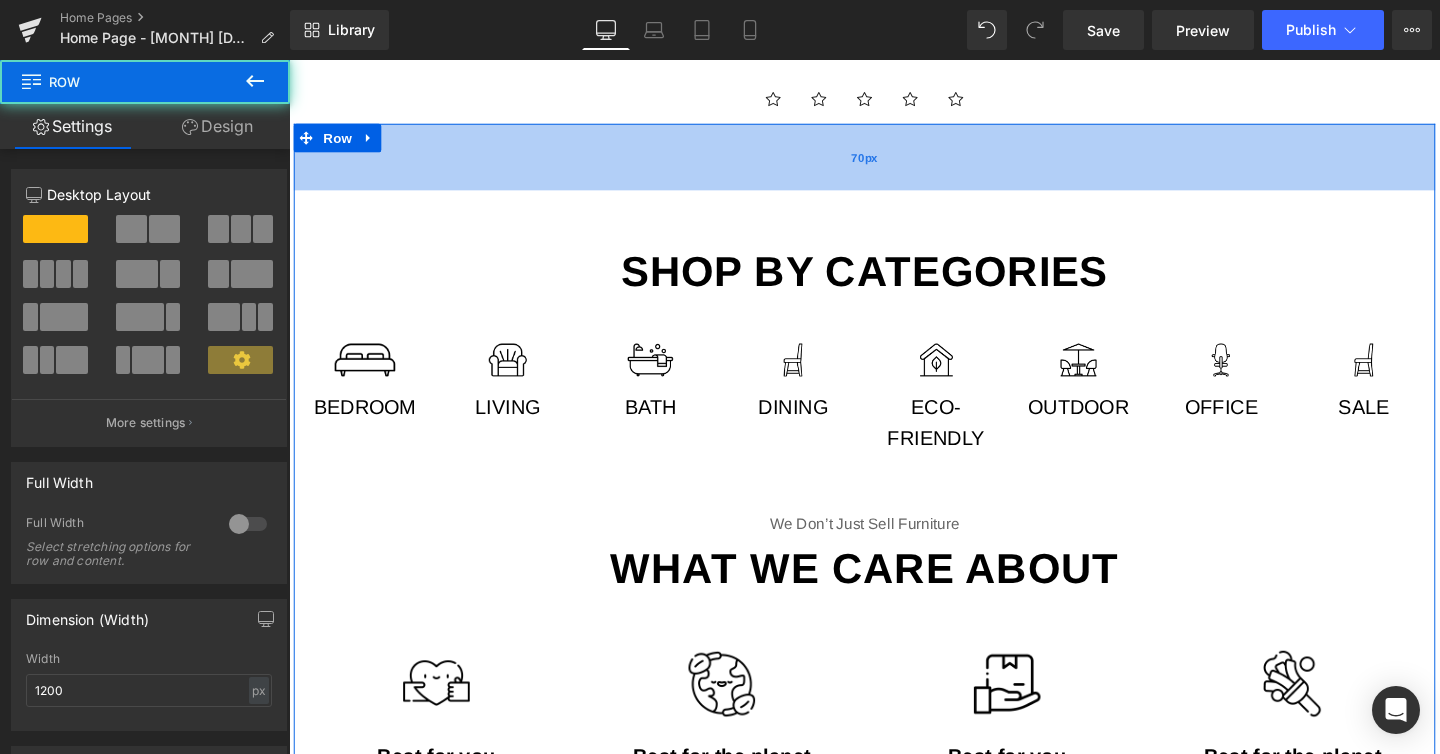 scroll, scrollTop: 10, scrollLeft: 10, axis: both 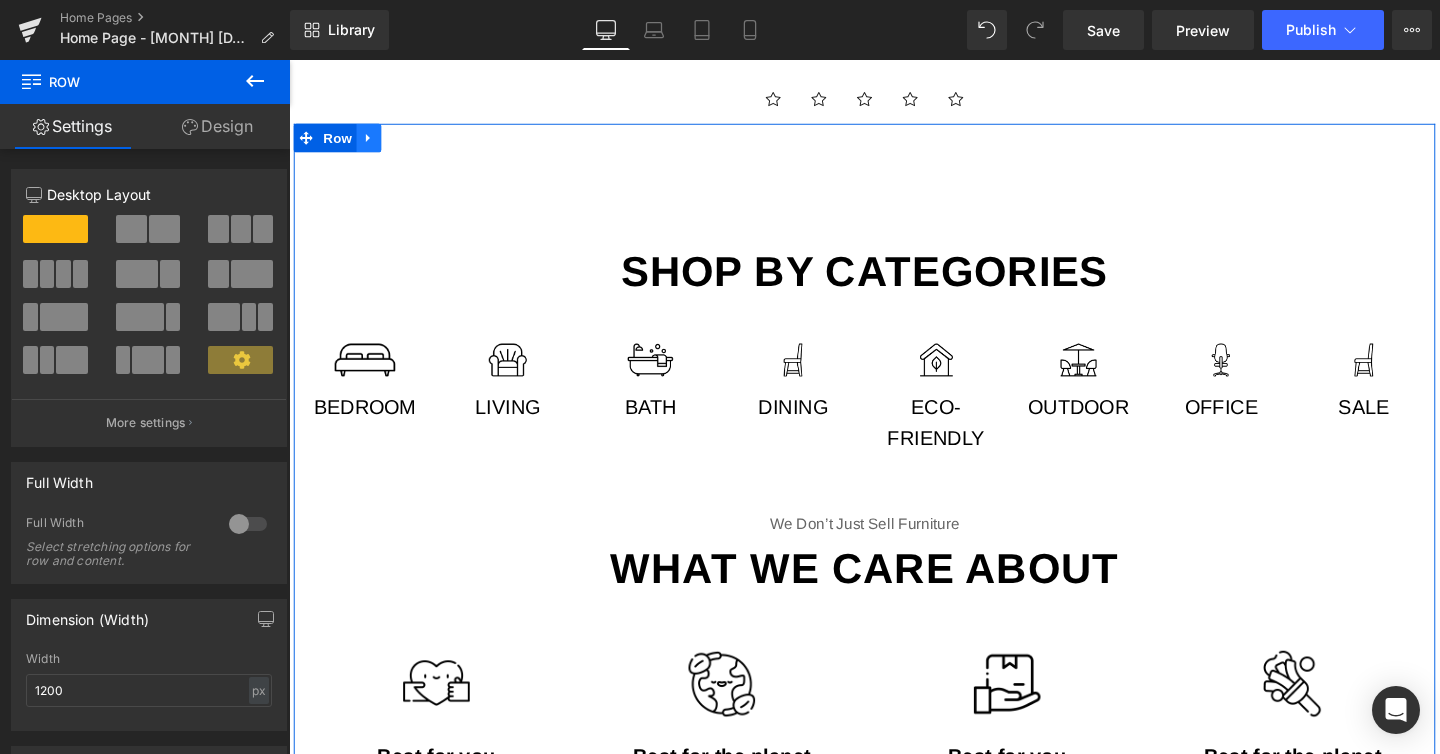 click at bounding box center [373, 142] 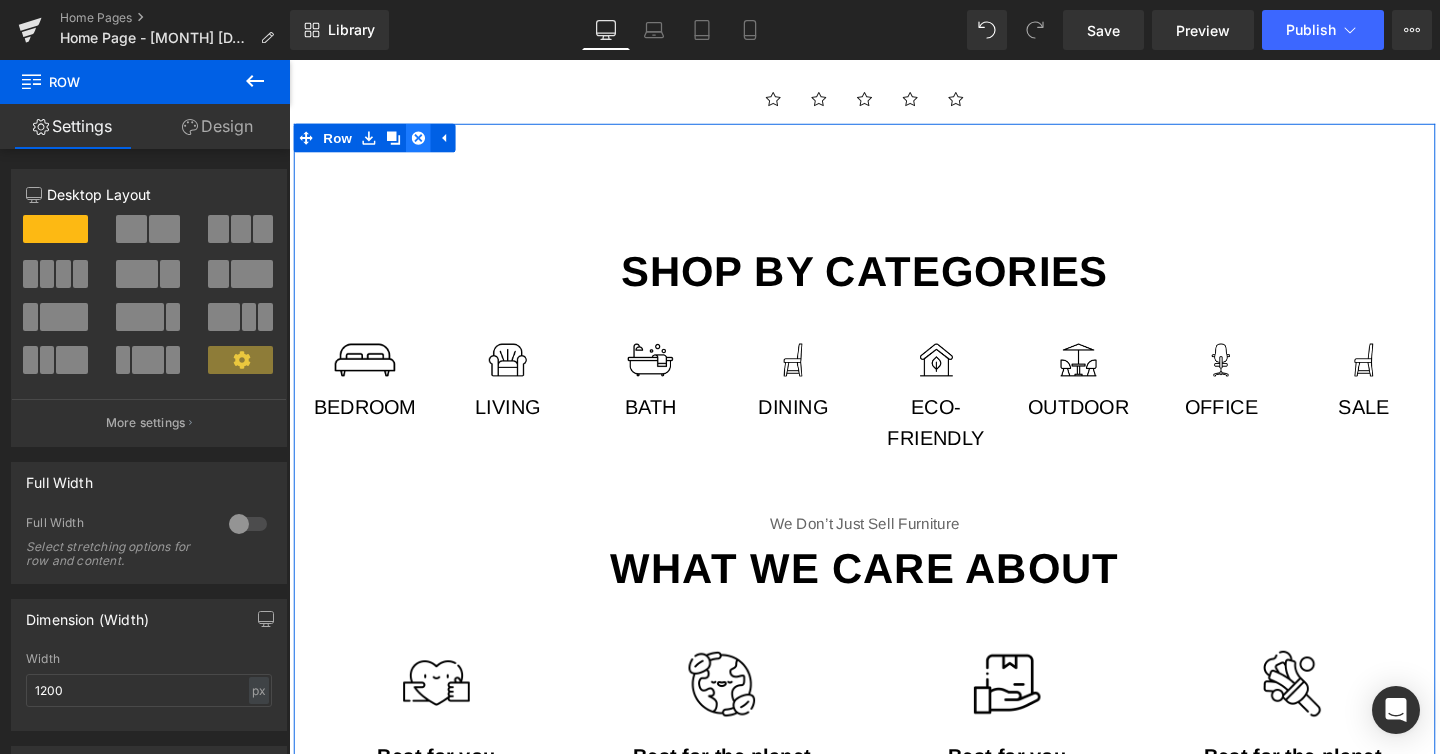click 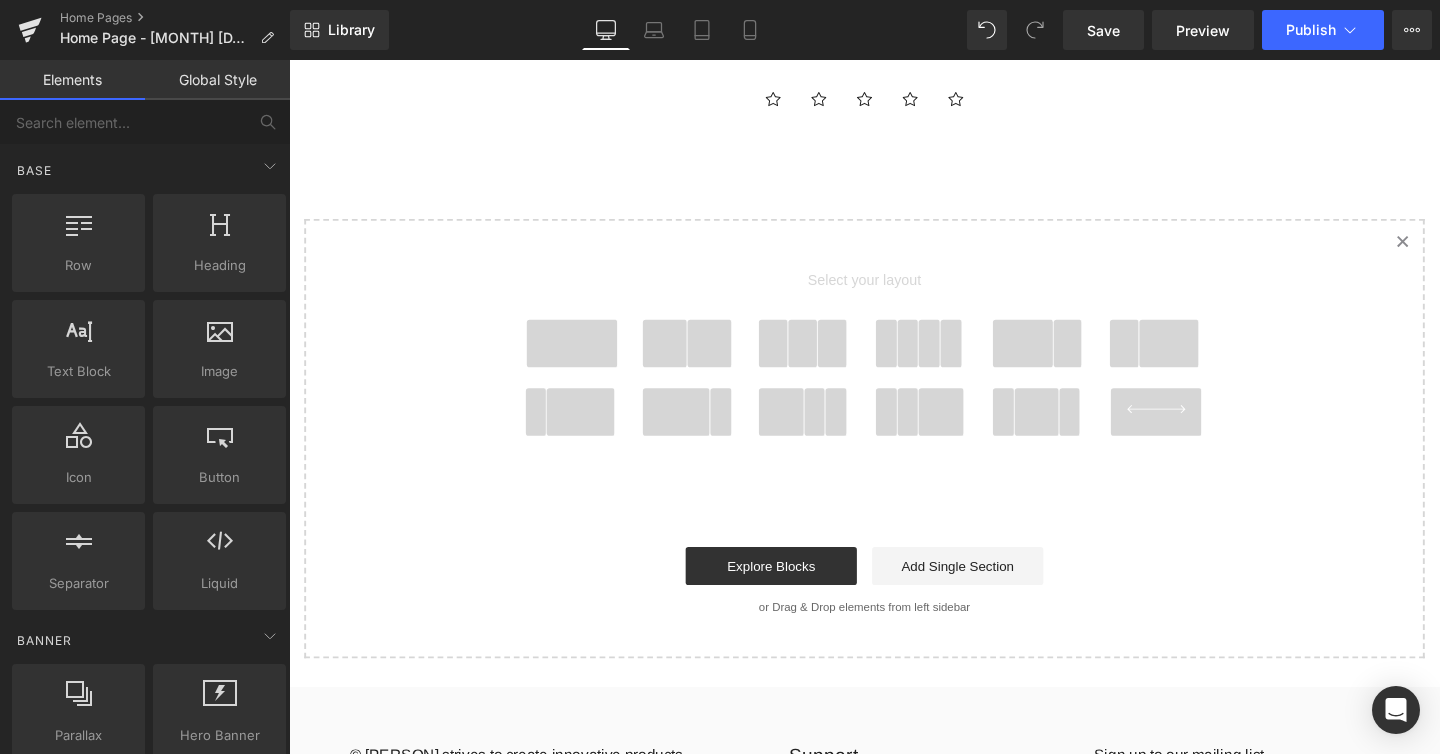 scroll, scrollTop: 1786, scrollLeft: 1195, axis: both 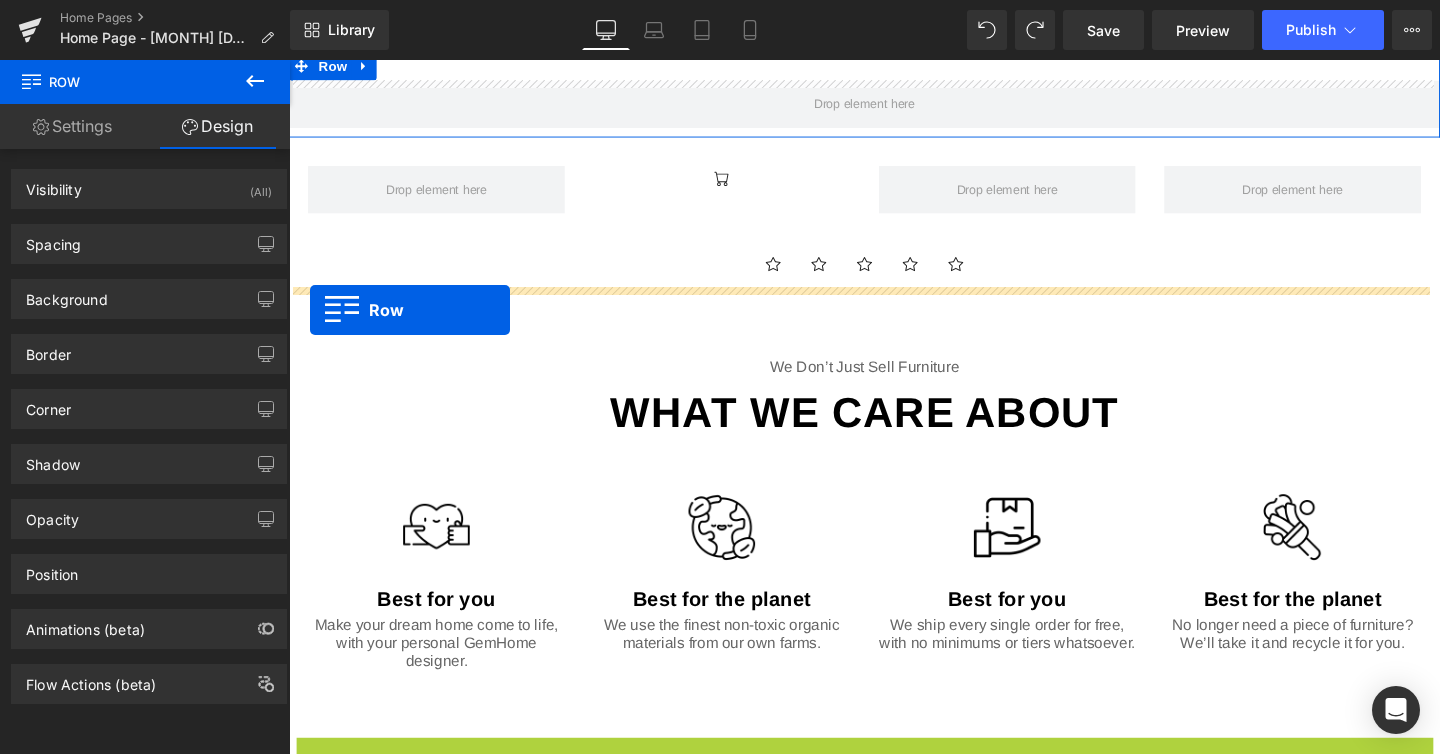 drag, startPoint x: 303, startPoint y: 190, endPoint x: 311, endPoint y: 322, distance: 132.2422 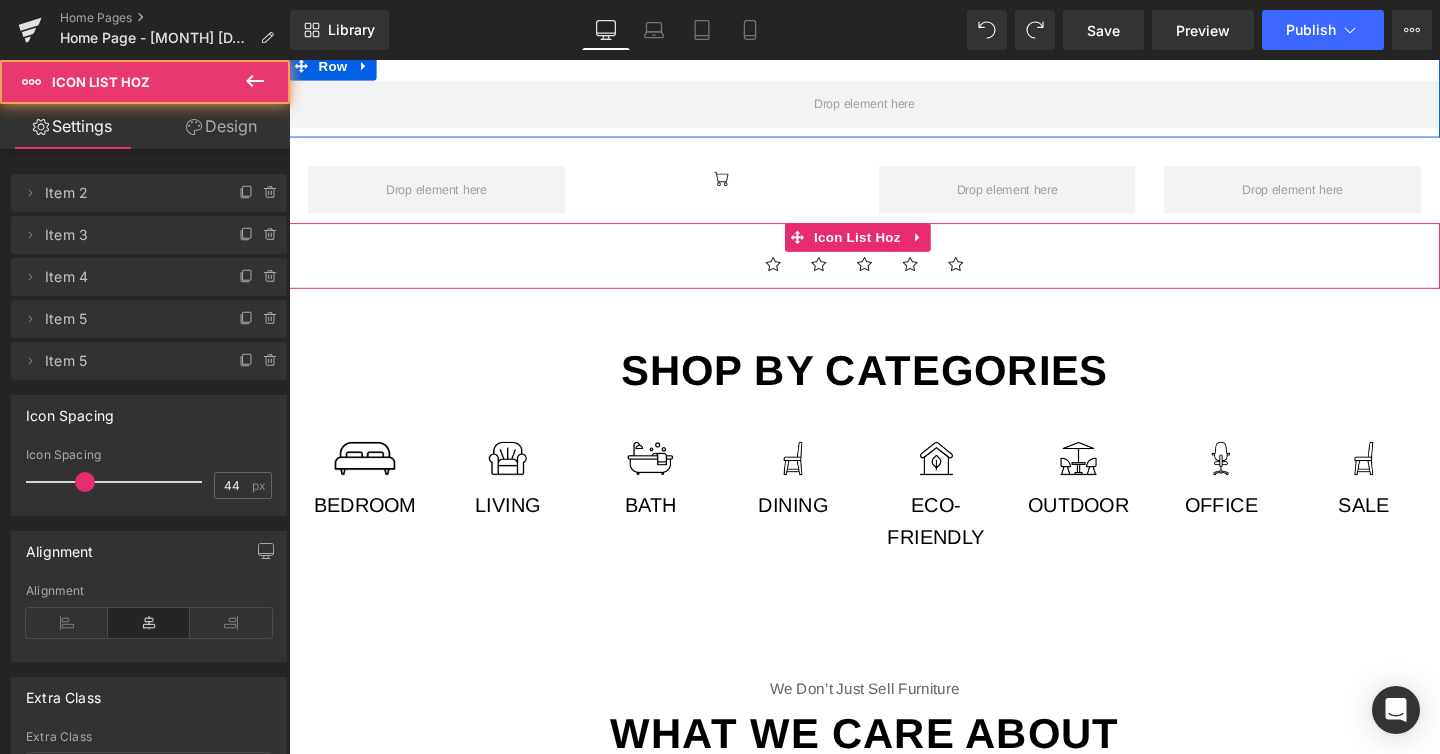 click on "Icon
Icon
Icon
Icon
Icon" at bounding box center [894, 280] 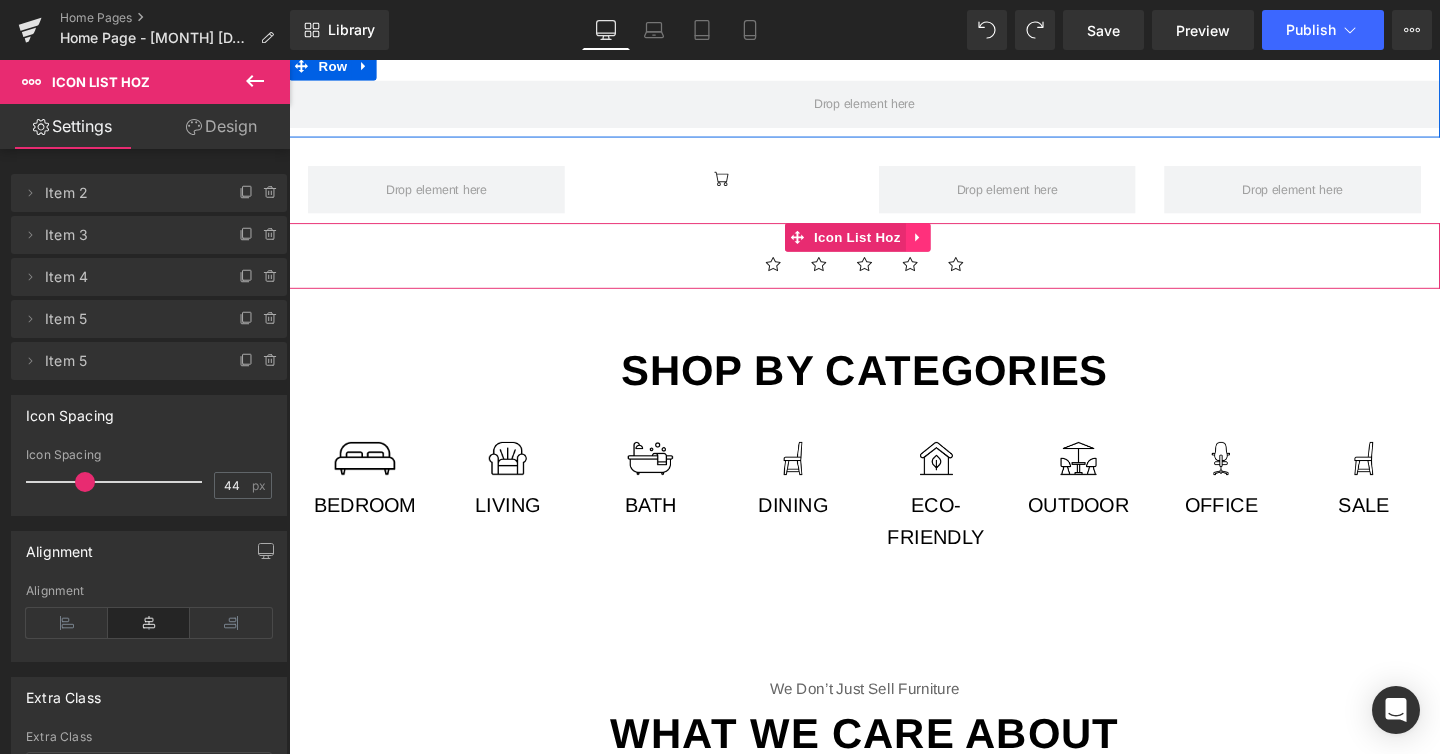 click 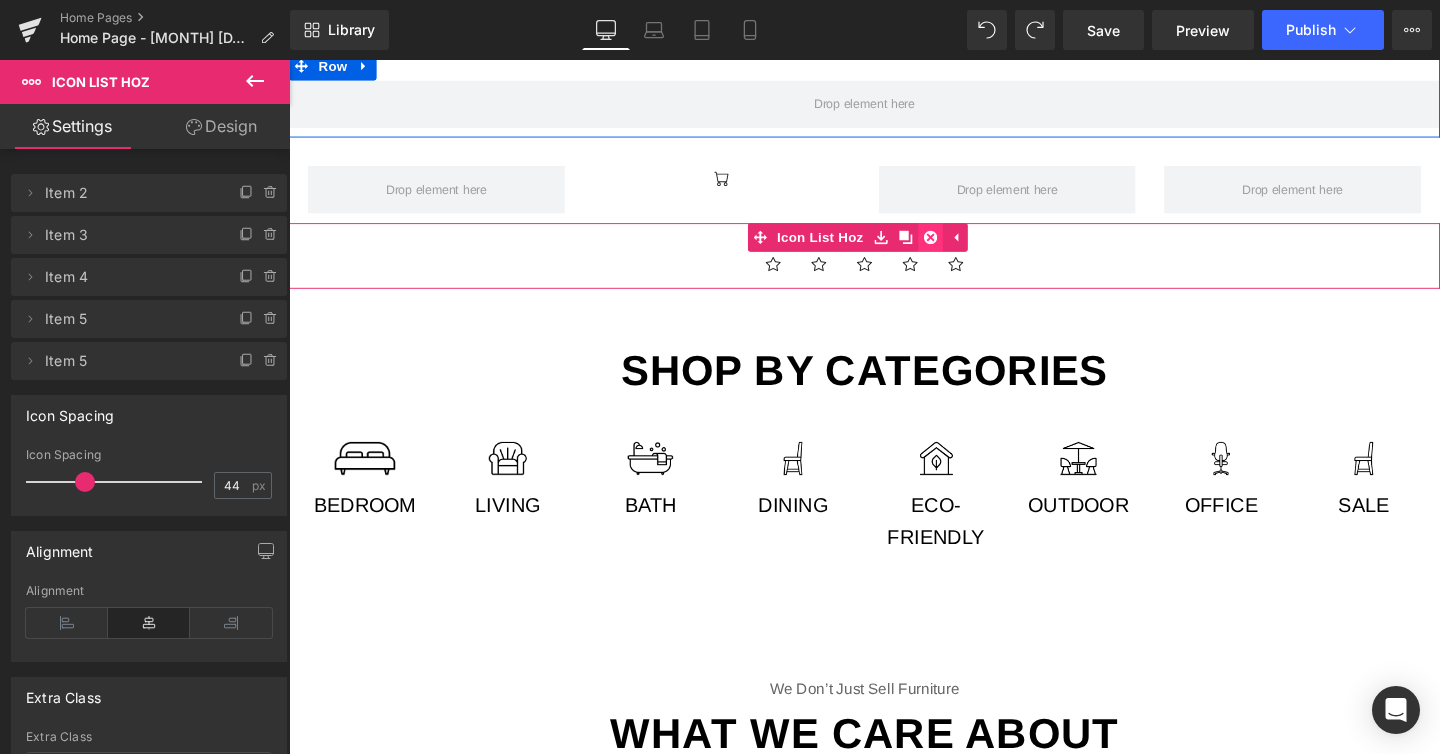 click 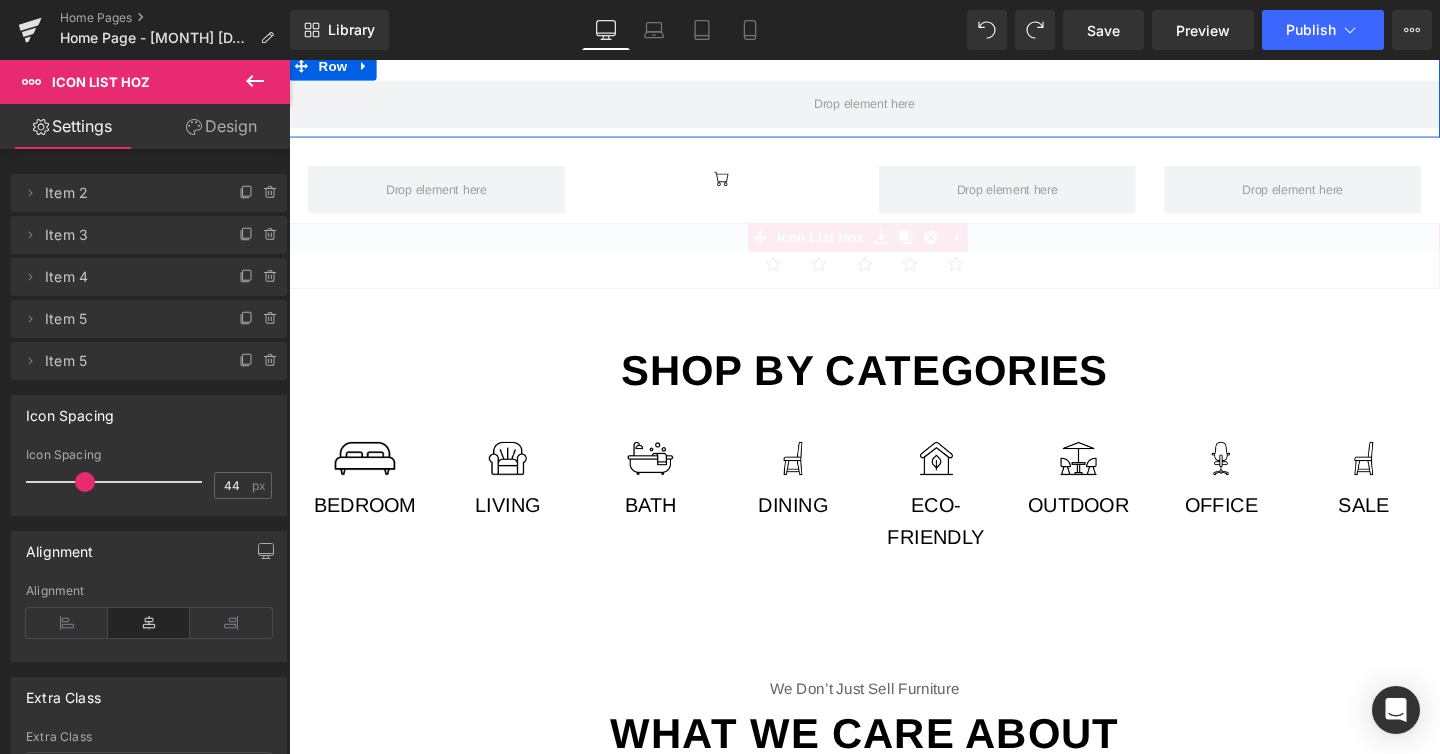 scroll, scrollTop: 2527, scrollLeft: 1195, axis: both 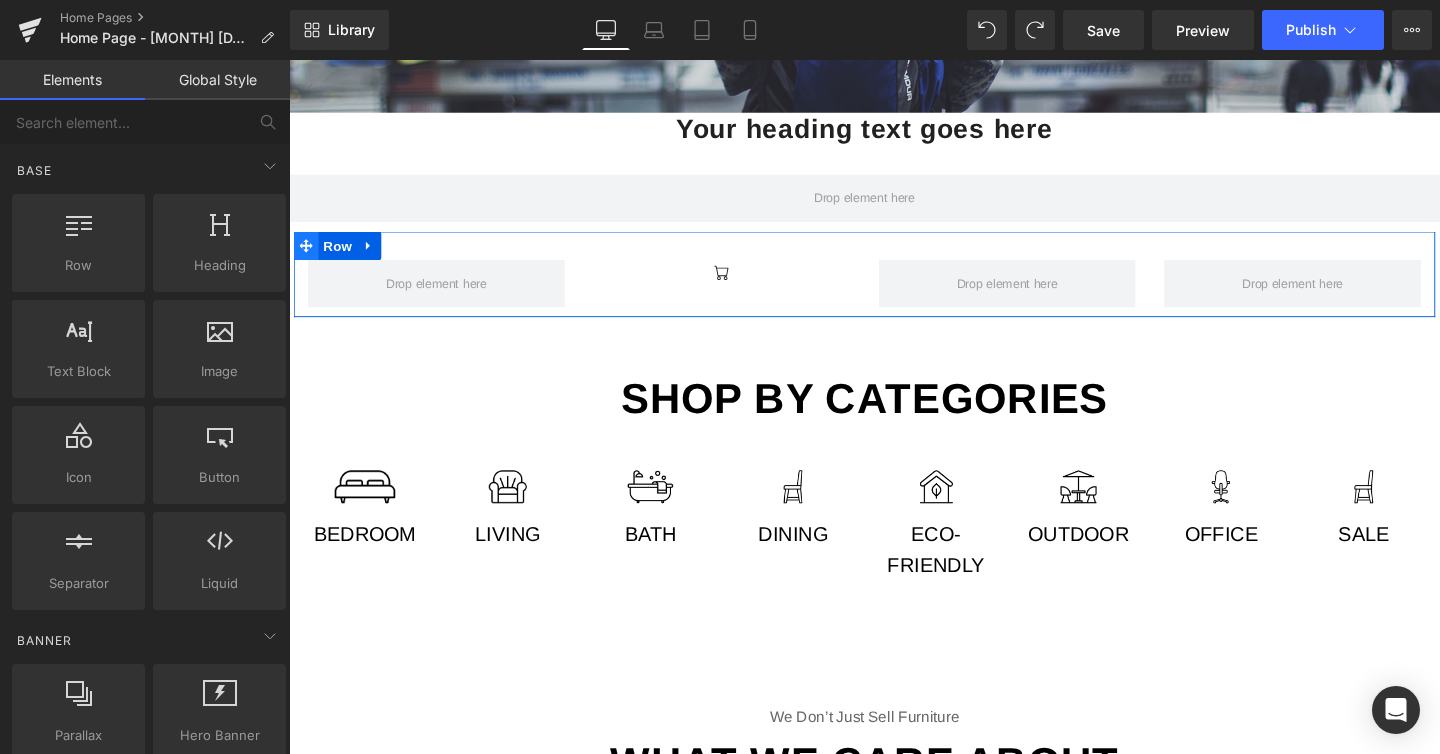 click 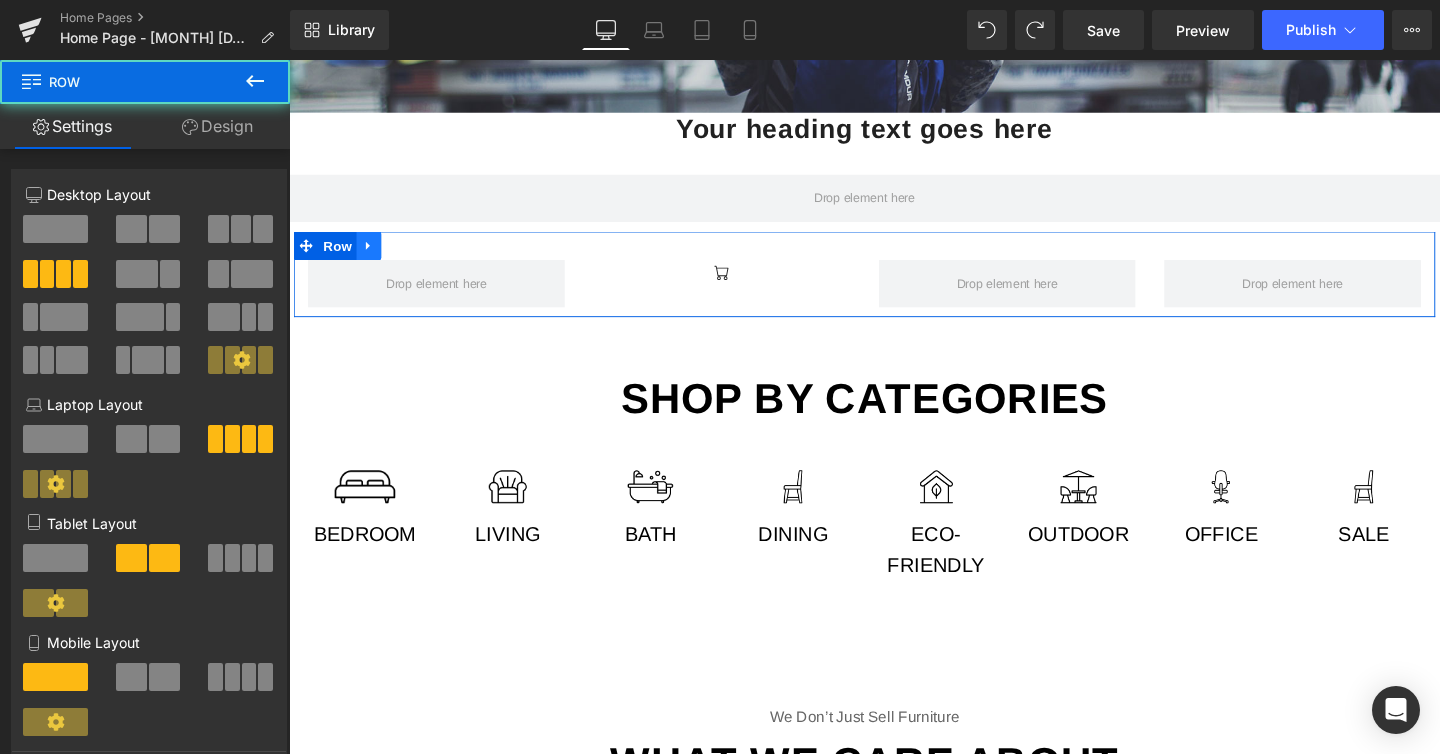 click 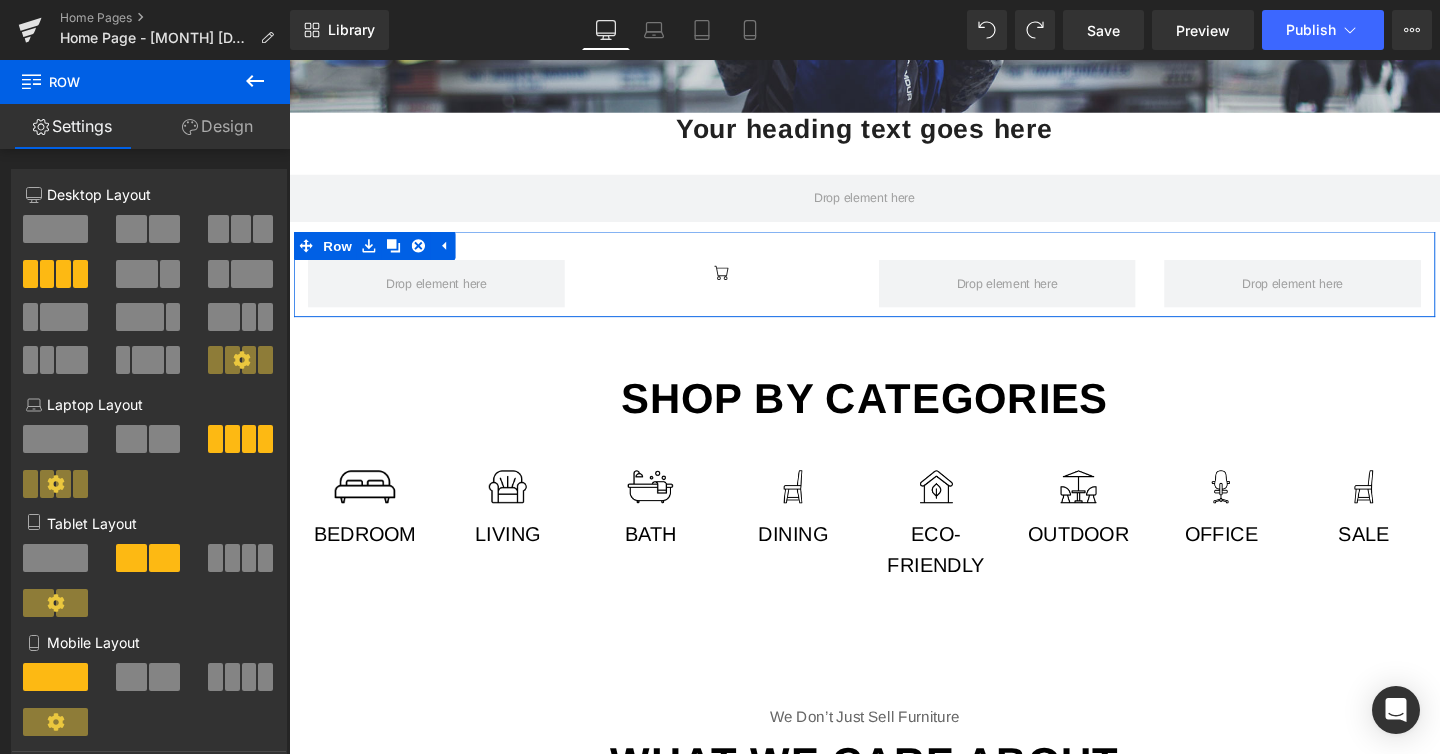 click at bounding box center (444, 295) 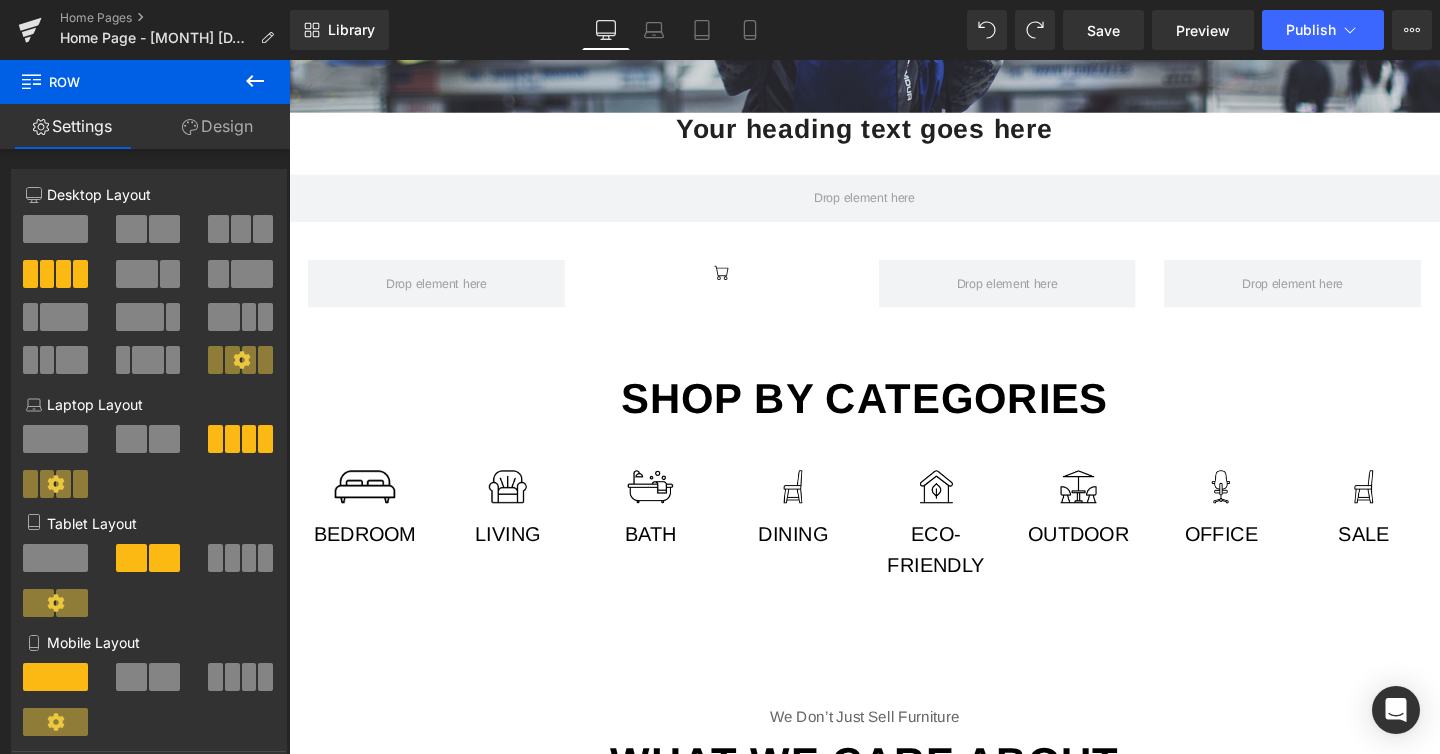 click 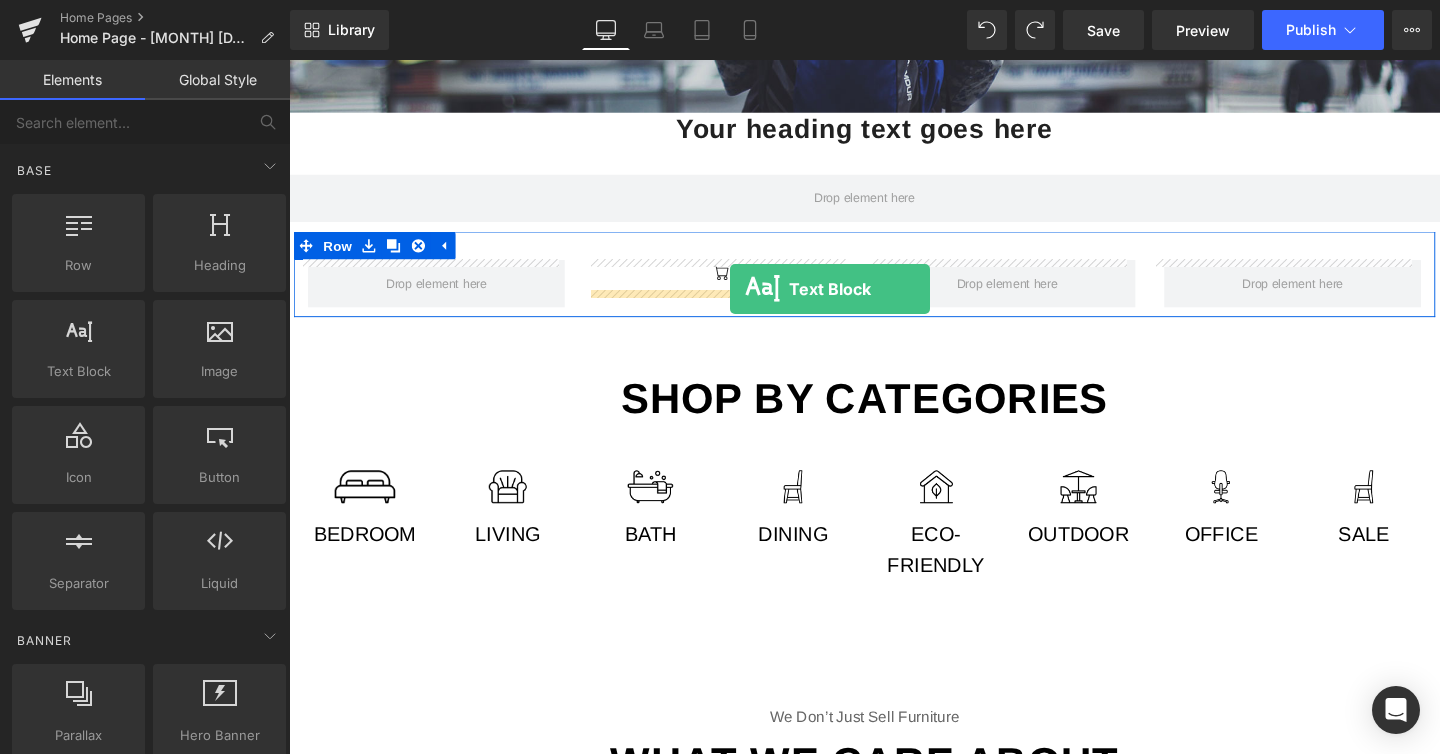drag, startPoint x: 391, startPoint y: 379, endPoint x: 753, endPoint y: 301, distance: 370.30798 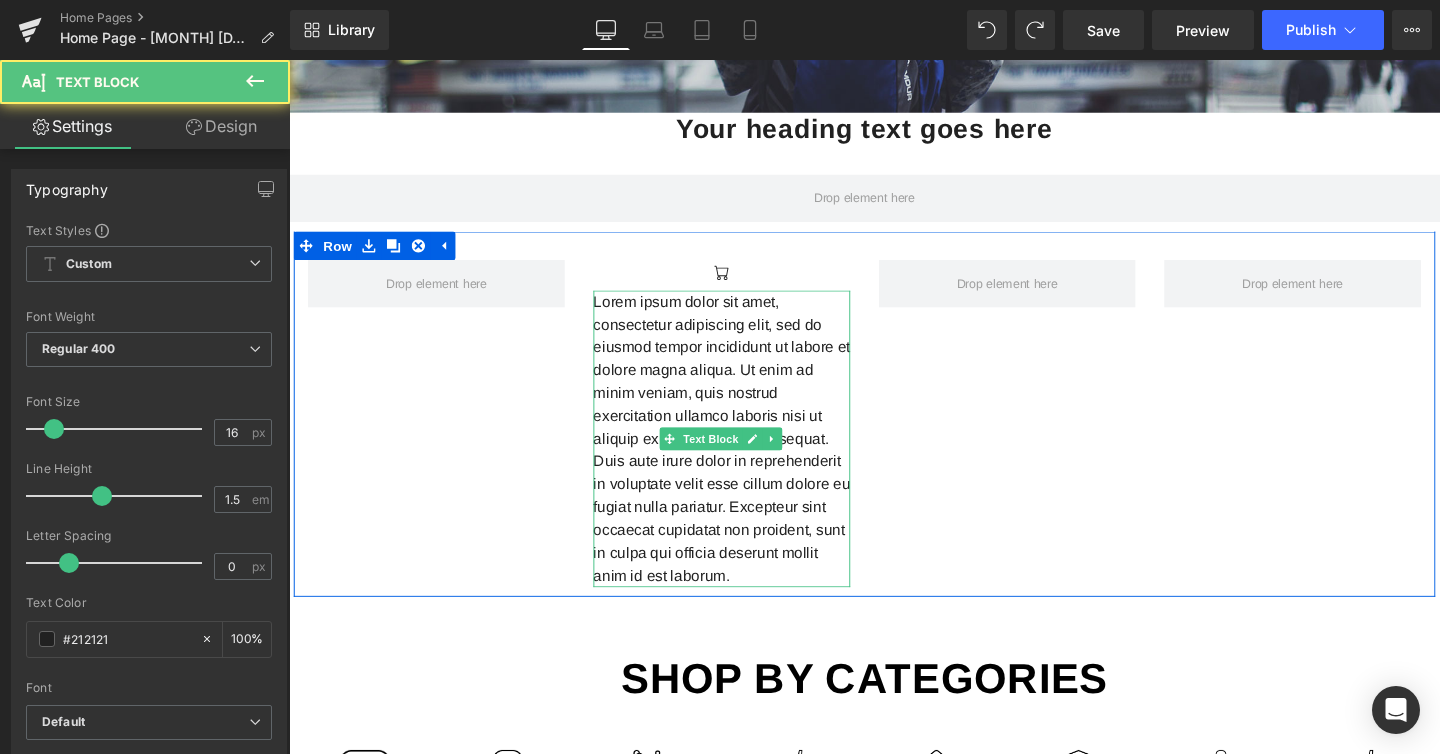scroll, scrollTop: 9, scrollLeft: 10, axis: both 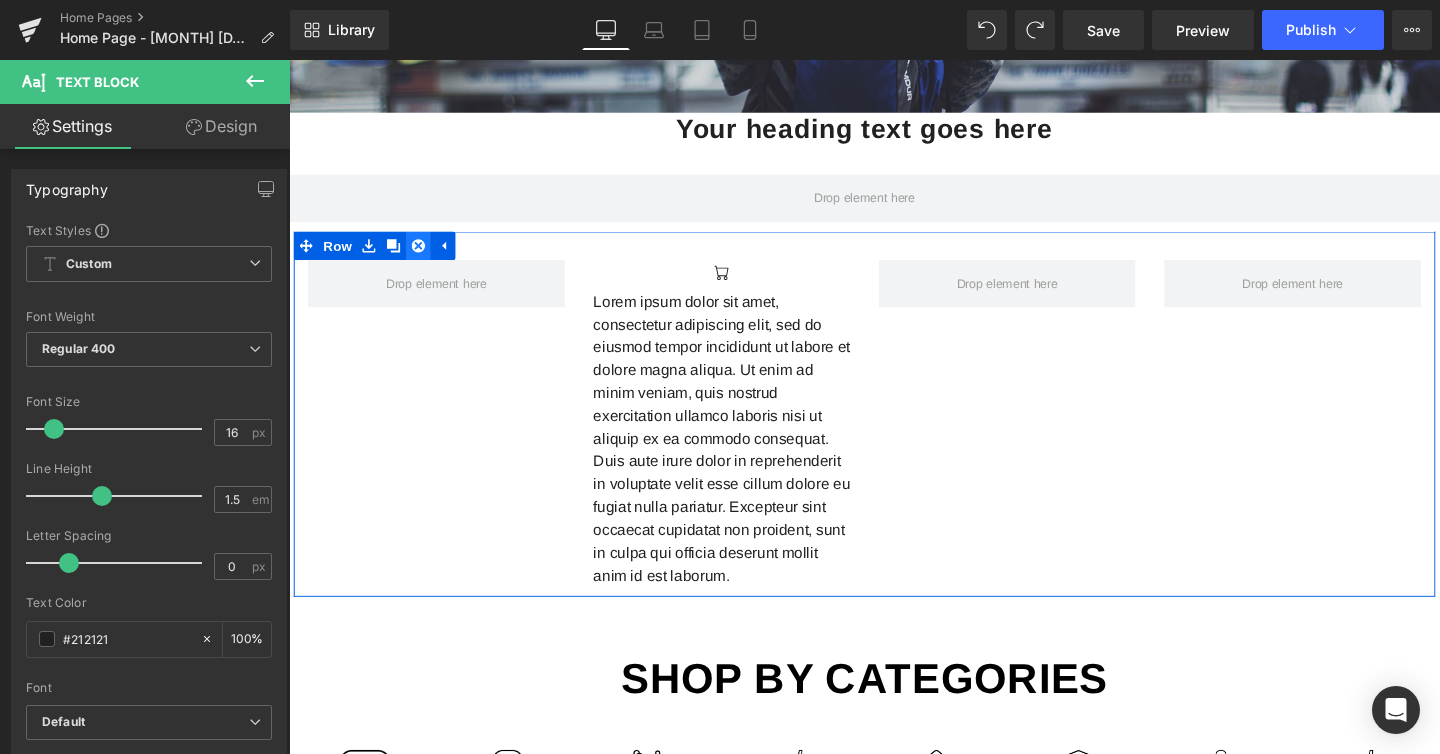 click 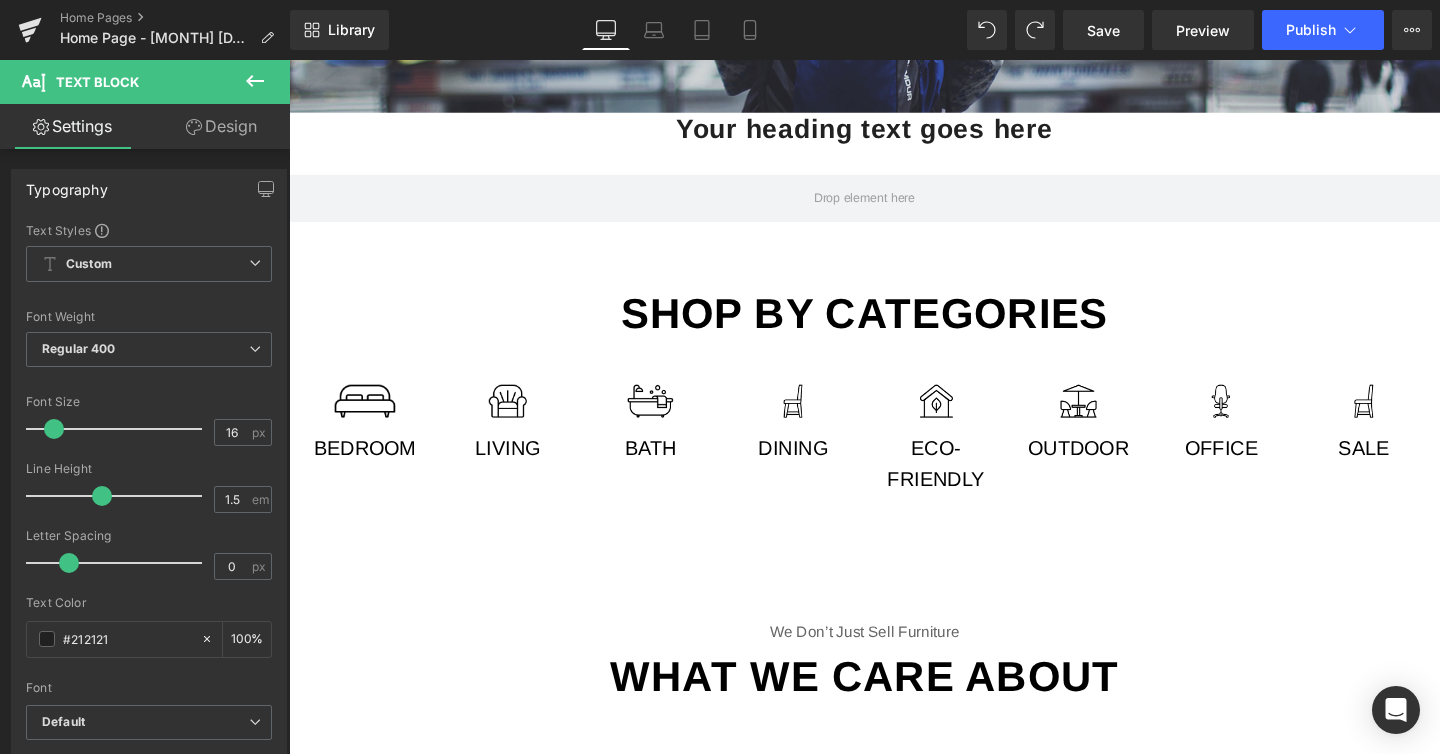 scroll, scrollTop: 2437, scrollLeft: 1195, axis: both 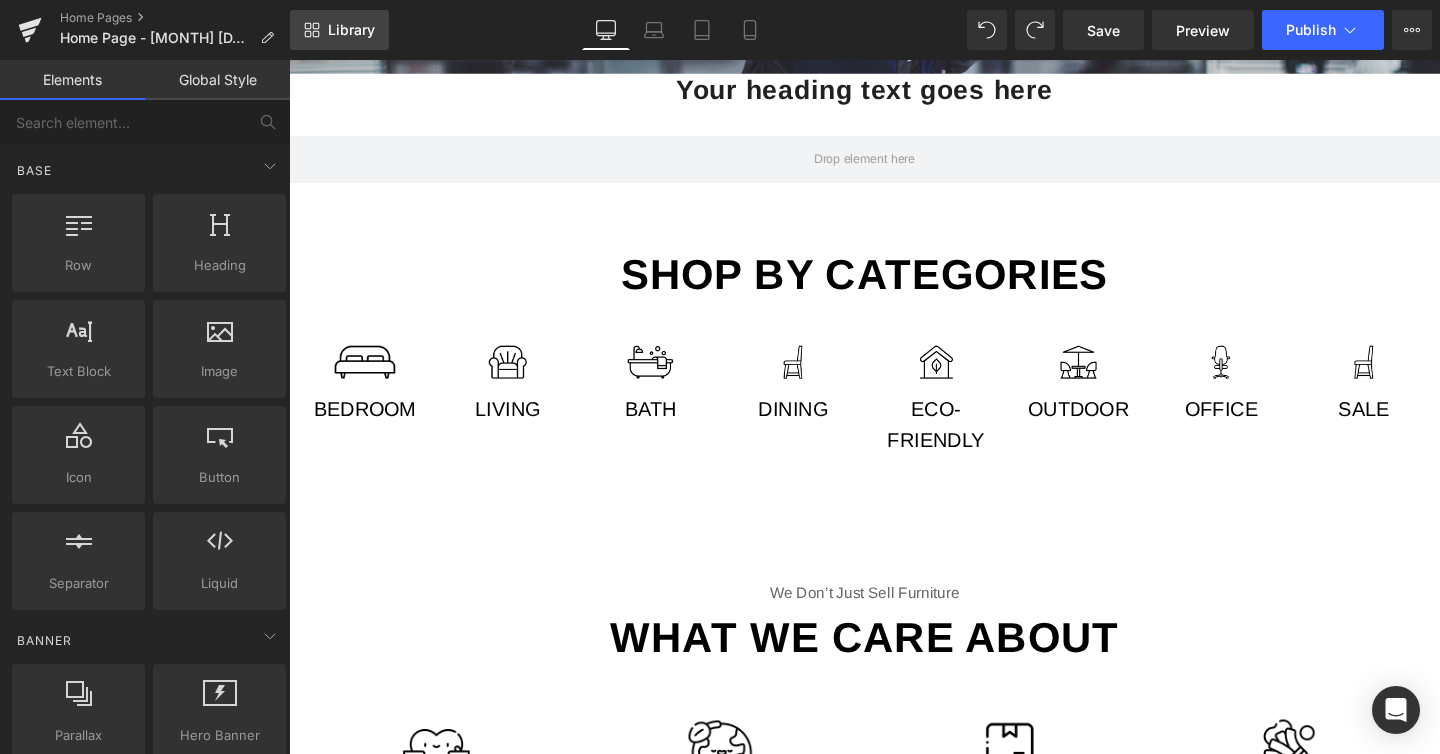 click on "Library" at bounding box center (339, 30) 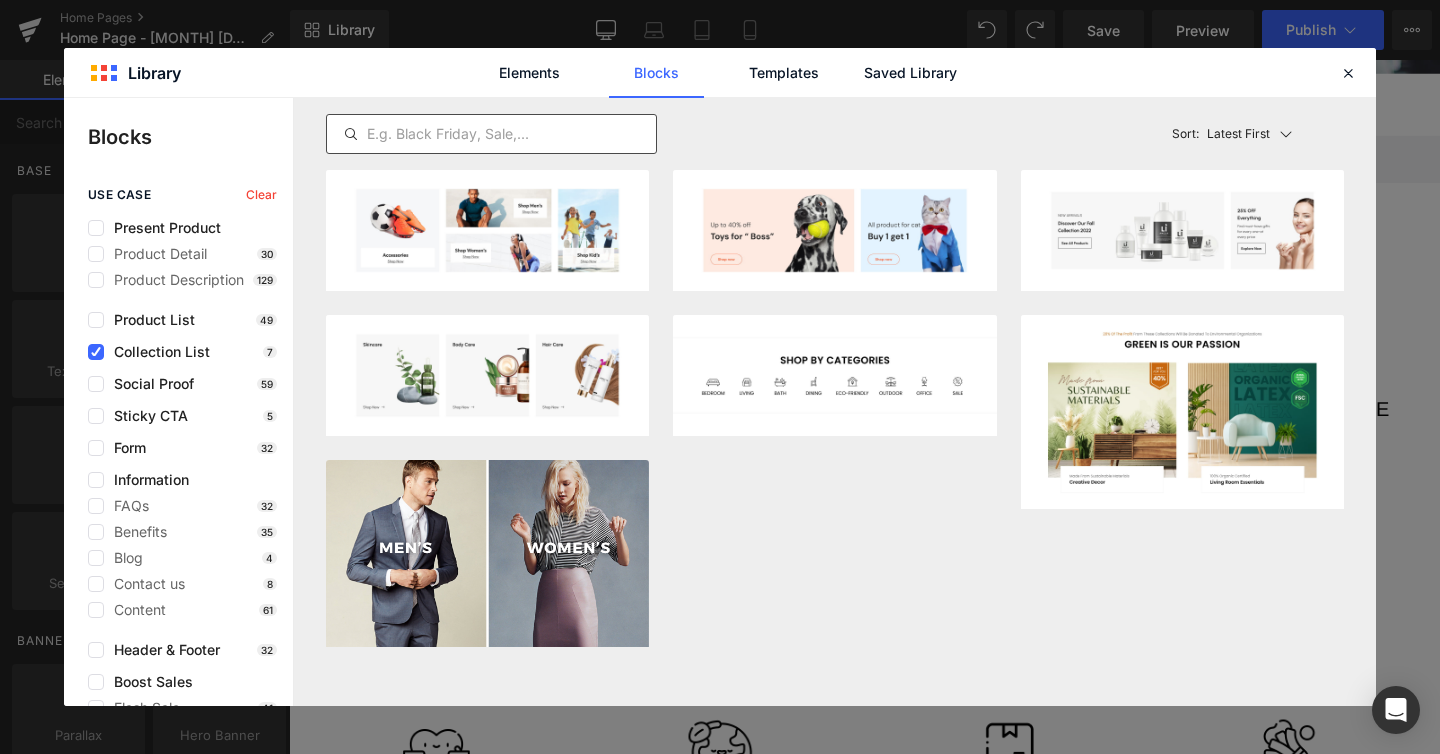 click at bounding box center (491, 134) 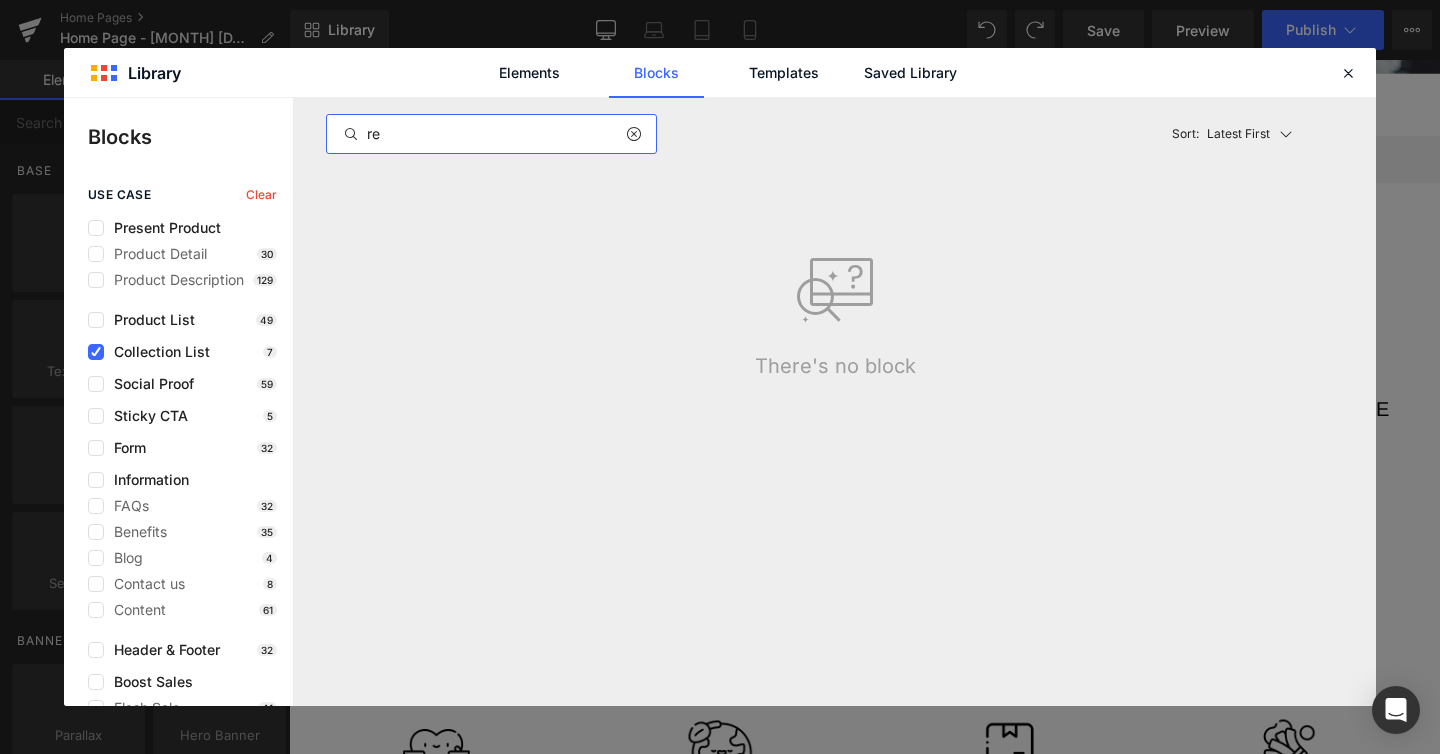 type on "r" 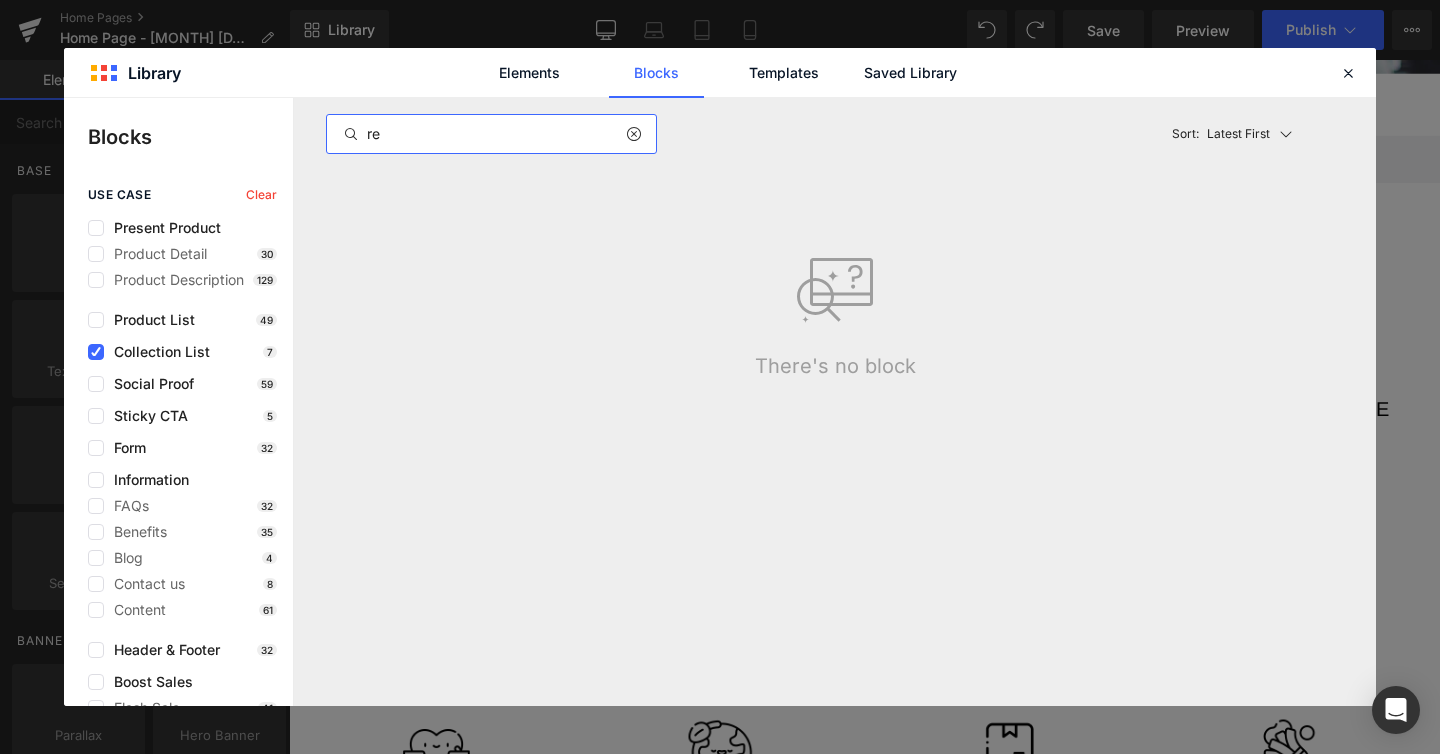 type on "r" 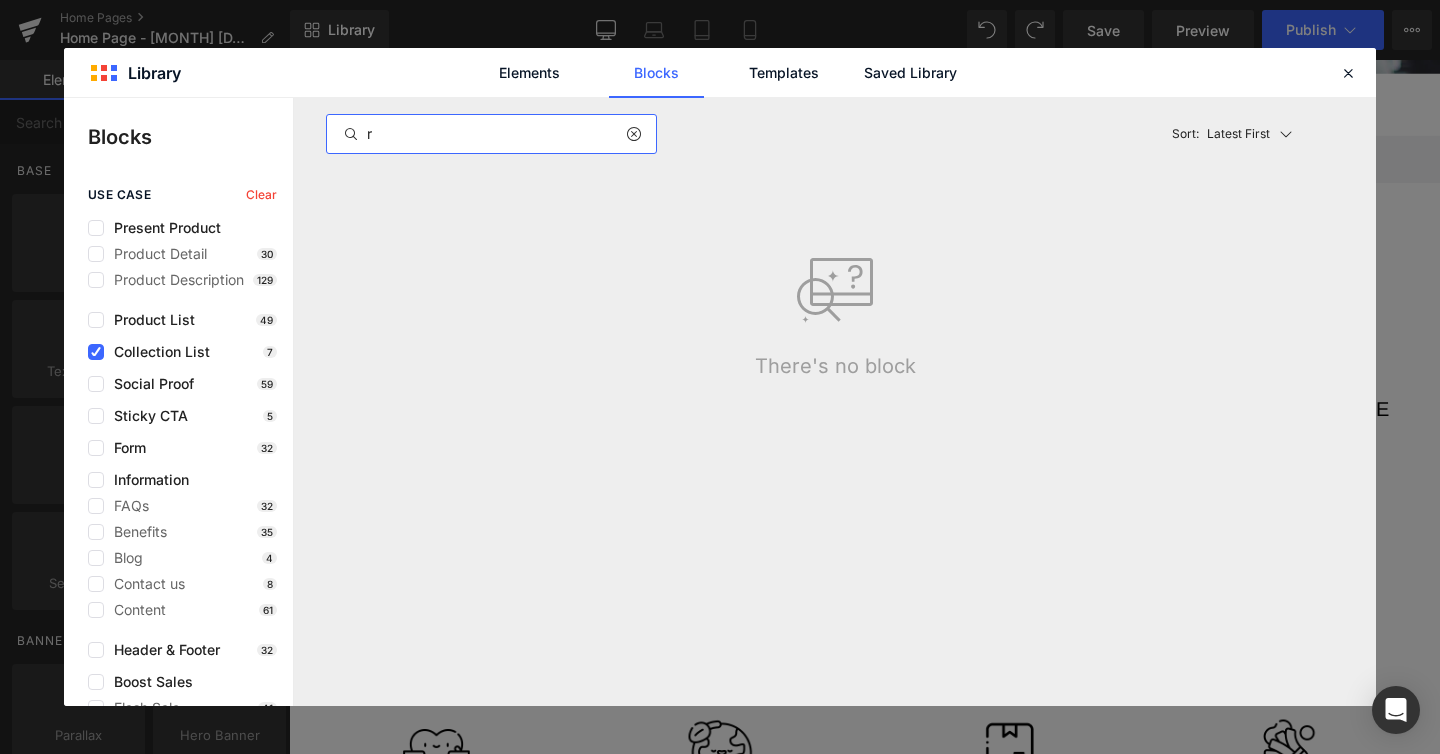 type 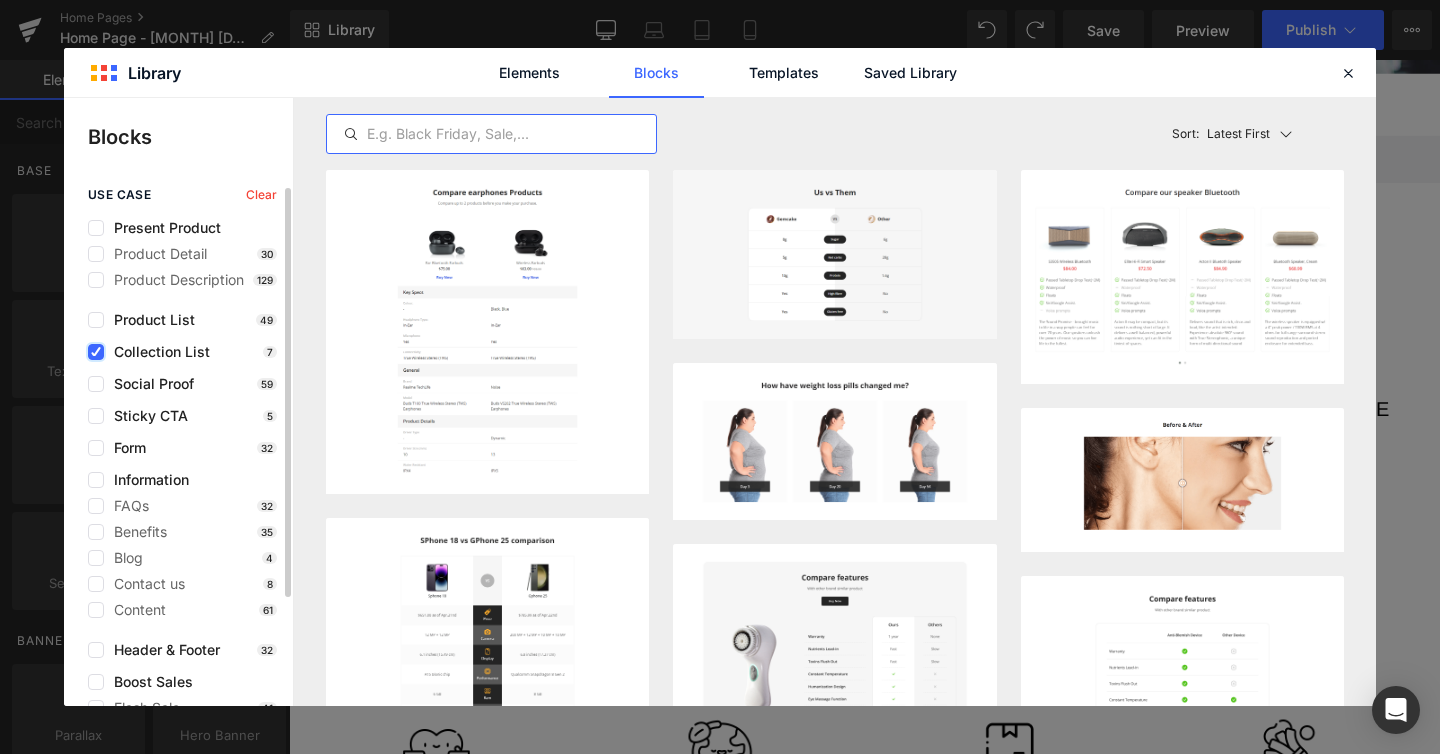 click at bounding box center (96, 352) 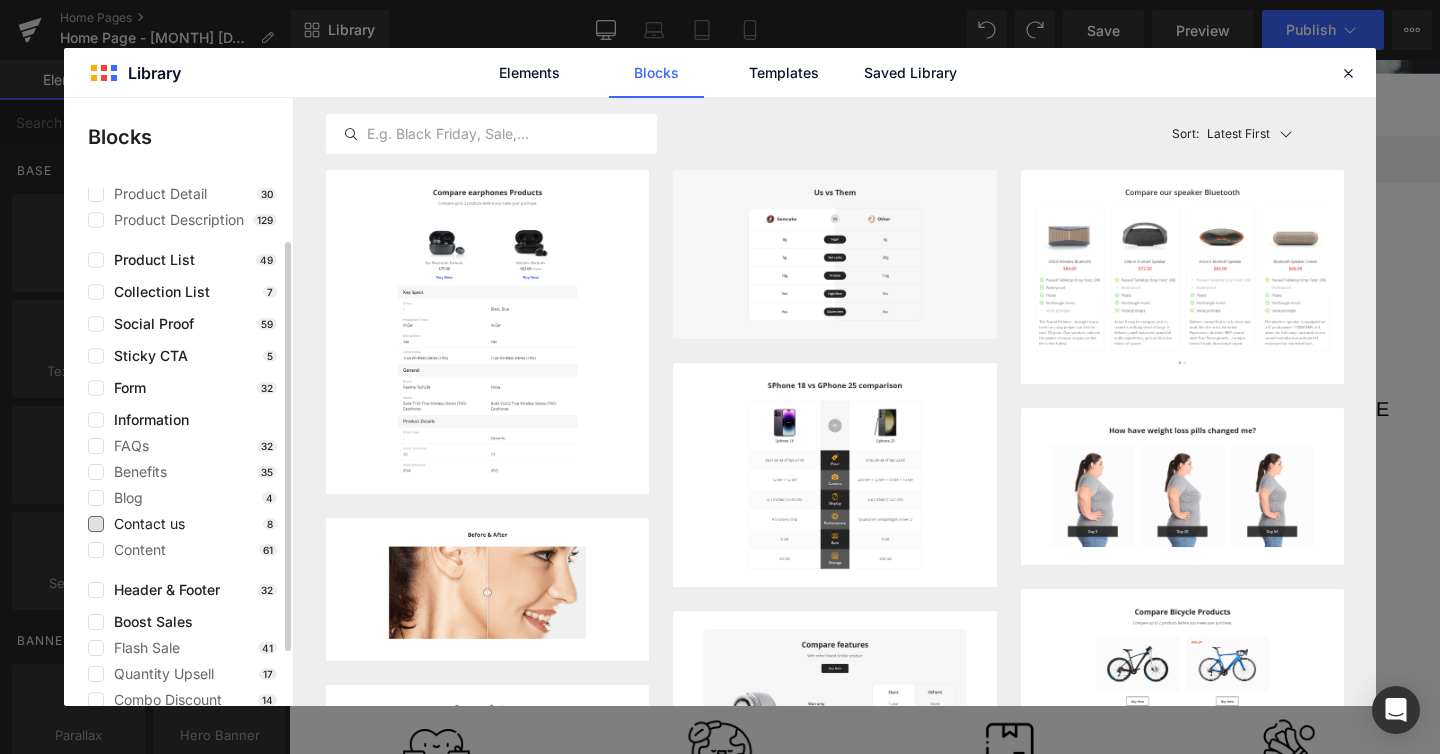 scroll, scrollTop: 138, scrollLeft: 0, axis: vertical 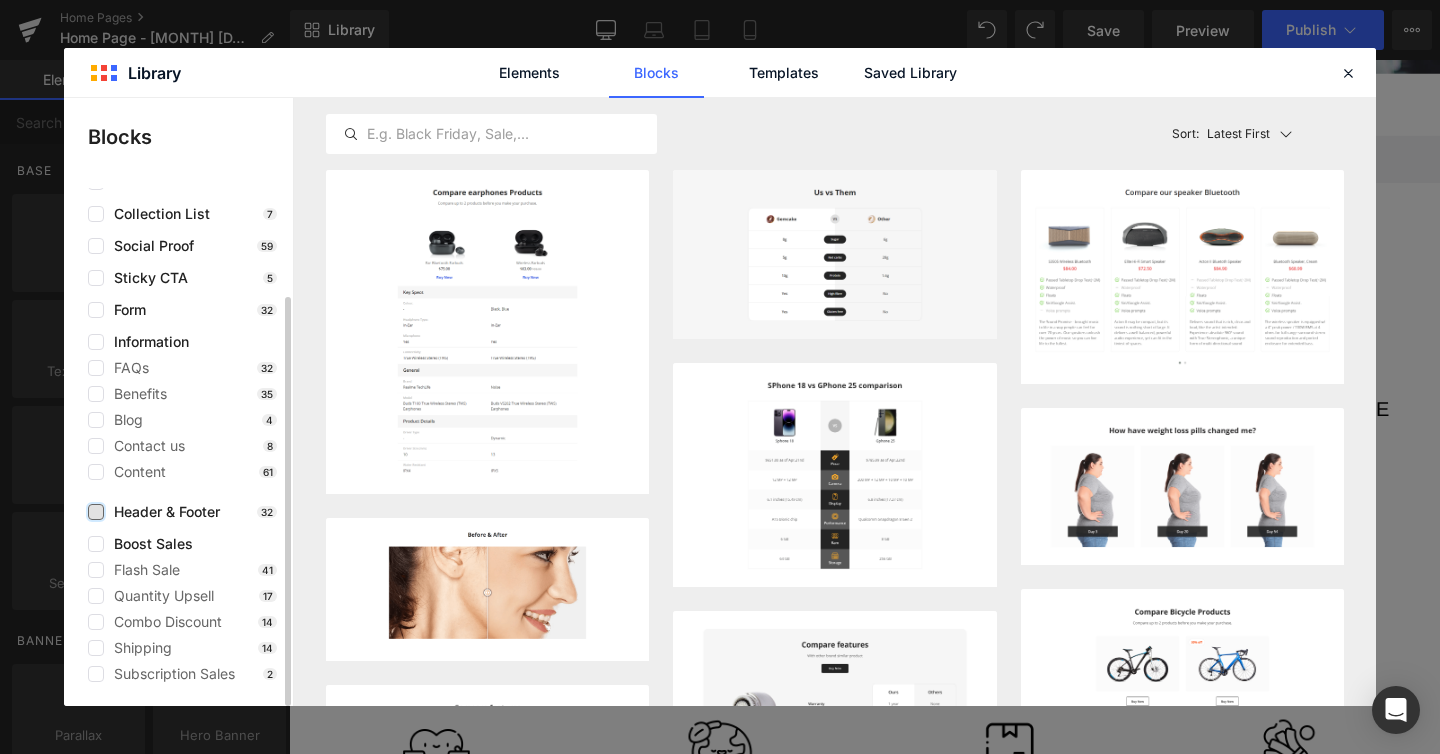 click at bounding box center [96, 512] 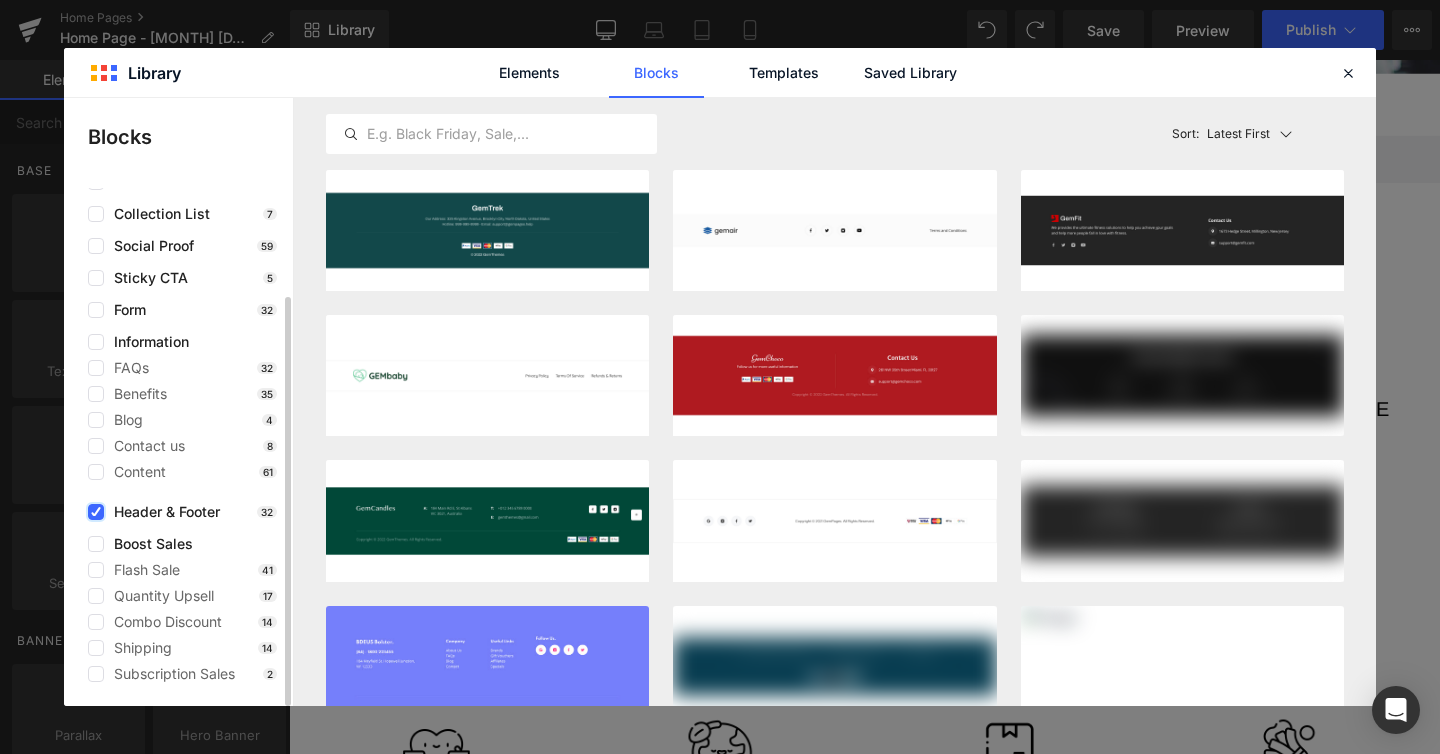 click at bounding box center [96, 512] 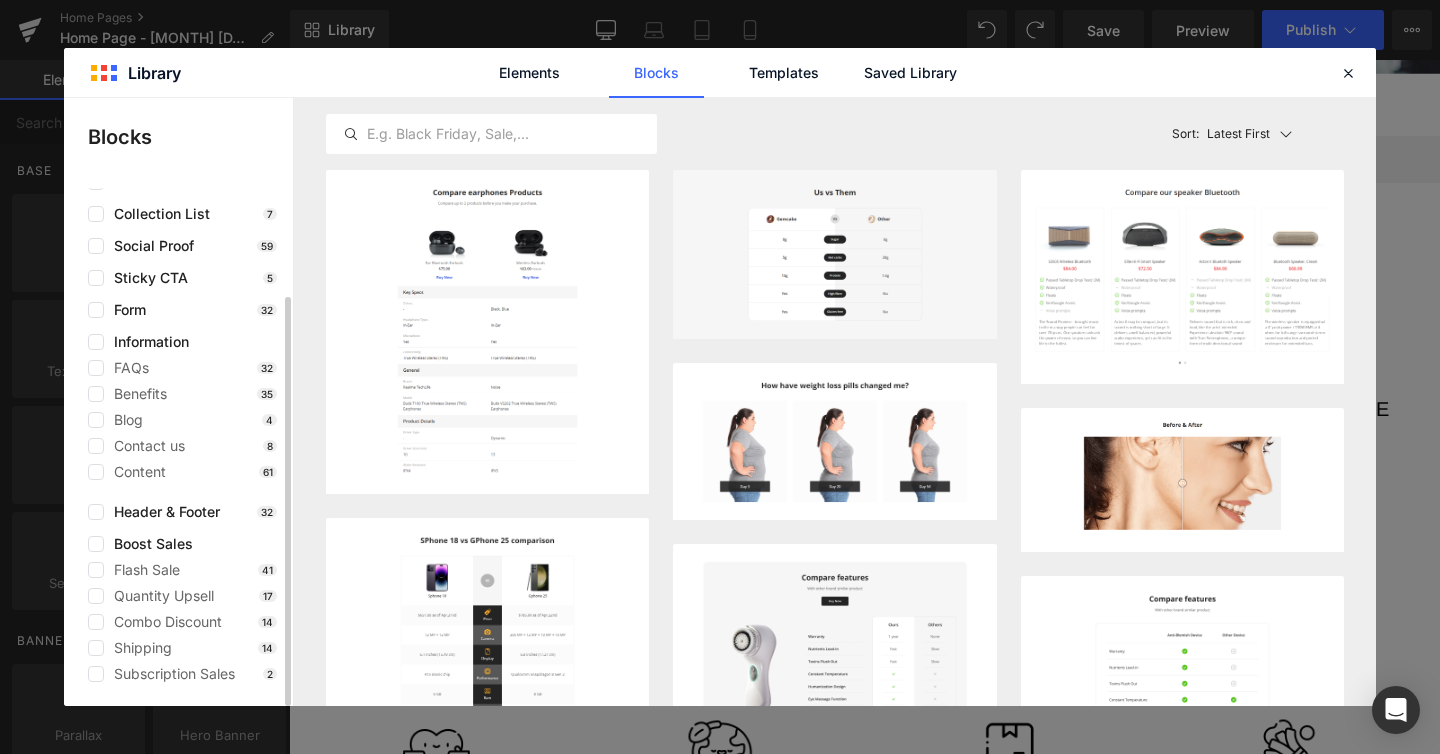 scroll, scrollTop: 117, scrollLeft: 0, axis: vertical 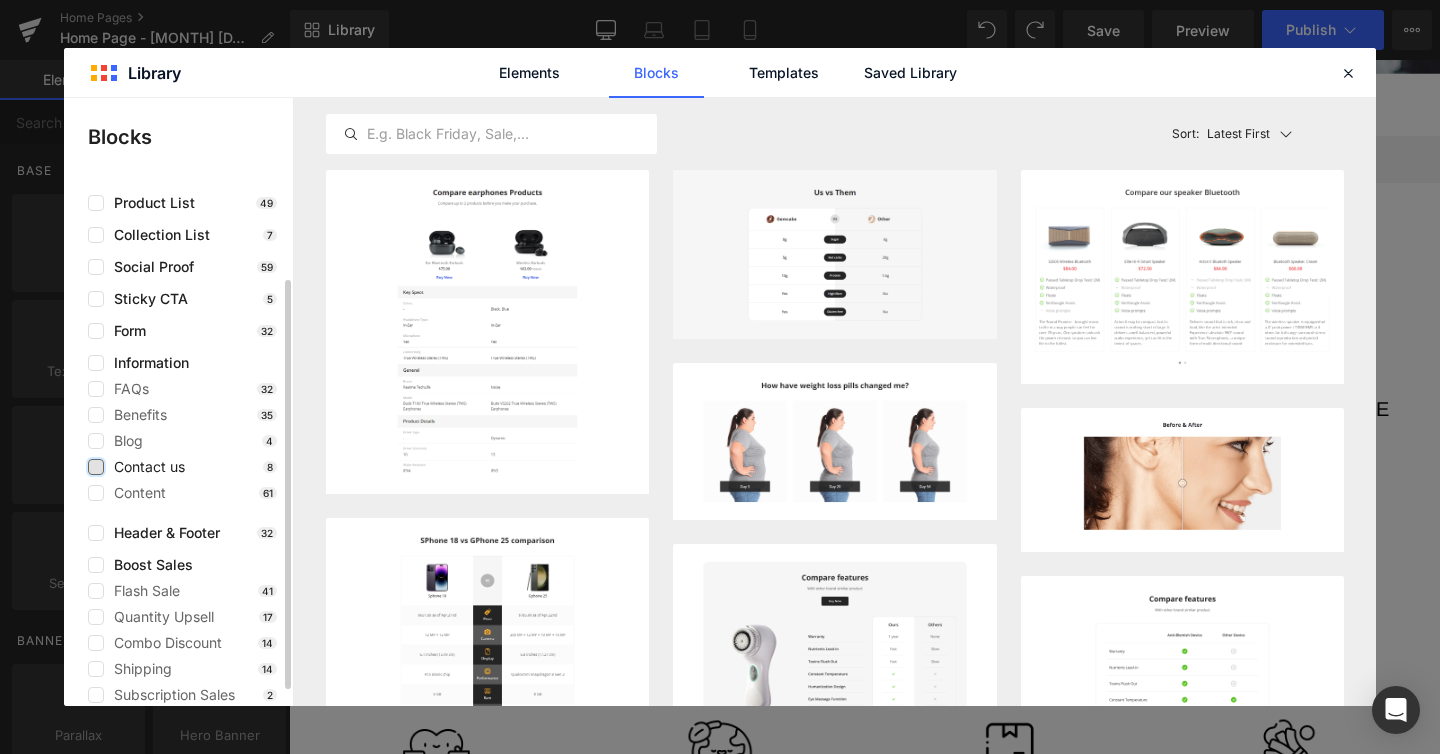 click at bounding box center [96, 467] 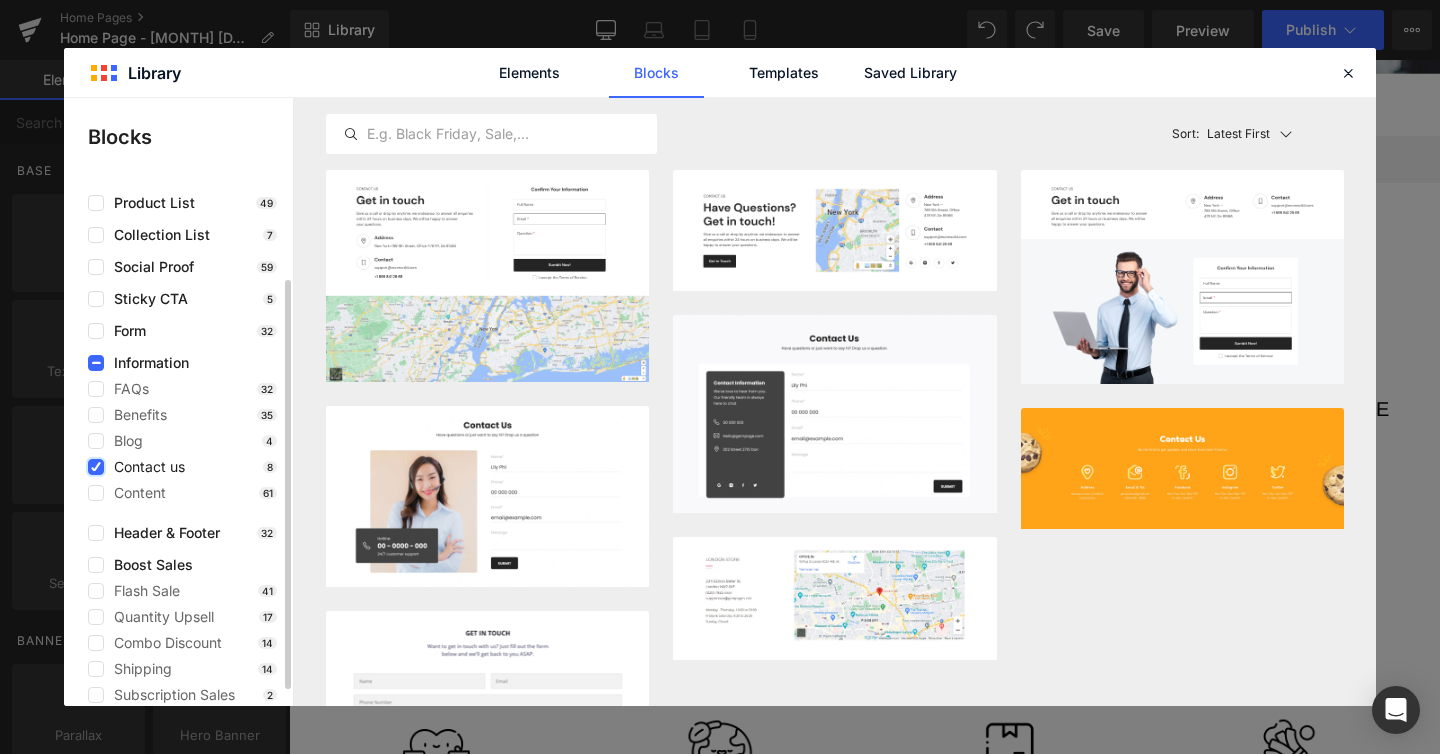 click at bounding box center [96, 467] 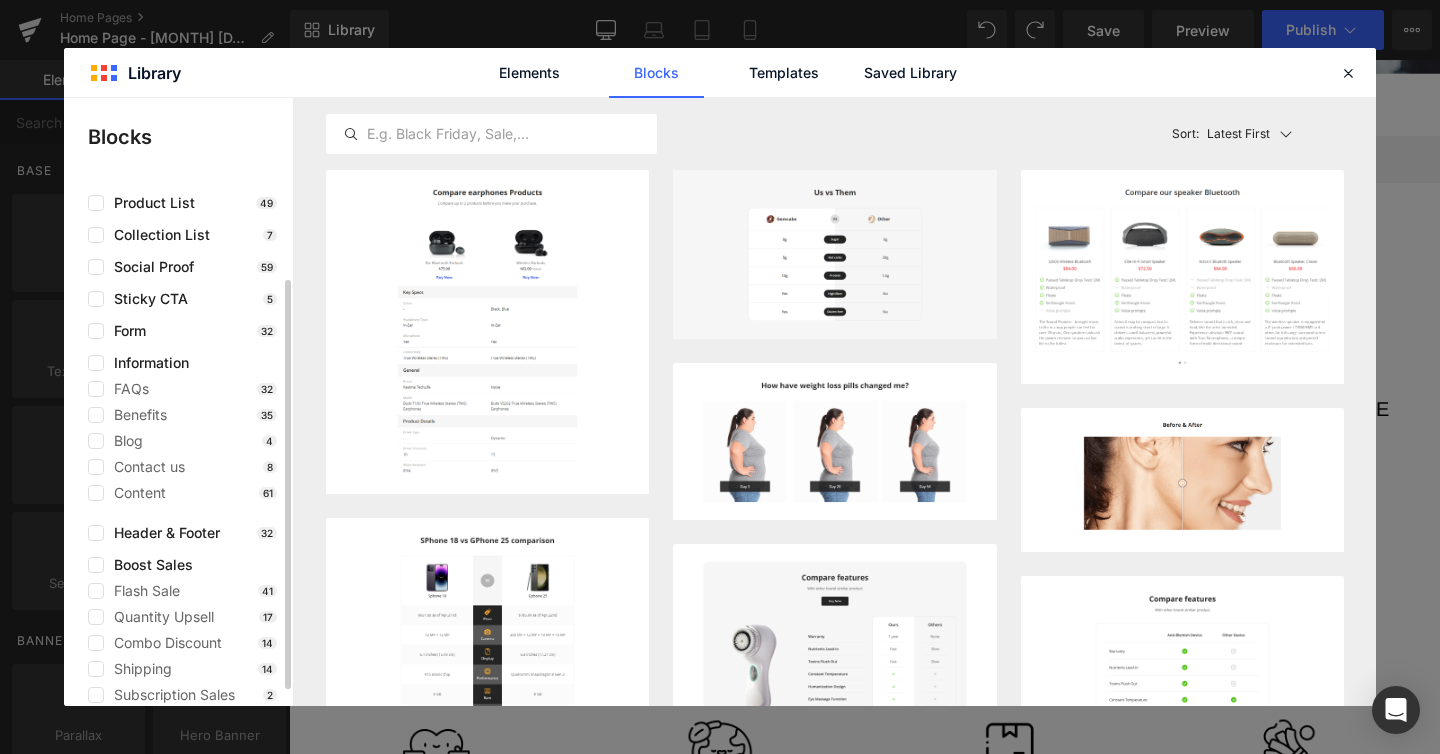 click on "FAQs 32 Benefits 35 Blog 4 Contact us 8 Content 61" at bounding box center [182, 441] 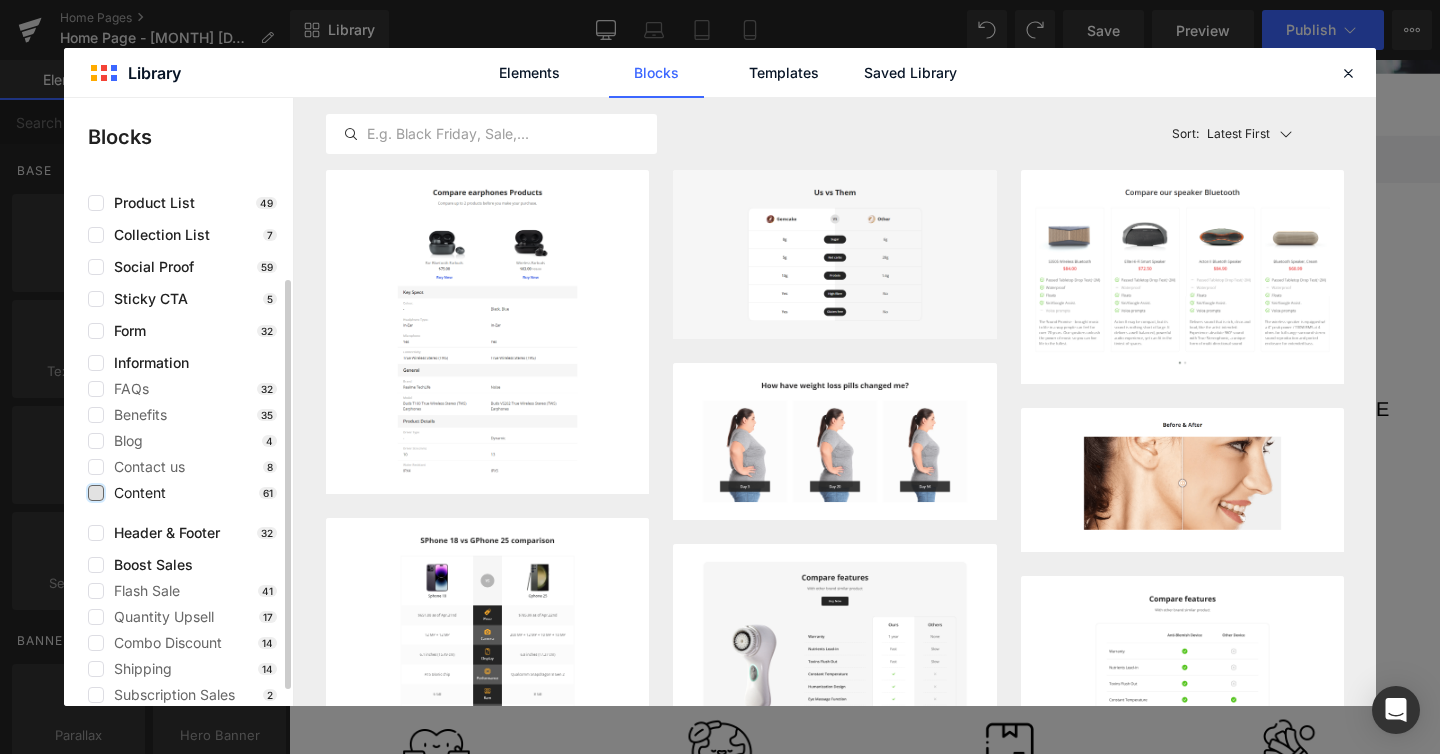 click at bounding box center [96, 493] 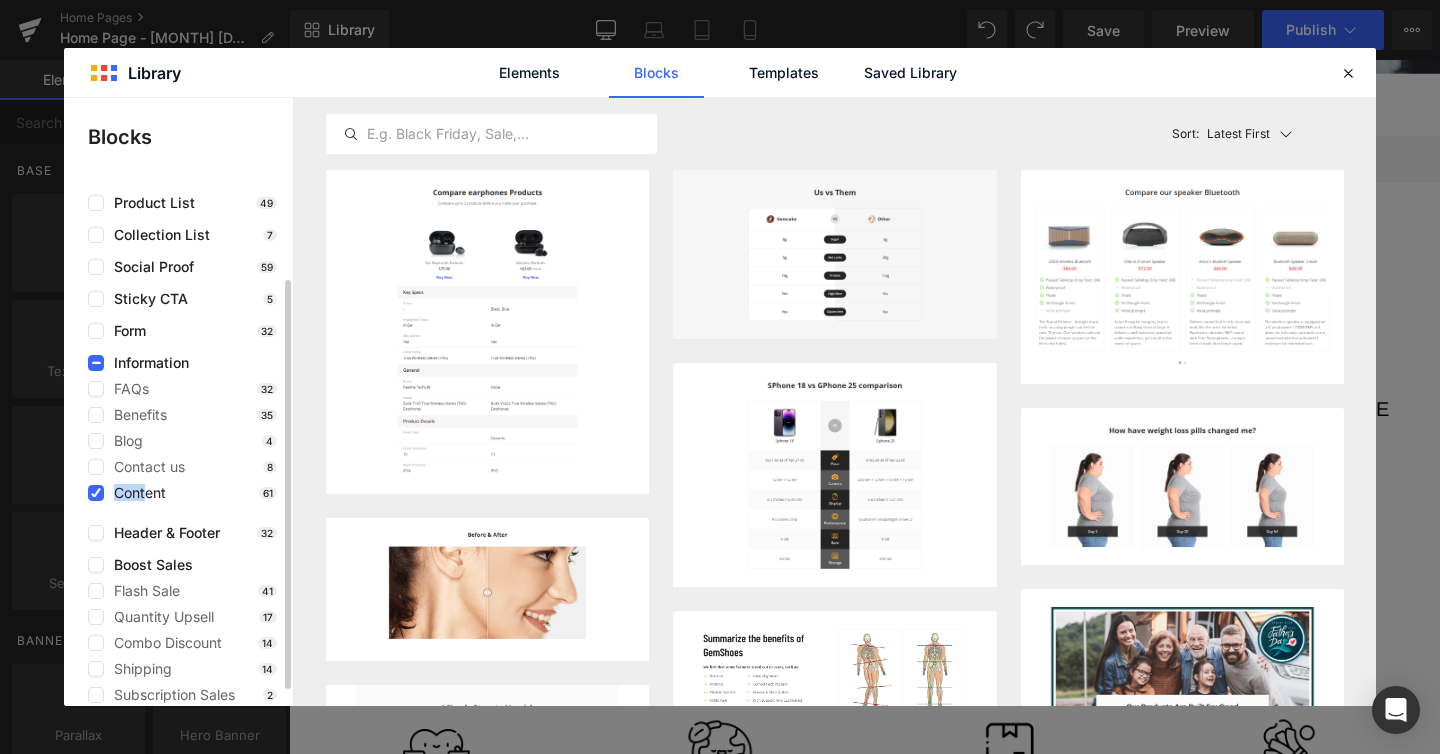 drag, startPoint x: 94, startPoint y: 495, endPoint x: 148, endPoint y: 495, distance: 54 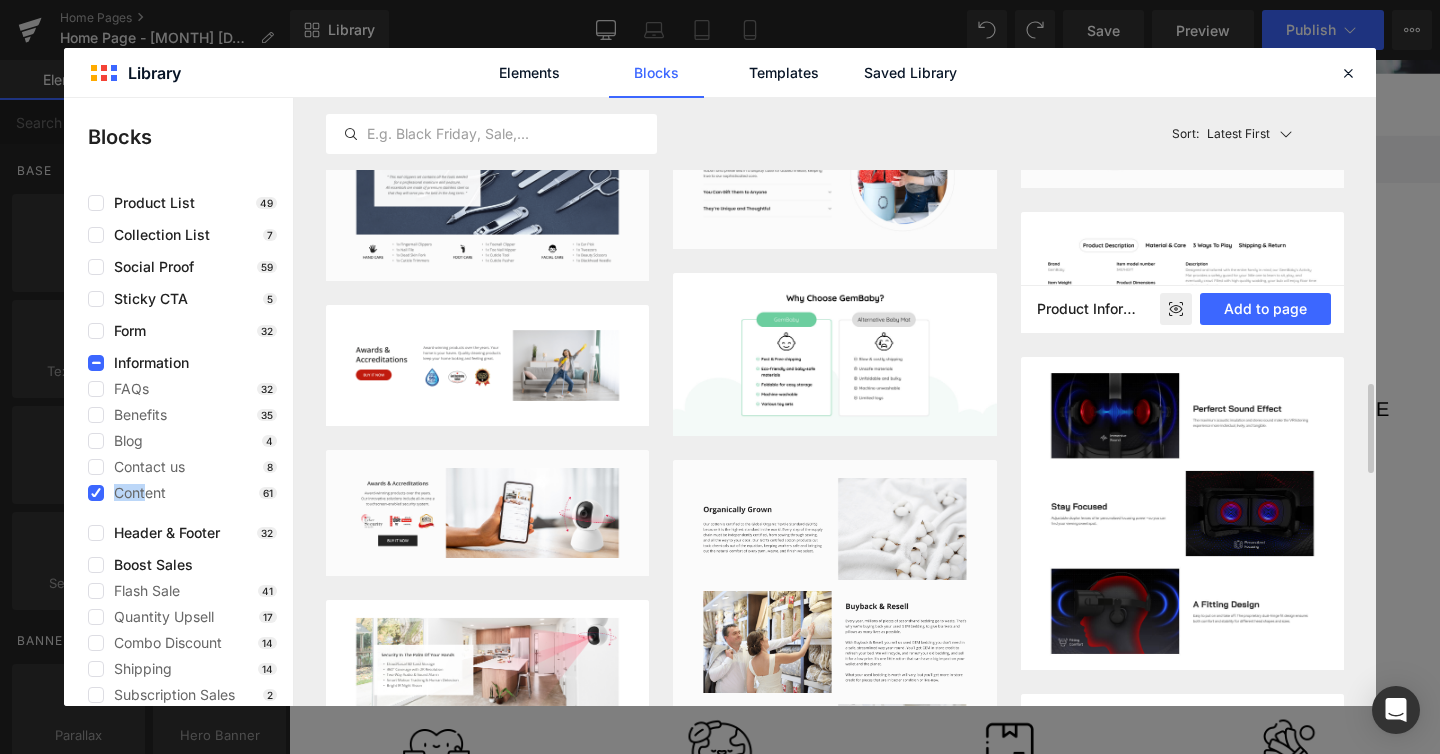 scroll, scrollTop: 1966, scrollLeft: 0, axis: vertical 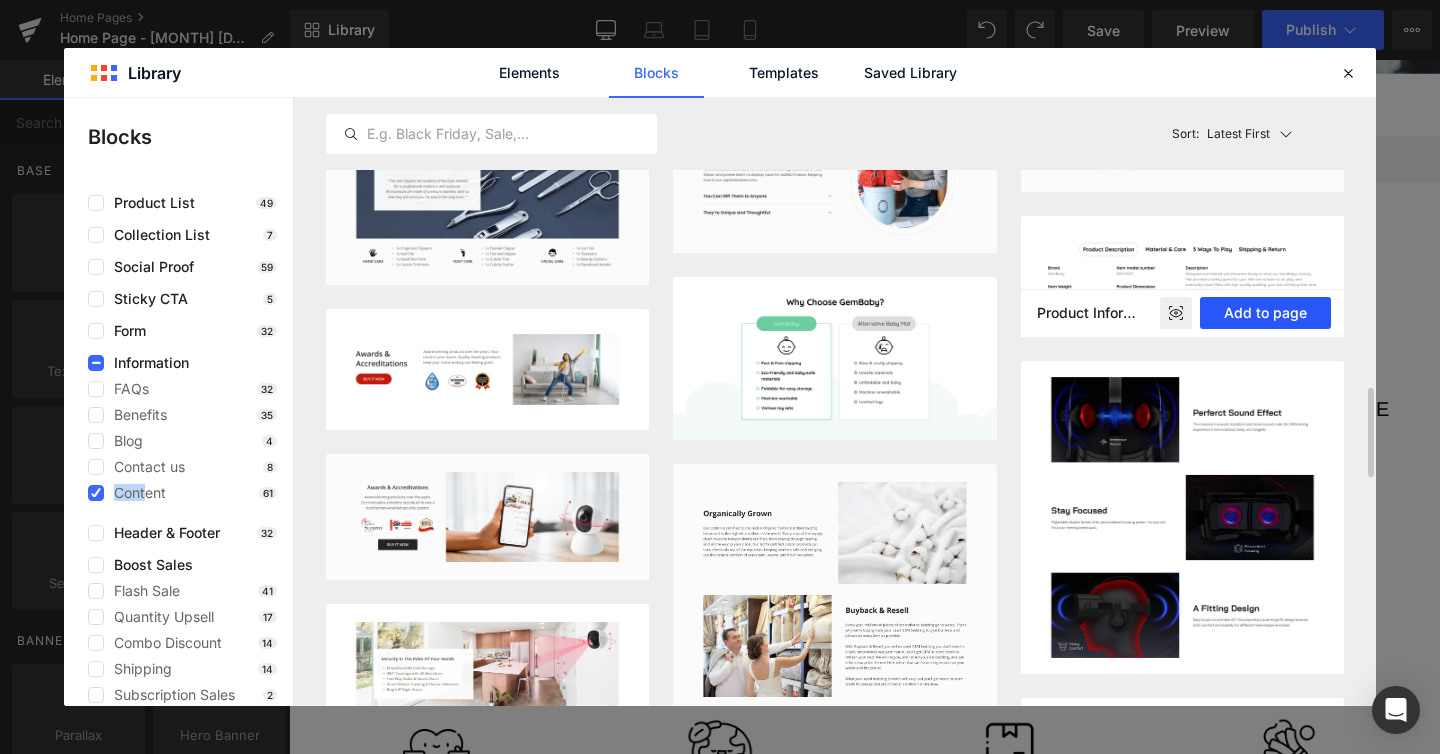 click on "Add to page" at bounding box center (1265, 313) 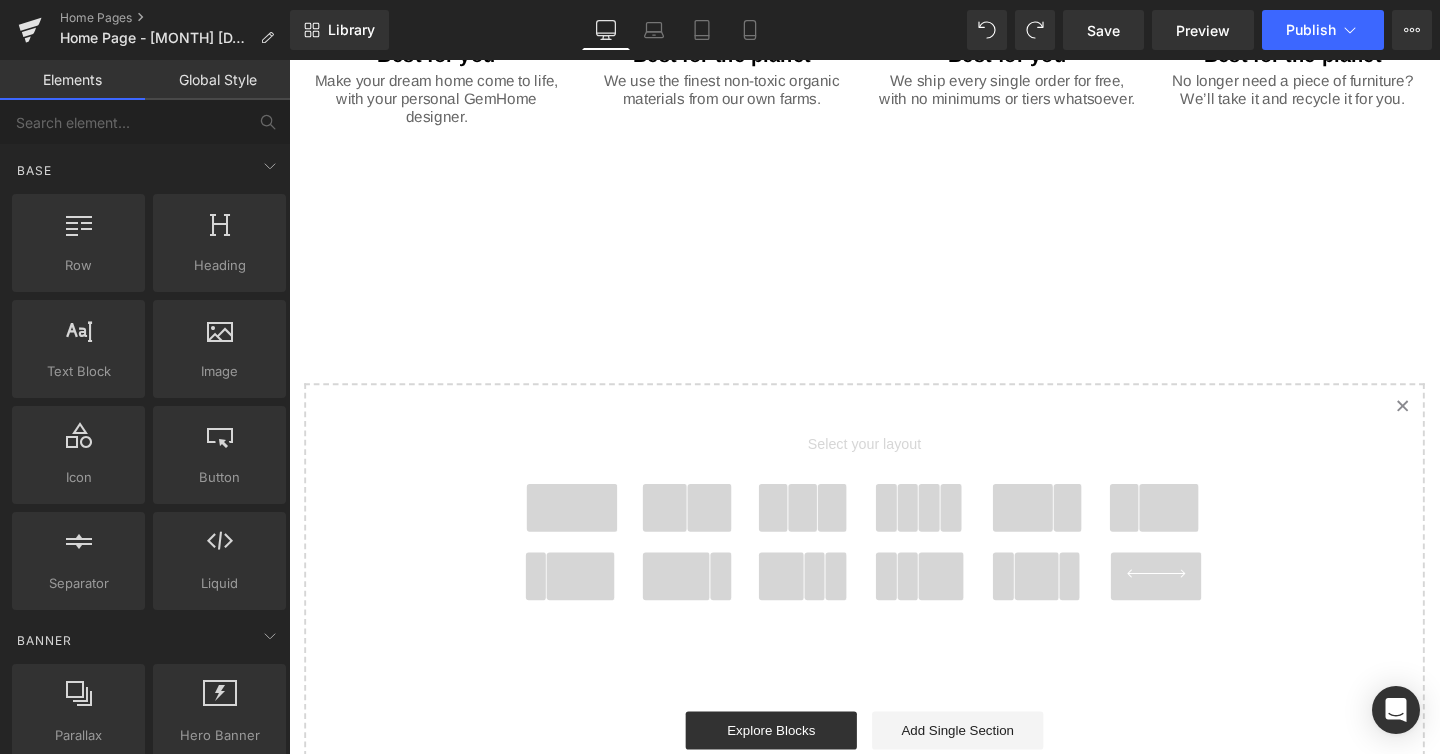 scroll, scrollTop: 1334, scrollLeft: 0, axis: vertical 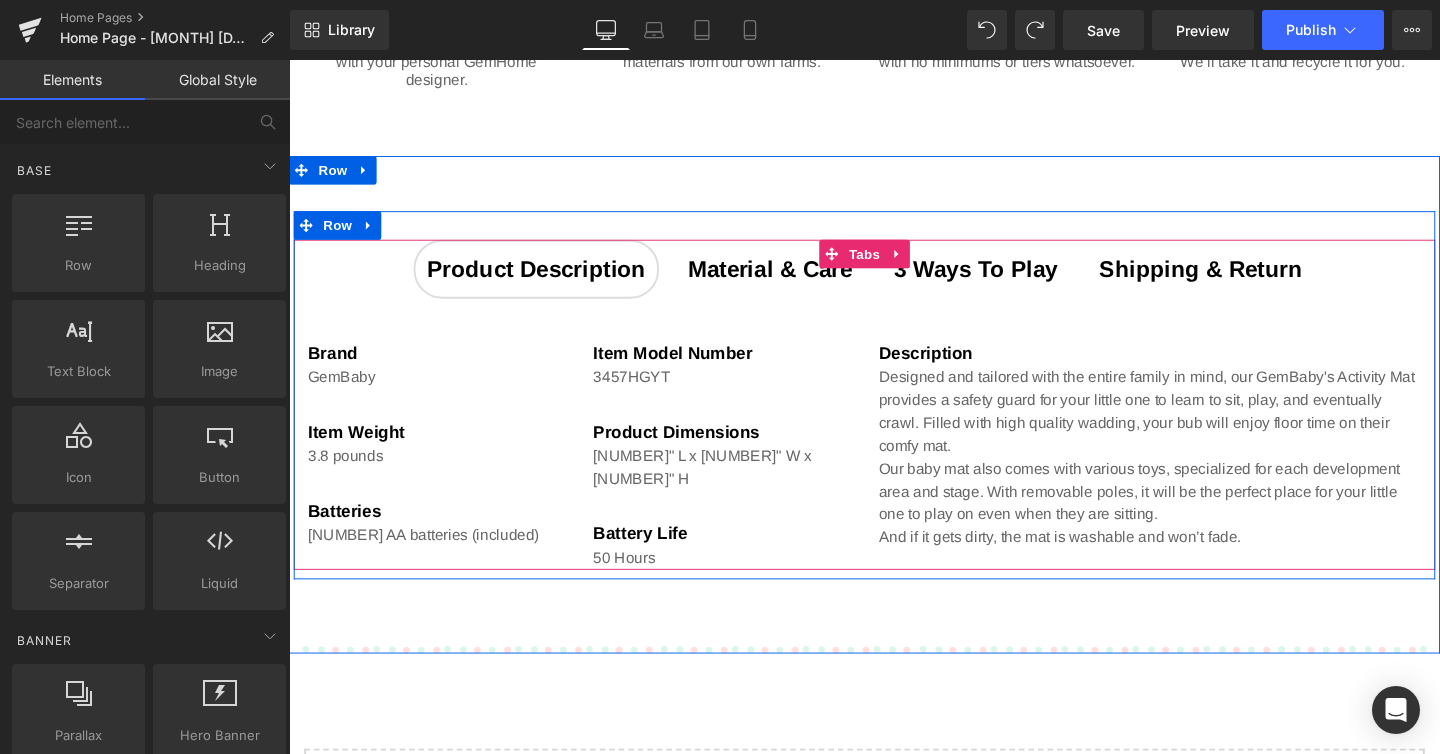 click on "Material & Care" at bounding box center (794, 279) 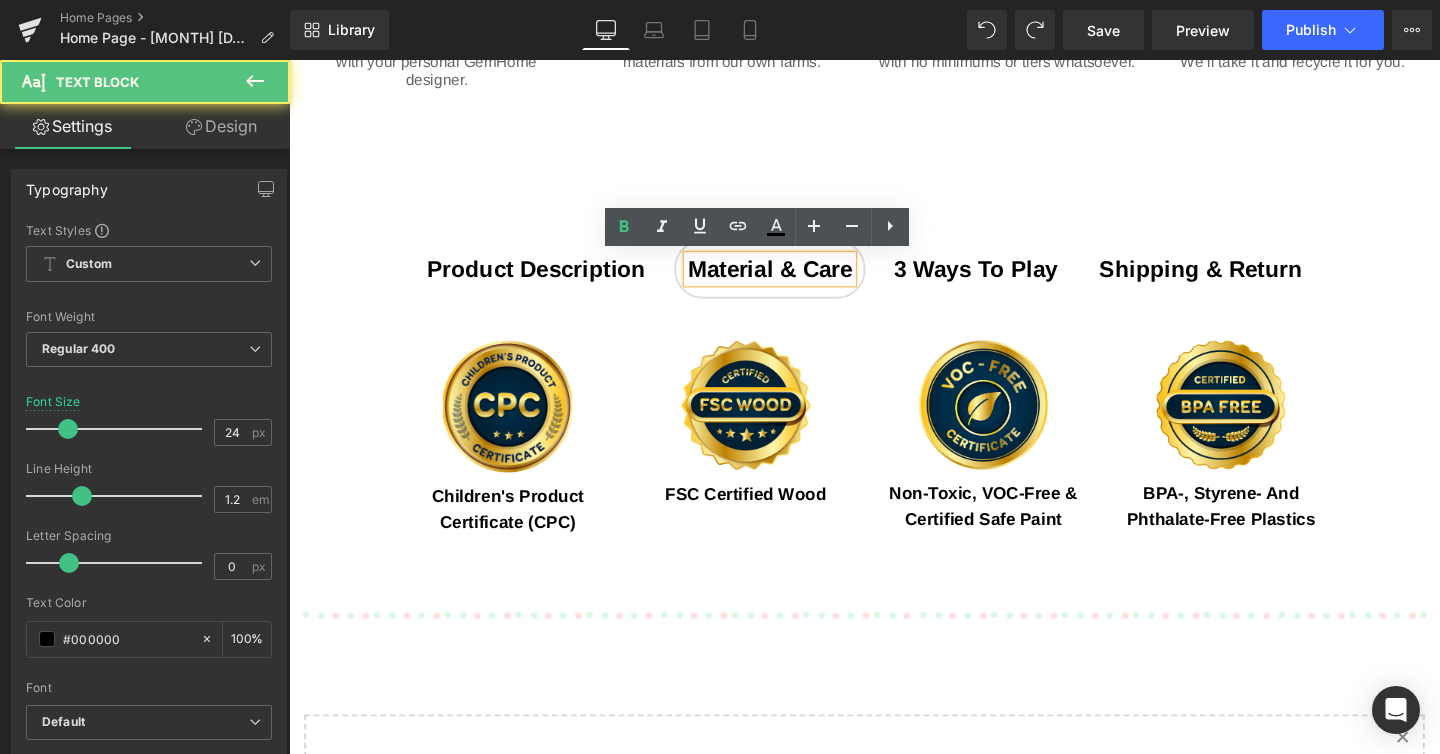 scroll, scrollTop: 2924, scrollLeft: 1195, axis: both 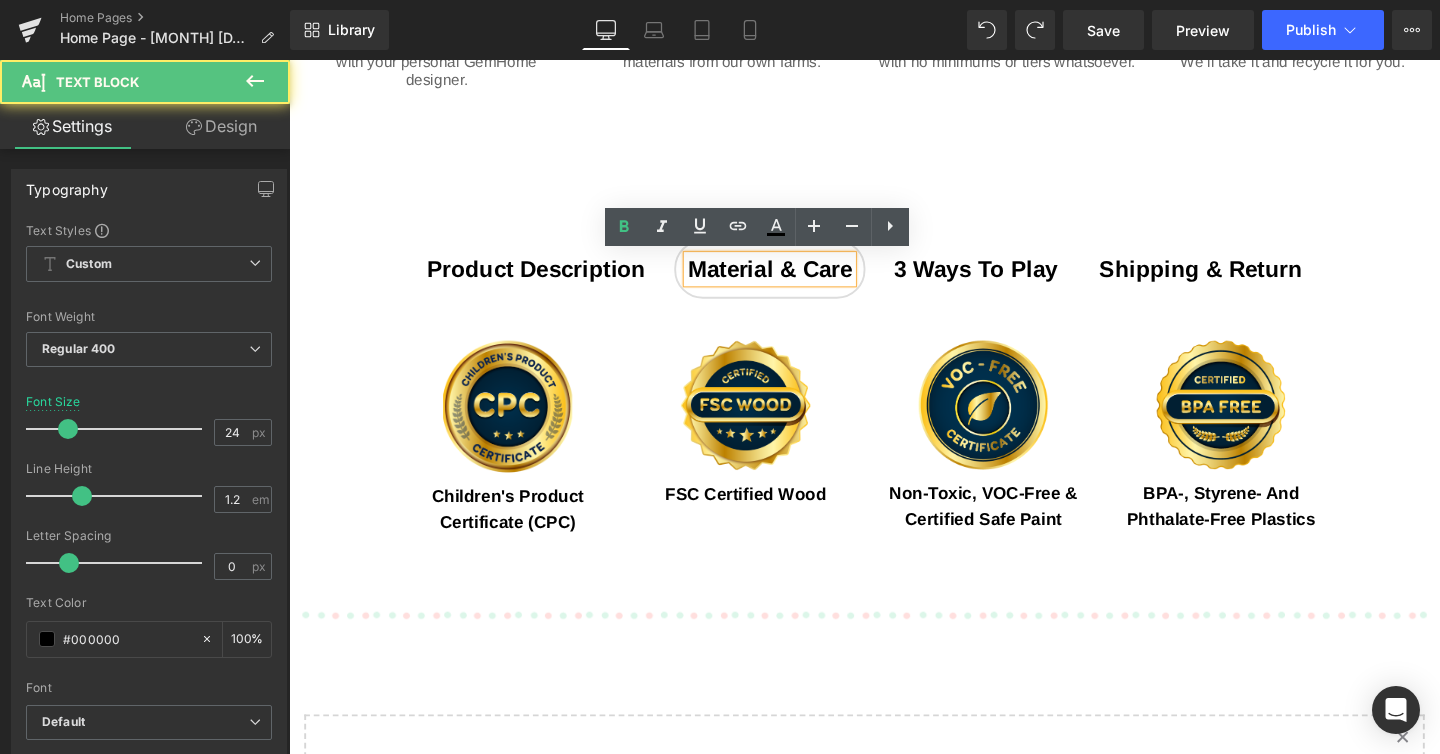 click on "3 ways to play" at bounding box center (1011, 279) 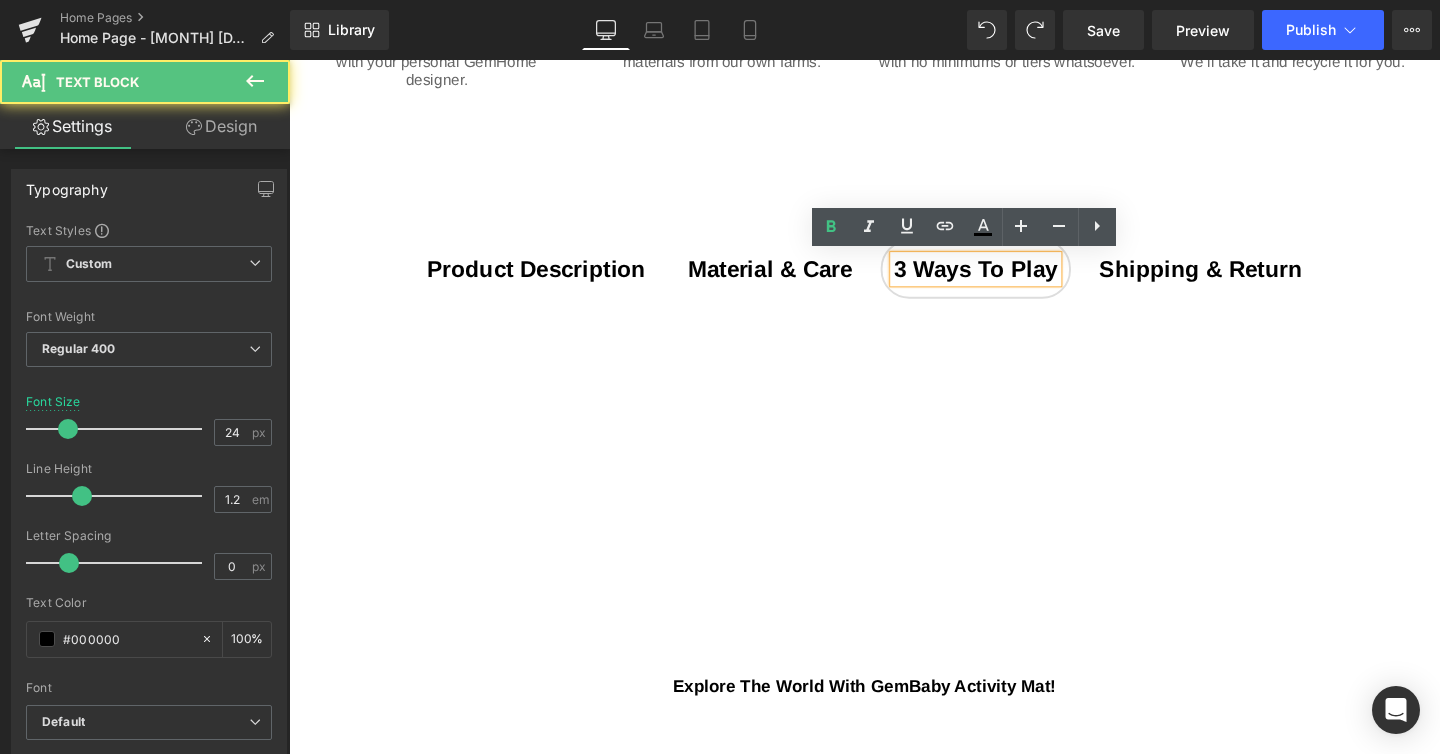 scroll, scrollTop: 10, scrollLeft: 10, axis: both 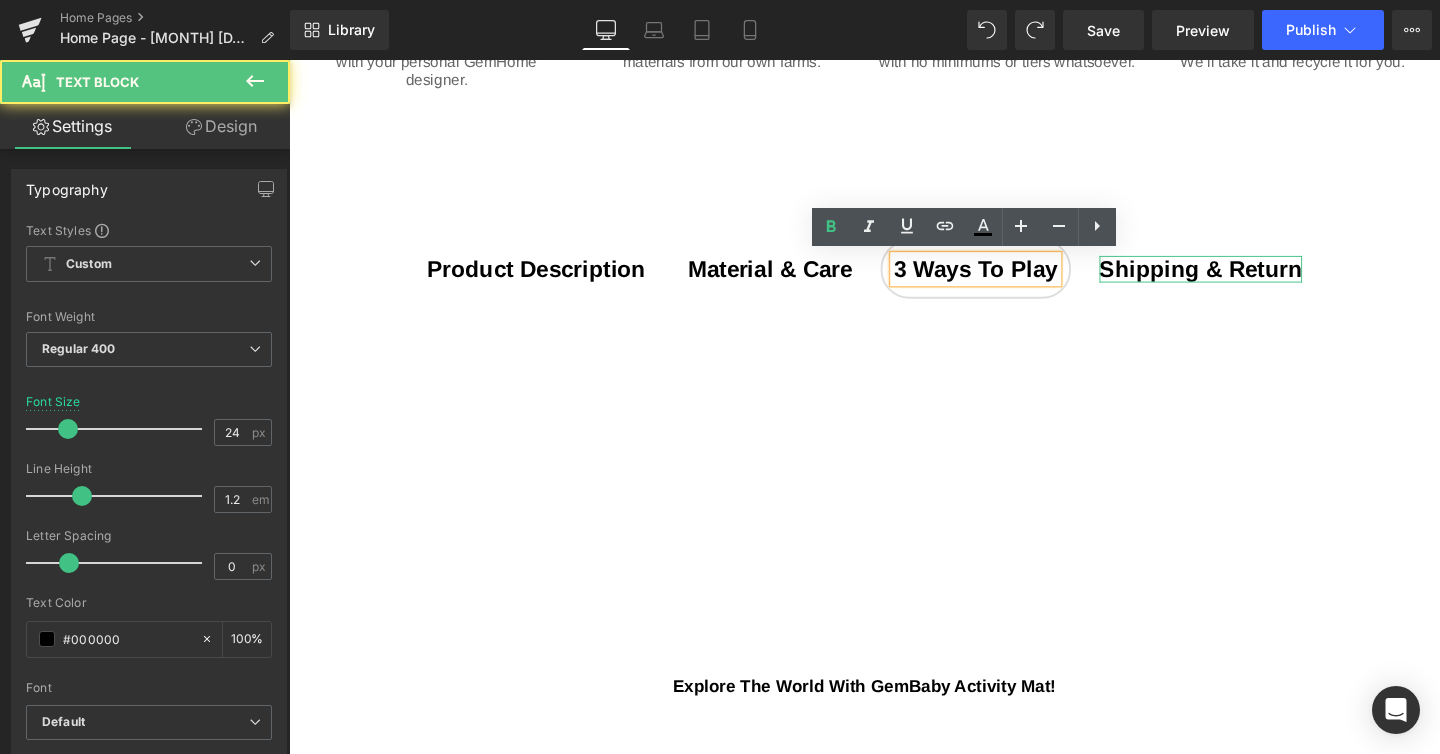 click on "shipping & return" at bounding box center [1247, 279] 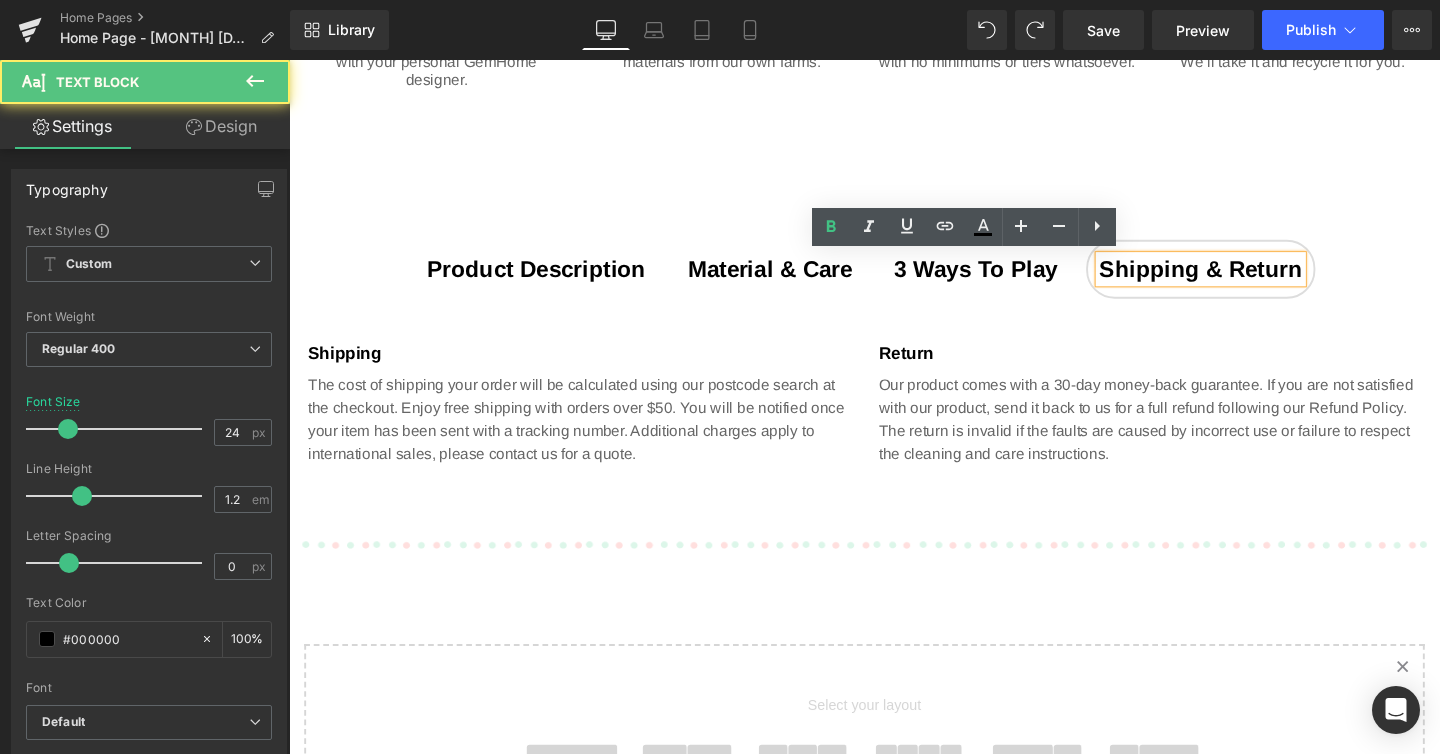 scroll, scrollTop: 2851, scrollLeft: 1195, axis: both 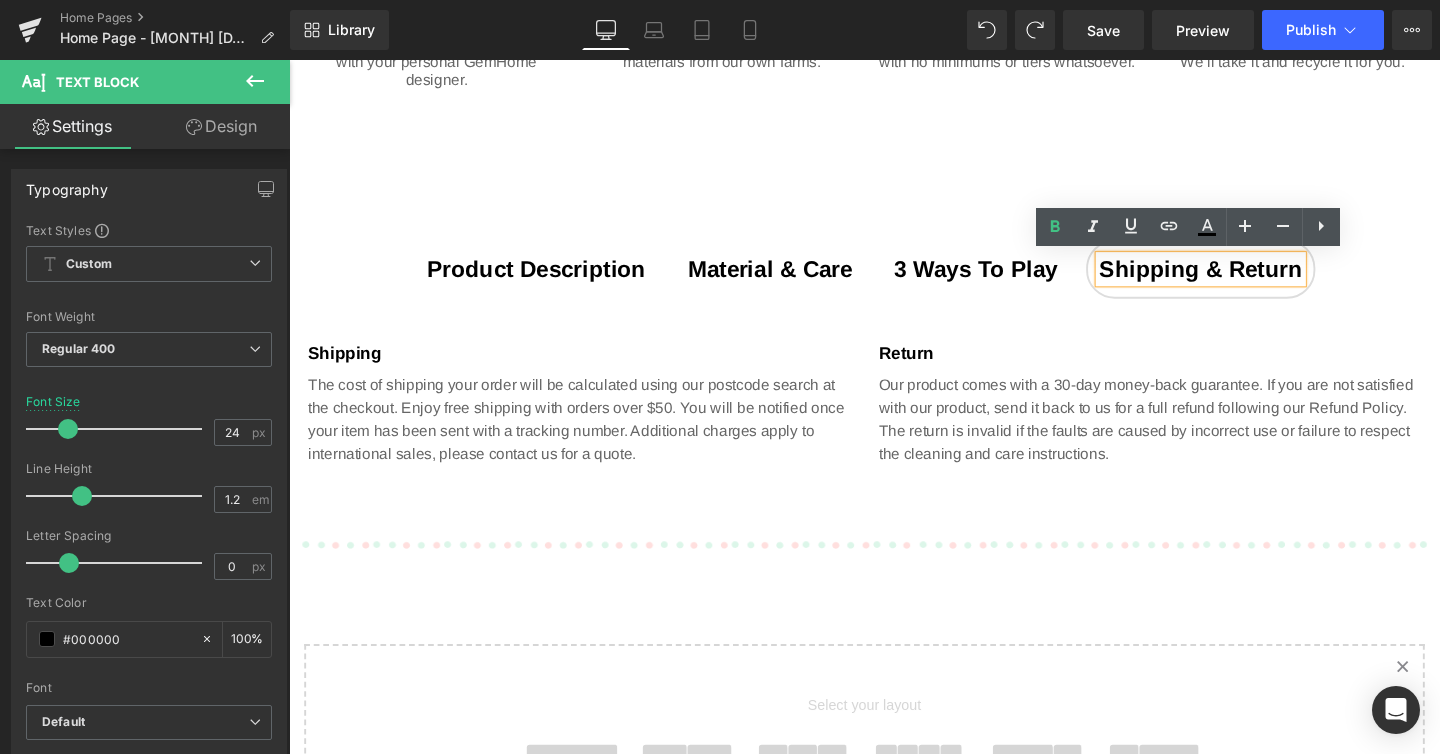 click on "Product Description" at bounding box center [549, 279] 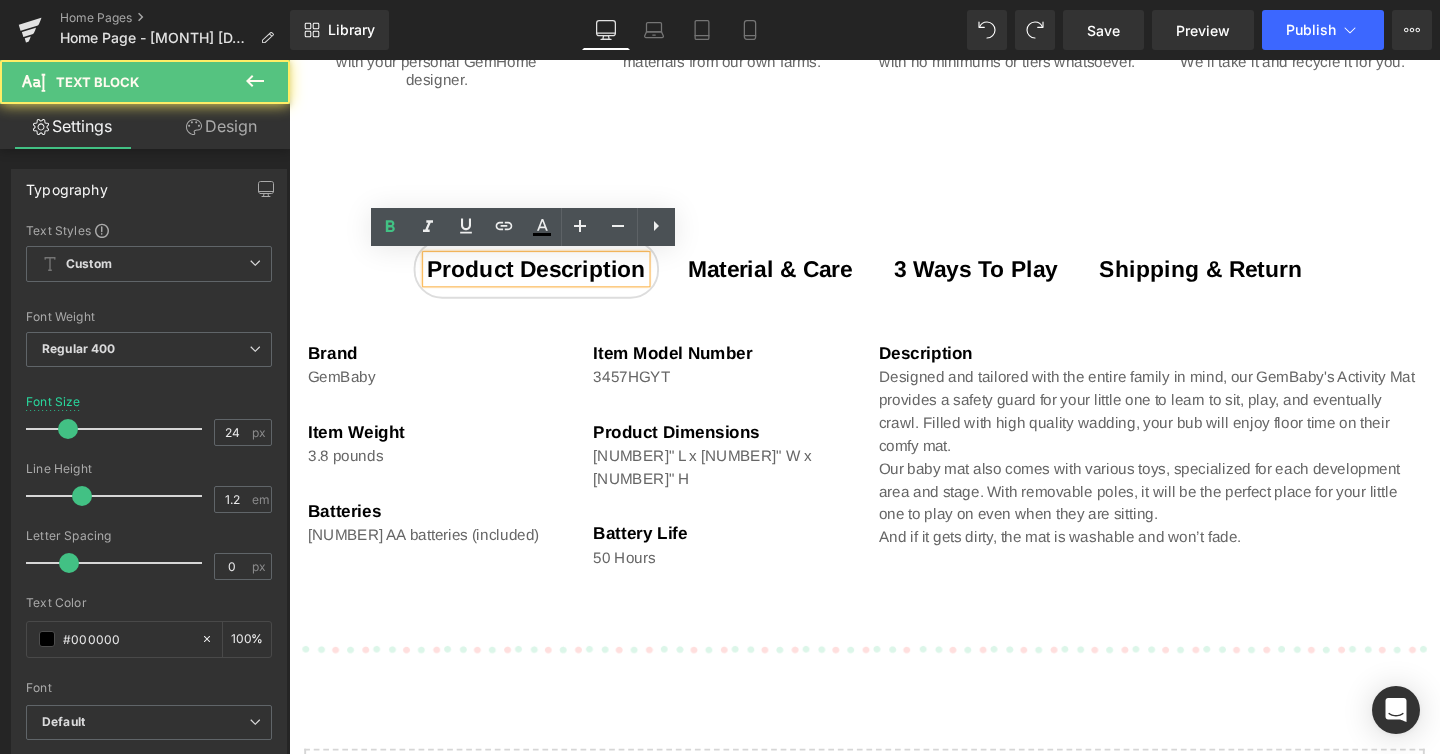 scroll, scrollTop: 10, scrollLeft: 10, axis: both 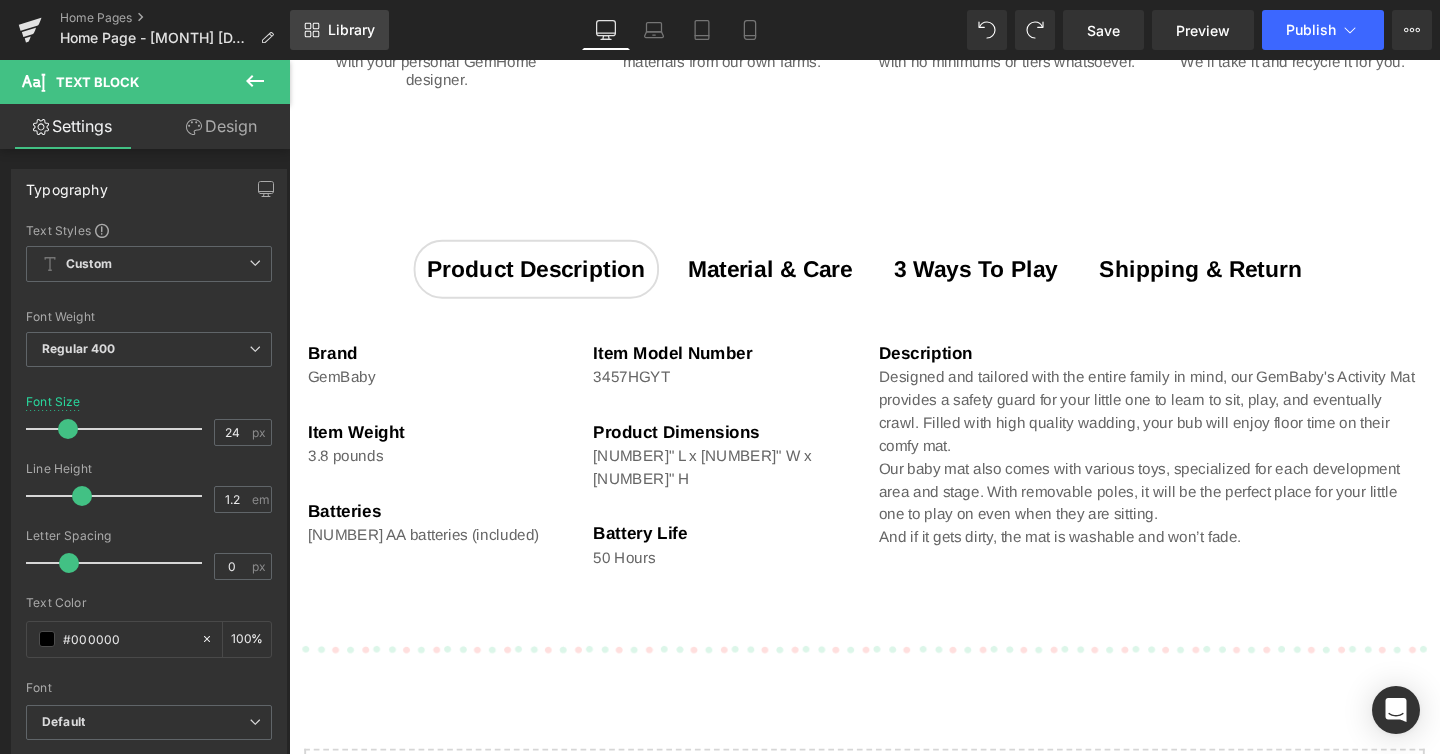 click on "Library" at bounding box center (339, 30) 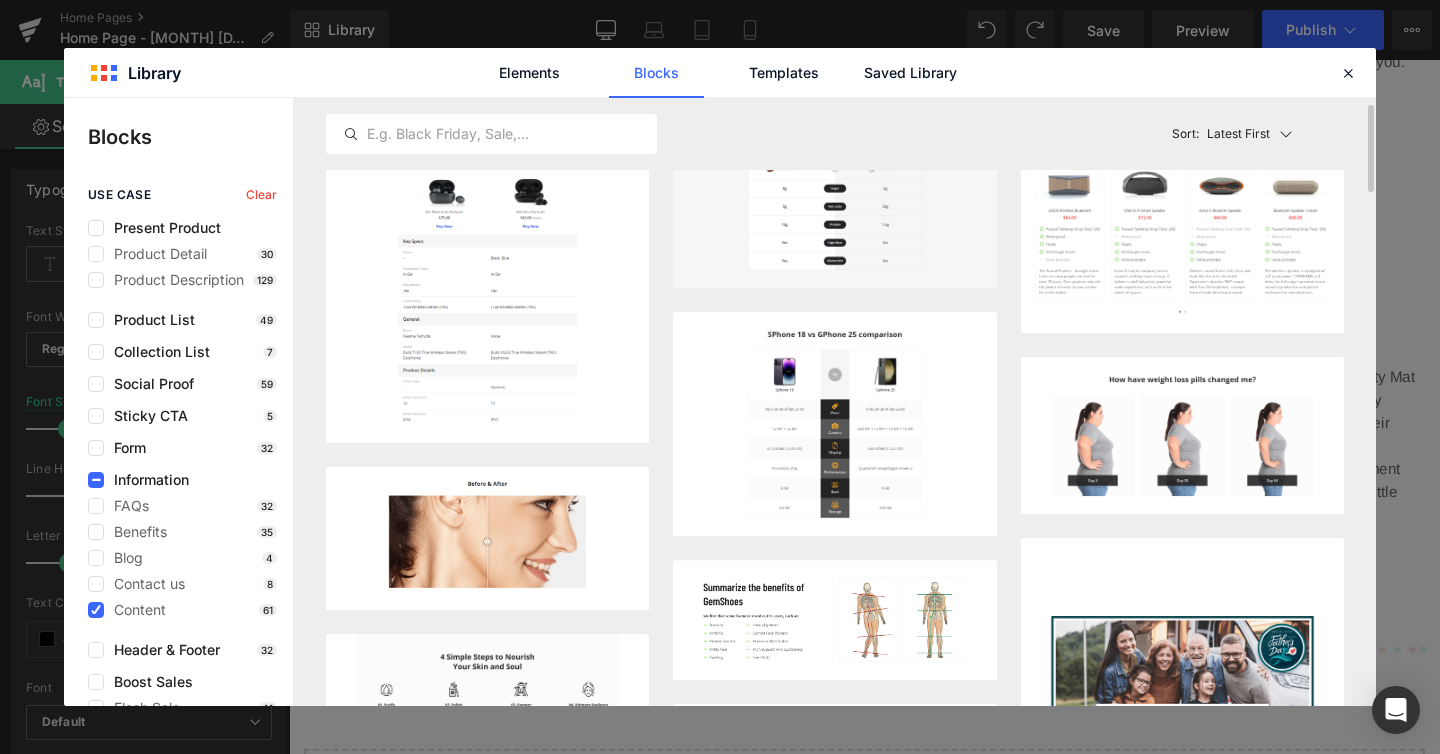 scroll, scrollTop: 0, scrollLeft: 0, axis: both 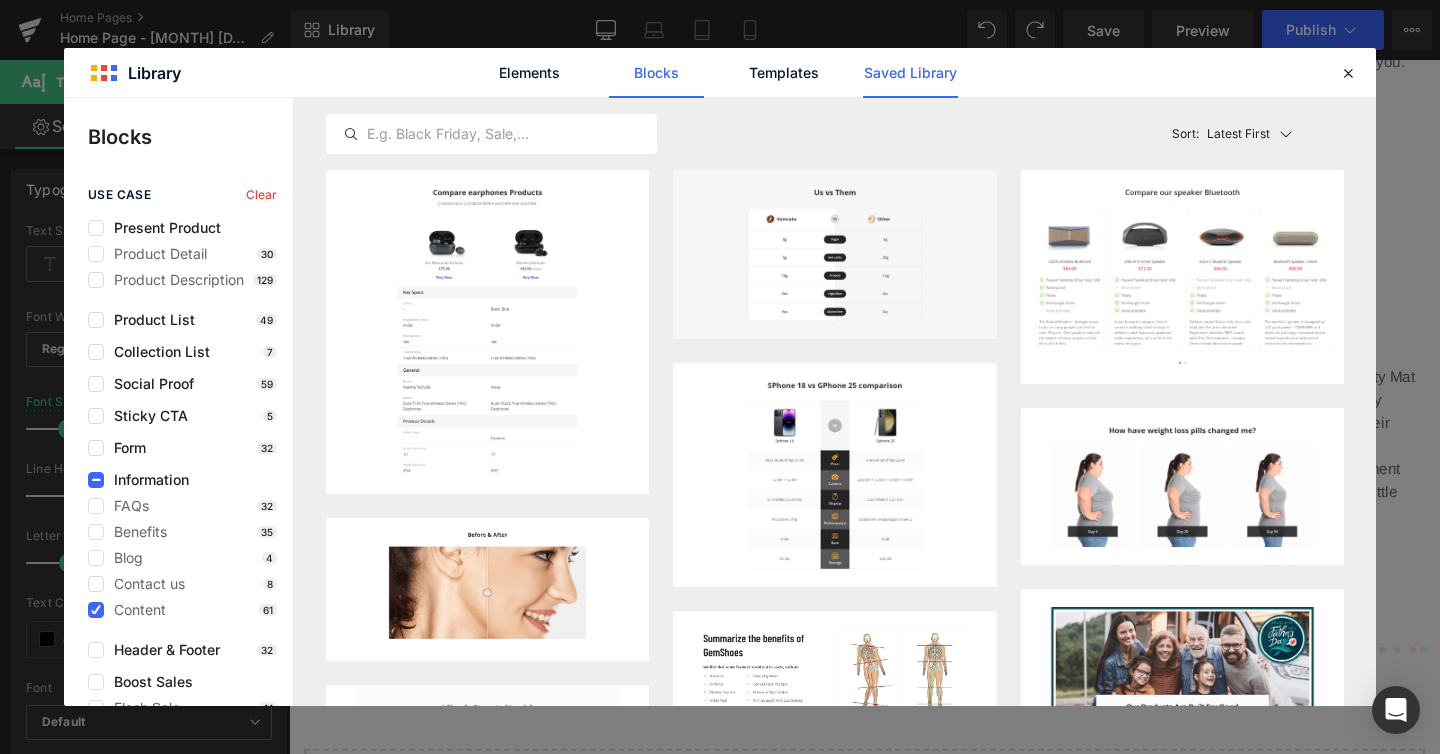 click on "Saved Library" 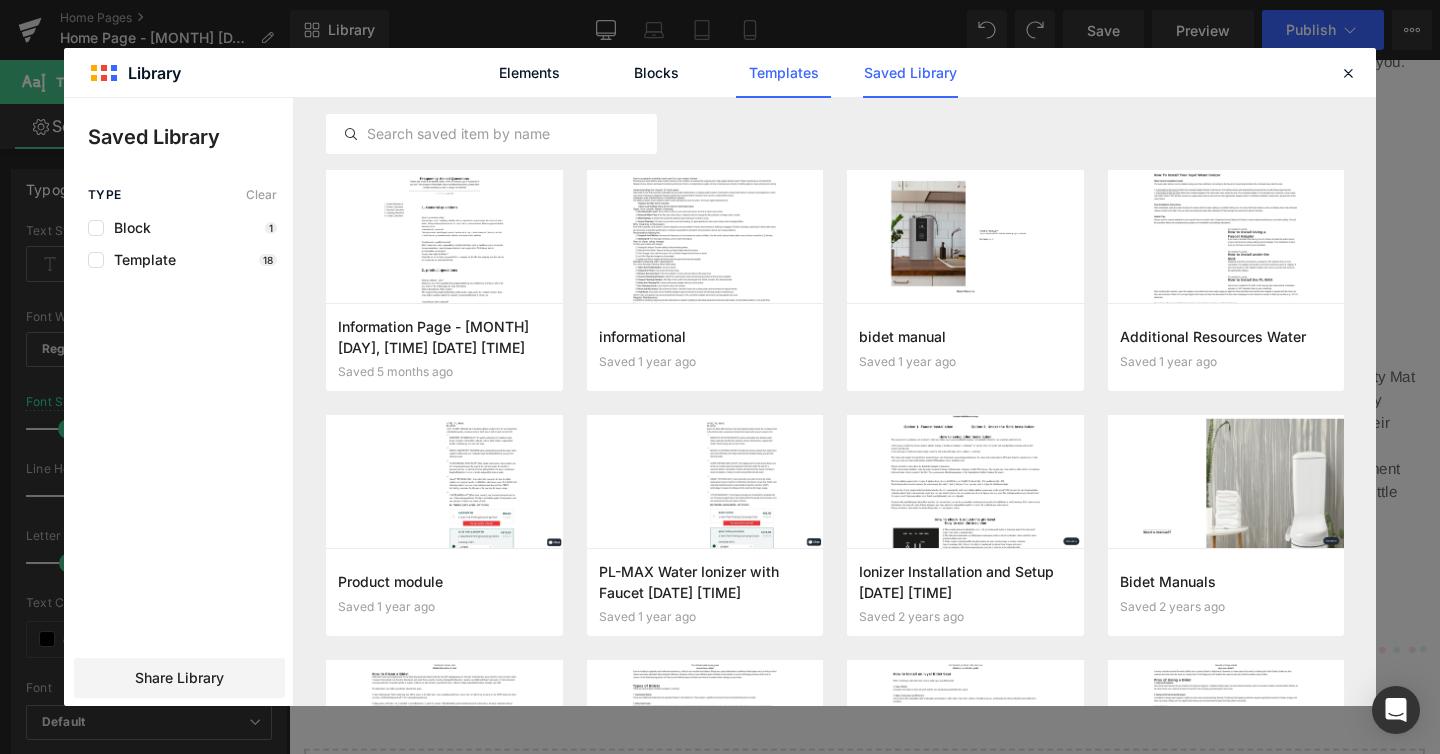 click on "Templates" 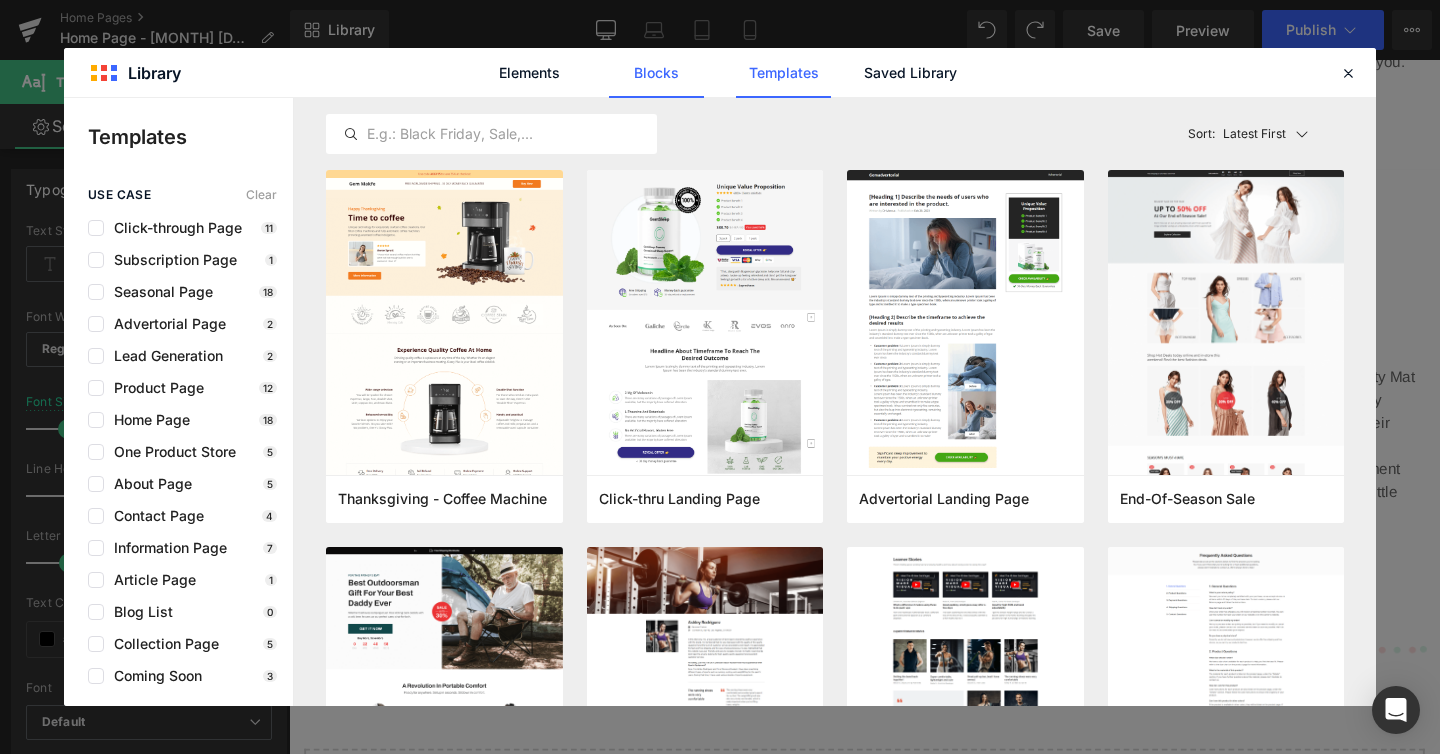 click on "Blocks" 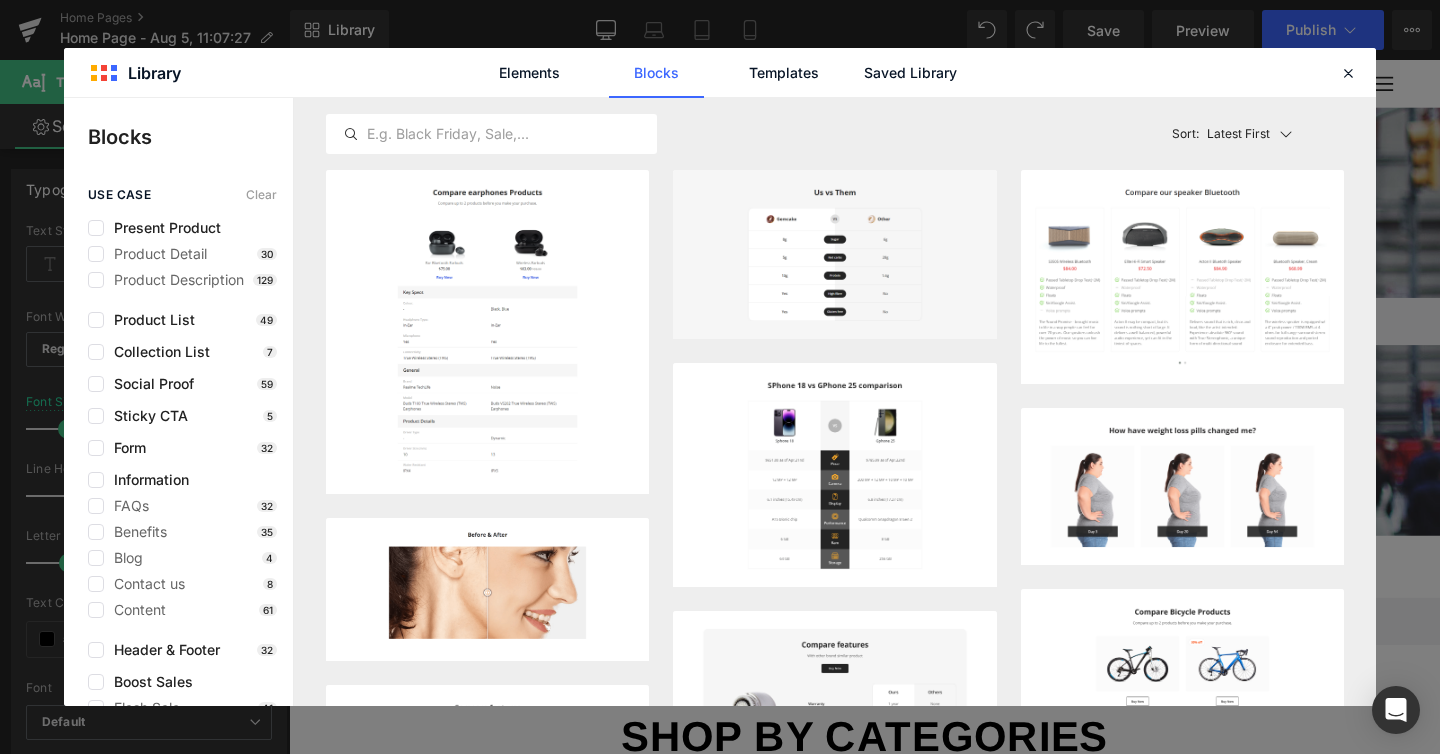 scroll, scrollTop: 1334, scrollLeft: 0, axis: vertical 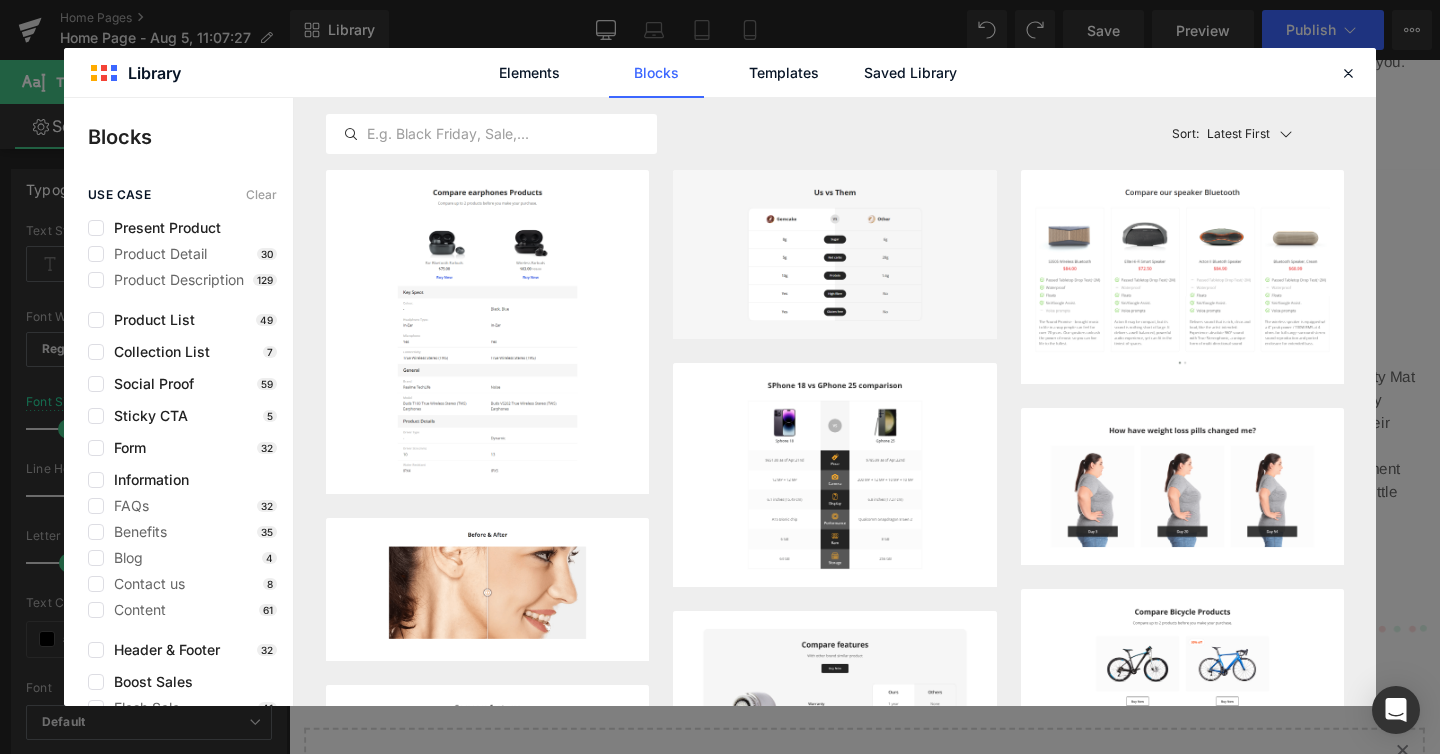 click at bounding box center [96, 320] 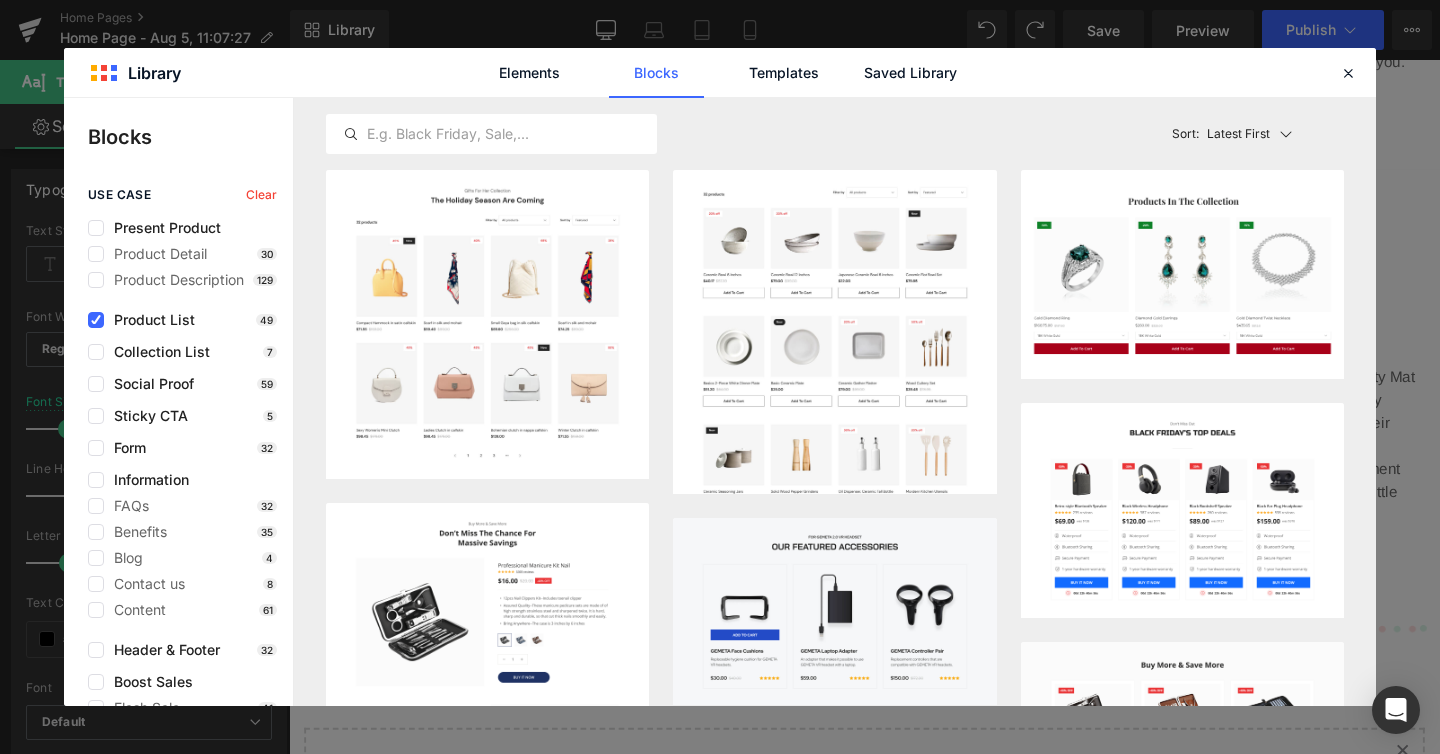 click at bounding box center (96, 320) 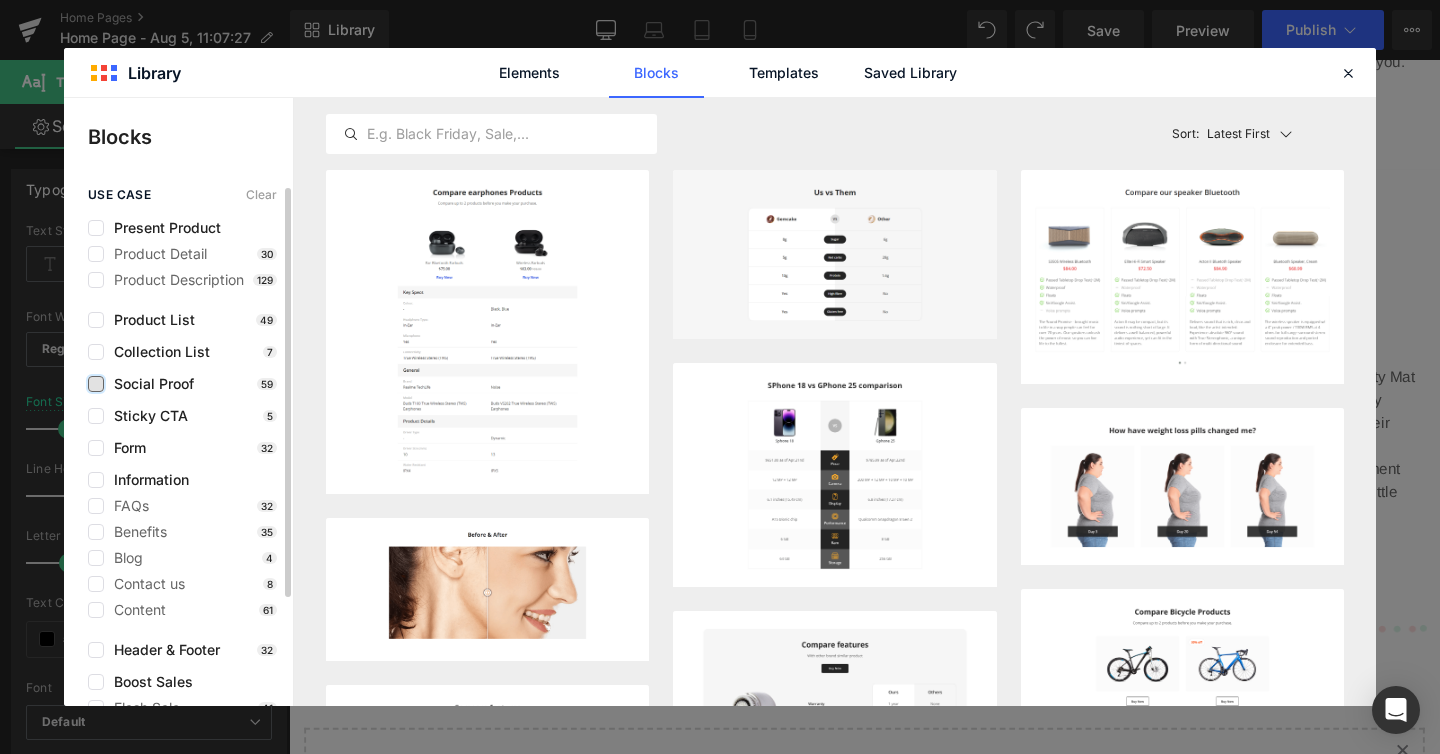 click at bounding box center (96, 384) 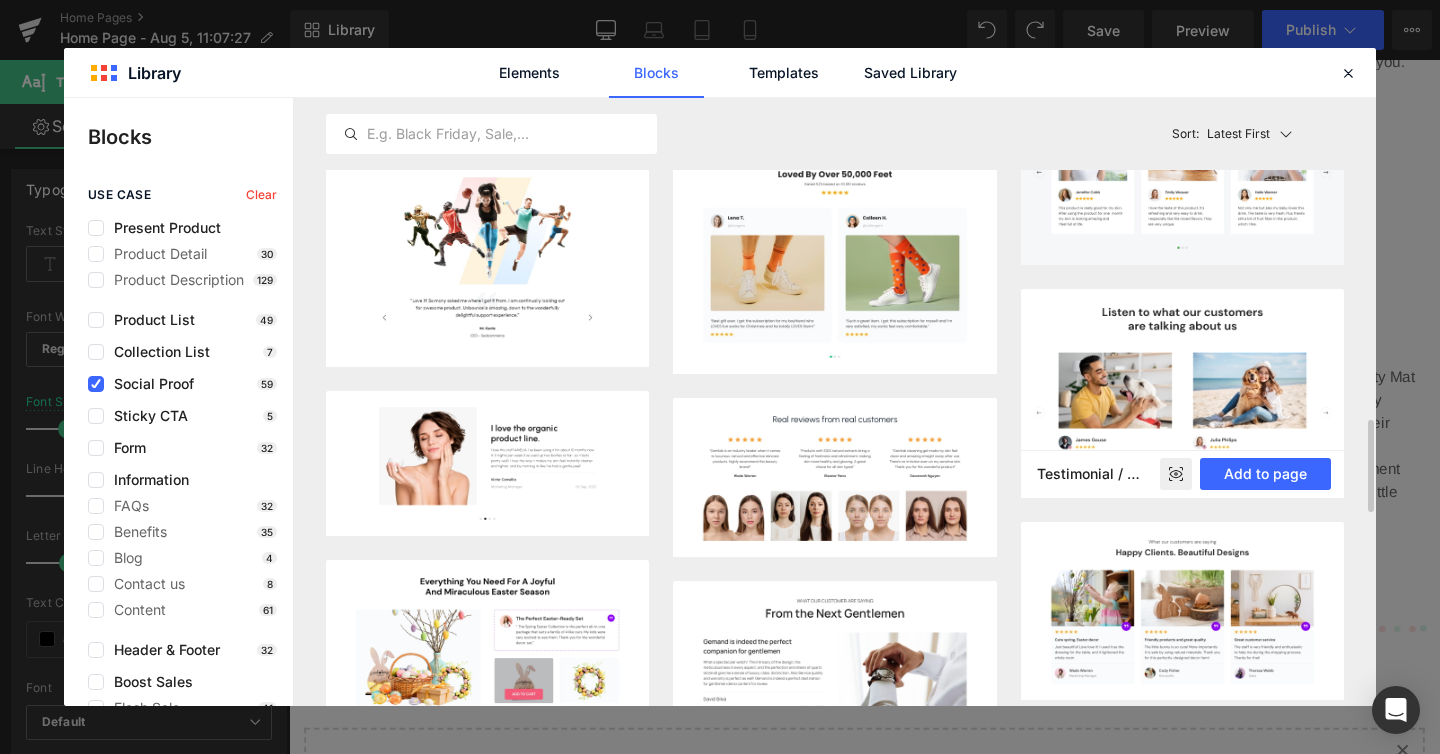 scroll, scrollTop: 1708, scrollLeft: 0, axis: vertical 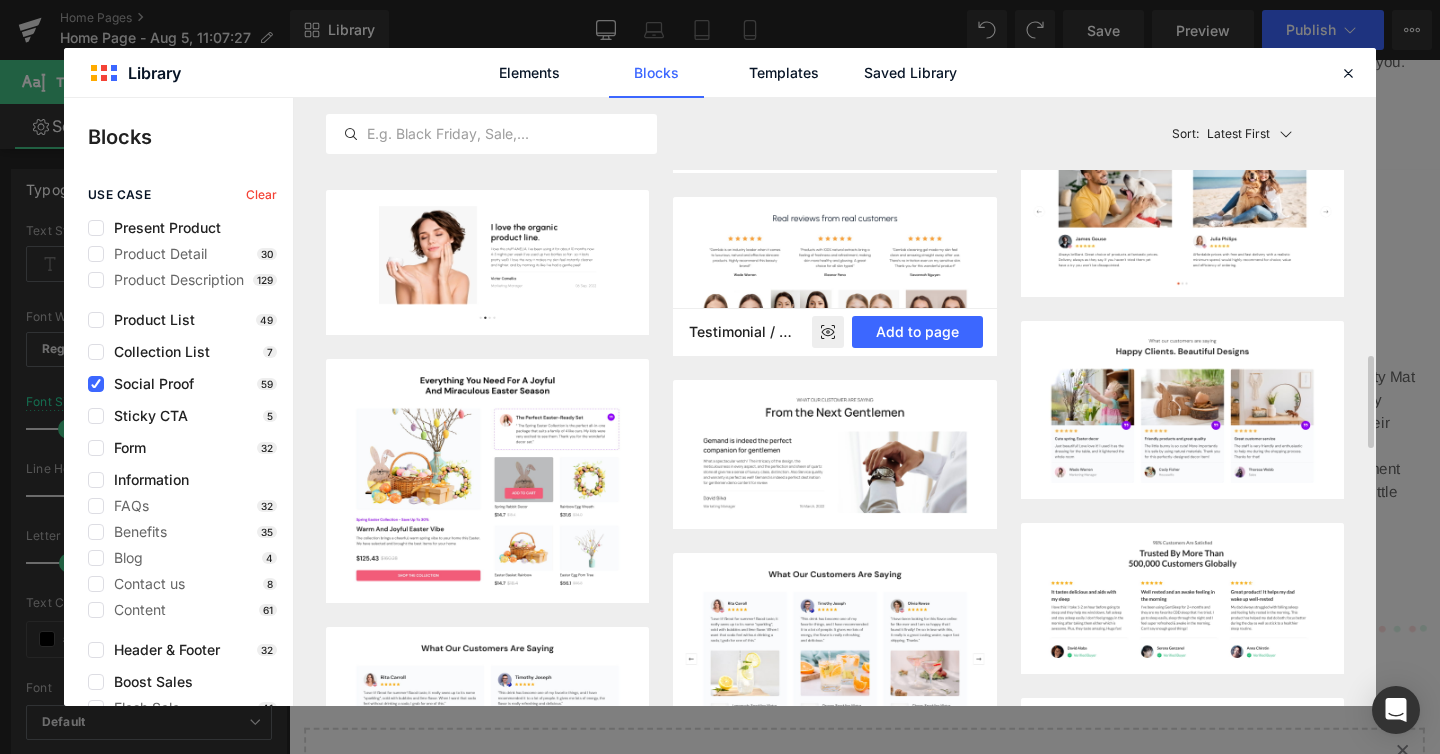 click 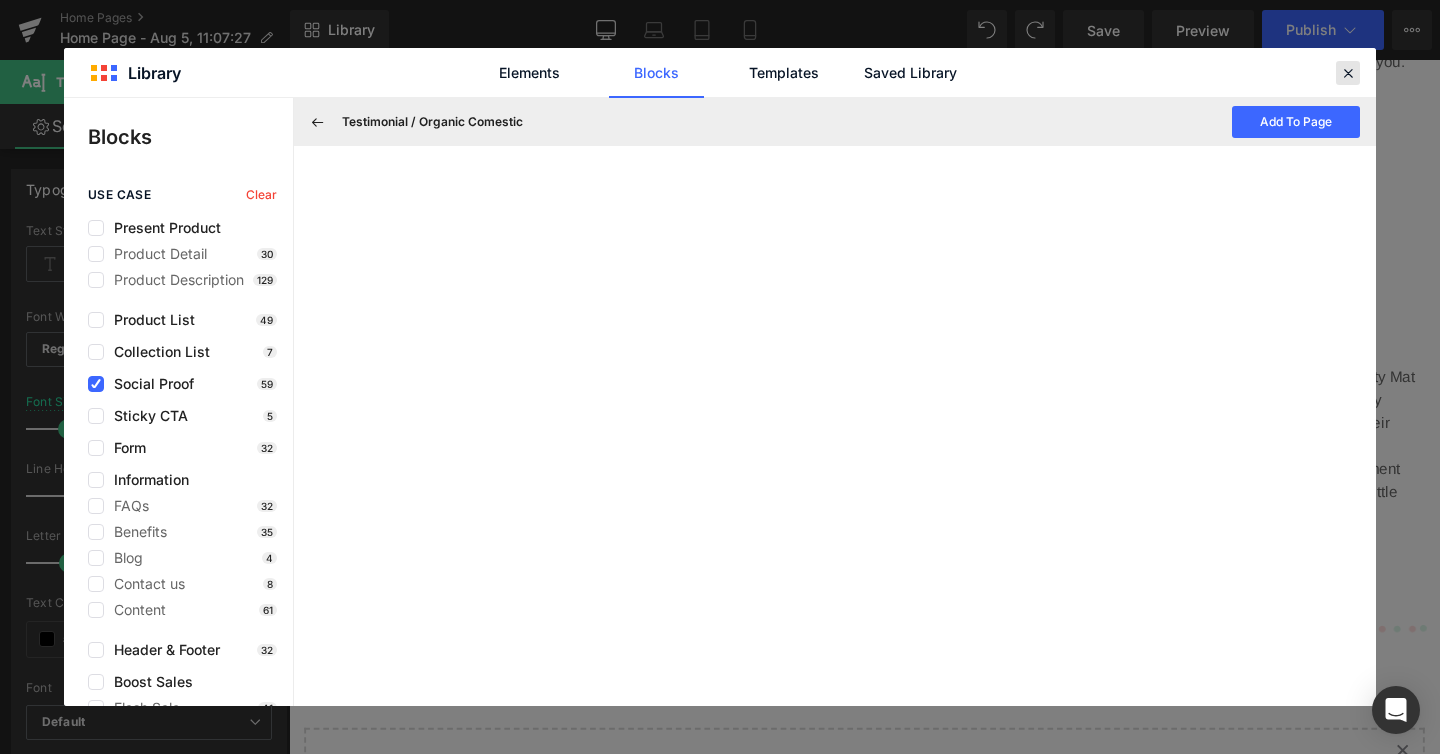 click at bounding box center [1348, 73] 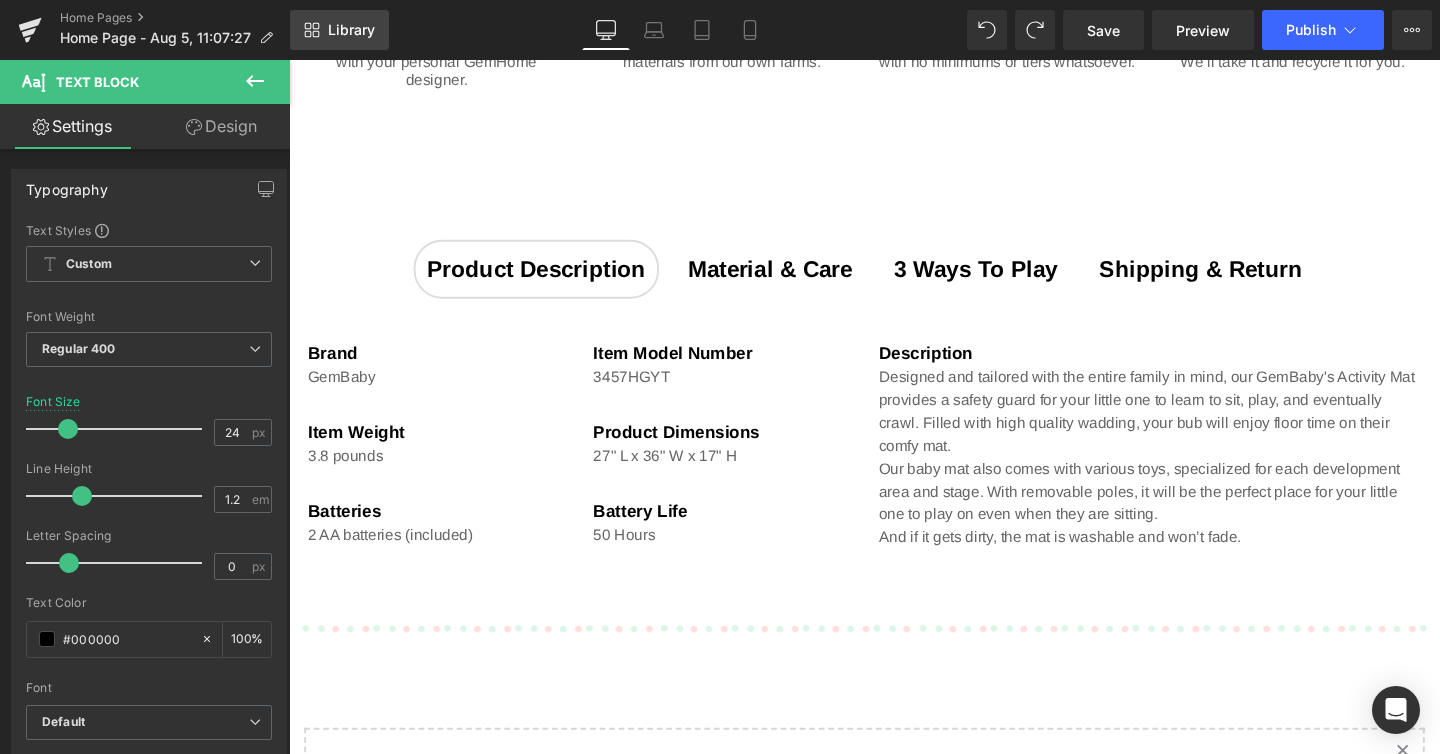 click on "Library" at bounding box center [339, 30] 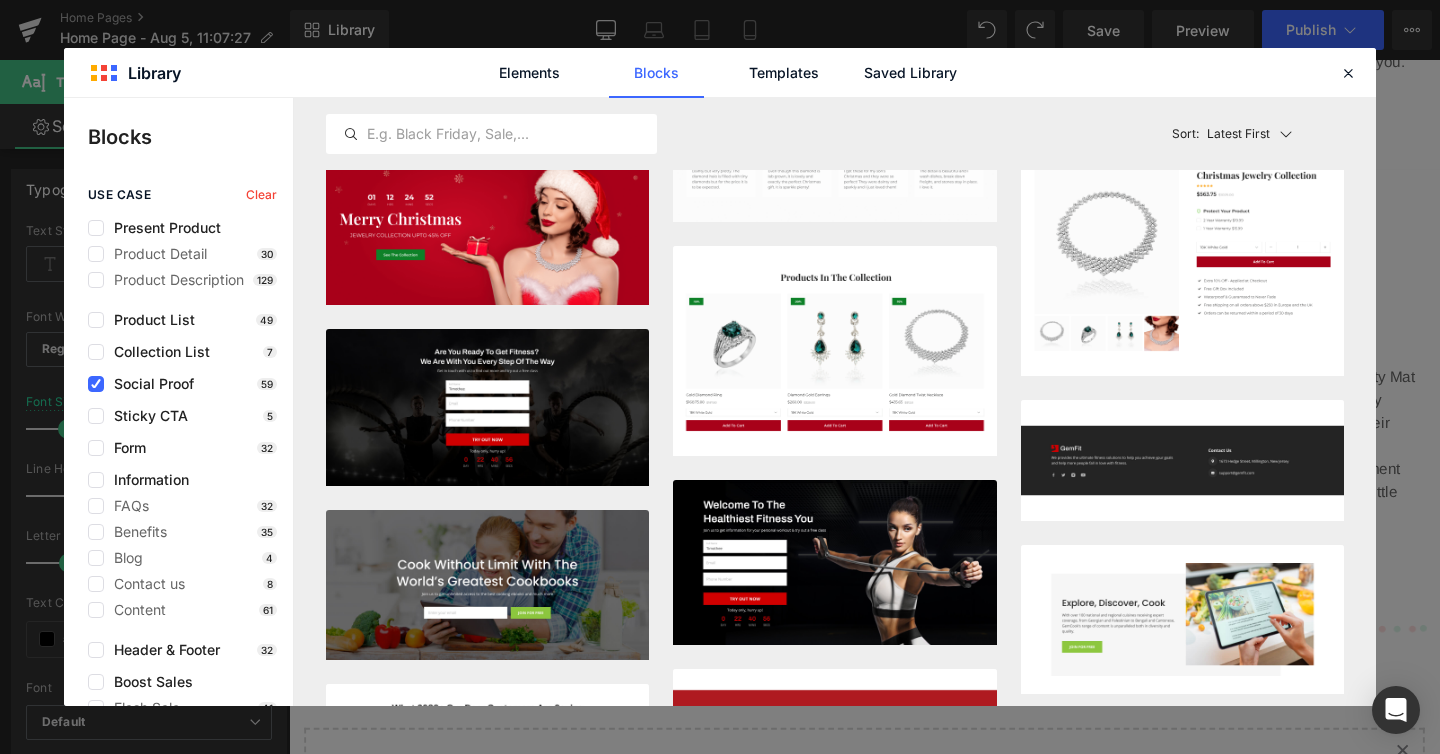scroll, scrollTop: 0, scrollLeft: 0, axis: both 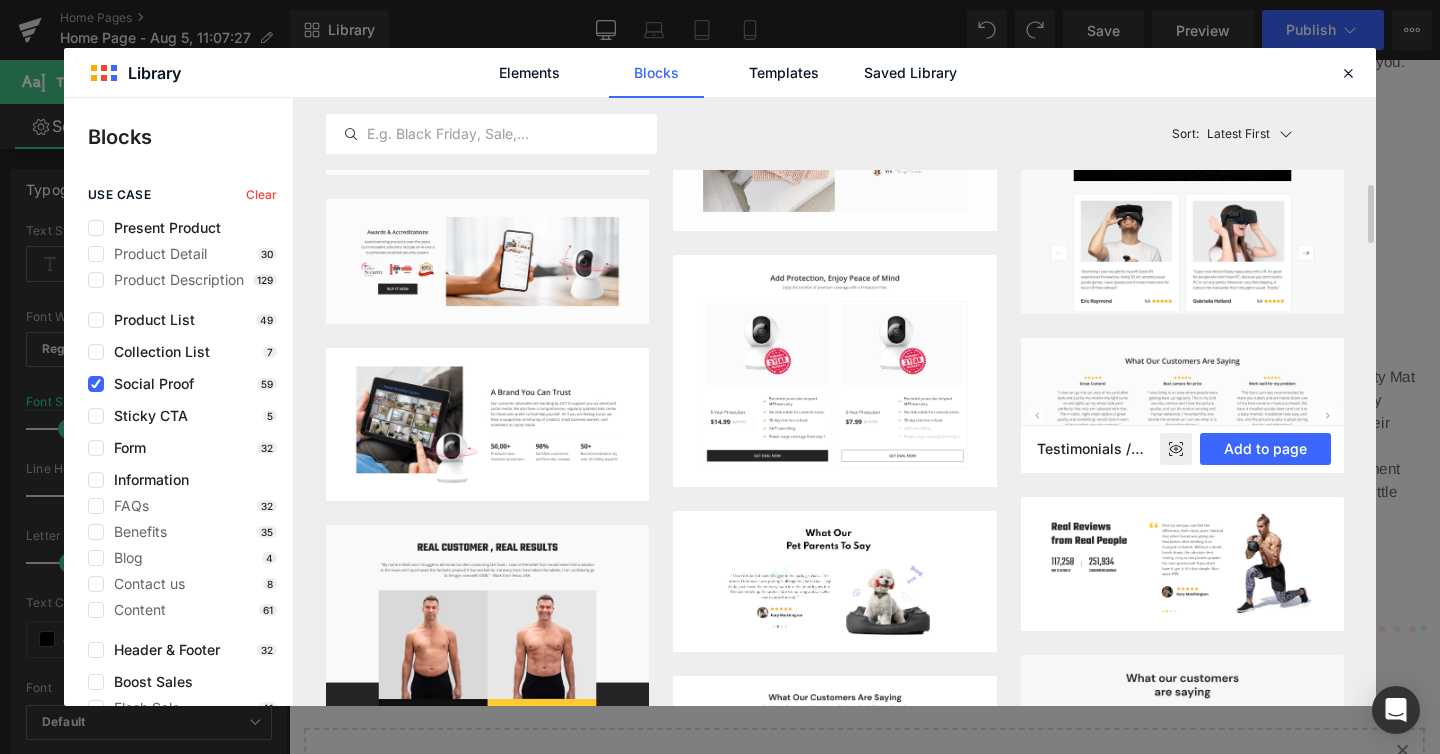 click at bounding box center [1182, 406] 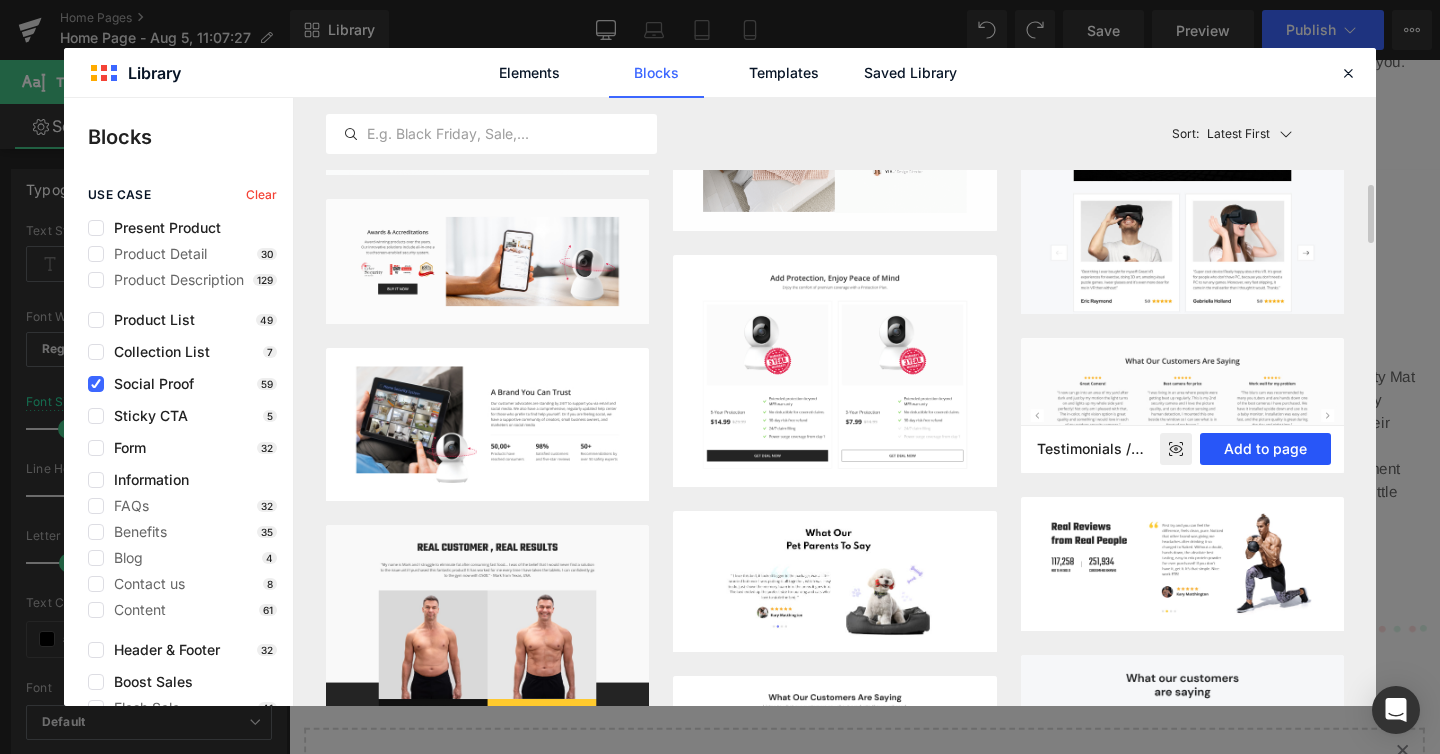 click on "Add to page" at bounding box center (1265, 449) 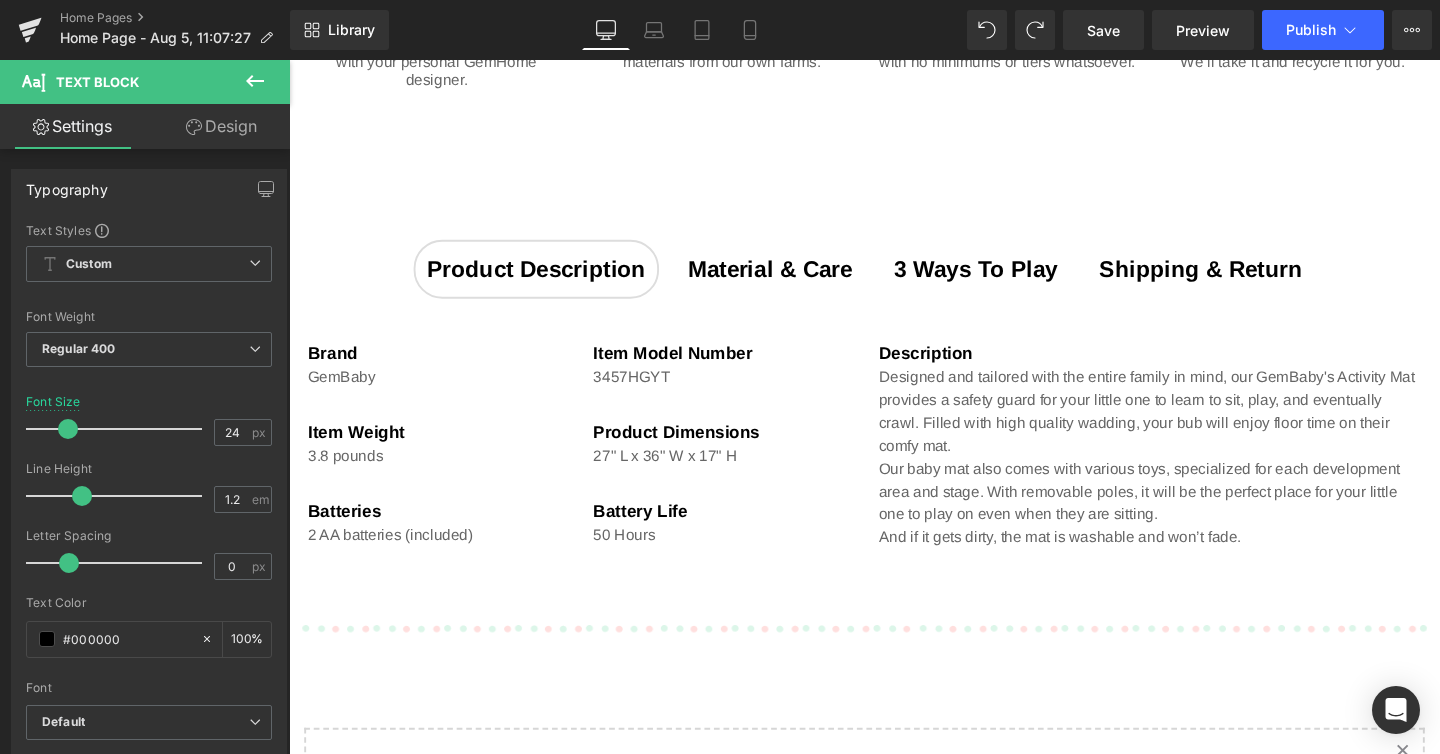 scroll, scrollTop: 10, scrollLeft: 10, axis: both 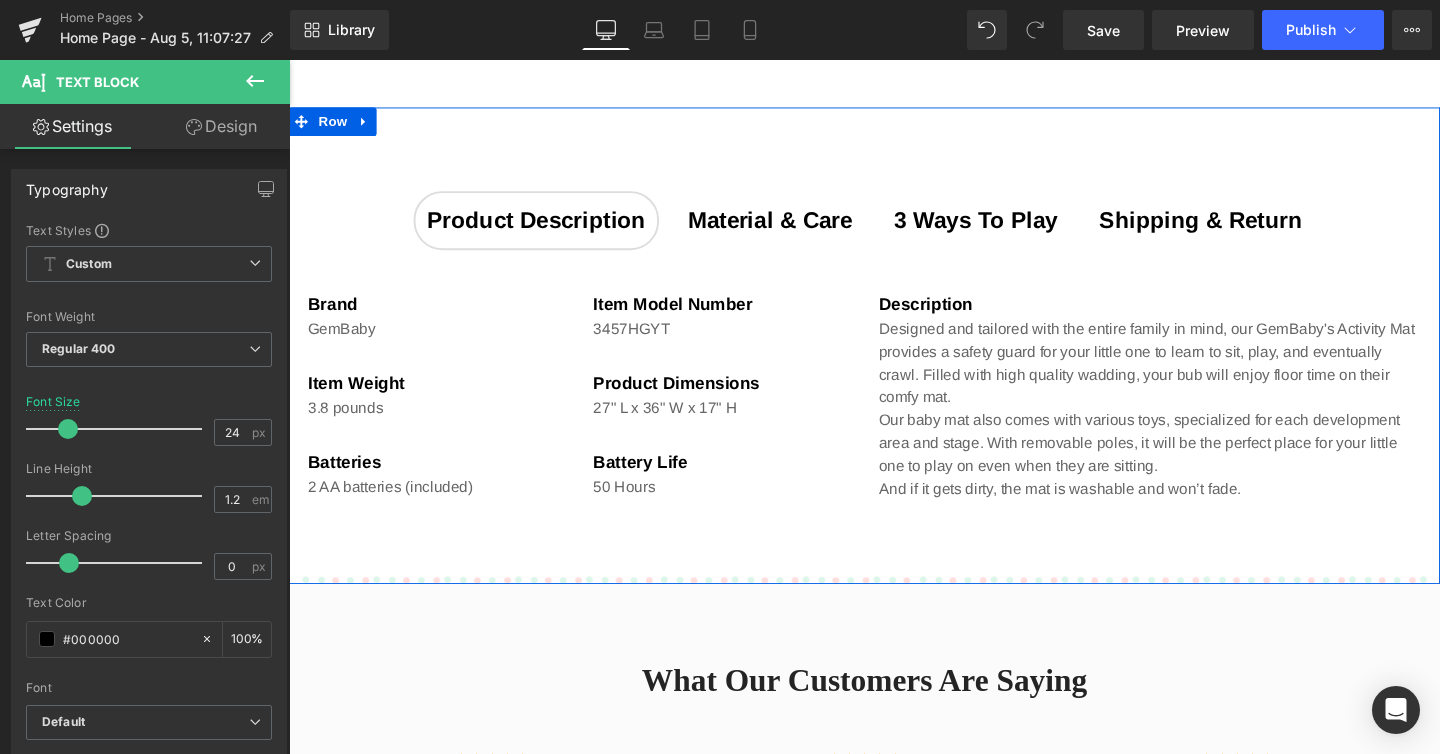 click on "Product Description
Text Block
Material & Care Text Block
3 ways to play Text Block
shipping & return Text Block
Brand
Heading
GemBaby
Text Block         Item Weight Heading         3.8 pounds Text Block         Batteries Heading         2 AA batteries (included) Text Block         Item model number Heading         3457HGYT Text Block         Product Dimensions Heading         27" L x 36" W x 17" H Text Block         Battery life Heading         50 Hours Text Block         Description Heading         And if it gets dirty, the mat is washable and won’t fade.  Text Block
Row" at bounding box center [894, 360] 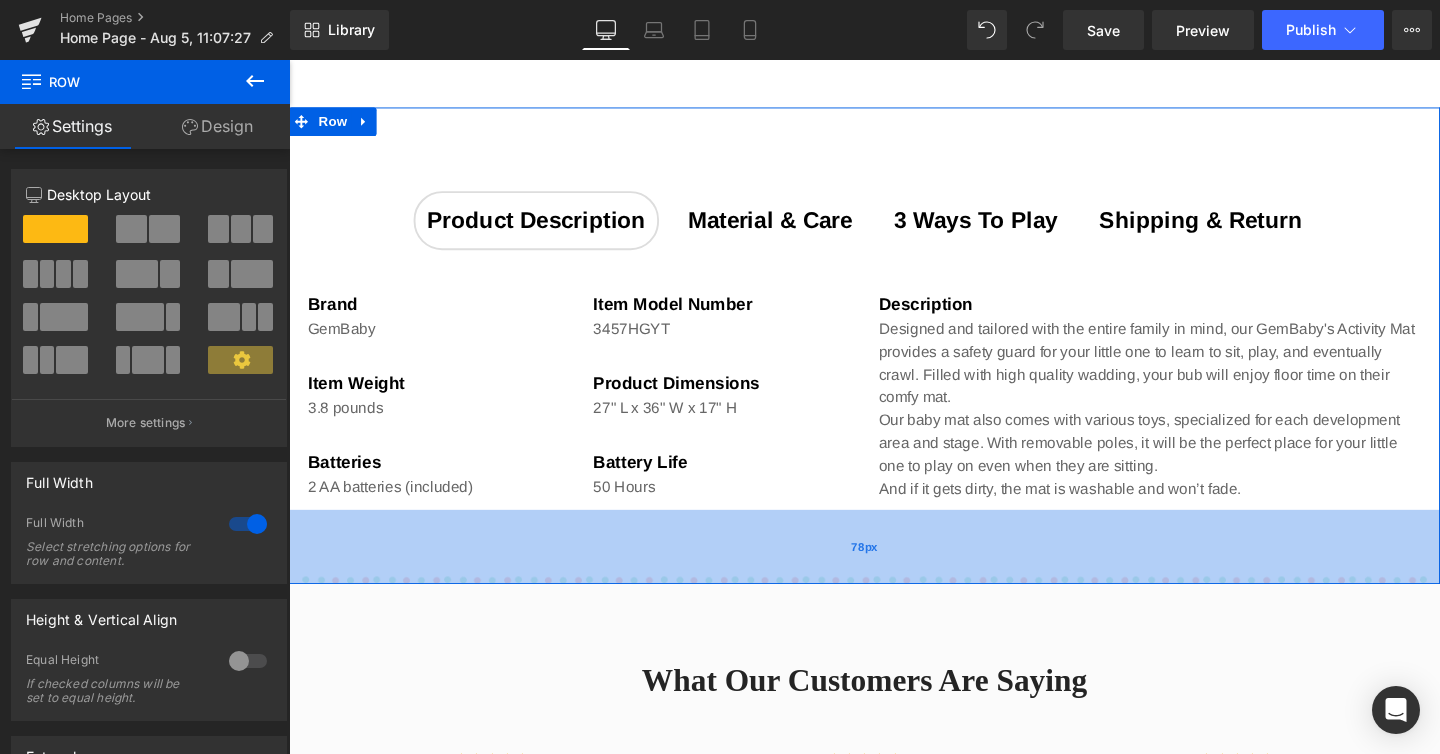click on "78px" at bounding box center [894, 571] 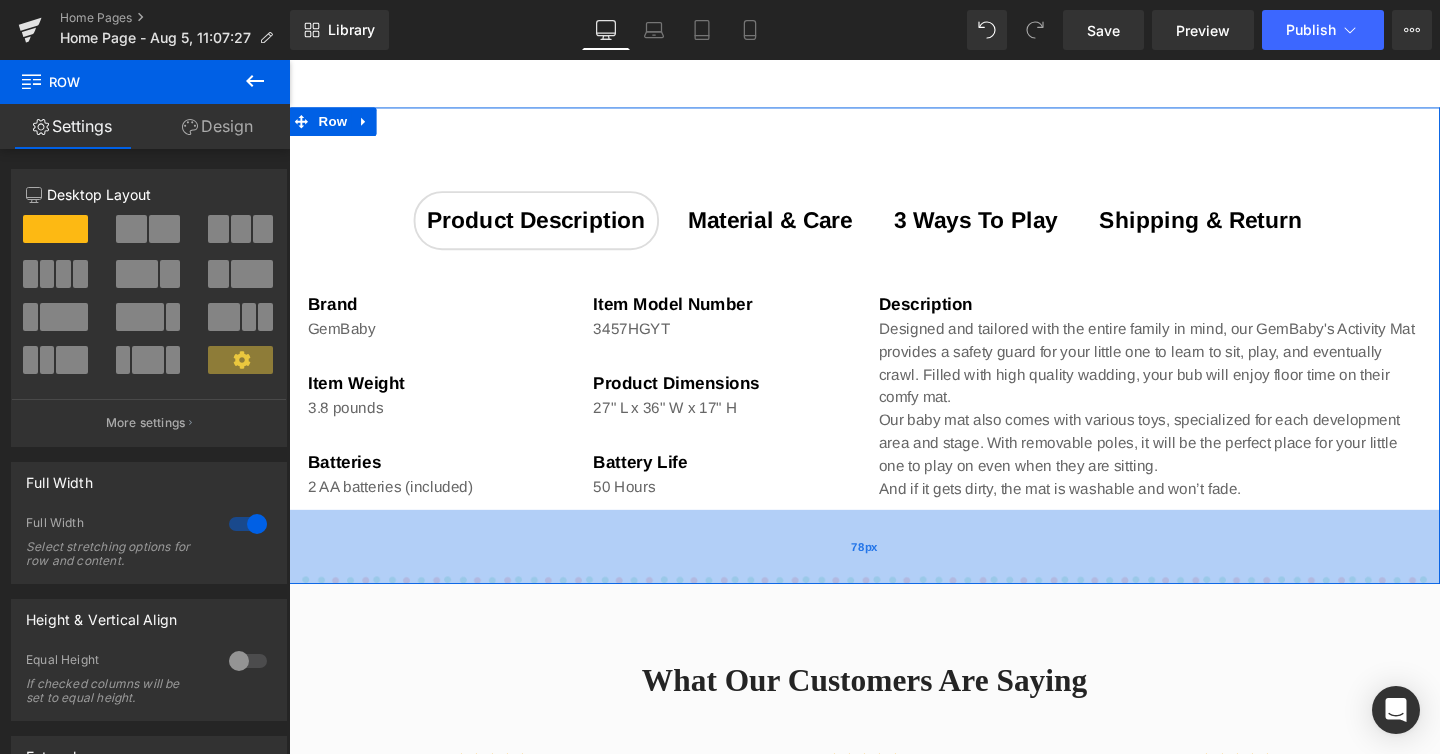 click on "78px" at bounding box center [894, 571] 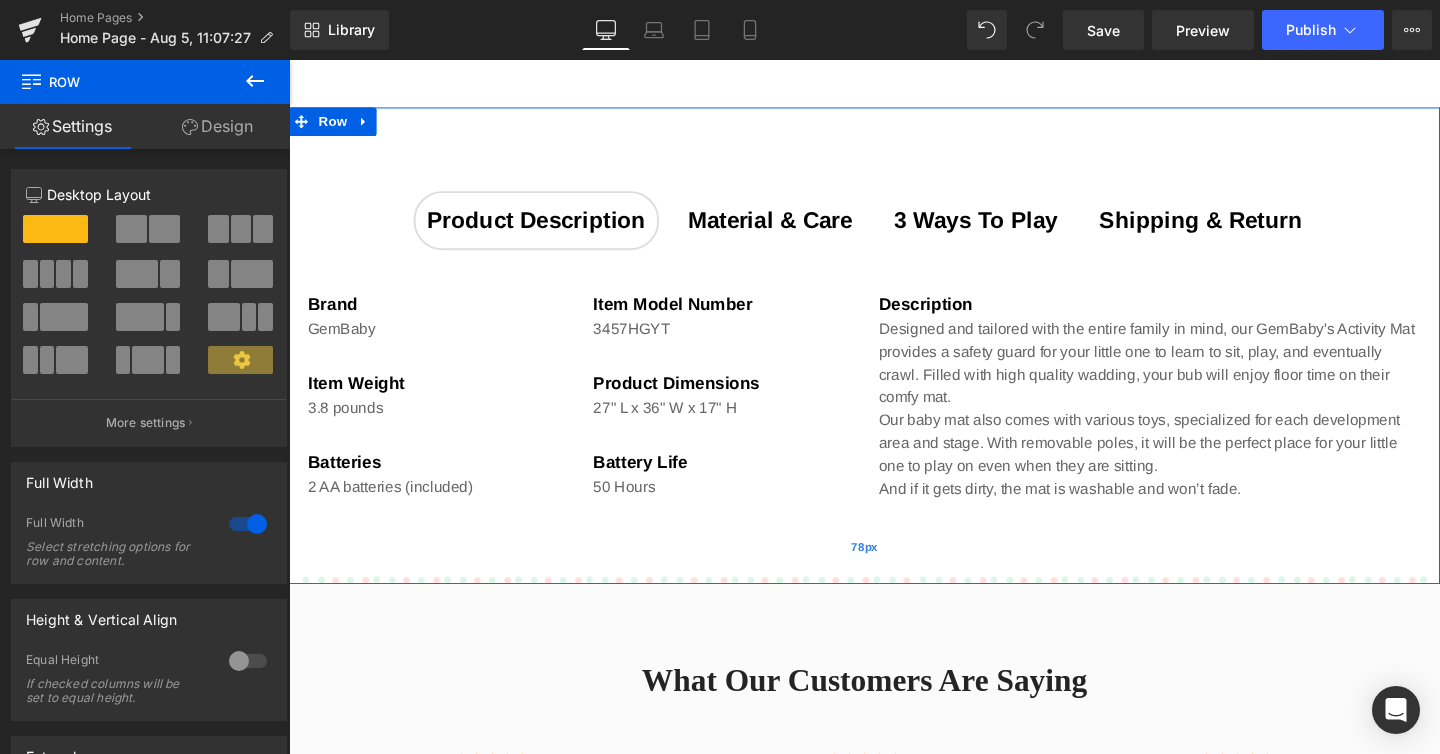 click on "78px" at bounding box center (894, 571) 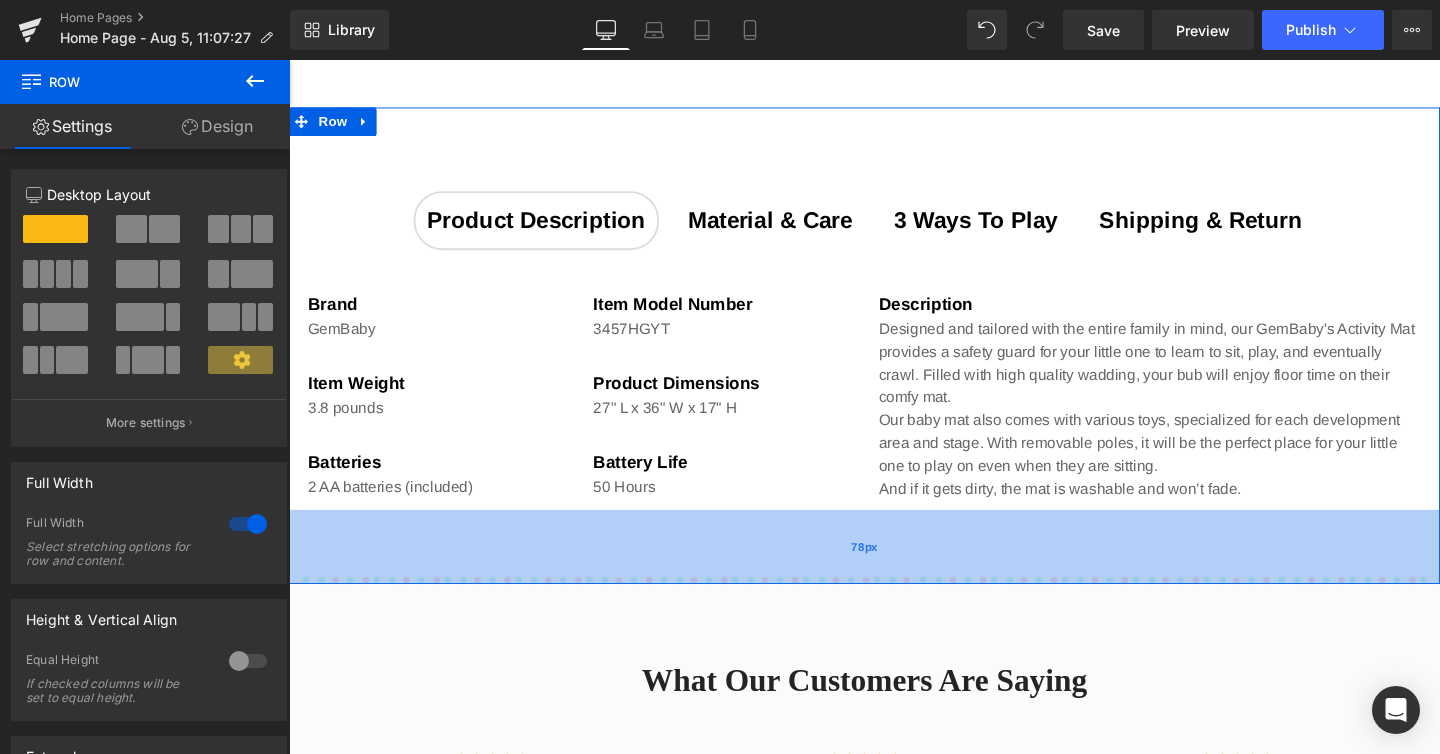 click on "78px" at bounding box center (894, 571) 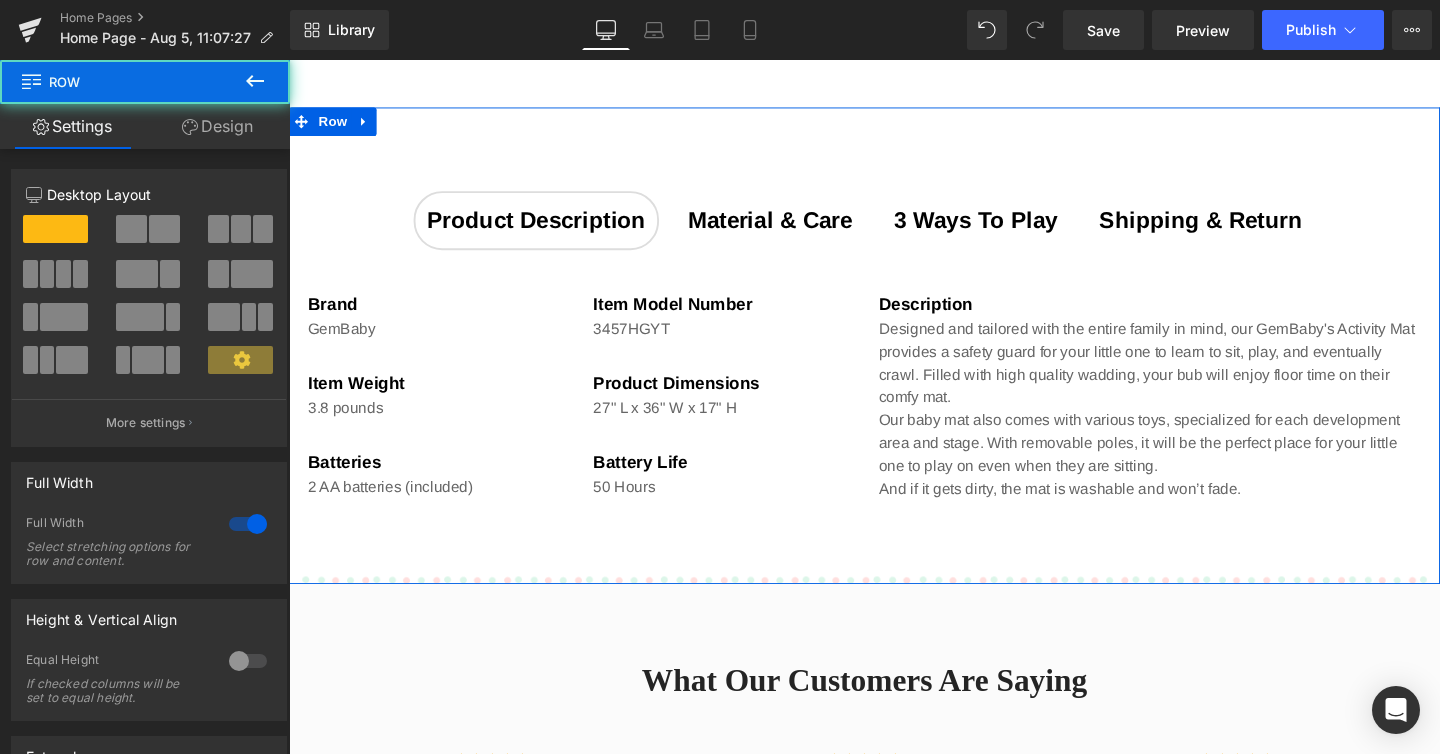 click on "Product Description
Text Block
Material & Care Text Block
3 ways to play Text Block
shipping & return Text Block
Brand
Heading
GemBaby
Text Block         Item Weight Heading         3.8 pounds Text Block         Batteries Heading         2 AA batteries (included) Text Block         Item model number Heading         3457HGYT Text Block         Product Dimensions Heading         27" L x 36" W x 17" H Text Block         Battery life Heading         50 Hours Text Block         Description Heading         And if it gets dirty, the mat is washable and won’t fade.  Text Block
Row" at bounding box center (894, 360) 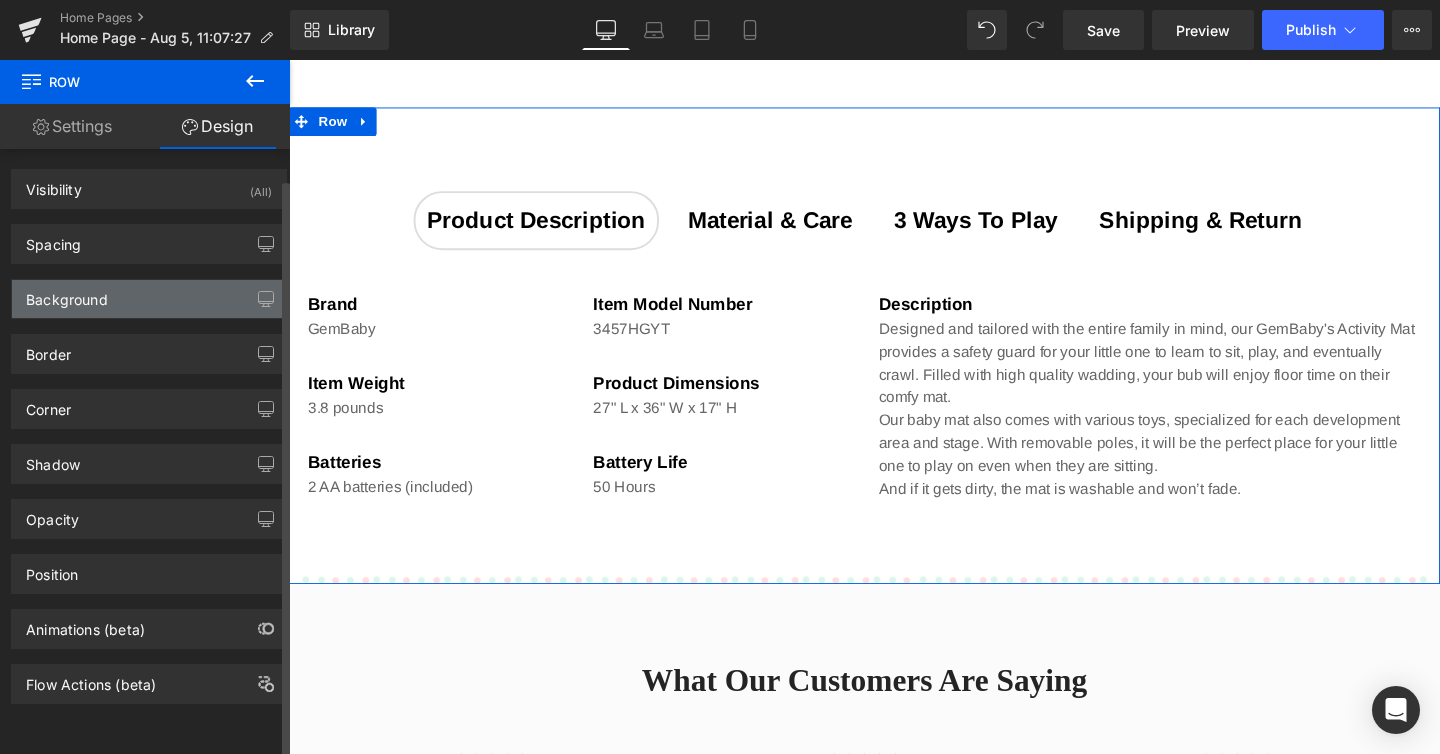 scroll, scrollTop: 6, scrollLeft: 0, axis: vertical 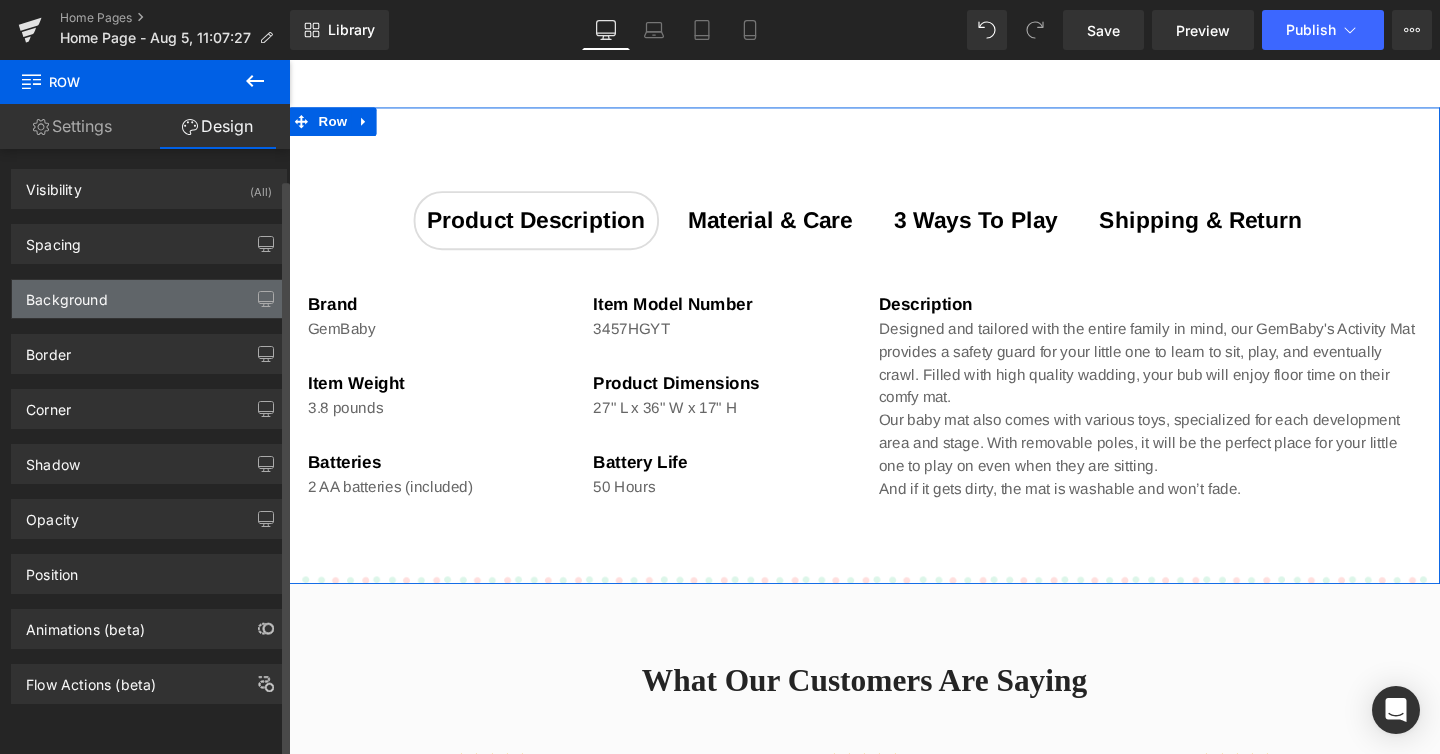 click on "Background" at bounding box center (149, 299) 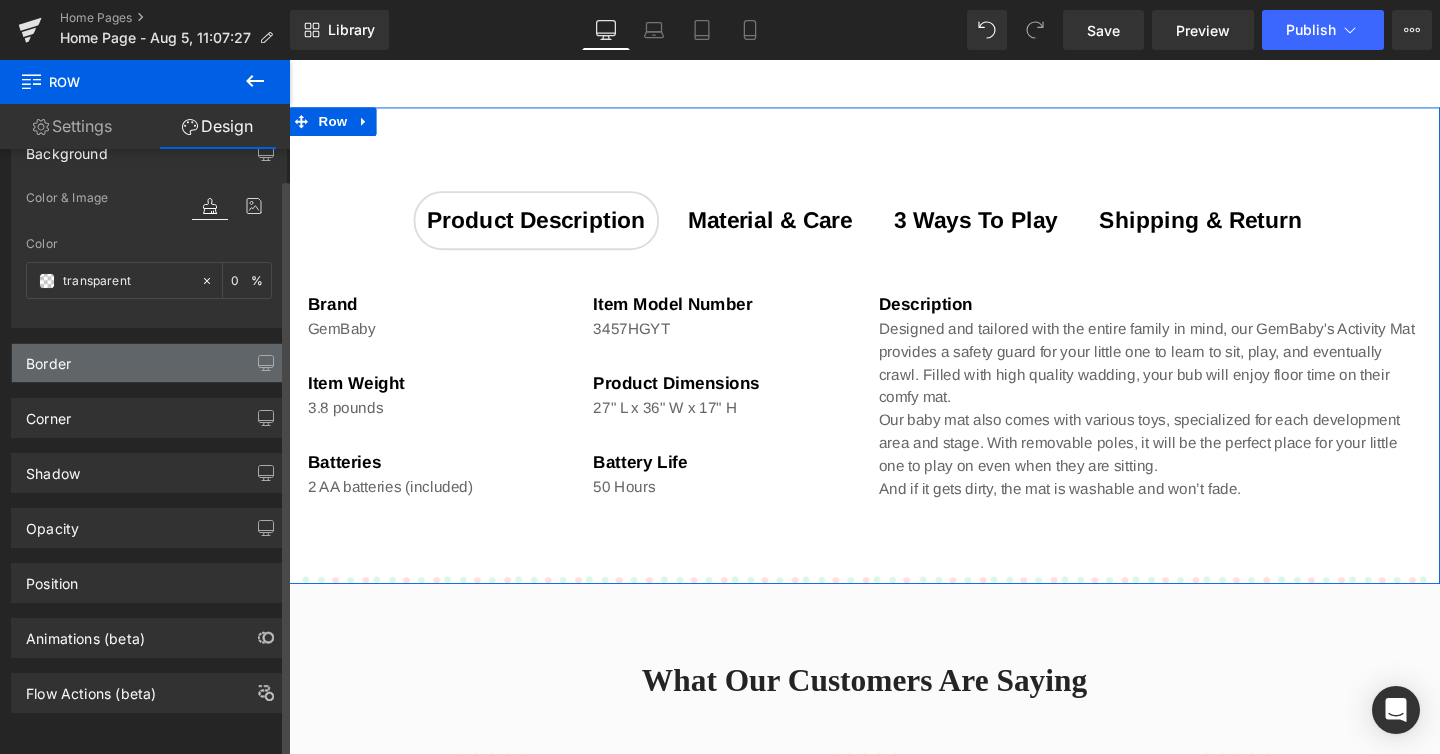 click on "Border" at bounding box center [149, 363] 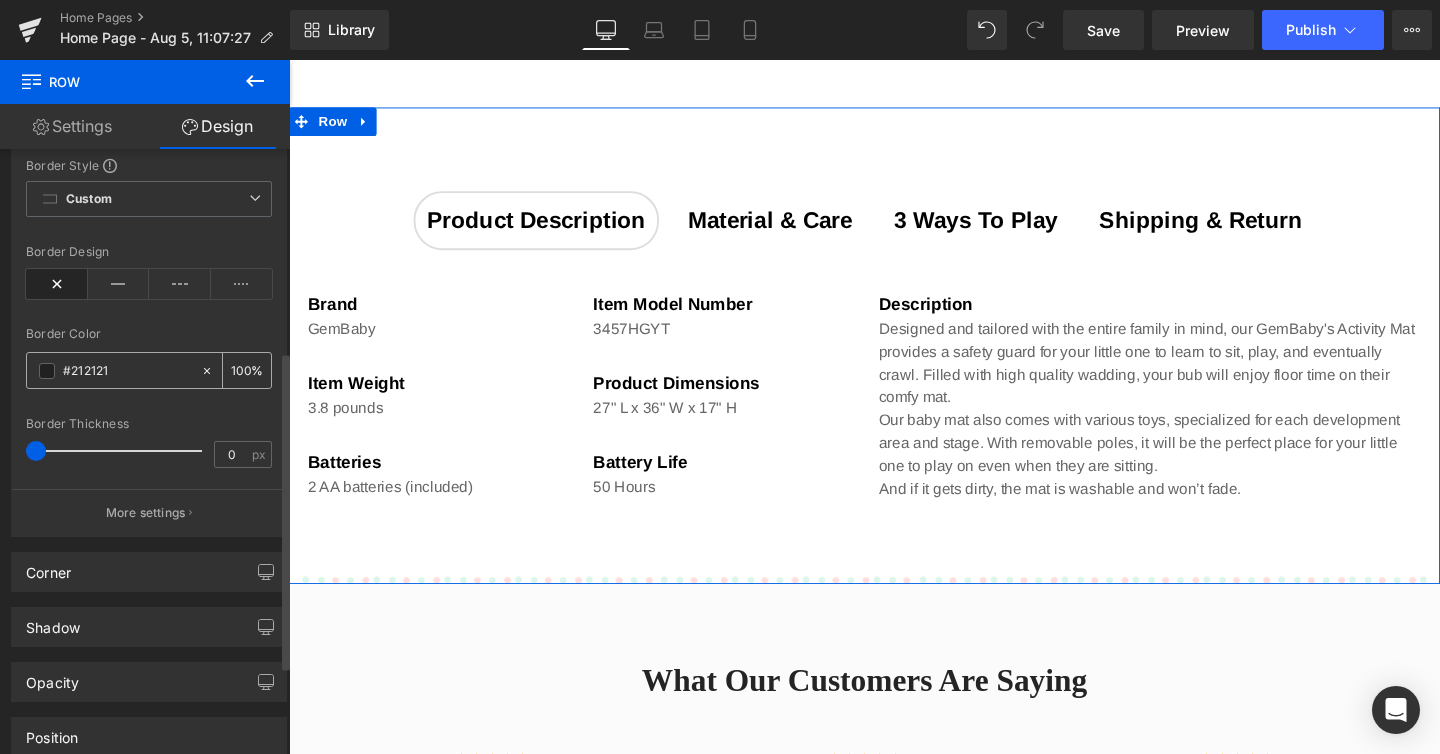 scroll, scrollTop: 528, scrollLeft: 0, axis: vertical 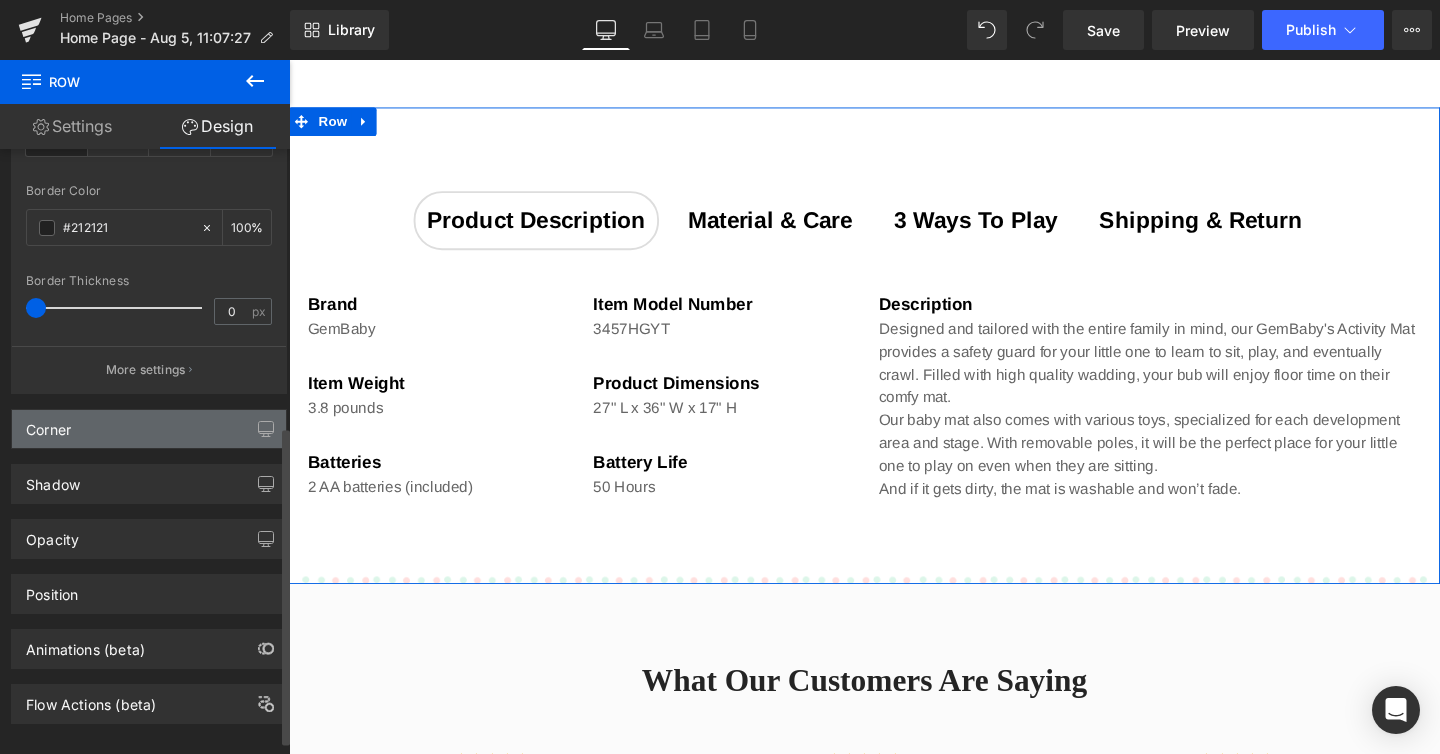 click on "Corner" at bounding box center (149, 429) 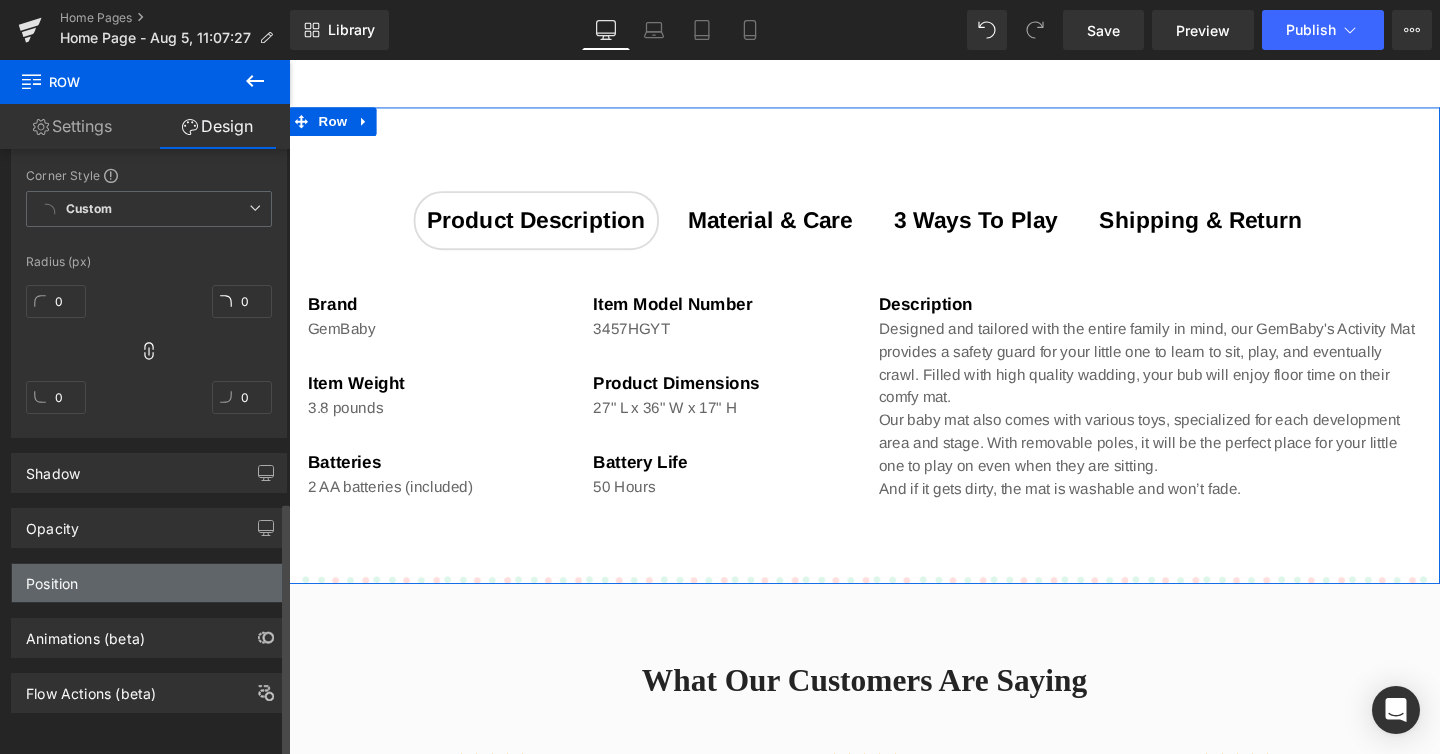 scroll, scrollTop: 0, scrollLeft: 0, axis: both 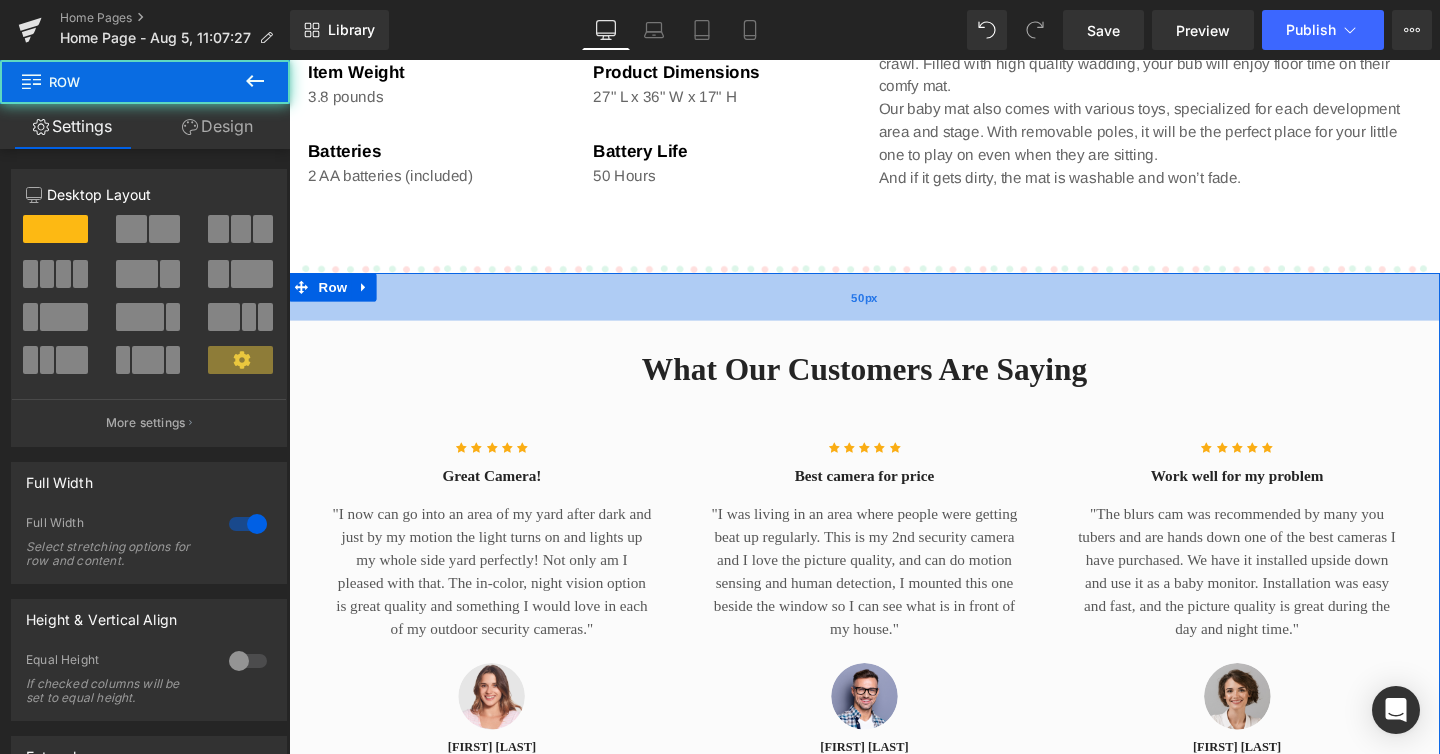 click on "50px" at bounding box center (894, 309) 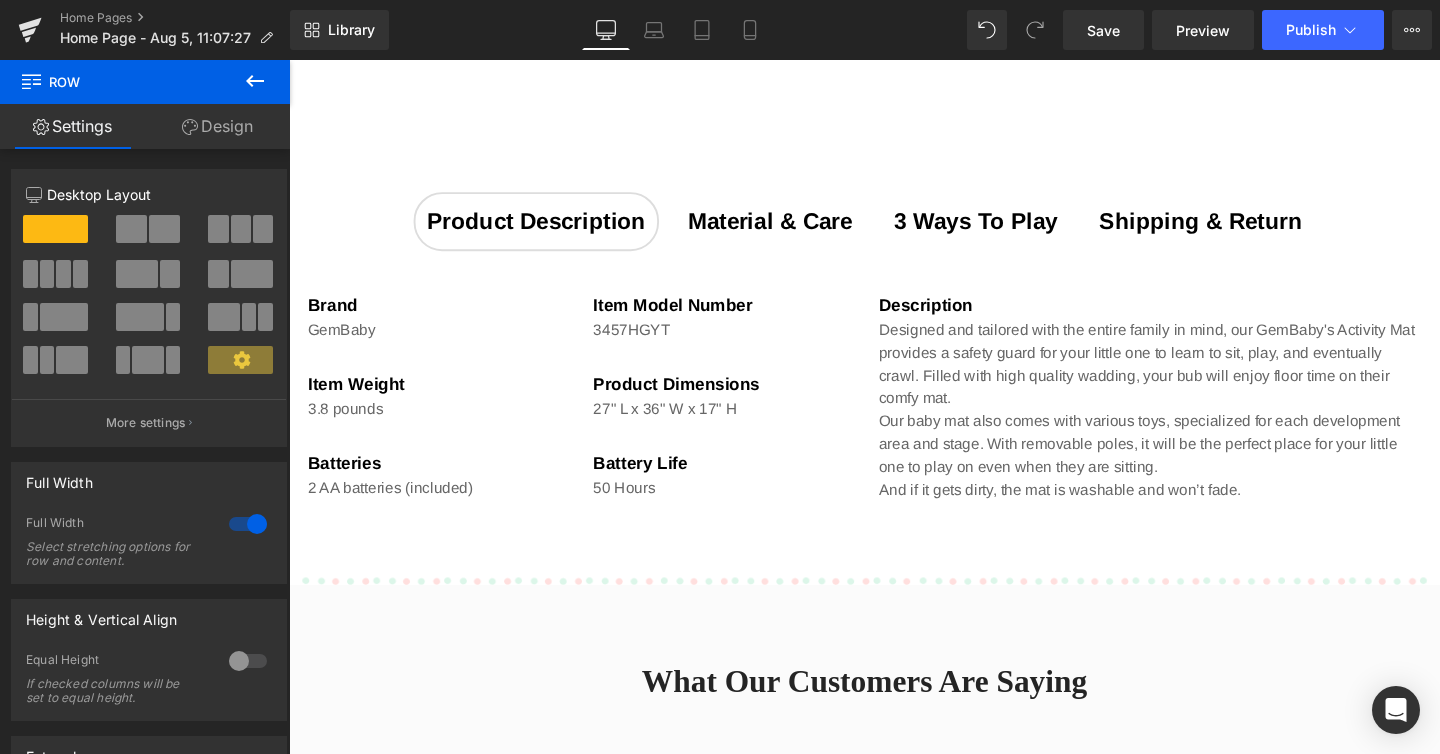 scroll, scrollTop: 1351, scrollLeft: 0, axis: vertical 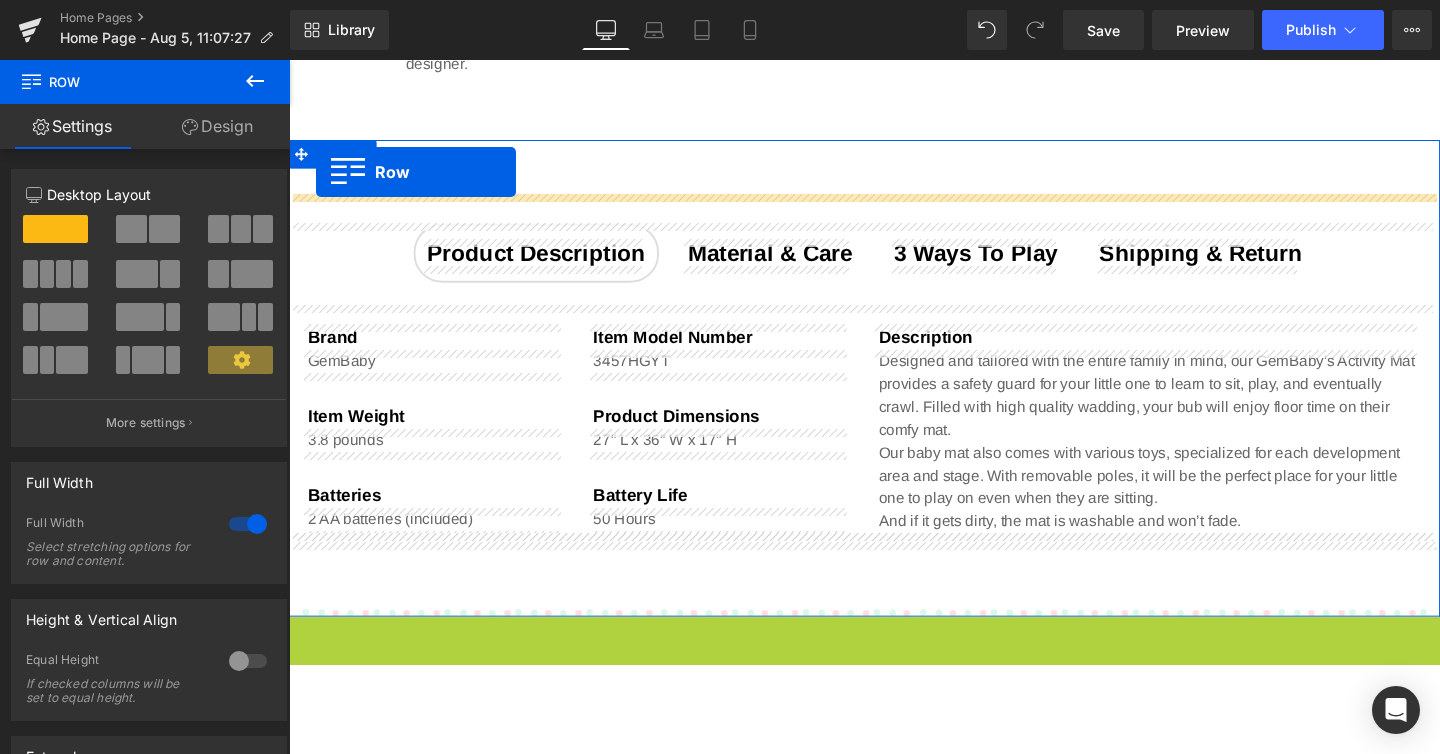 drag, startPoint x: 294, startPoint y: 298, endPoint x: 317, endPoint y: 178, distance: 122.18429 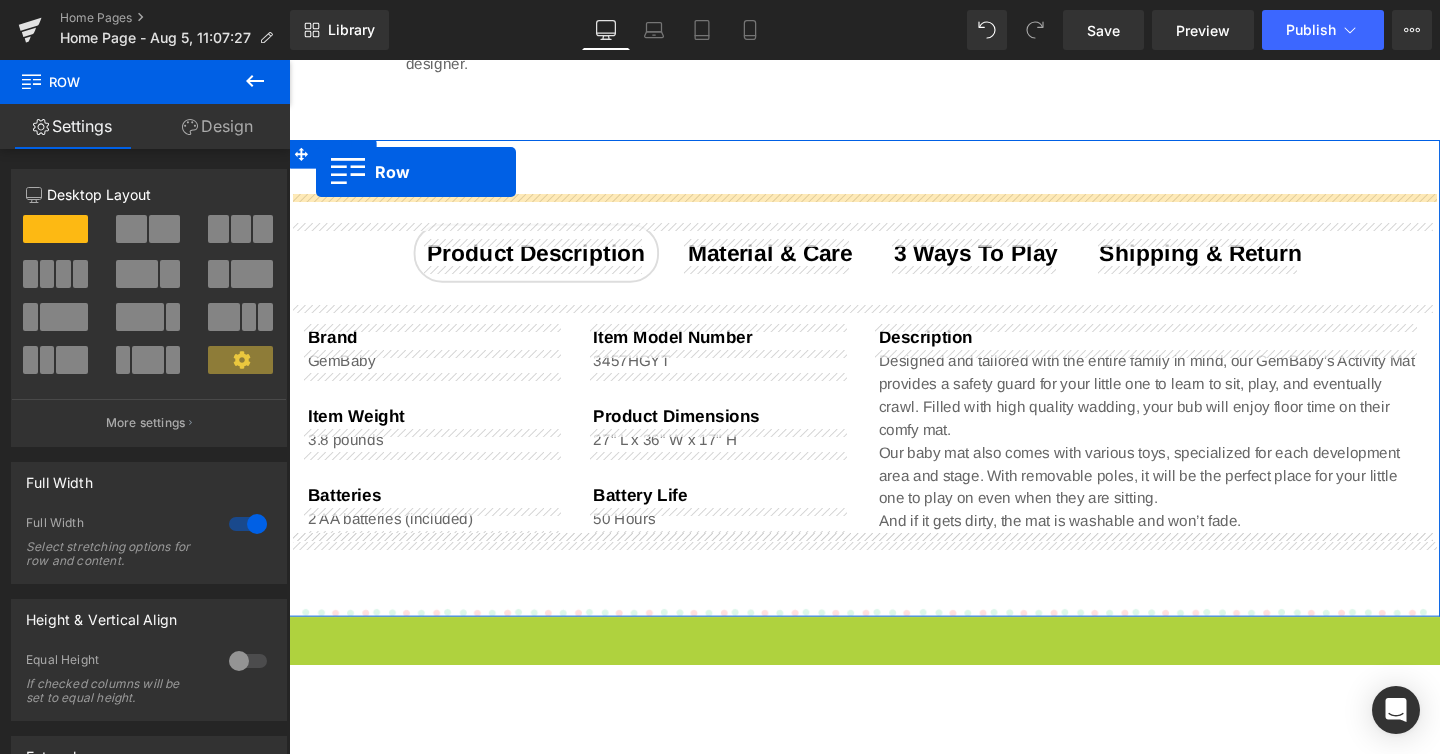 scroll, scrollTop: 10, scrollLeft: 10, axis: both 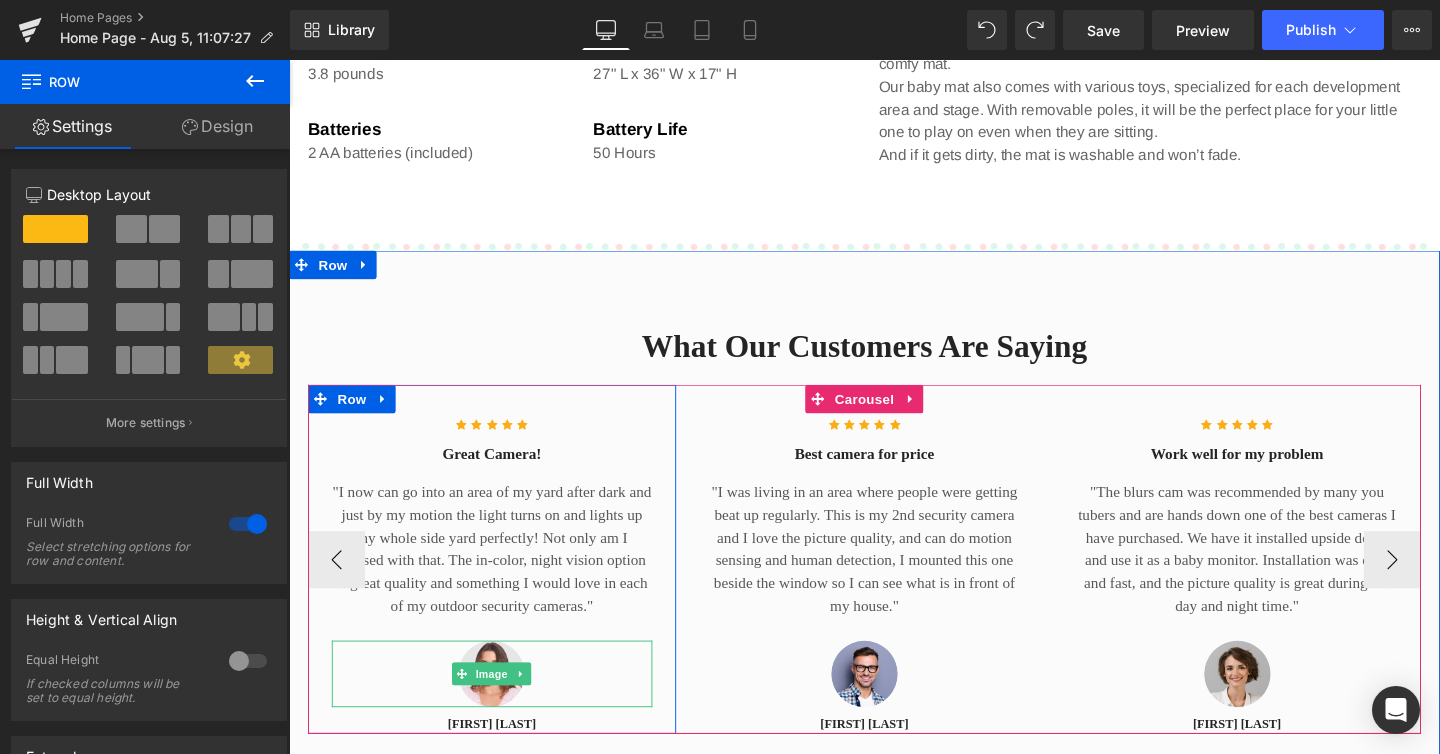 click at bounding box center [502, 705] 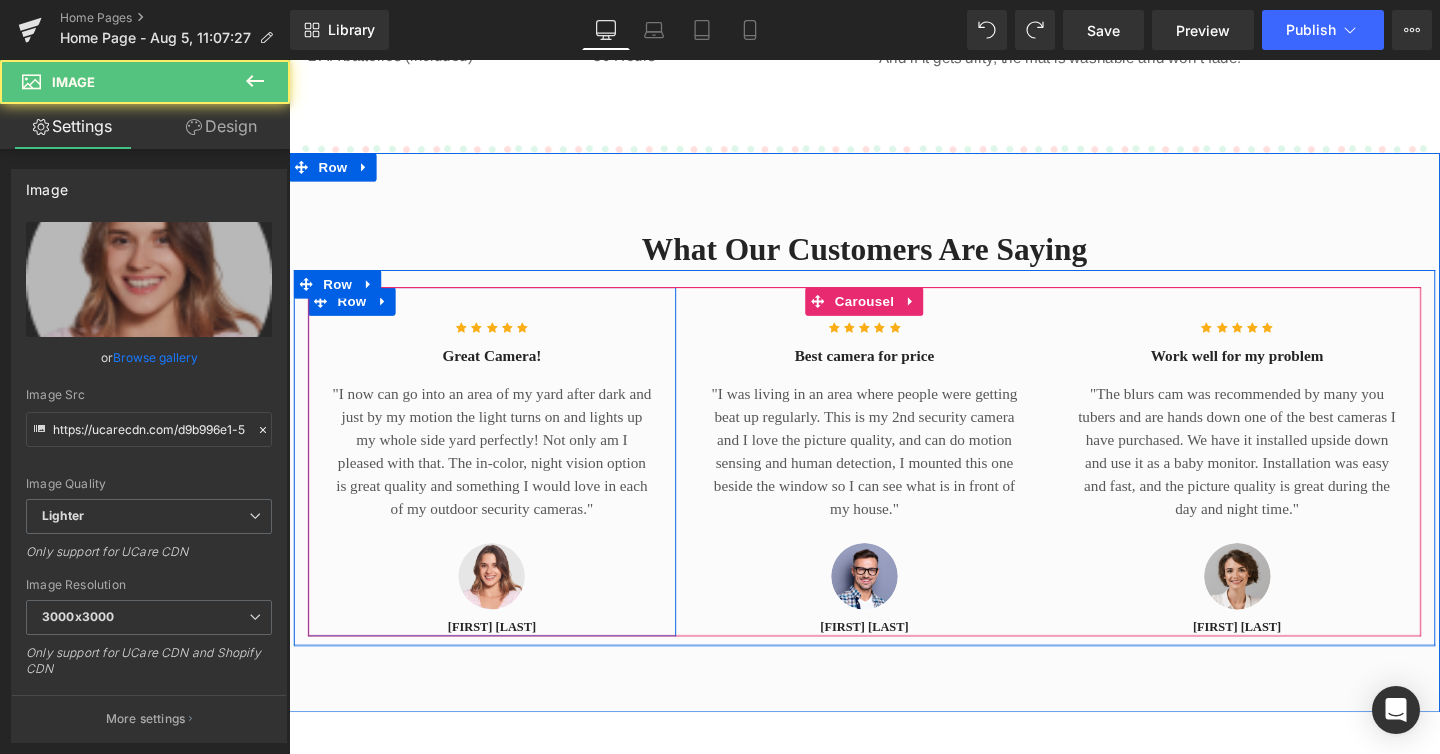 scroll, scrollTop: 1952, scrollLeft: 0, axis: vertical 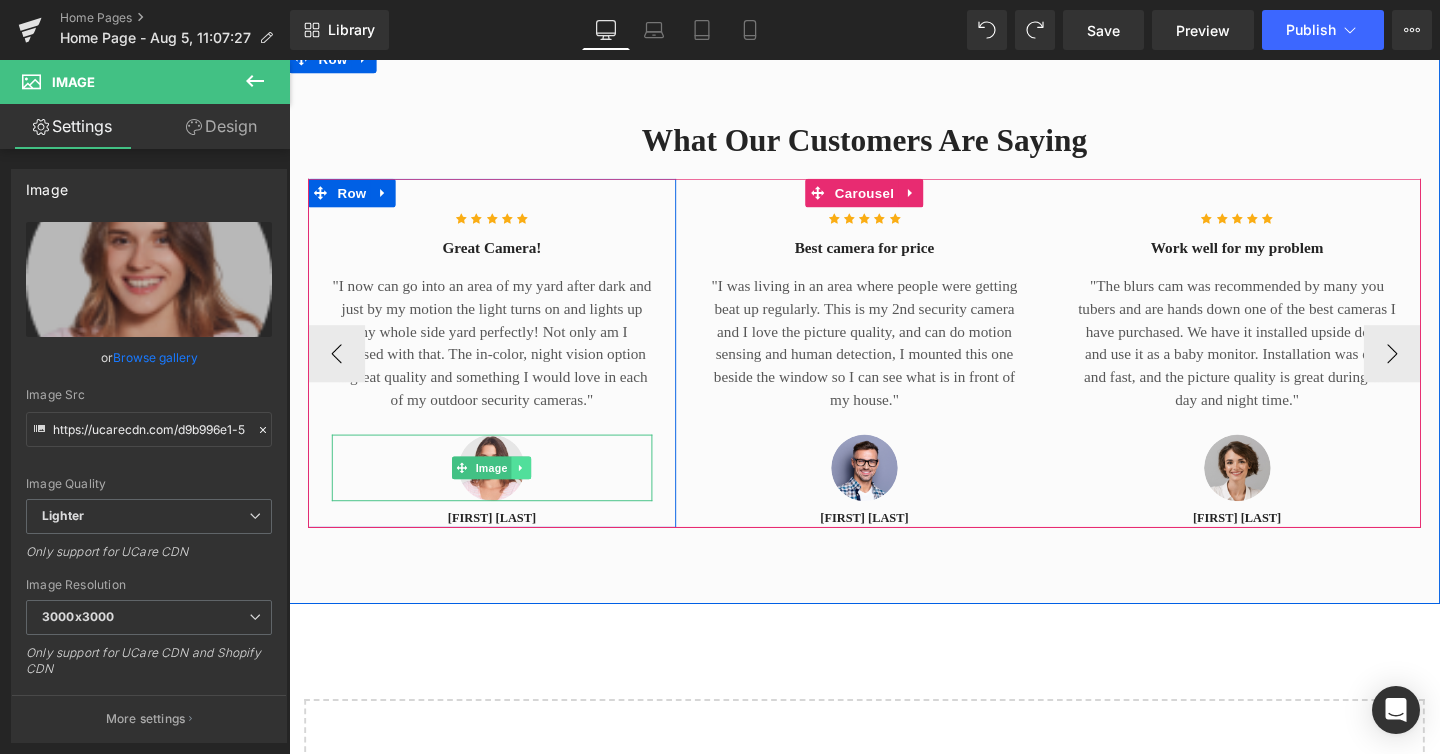 click at bounding box center [533, 489] 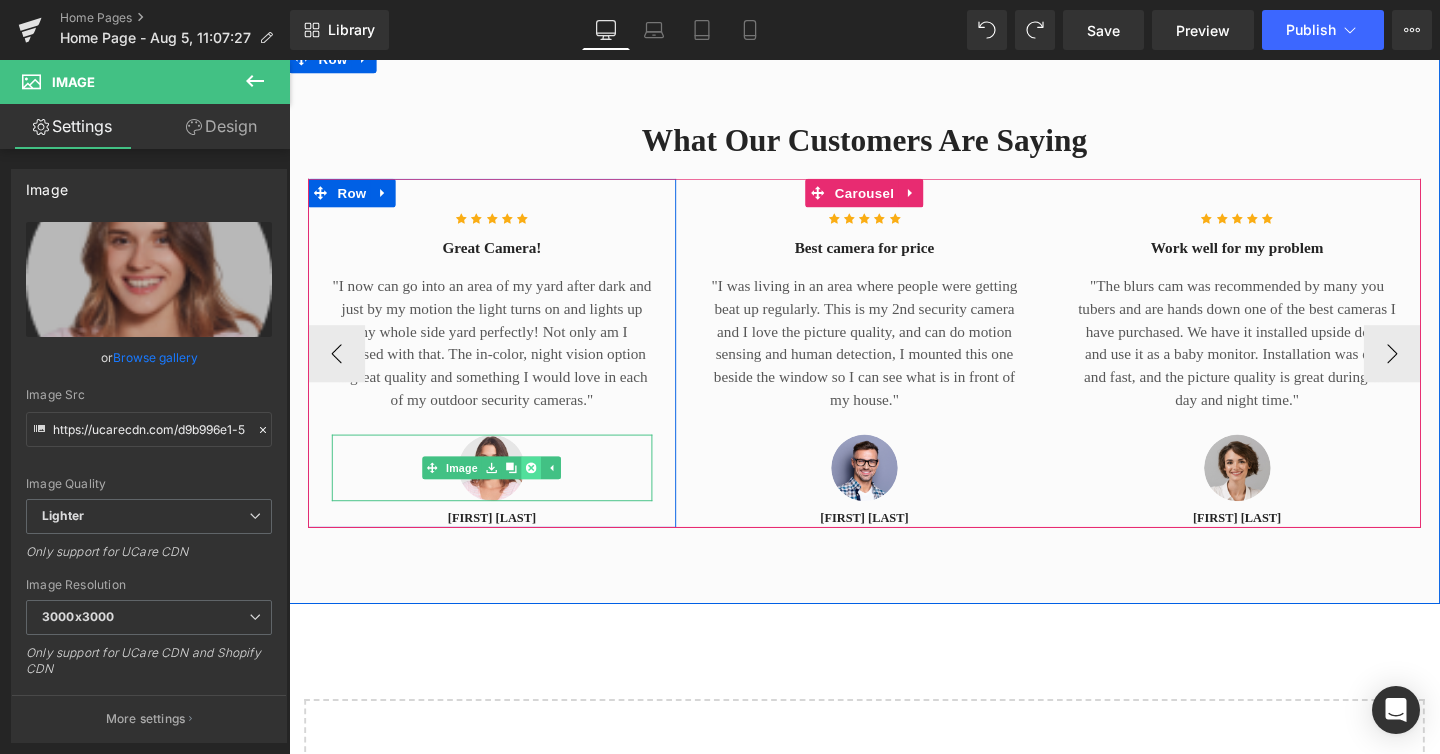 click 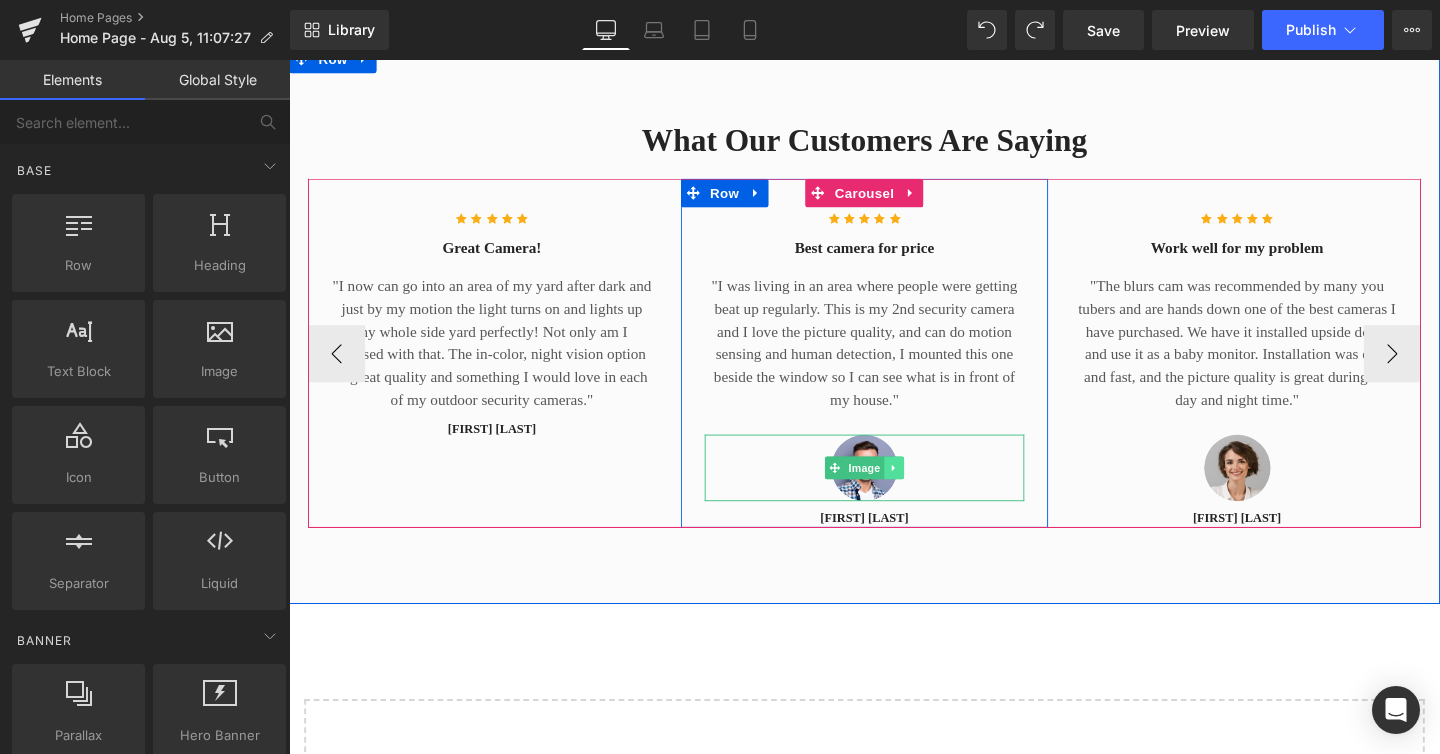click 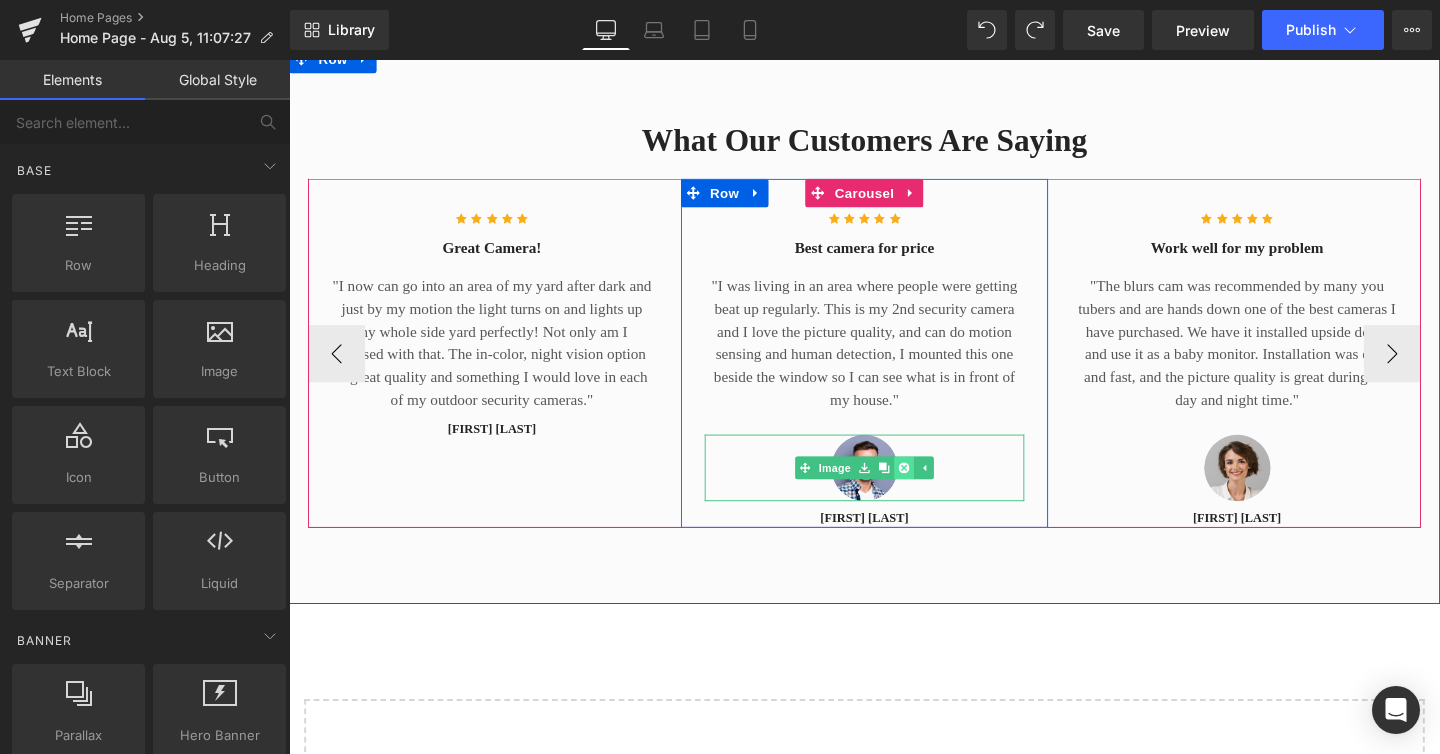 click 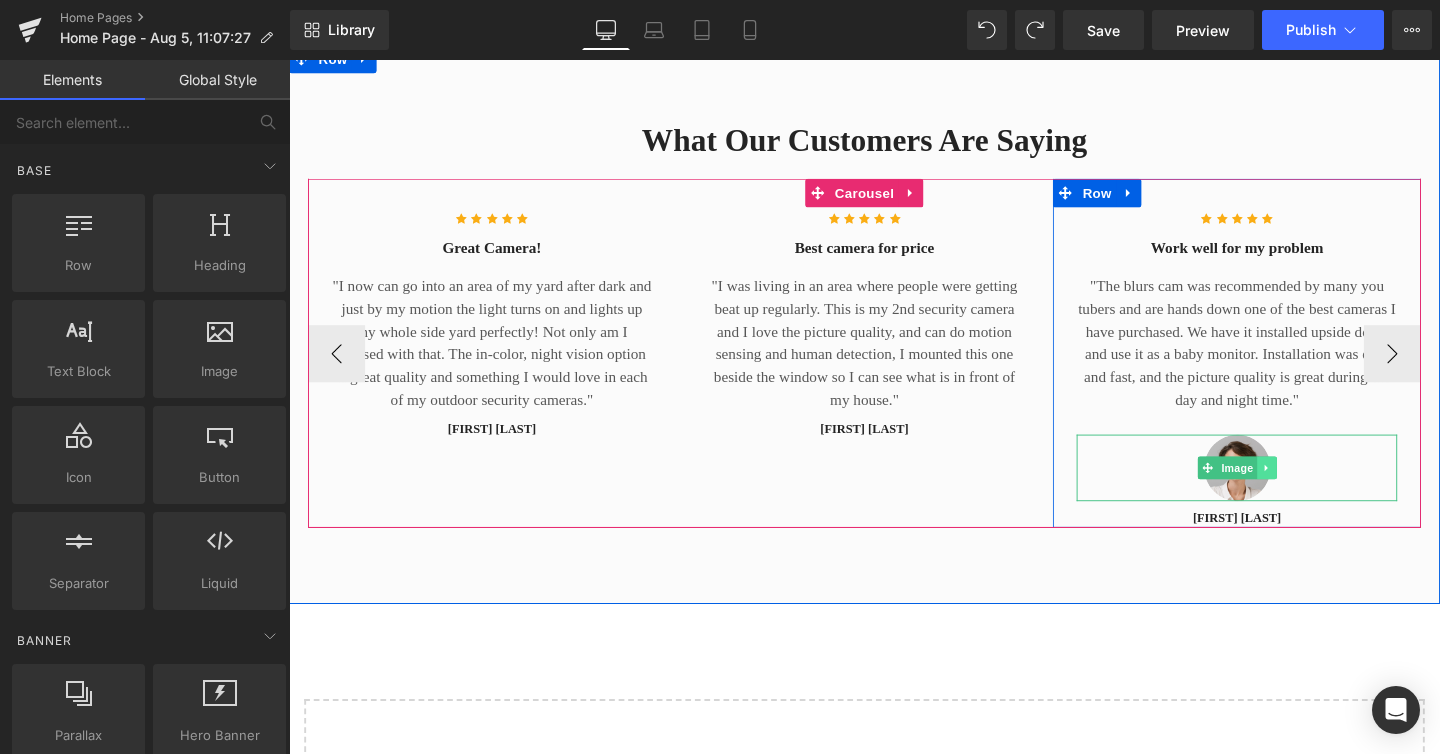 click at bounding box center (1316, 489) 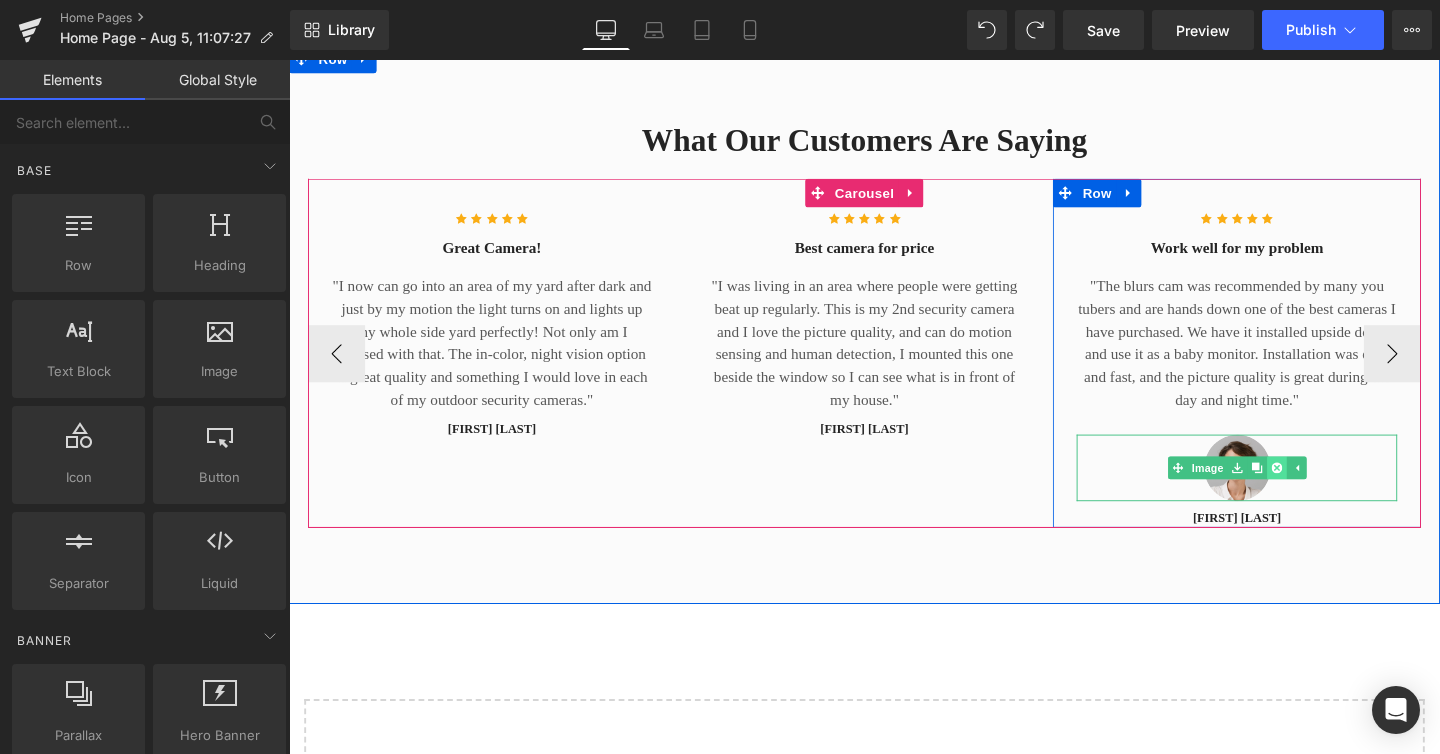 click at bounding box center [1327, 489] 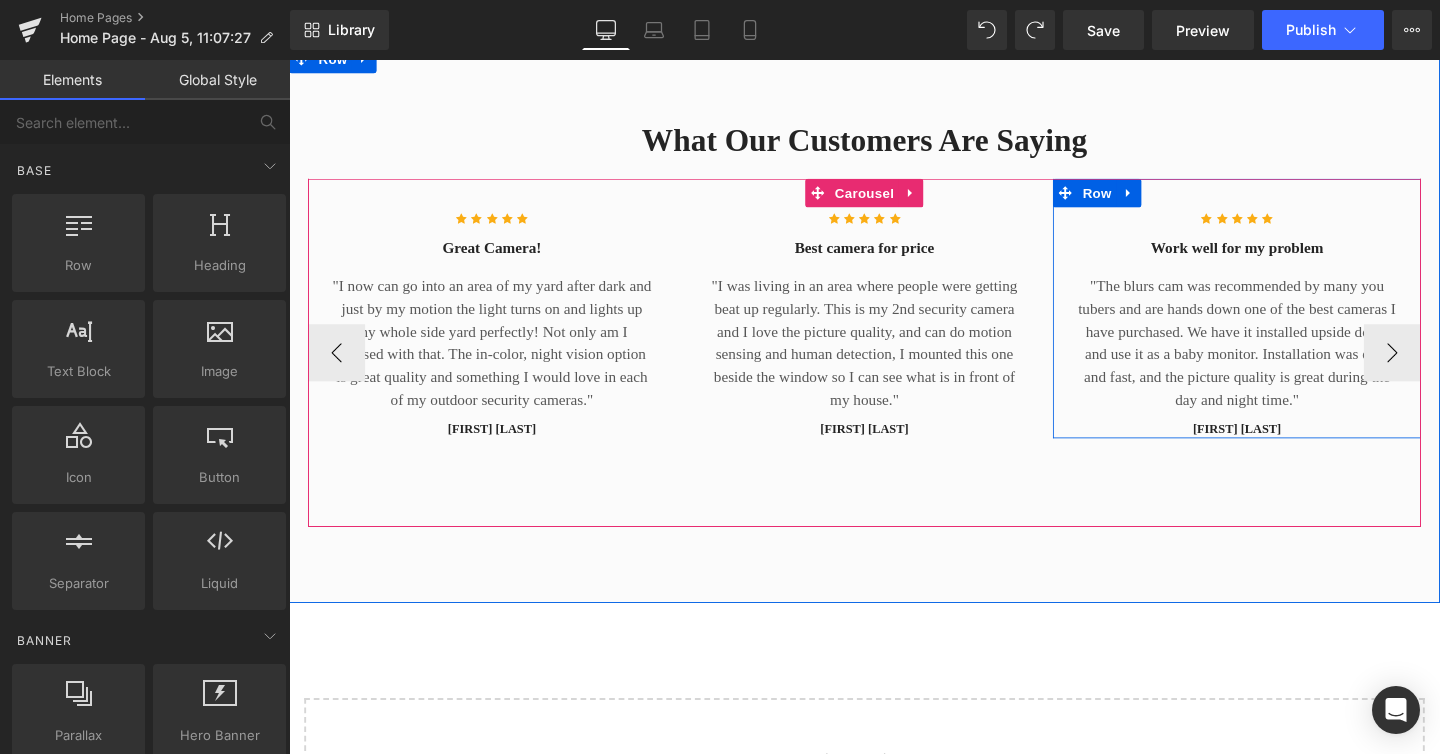 scroll, scrollTop: 3525, scrollLeft: 1195, axis: both 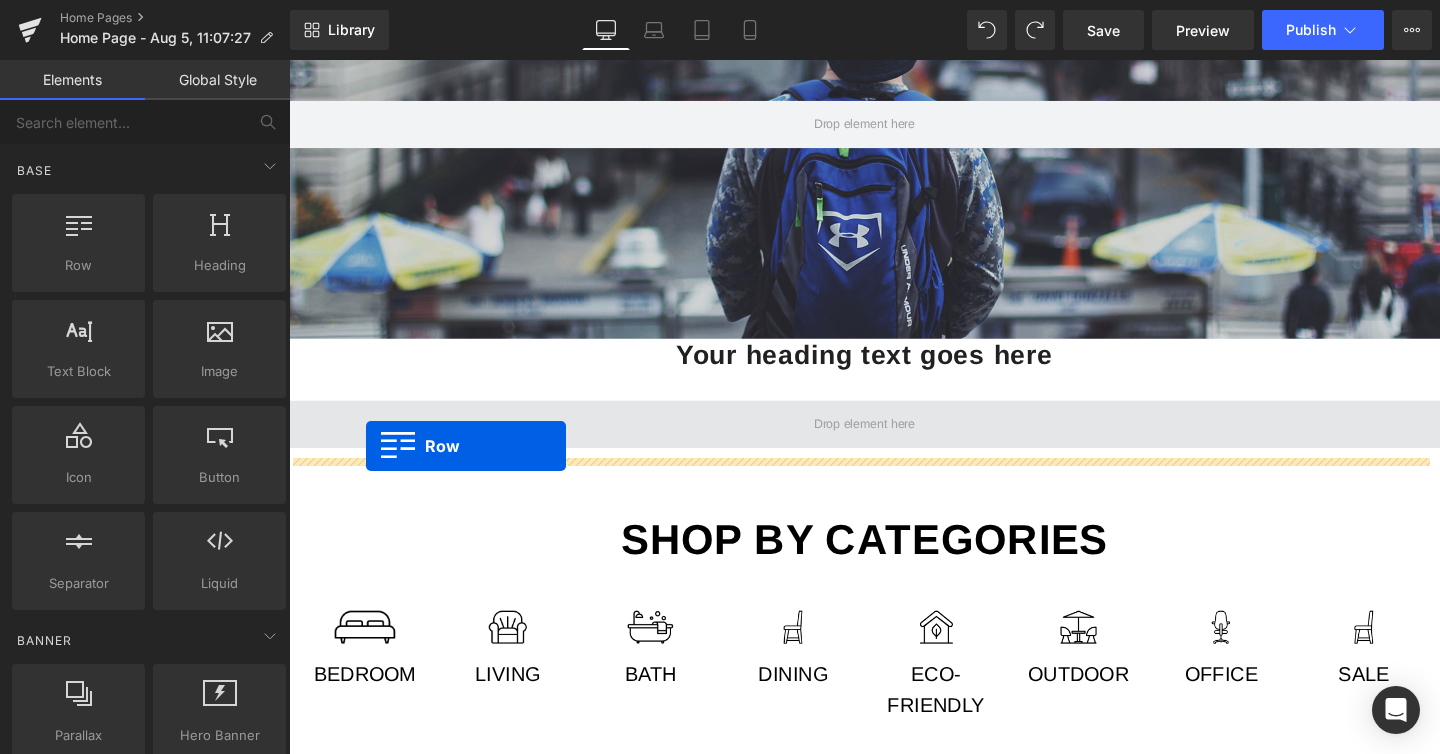 drag, startPoint x: 295, startPoint y: 103, endPoint x: 370, endPoint y: 466, distance: 370.66696 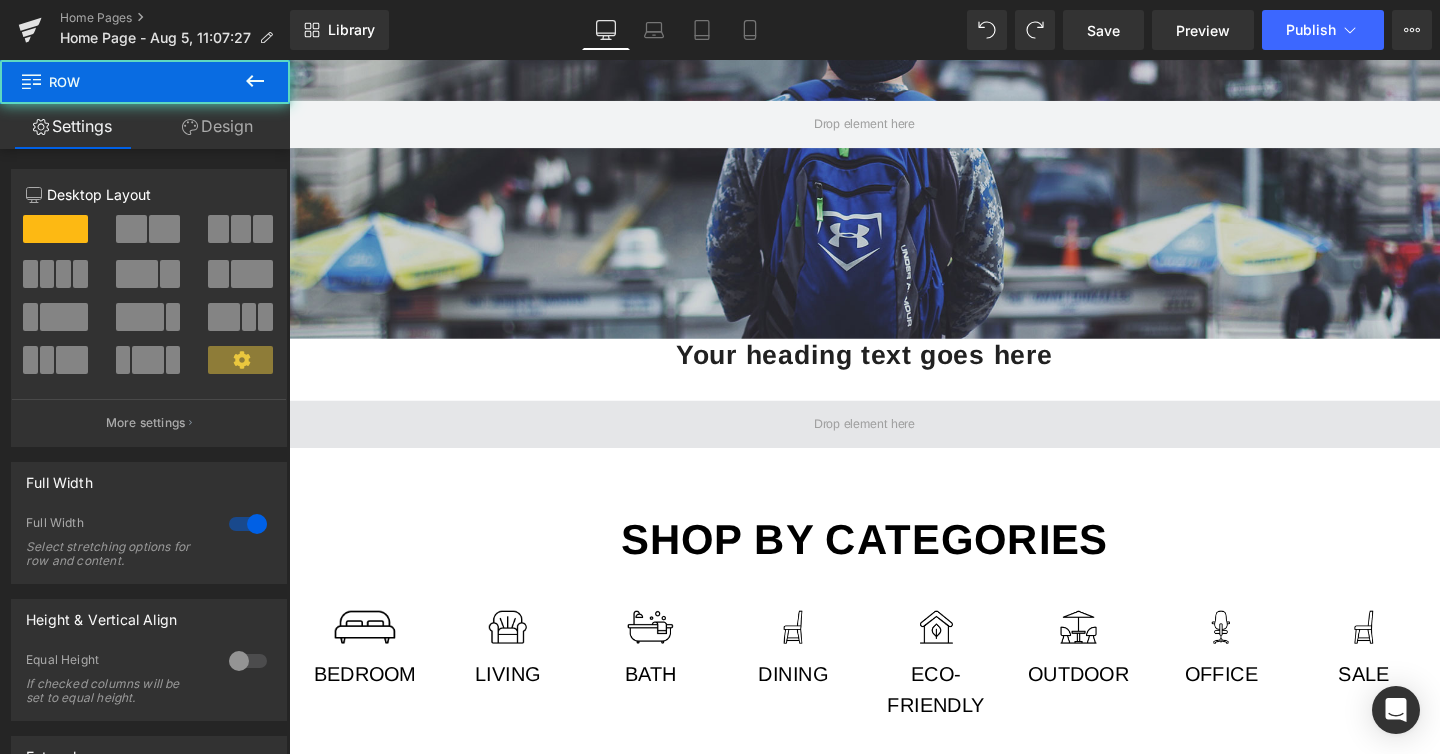 scroll, scrollTop: 9, scrollLeft: 10, axis: both 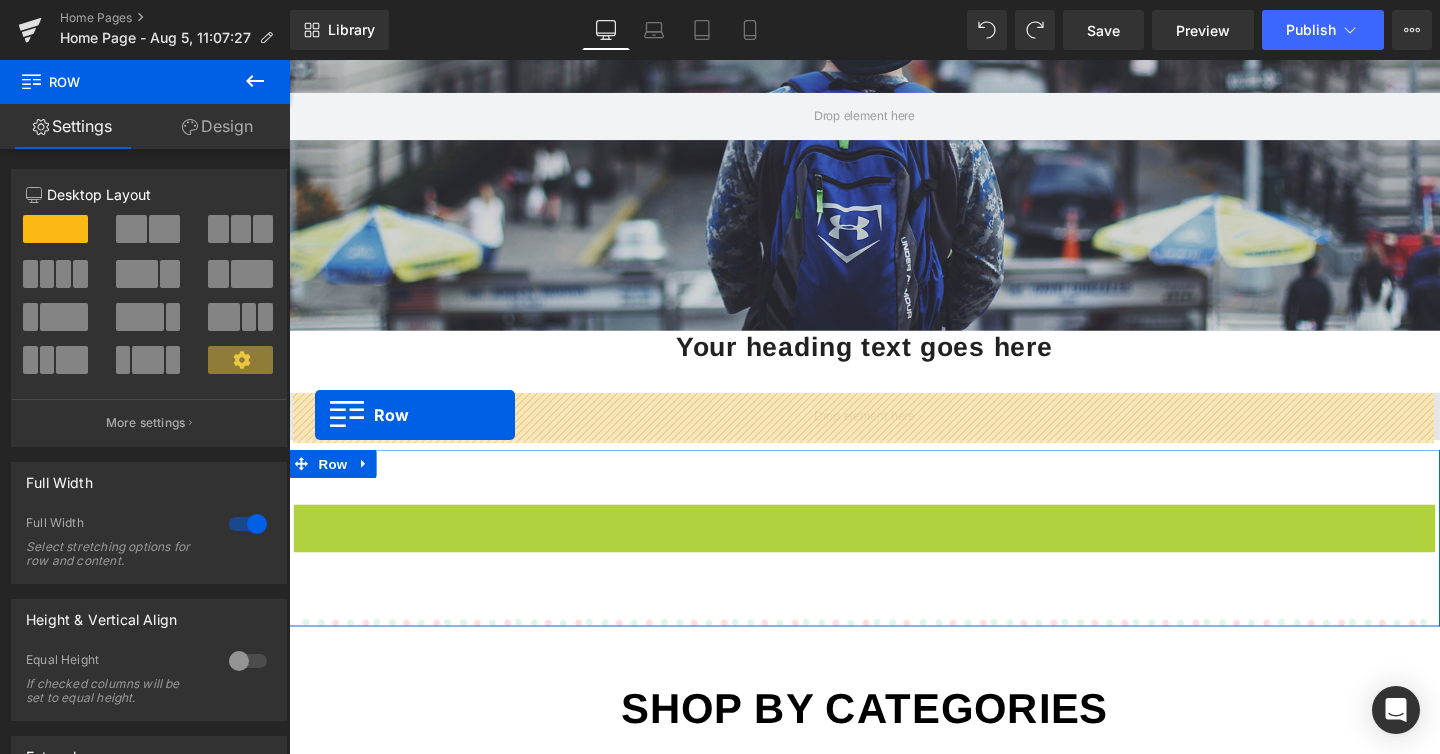 drag, startPoint x: 298, startPoint y: 202, endPoint x: 316, endPoint y: 433, distance: 231.70024 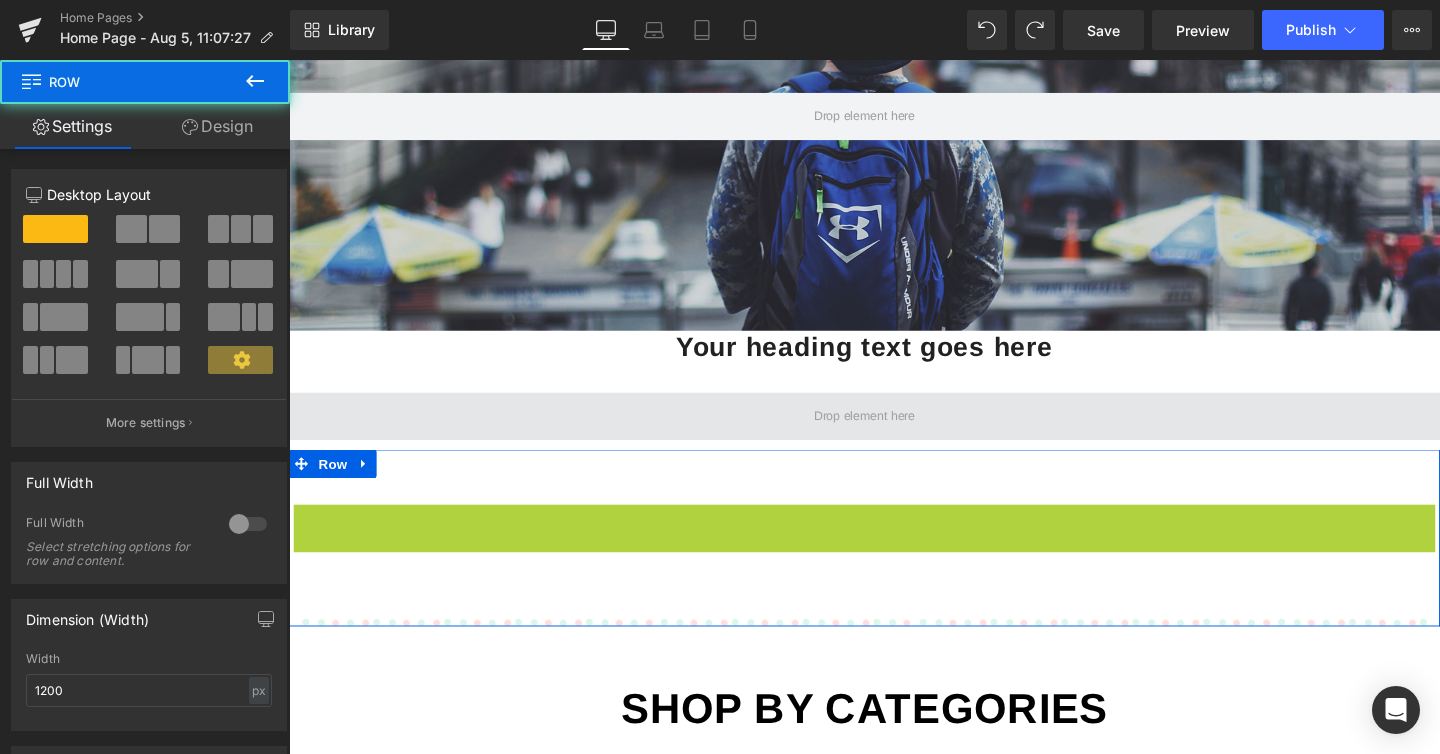 scroll, scrollTop: 9, scrollLeft: 10, axis: both 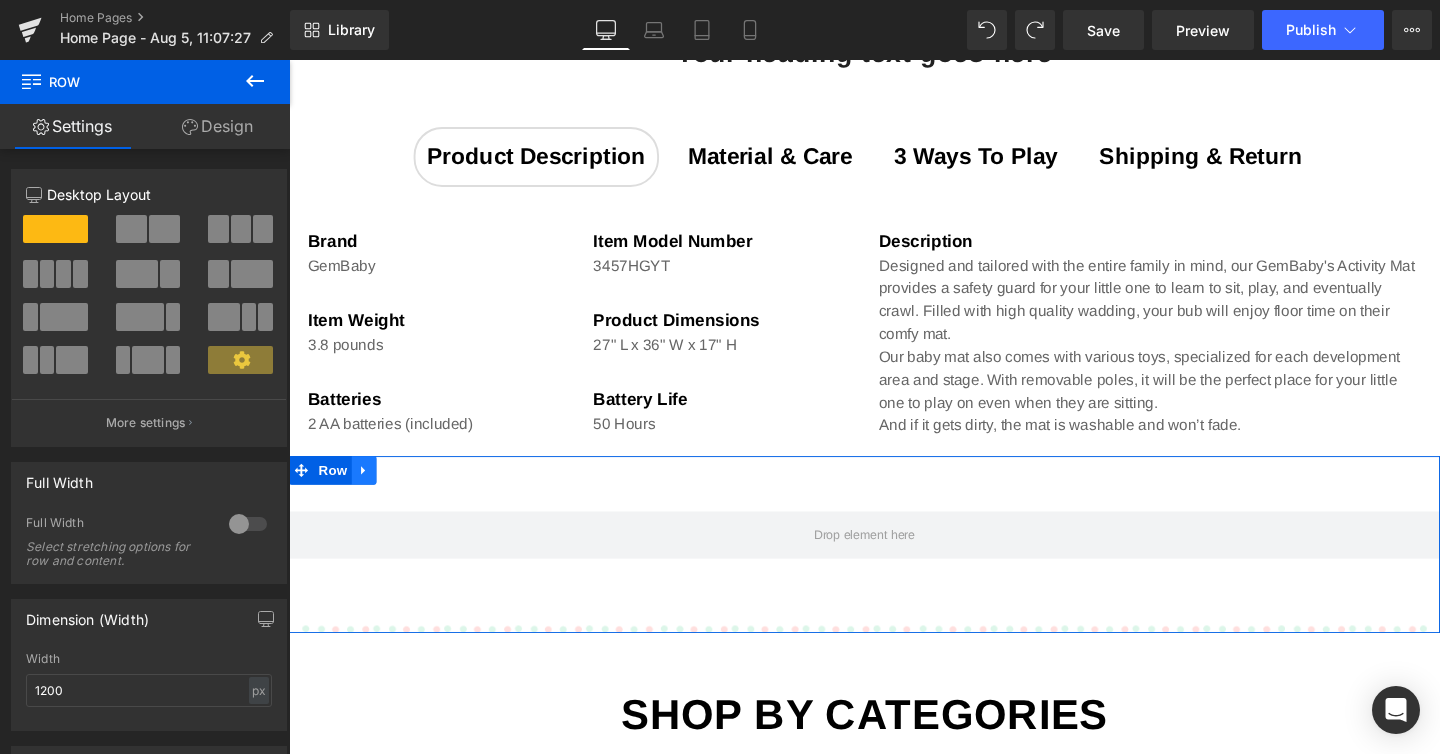 click 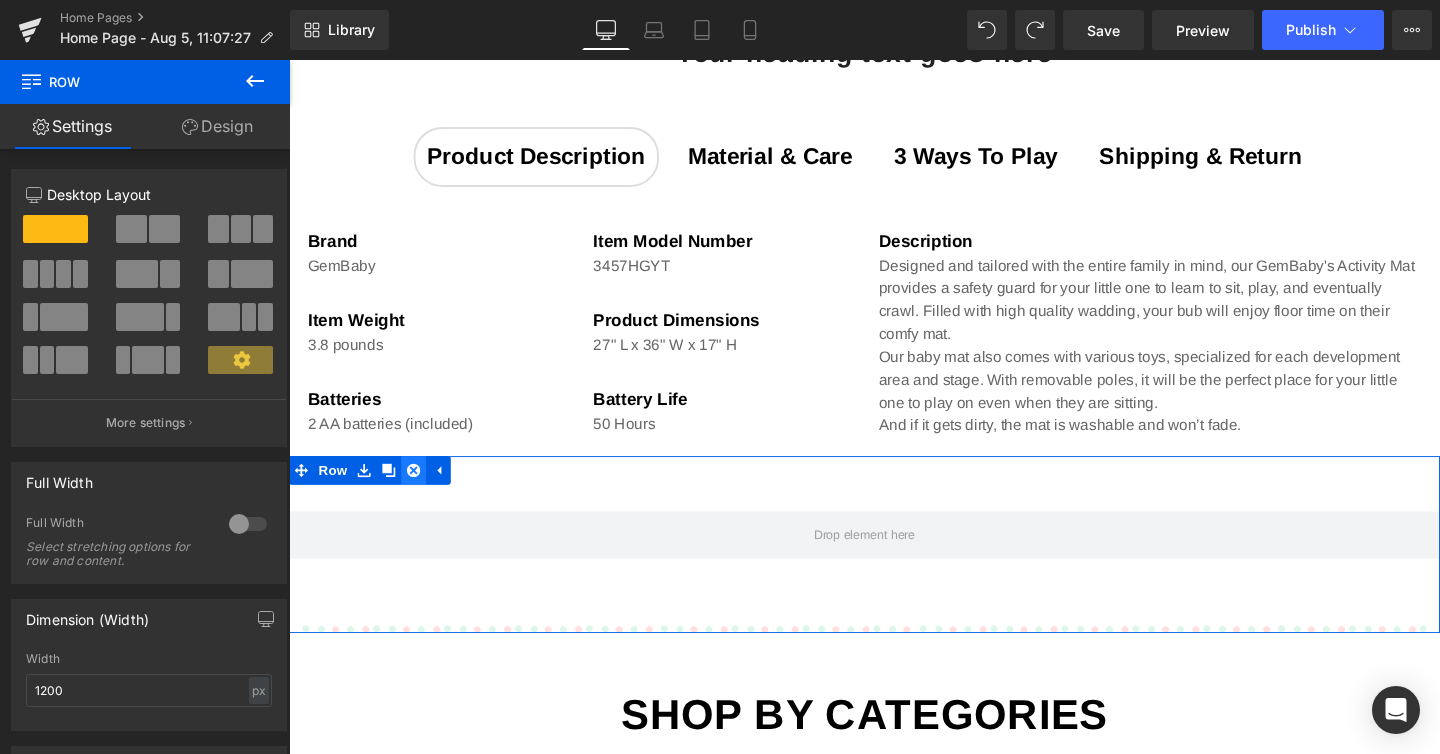 click 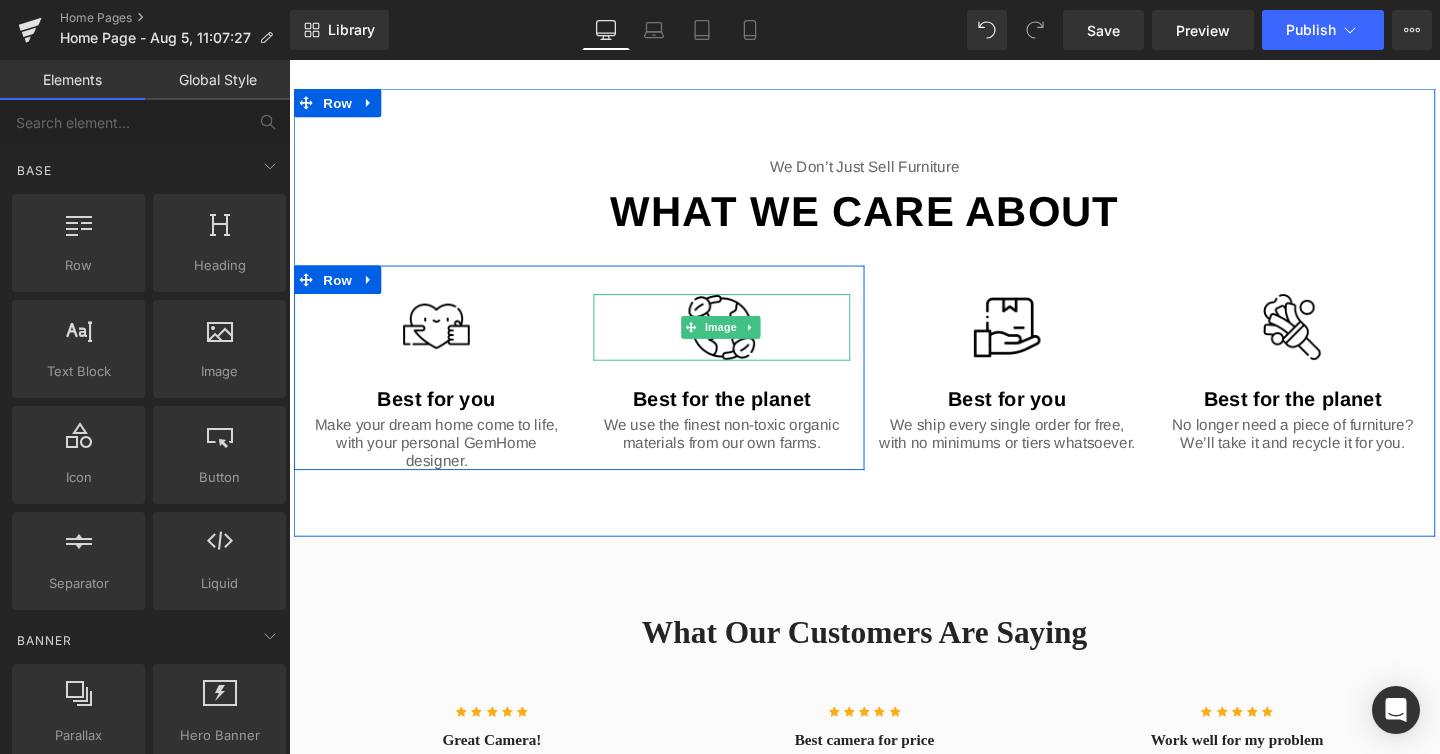 scroll, scrollTop: 1232, scrollLeft: 0, axis: vertical 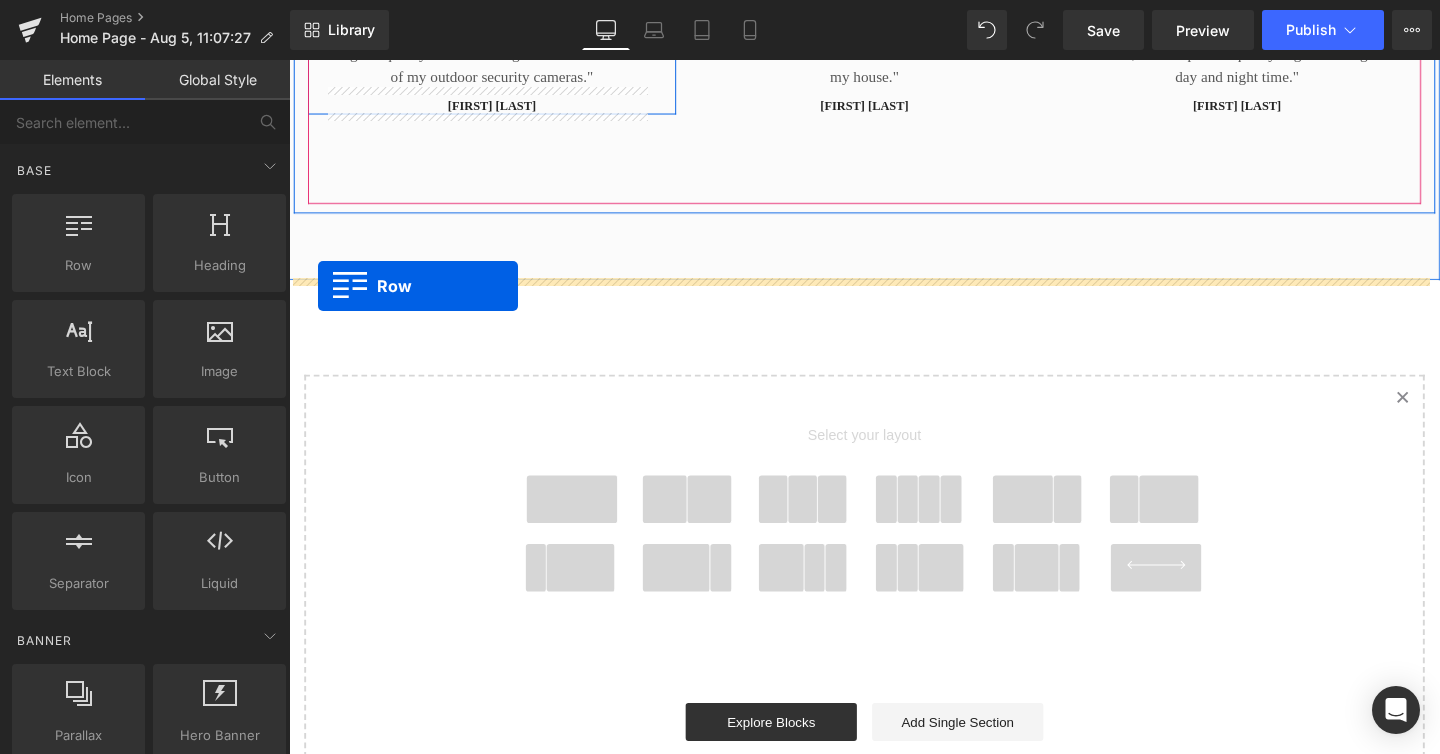 drag, startPoint x: 296, startPoint y: 118, endPoint x: 320, endPoint y: 298, distance: 181.59296 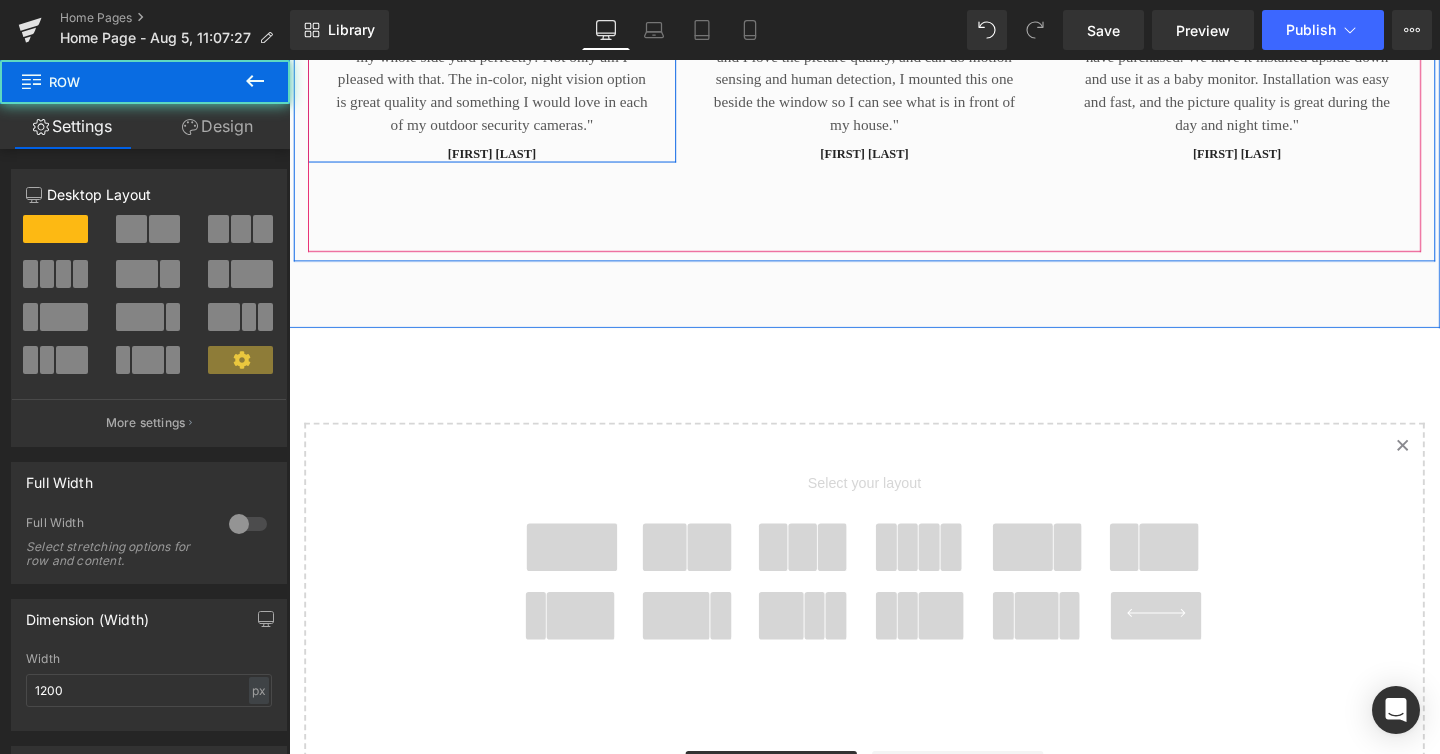 scroll, scrollTop: 9, scrollLeft: 10, axis: both 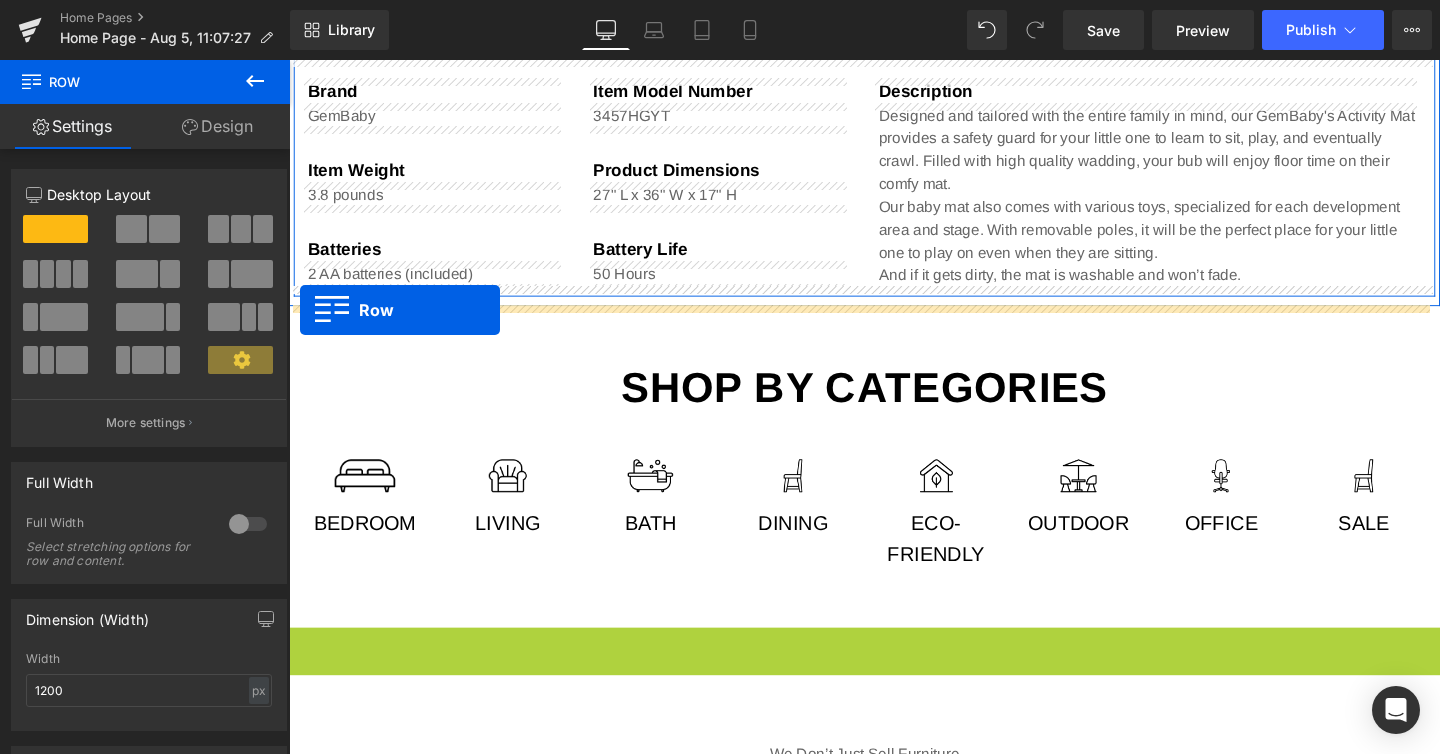 drag, startPoint x: 294, startPoint y: 488, endPoint x: 300, endPoint y: 323, distance: 165.10905 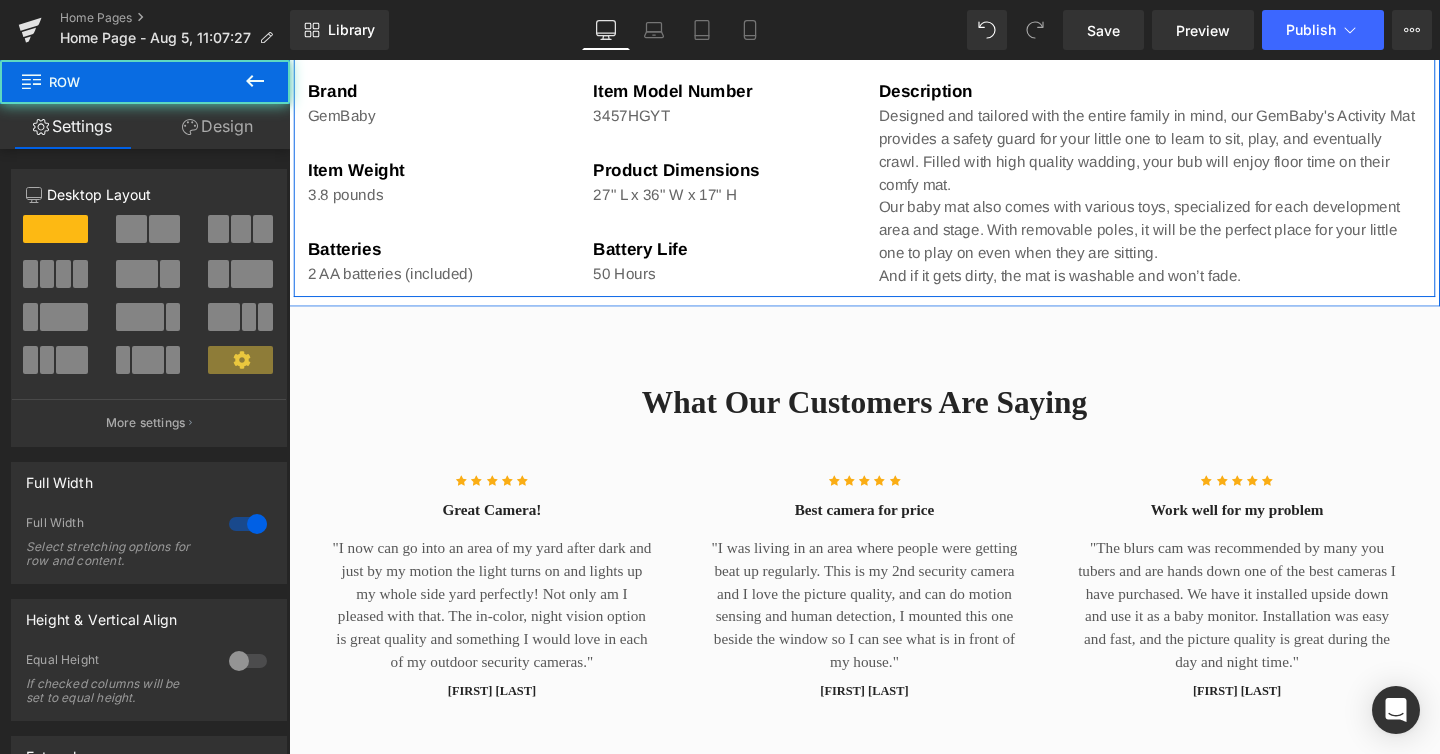 scroll, scrollTop: 9, scrollLeft: 10, axis: both 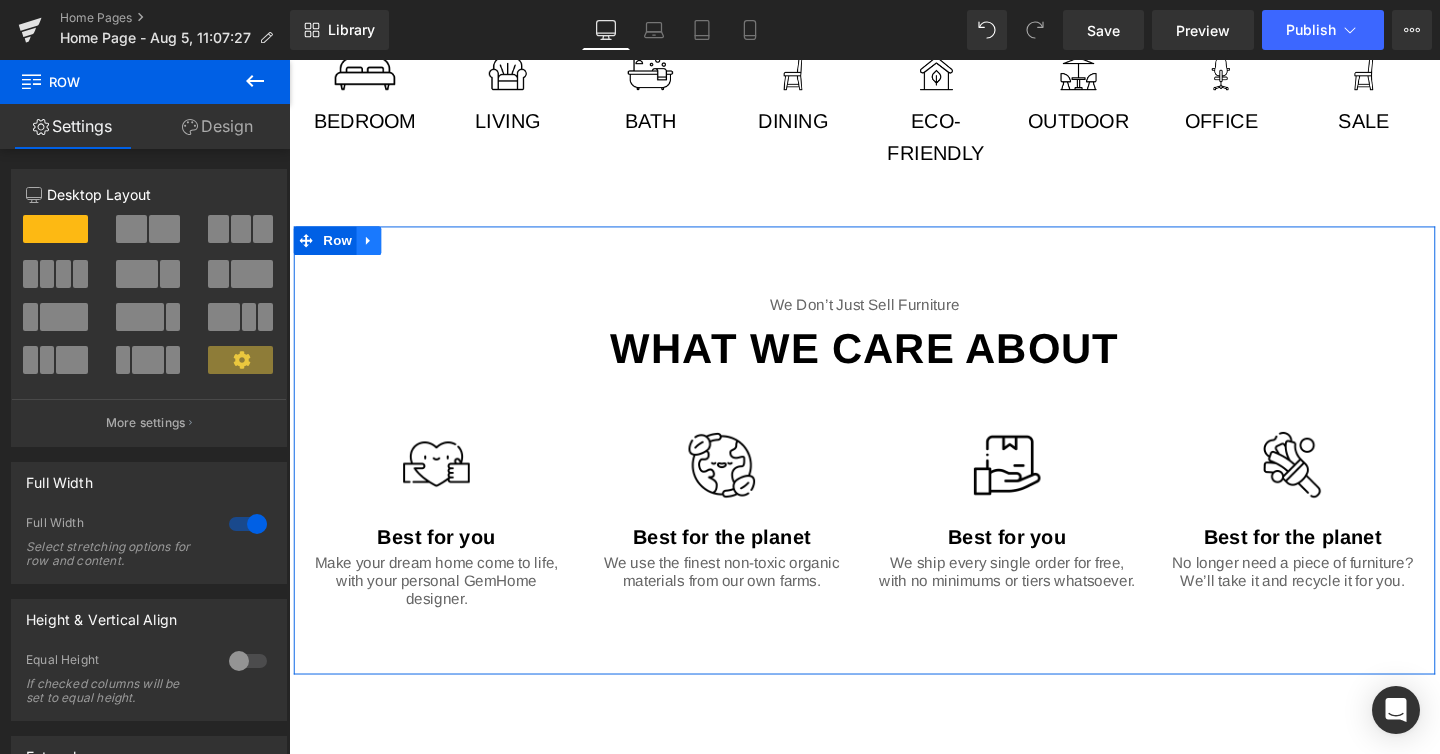 click 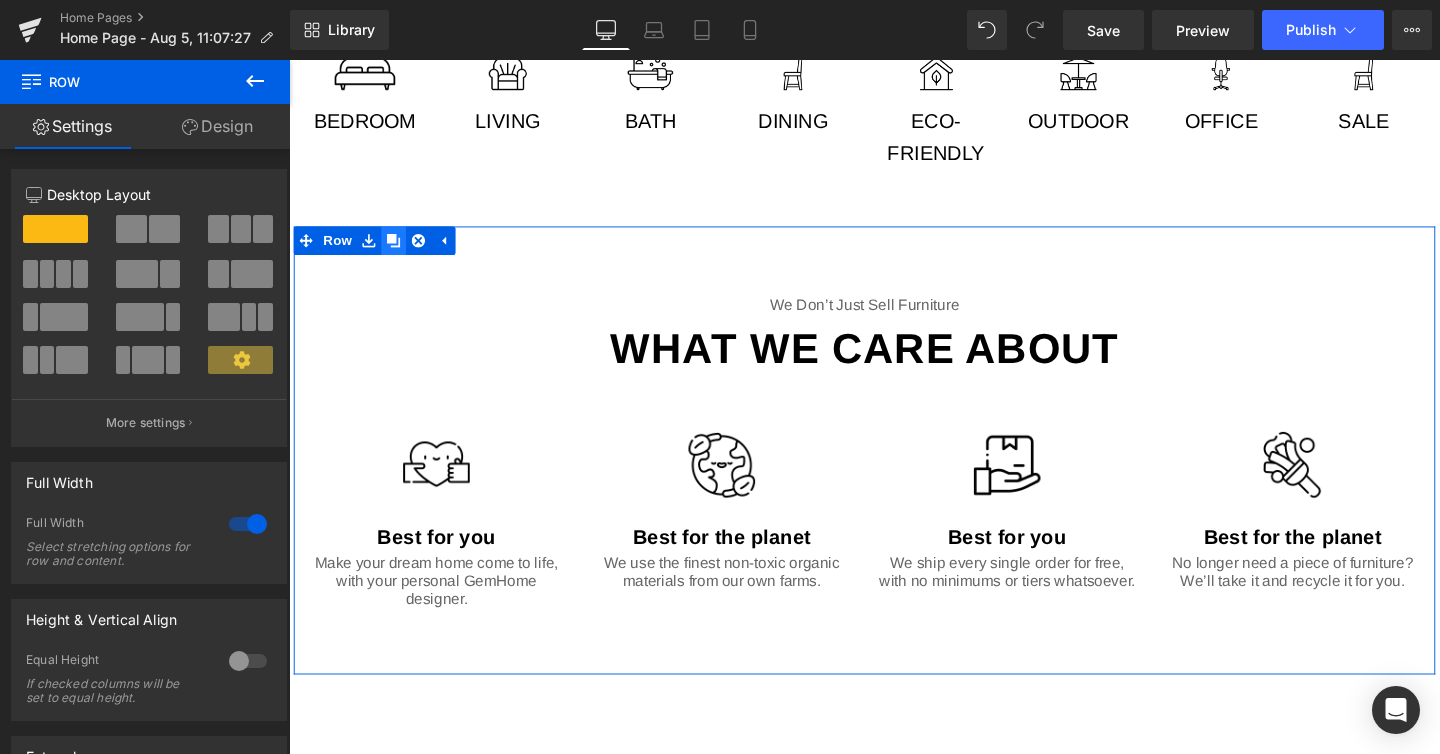 click at bounding box center (399, 250) 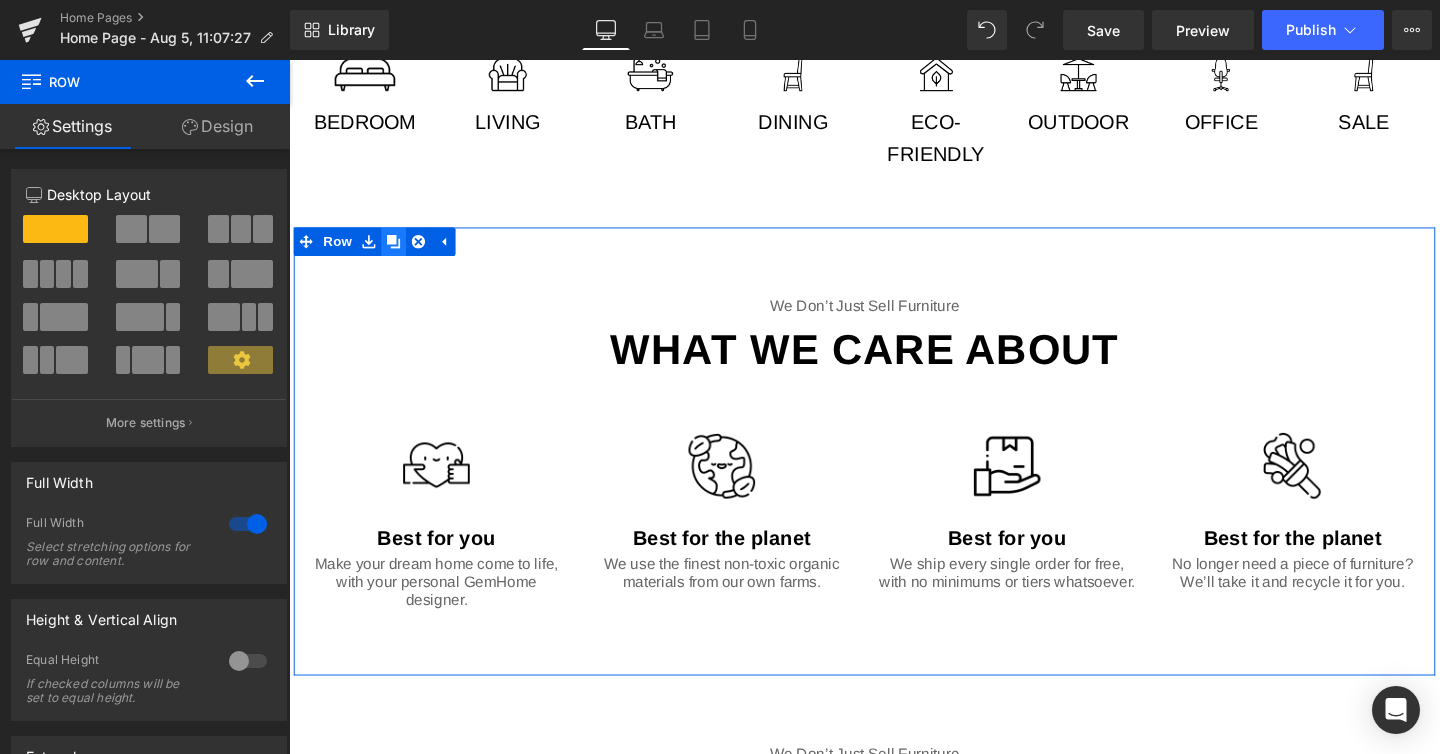 scroll, scrollTop: 1747, scrollLeft: 0, axis: vertical 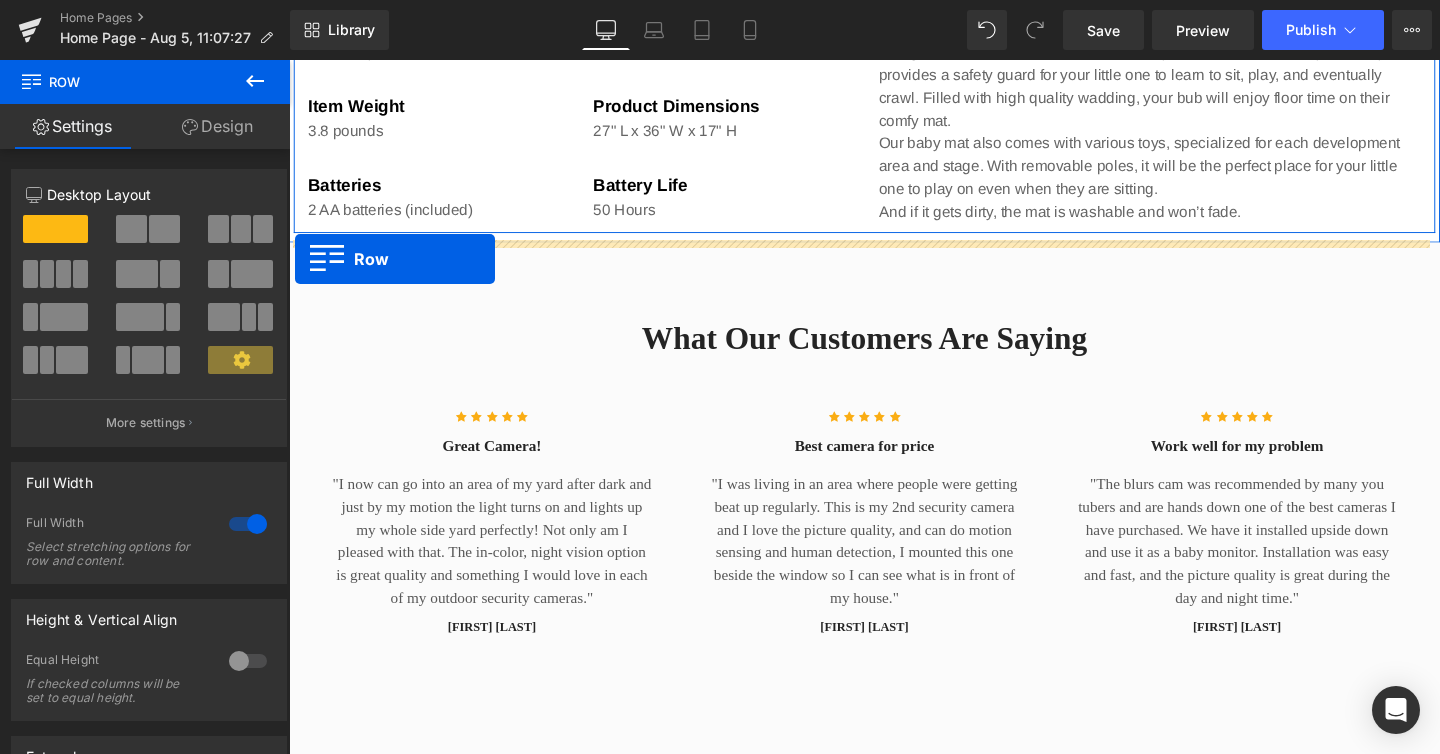 drag, startPoint x: 301, startPoint y: 355, endPoint x: 295, endPoint y: 270, distance: 85.2115 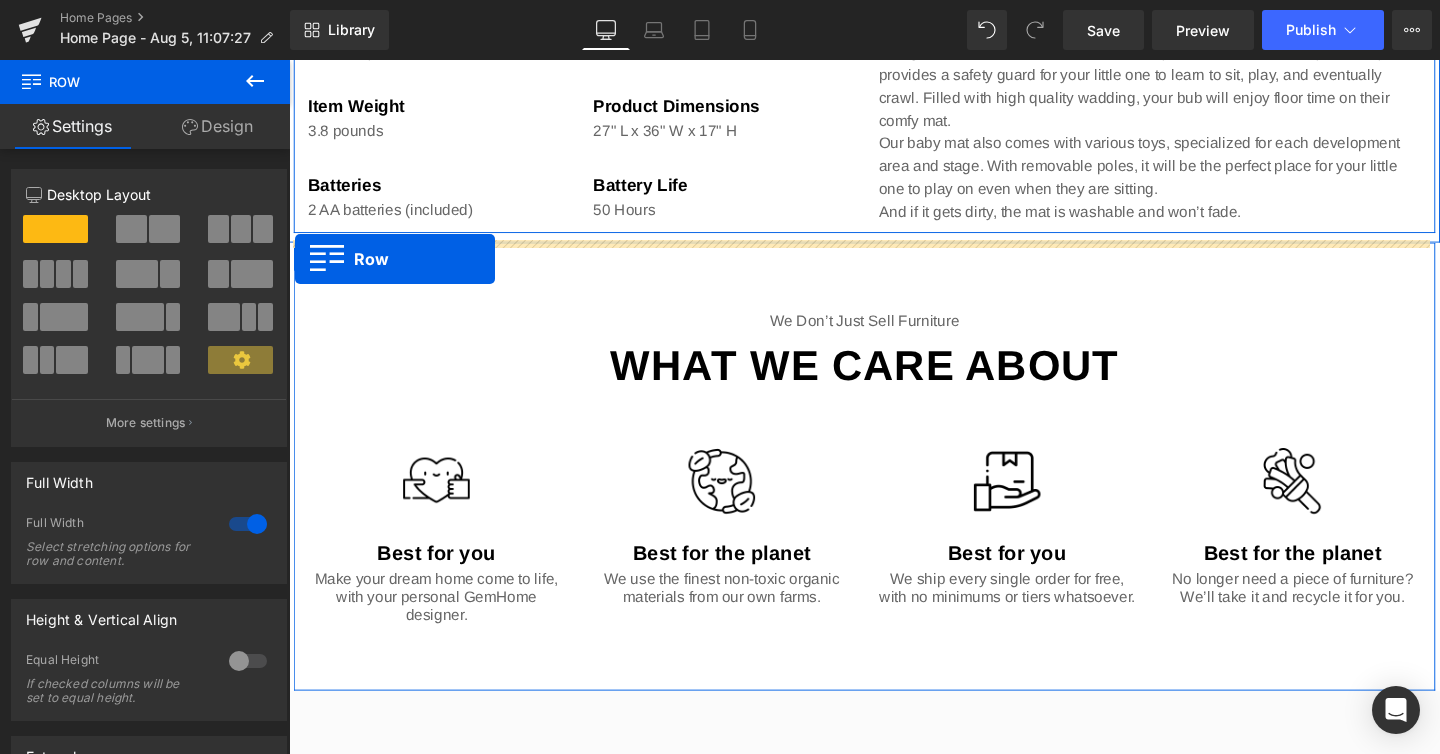 scroll, scrollTop: 10, scrollLeft: 10, axis: both 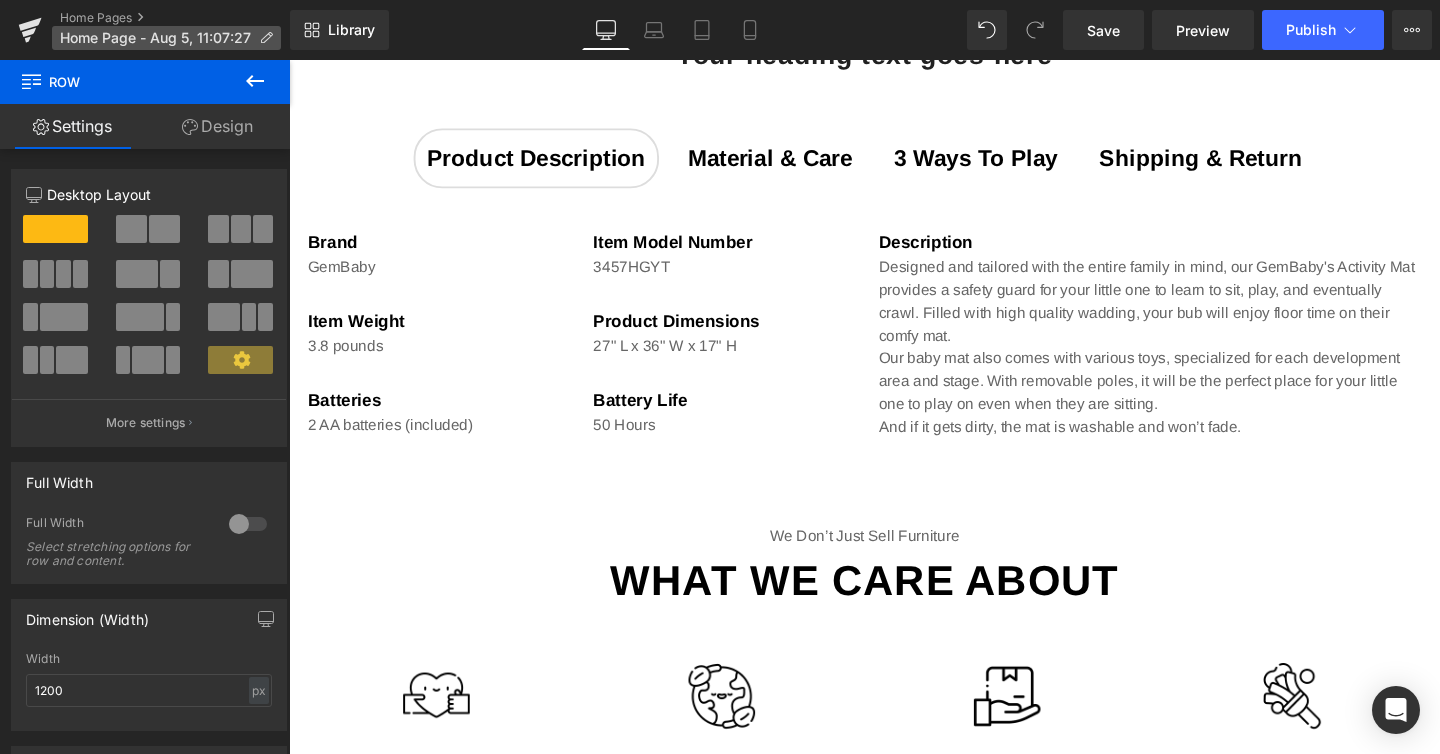 click on "Home Page - Aug 5, 11:07:27" at bounding box center [155, 38] 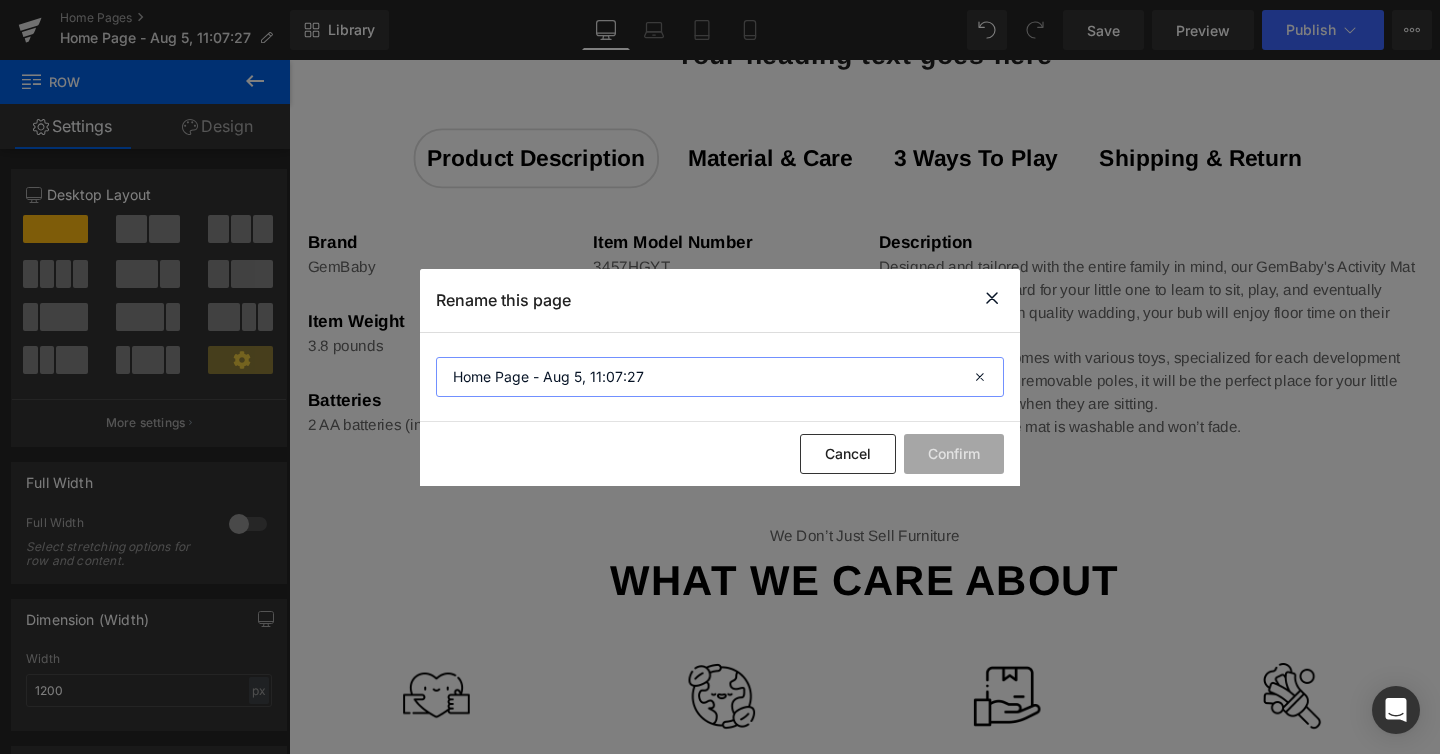 click on "Home Page - Aug 5, 11:07:27" at bounding box center [720, 377] 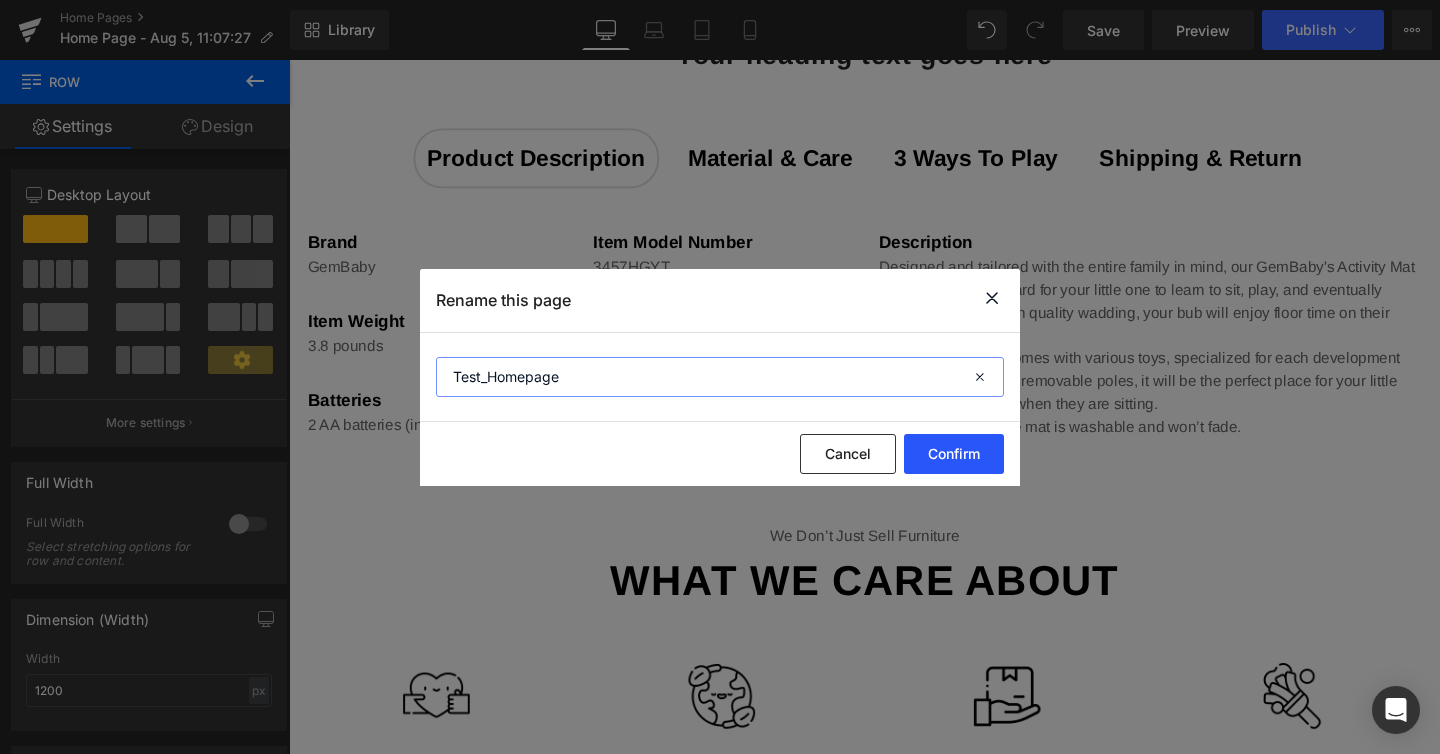 type on "Test_Homepage" 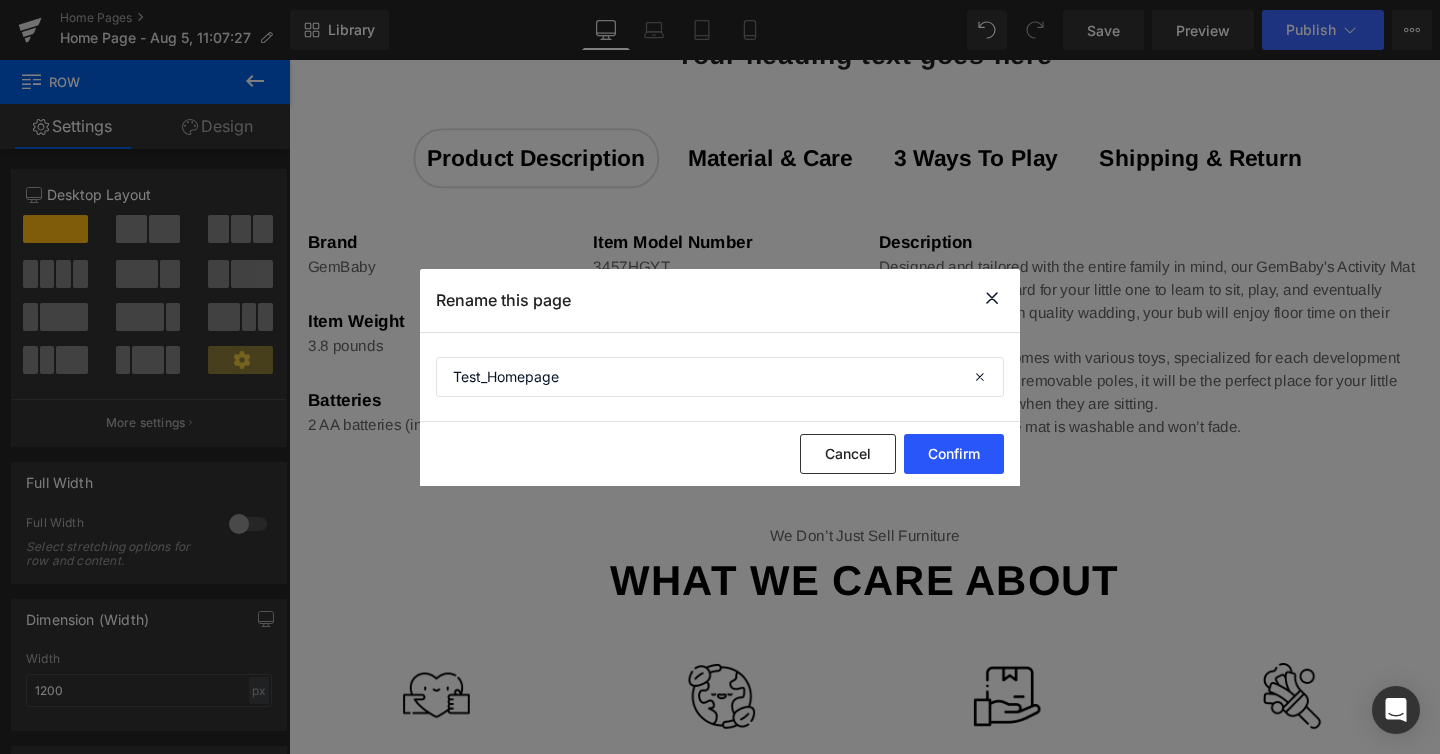 click on "Confirm" at bounding box center (954, 454) 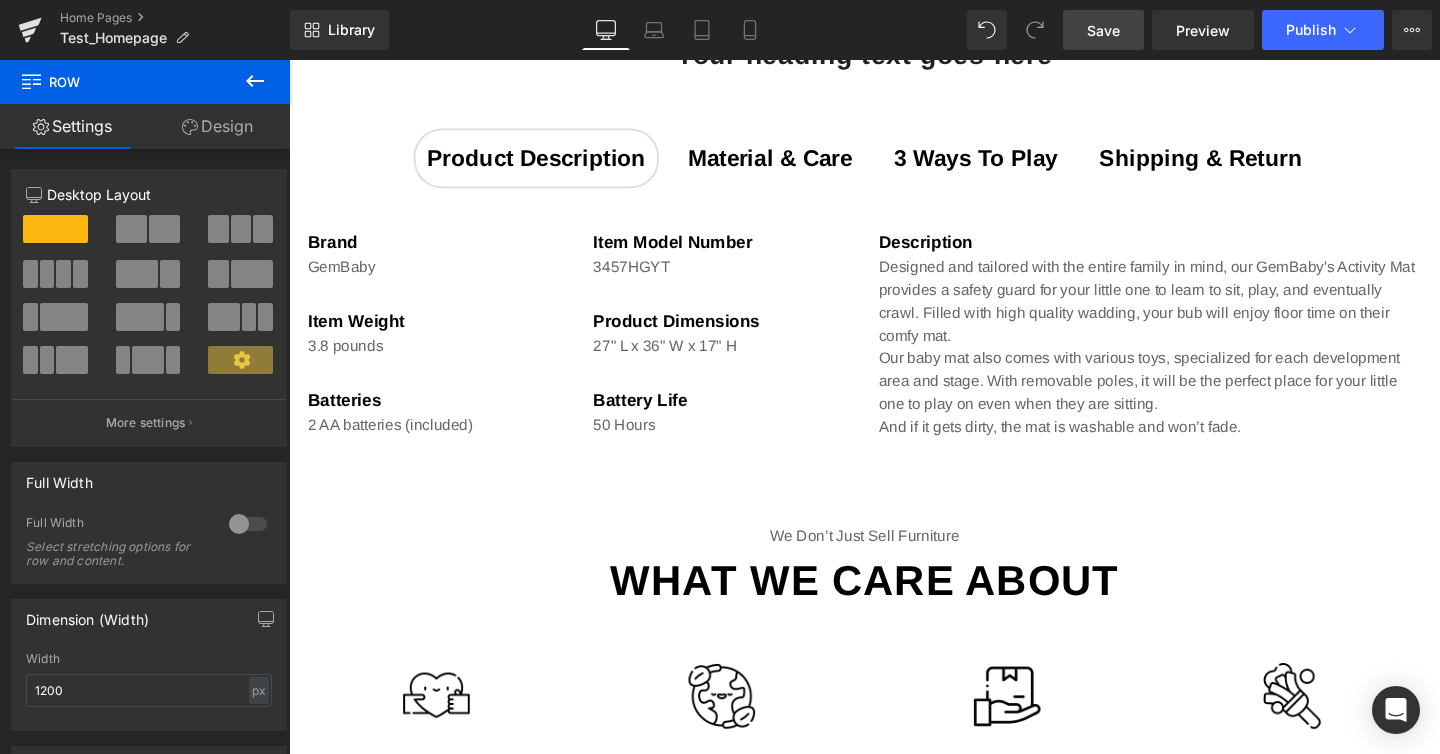 drag, startPoint x: 1079, startPoint y: 45, endPoint x: 794, endPoint y: 131, distance: 297.69278 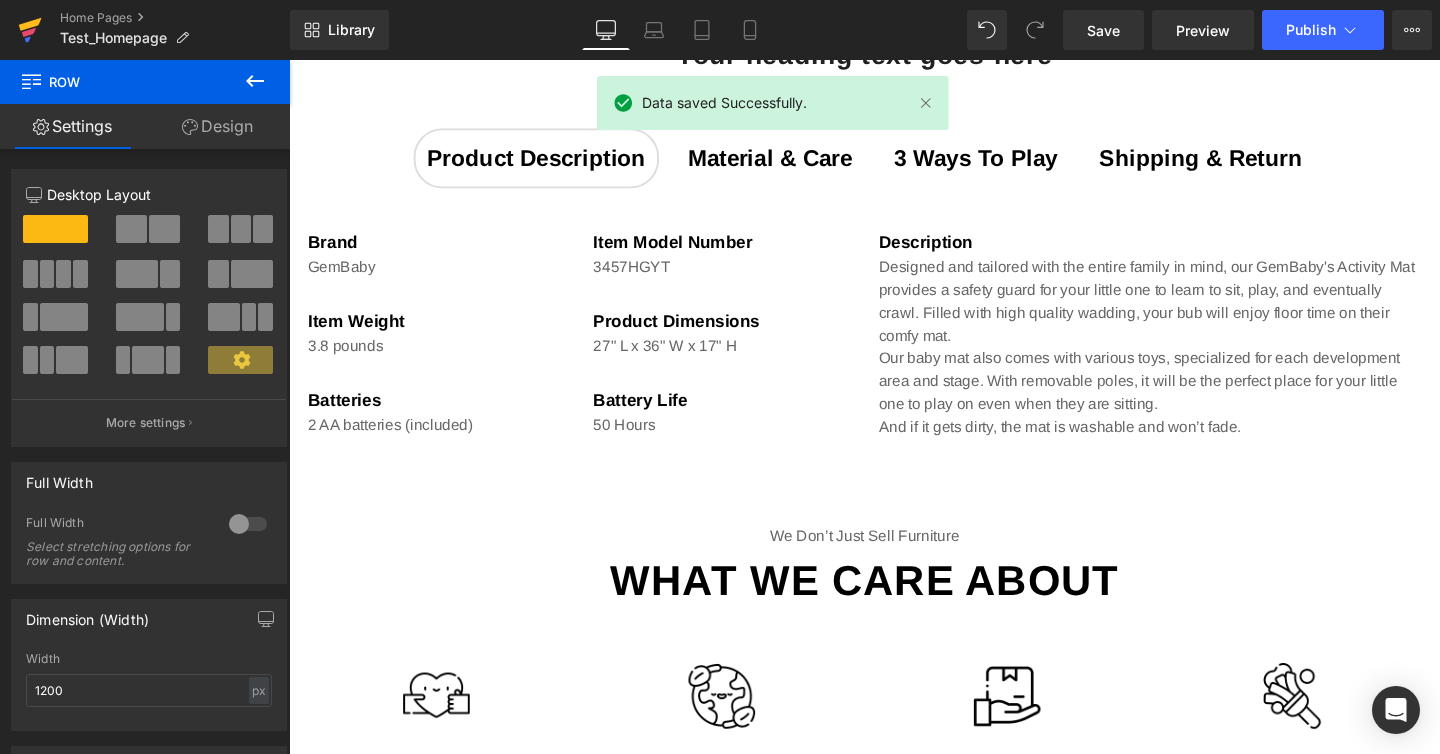 click at bounding box center [30, 30] 